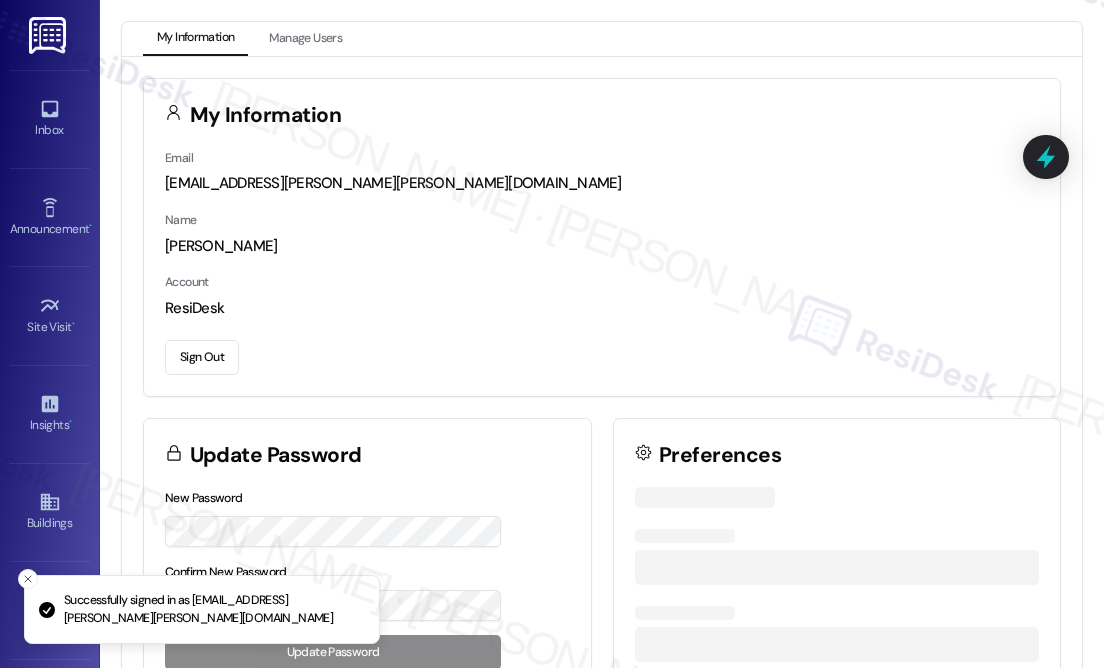 scroll, scrollTop: 0, scrollLeft: 0, axis: both 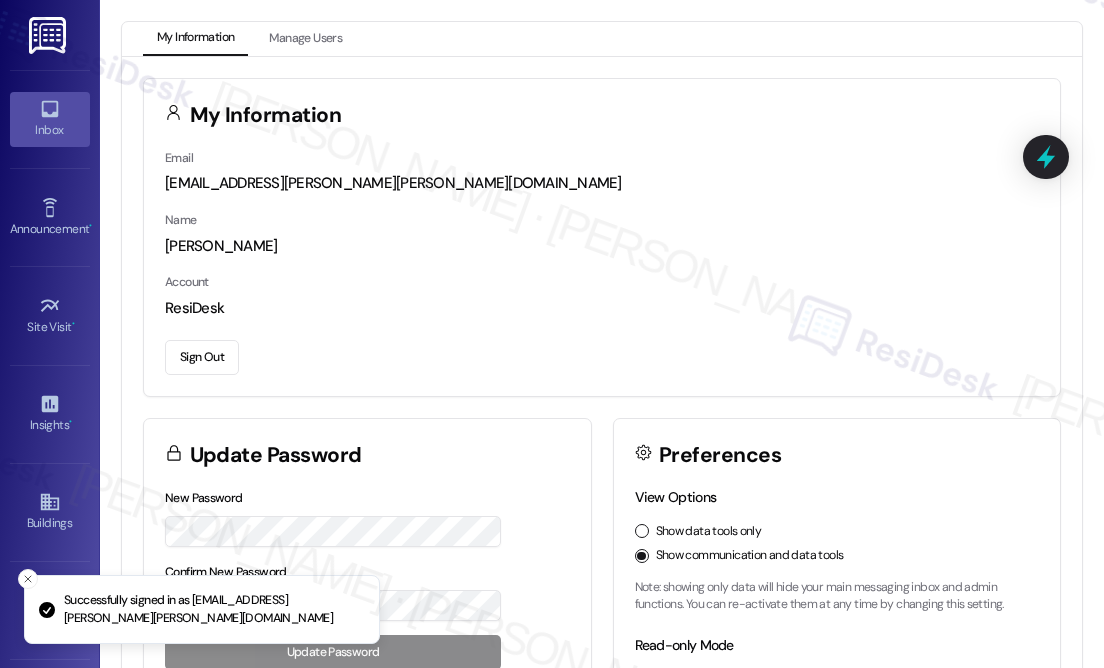 click on "Inbox" at bounding box center [50, 119] 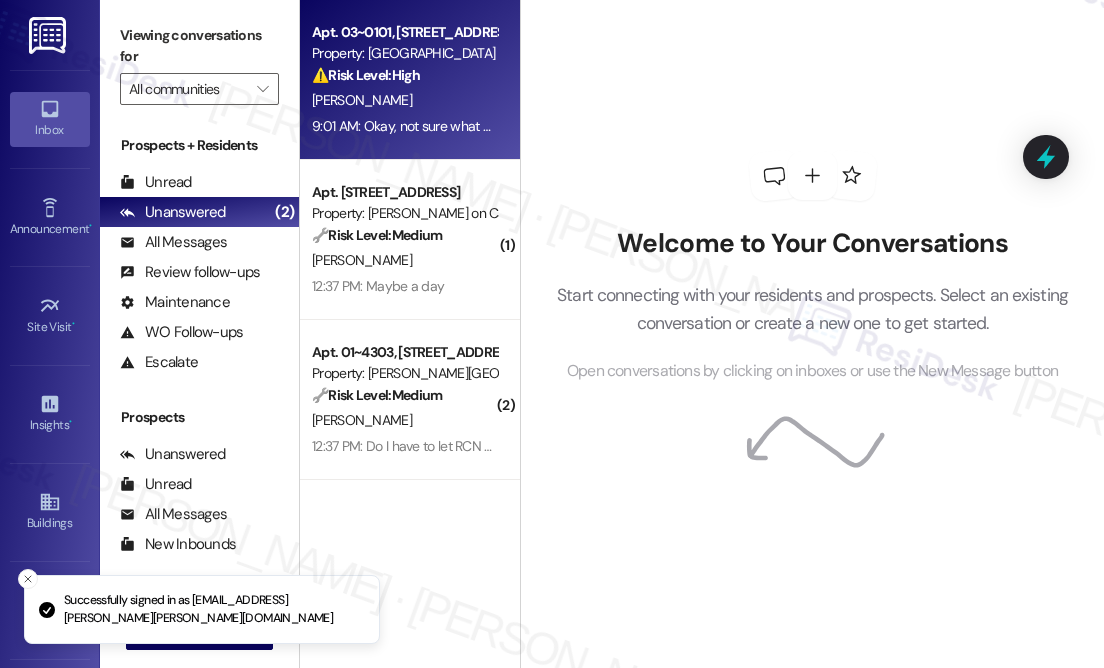 click on "9:01 AM: Okay, not sure what you mean by "APPROVAL" as proper window screening is a safety mandate:
**Landlords in [GEOGRAPHIC_DATA] have a responsibility to maintain their properties in a safe and habitable condition, which includes ensuring that windows are properly screened [3] [7]. The Chicago Landlord Tenant Ordinance (RLTO) outlines the responsibilities of landlords regarding property maintenance [7]. Failure to provide screens where required by the municipal code is a violation of the RLTO [7].
The RLTO requires landlords to maintain the property in accordance with the municipal code, and failure to do so can lead to various remedies for the tenant, including the ability to terminate the lease, repair and deduct, or withhold rent [7]." at bounding box center [2479, 126] 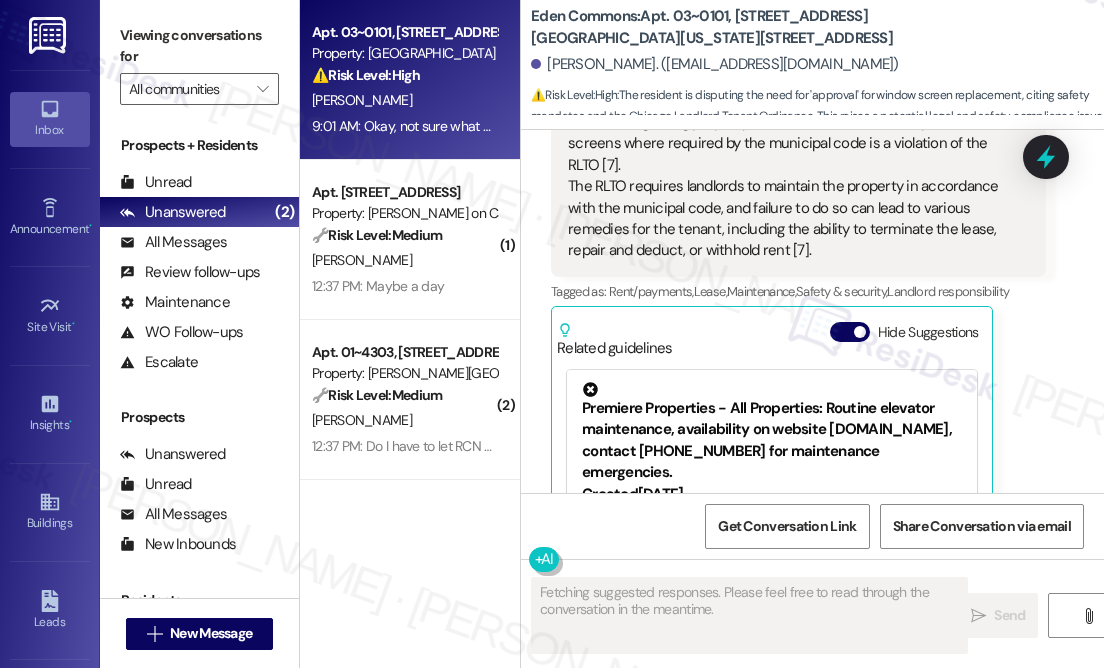 scroll, scrollTop: 23362, scrollLeft: 0, axis: vertical 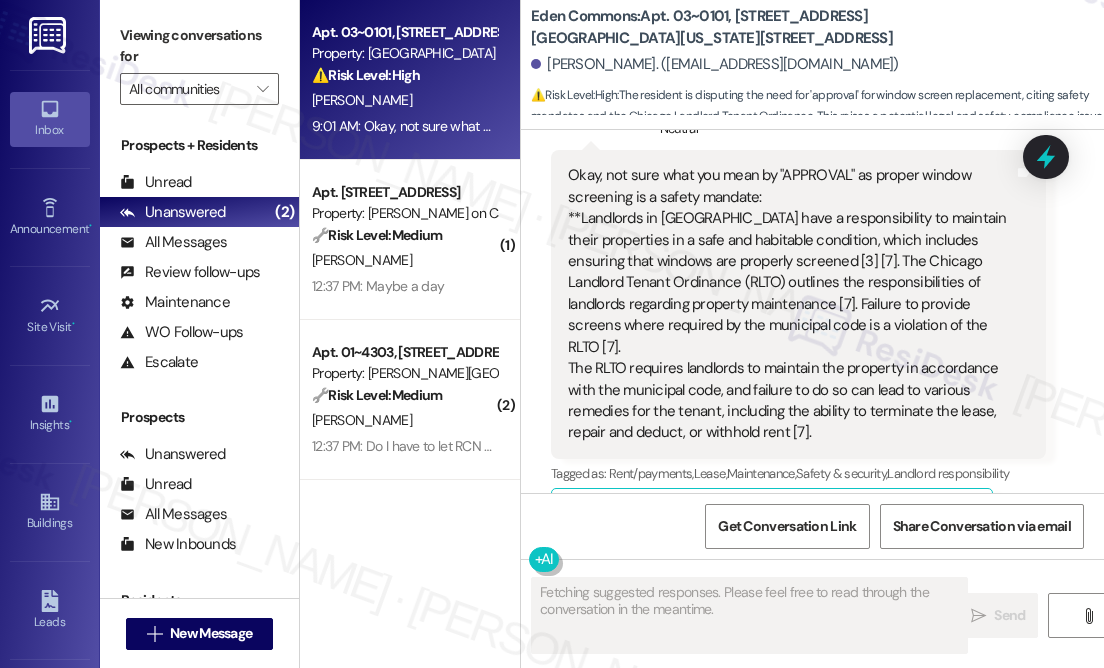 click on "Hide Suggestions" at bounding box center (850, 514) 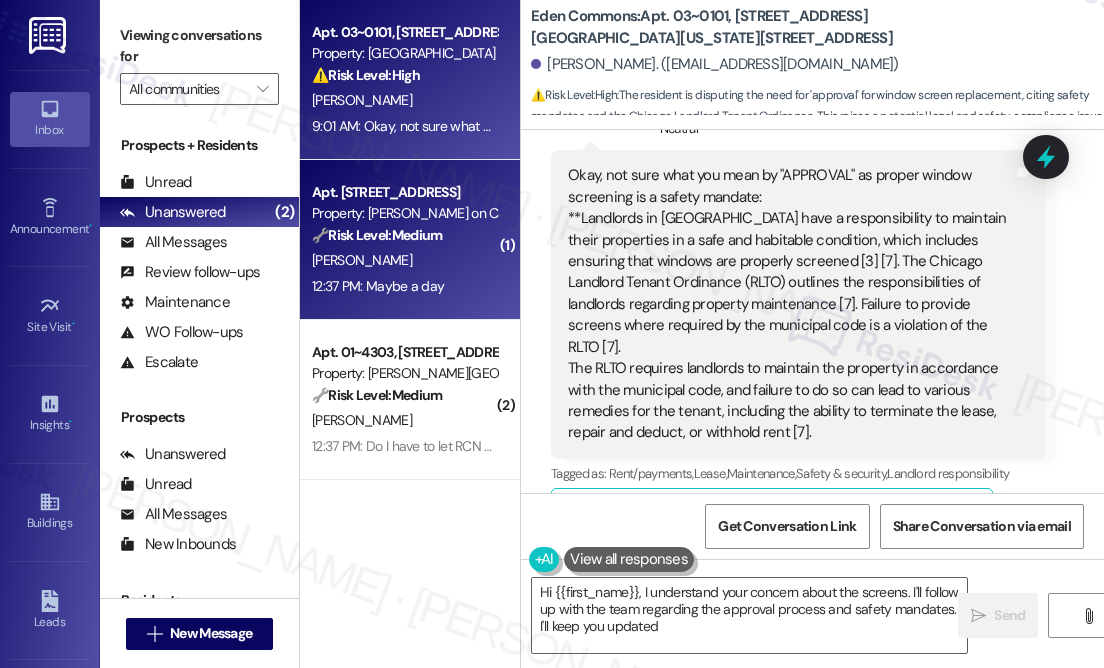 type on "Hi {{first_name}}, I understand your concern about the screens. I'll follow up with the team regarding the approval process and safety mandates. I'll keep you updated!" 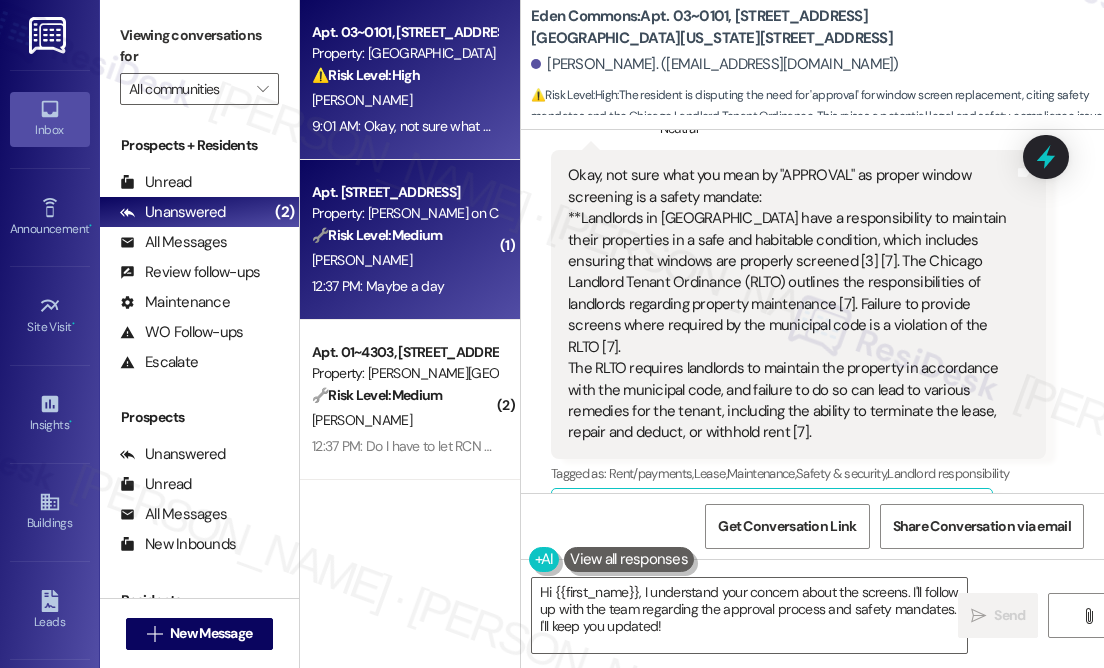 click on "🔧  Risk Level:  Medium The resident is informing management about a temporary vehicle change in their assigned parking spot. This is a non-urgent notification for record-keeping and asset preservation." at bounding box center [404, 235] 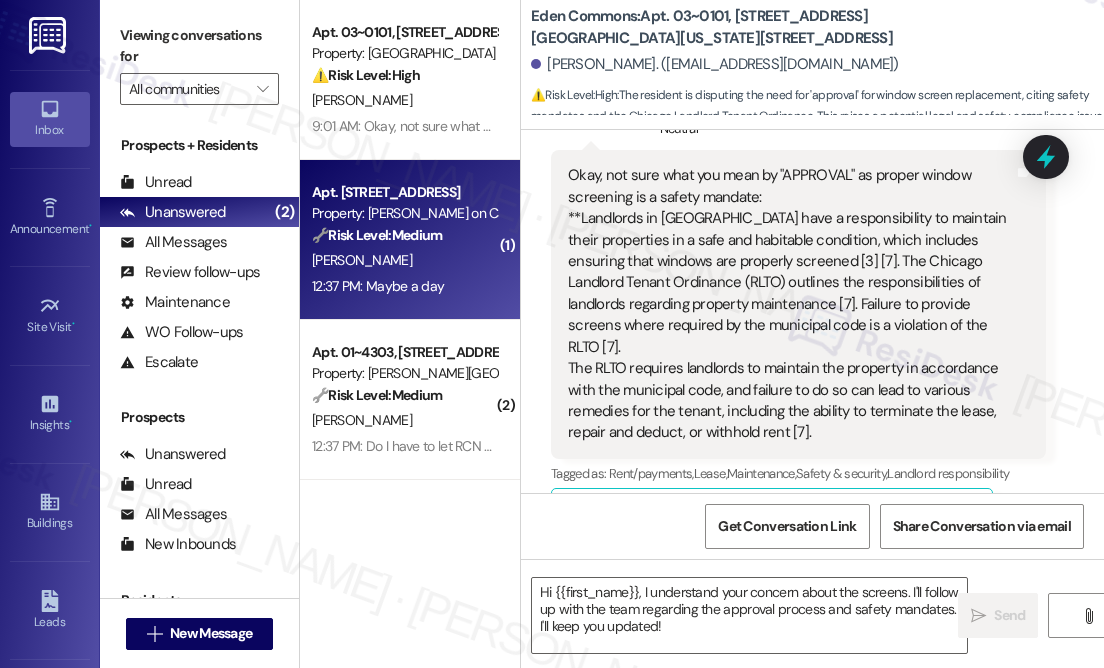 type on "Fetching suggested responses. Please feel free to read through the conversation in the meantime." 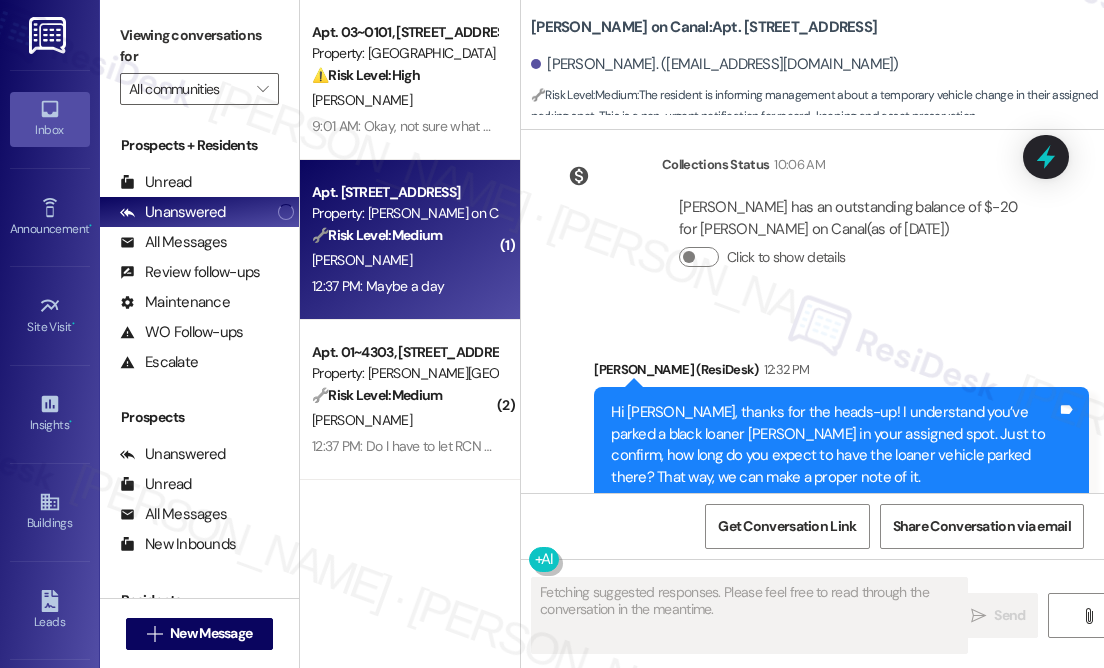 scroll, scrollTop: 11016, scrollLeft: 0, axis: vertical 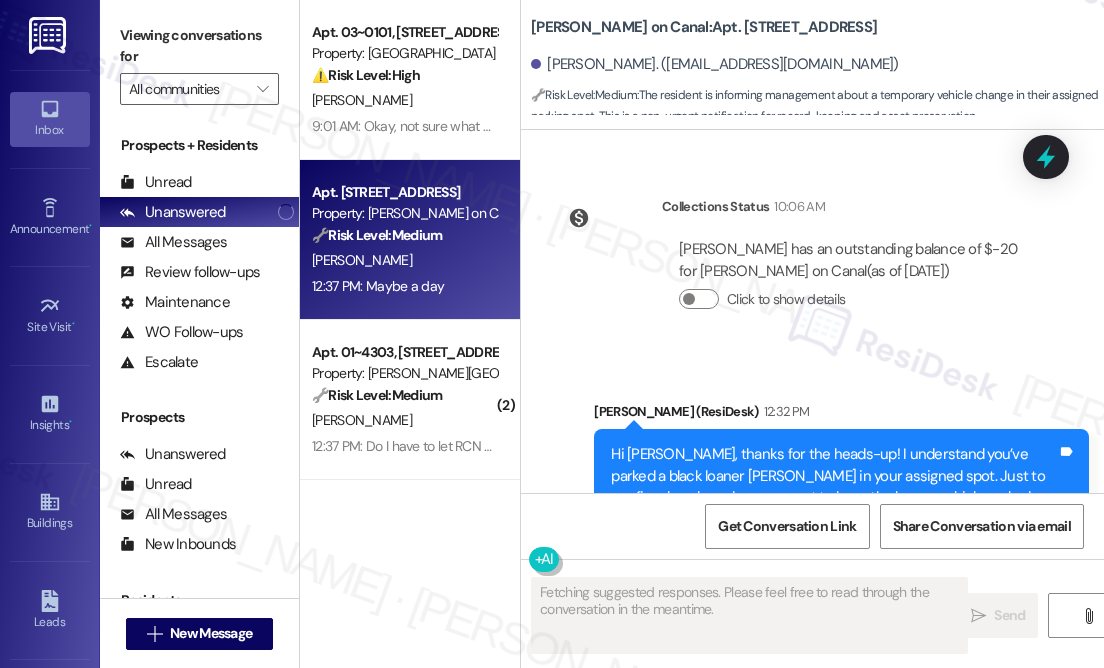 click on "Hi [PERSON_NAME], thanks for the heads-up! I understand you’ve parked a black loaner [PERSON_NAME] in your assigned spot. Just to confirm, how long do you expect to have the loaner vehicle parked there? That way, we can make a proper note of it." at bounding box center [834, 487] 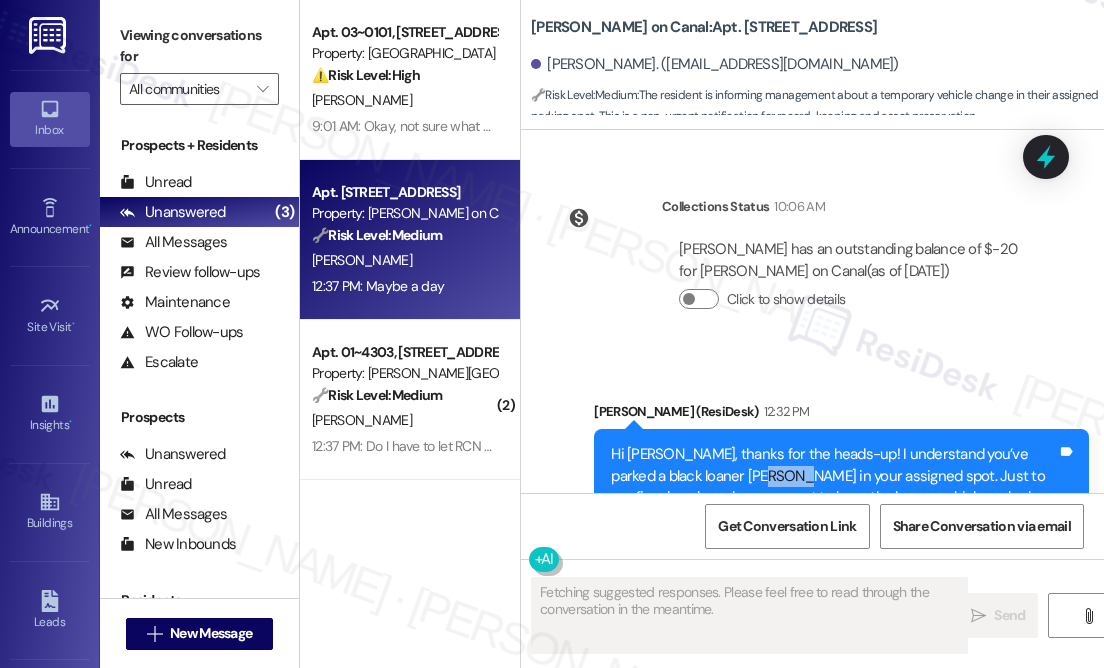 click on "Hi [PERSON_NAME], thanks for the heads-up! I understand you’ve parked a black loaner [PERSON_NAME] in your assigned spot. Just to confirm, how long do you expect to have the loaner vehicle parked there? That way, we can make a proper note of it." at bounding box center (834, 487) 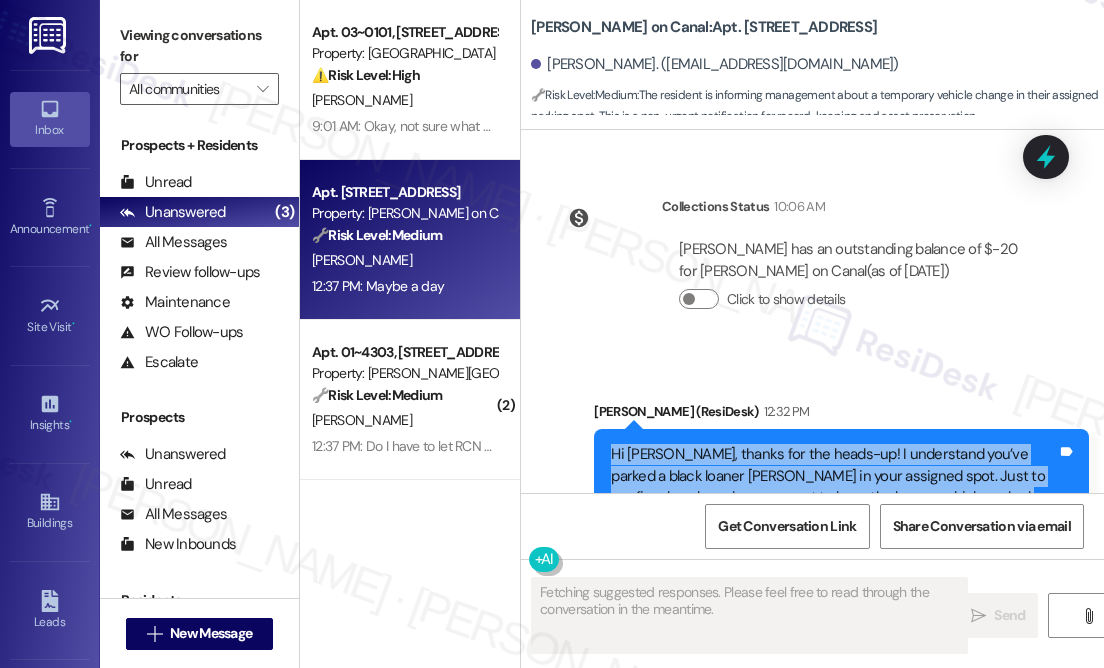 click on "Hi [PERSON_NAME], thanks for the heads-up! I understand you’ve parked a black loaner [PERSON_NAME] in your assigned spot. Just to confirm, how long do you expect to have the loaner vehicle parked there? That way, we can make a proper note of it." at bounding box center [834, 487] 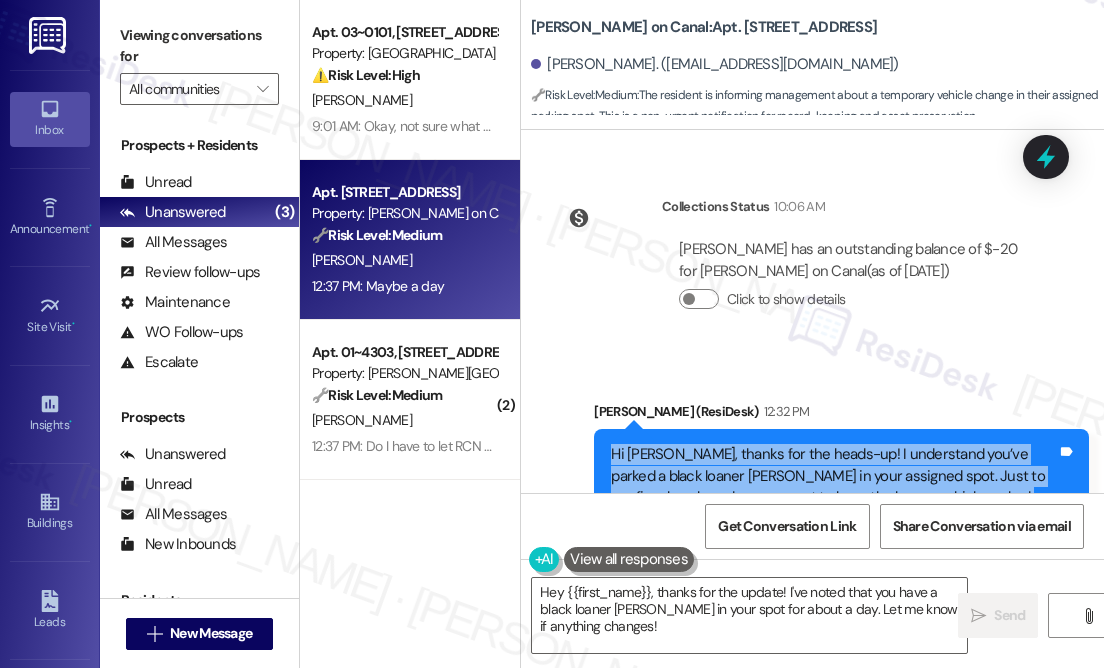 scroll, scrollTop: 11107, scrollLeft: 0, axis: vertical 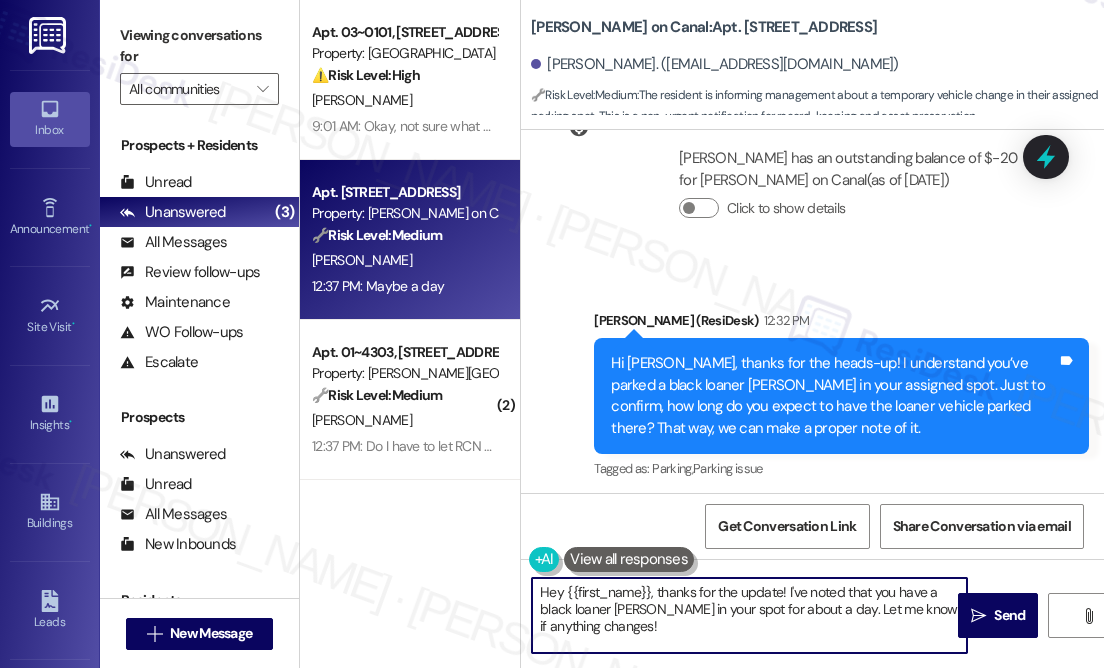 drag, startPoint x: 659, startPoint y: 591, endPoint x: 478, endPoint y: 594, distance: 181.02486 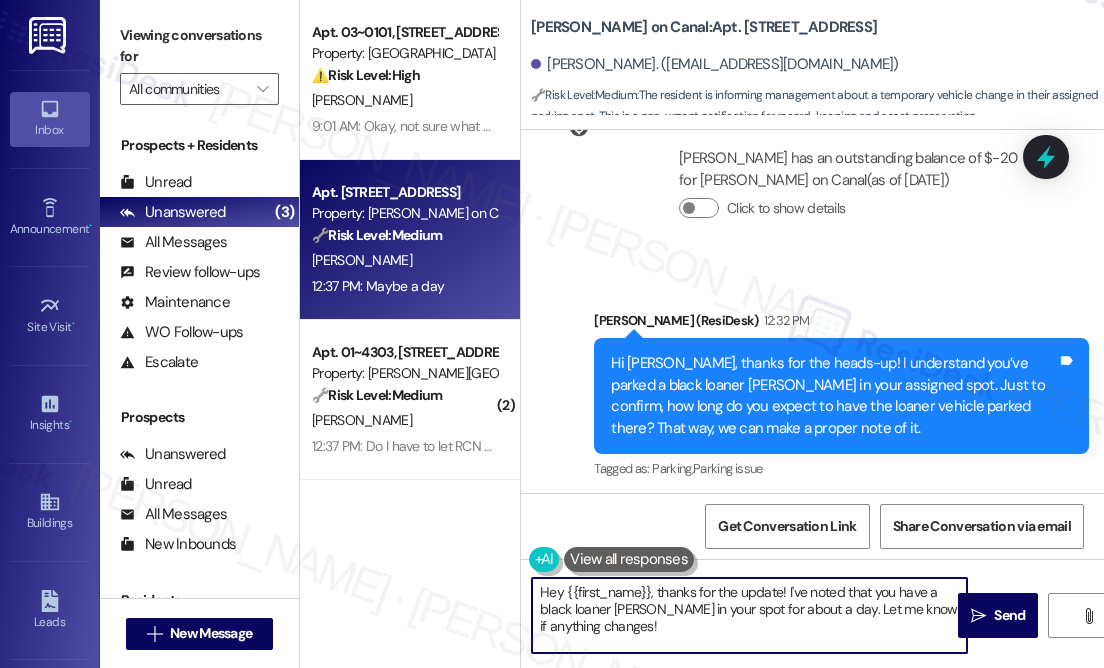 click on "Hey {{first_name}}, thanks for the update! I've noted that you have a black loaner [PERSON_NAME] in your spot for about a day. Let me know if anything changes!" at bounding box center (749, 615) 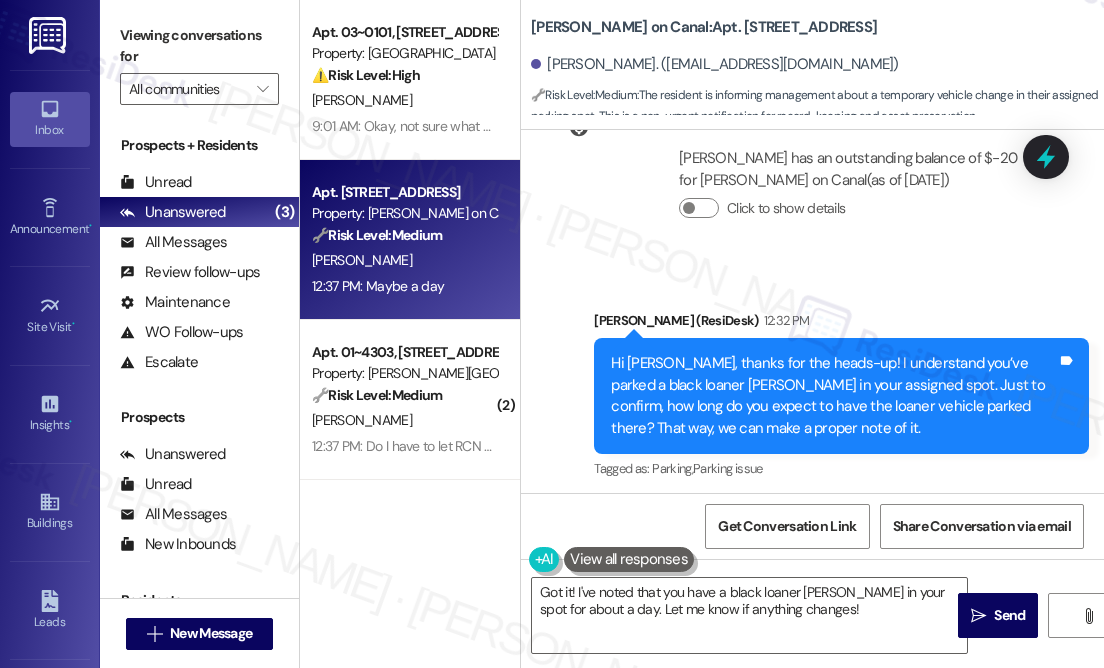 click on "Received via SMS [PERSON_NAME] 12:37 PM Maybe a day Tags and notes Tagged as:   Call request Click to highlight conversations about Call request" at bounding box center (812, 582) 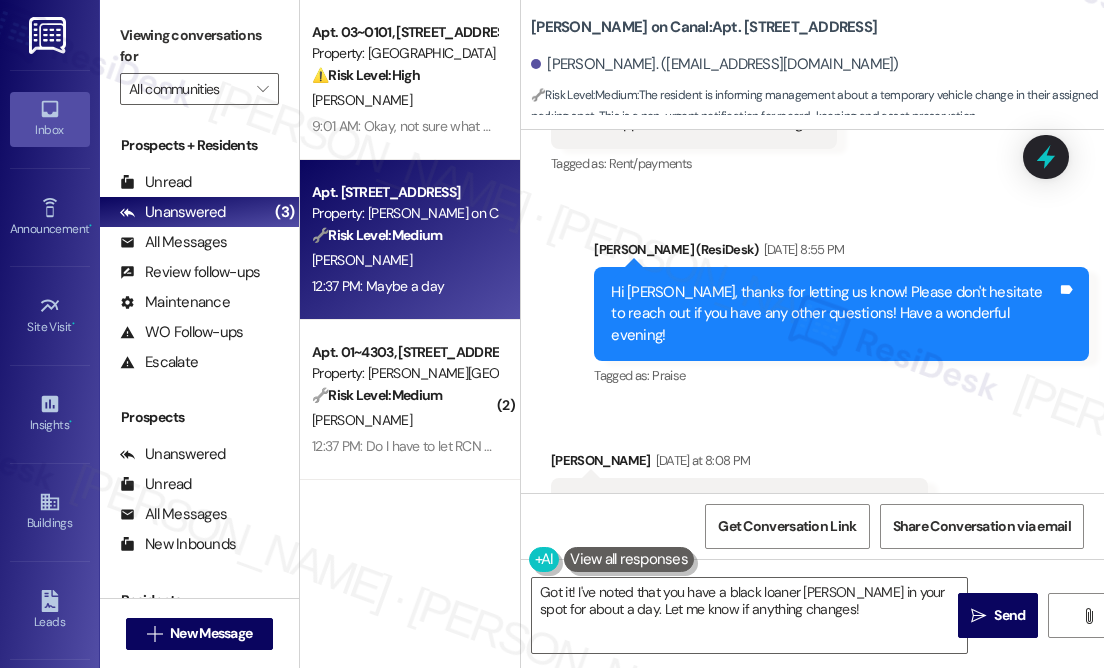 scroll, scrollTop: 10471, scrollLeft: 0, axis: vertical 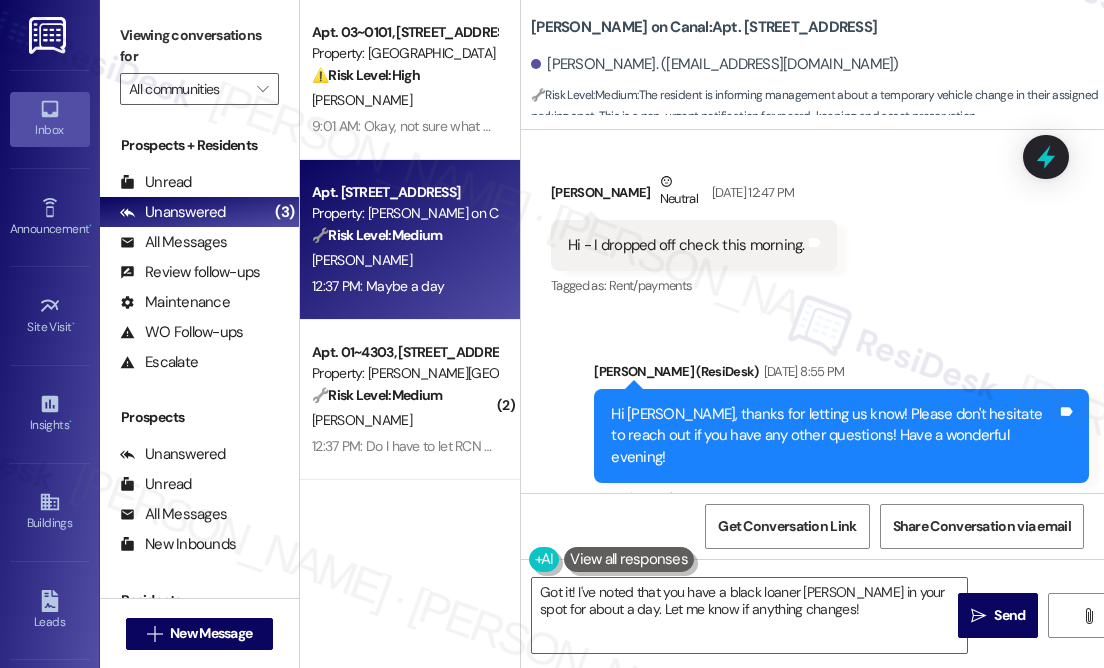 click on "Fyi I parked a loaner Mercedes in my spot. It is black Tags and notes" at bounding box center (739, 625) 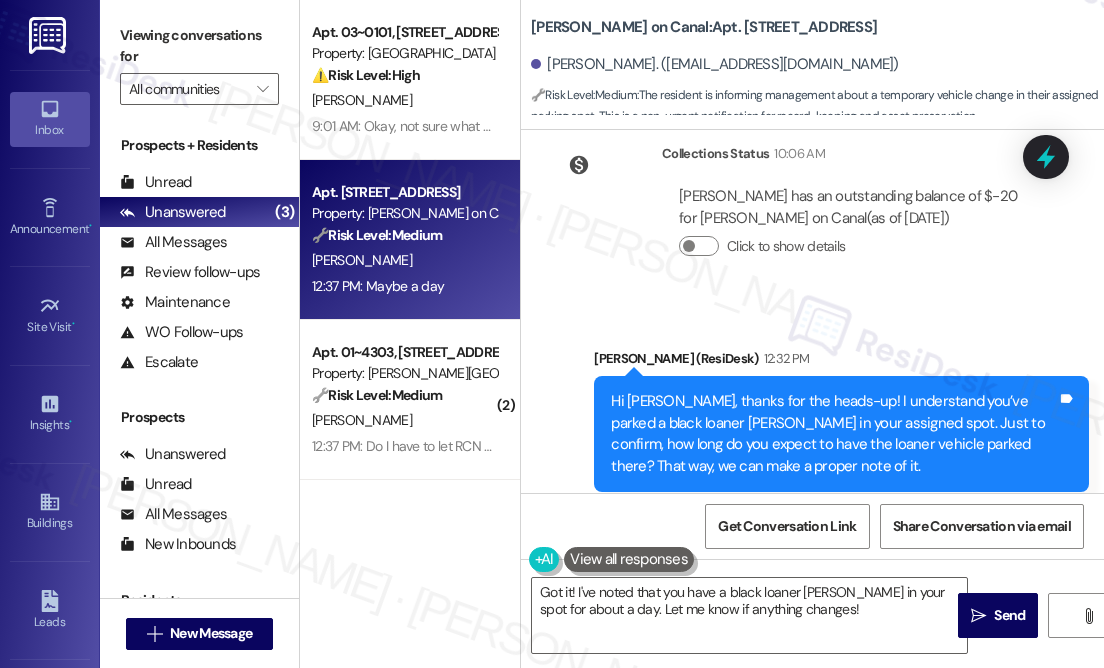 scroll, scrollTop: 11107, scrollLeft: 0, axis: vertical 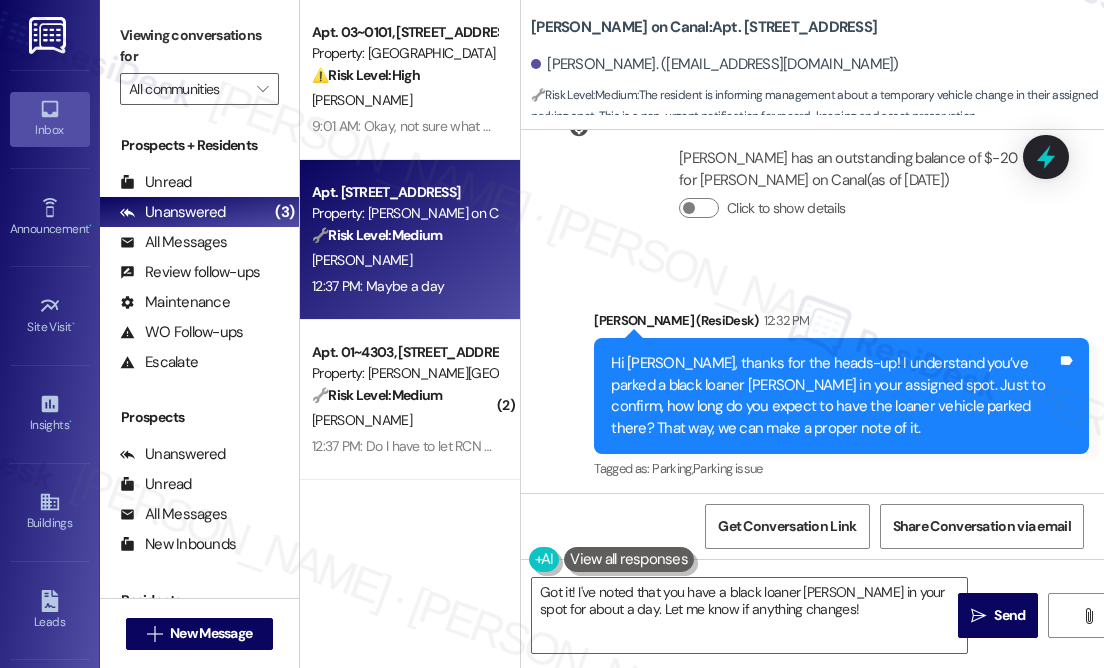 click on "Hi [PERSON_NAME], thanks for the heads-up! I understand you’ve parked a black loaner [PERSON_NAME] in your assigned spot. Just to confirm, how long do you expect to have the loaner vehicle parked there? That way, we can make a proper note of it." at bounding box center (834, 396) 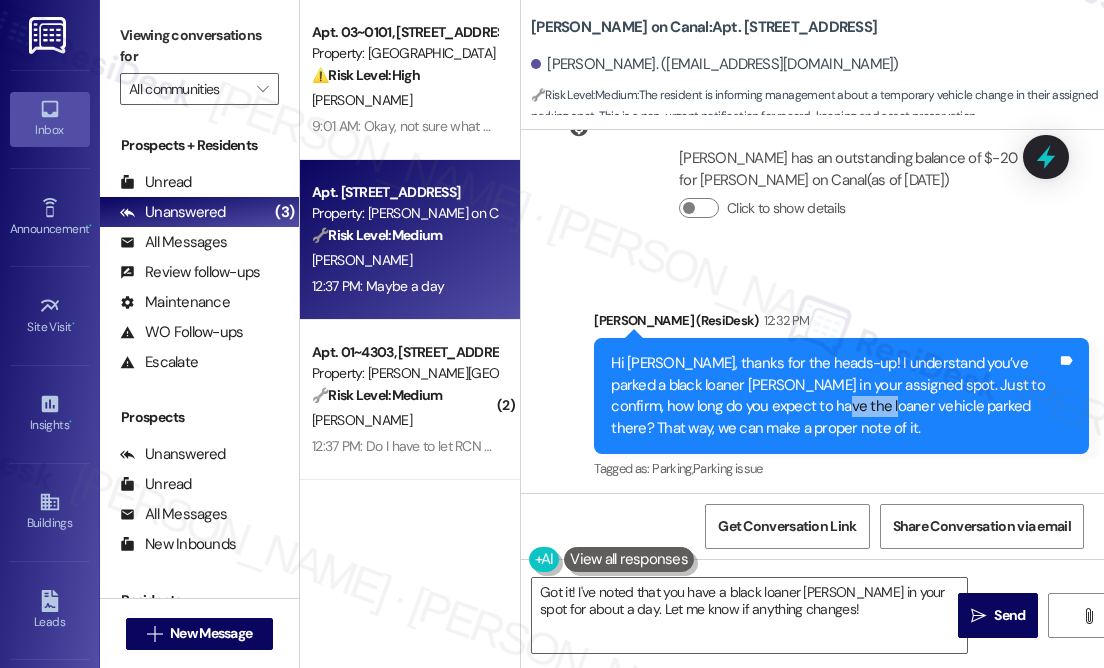 click on "Hi [PERSON_NAME], thanks for the heads-up! I understand you’ve parked a black loaner [PERSON_NAME] in your assigned spot. Just to confirm, how long do you expect to have the loaner vehicle parked there? That way, we can make a proper note of it." at bounding box center (834, 396) 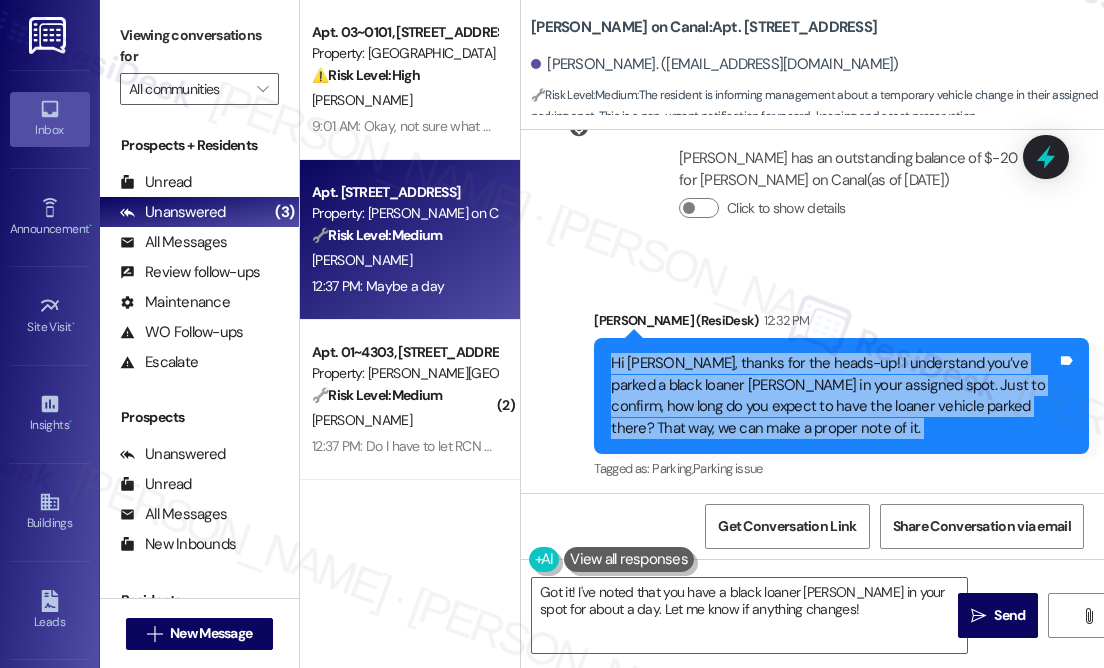 click on "Hi [PERSON_NAME], thanks for the heads-up! I understand you’ve parked a black loaner [PERSON_NAME] in your assigned spot. Just to confirm, how long do you expect to have the loaner vehicle parked there? That way, we can make a proper note of it." at bounding box center (834, 396) 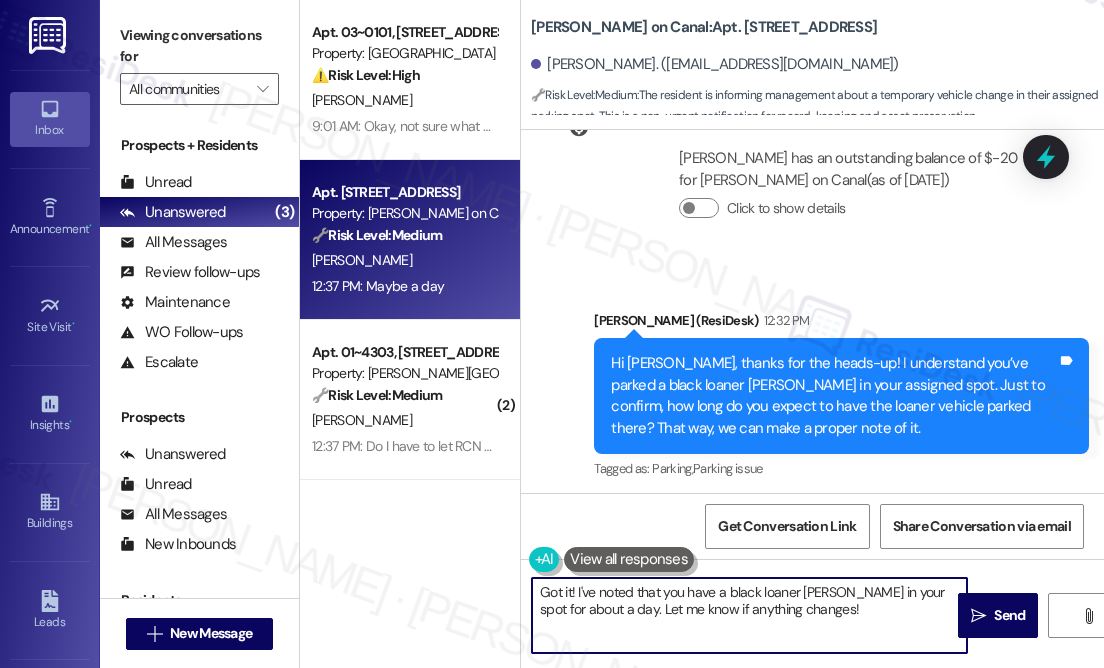 drag, startPoint x: 576, startPoint y: 590, endPoint x: 866, endPoint y: 638, distance: 293.9456 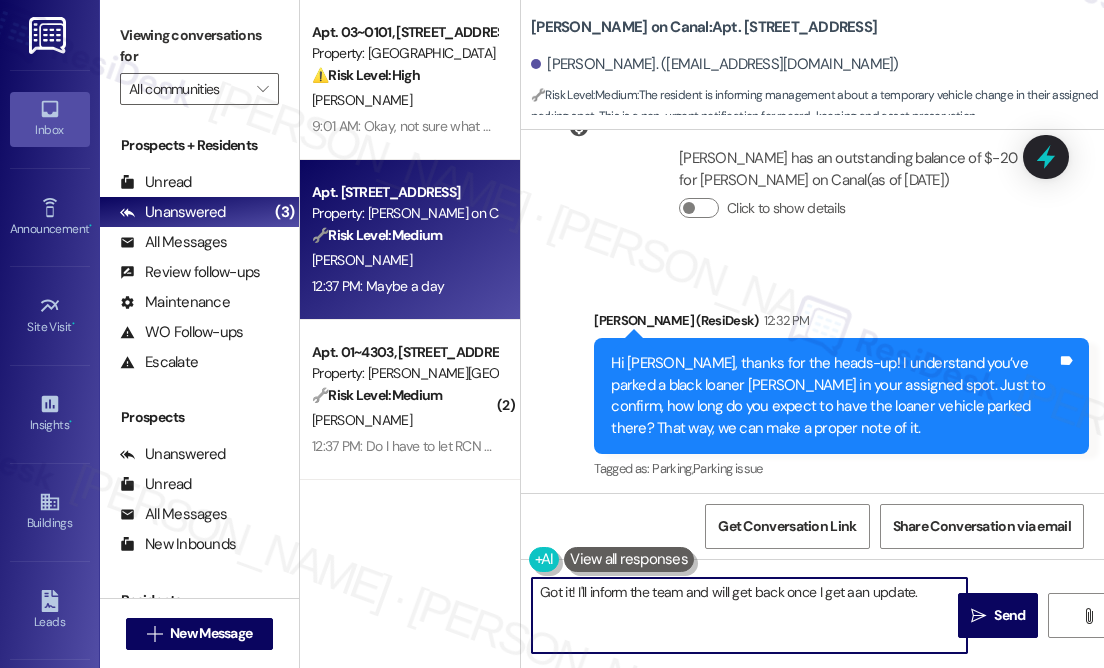click on "Got it! I'll inform the team and will get back once I get aan update." at bounding box center (749, 615) 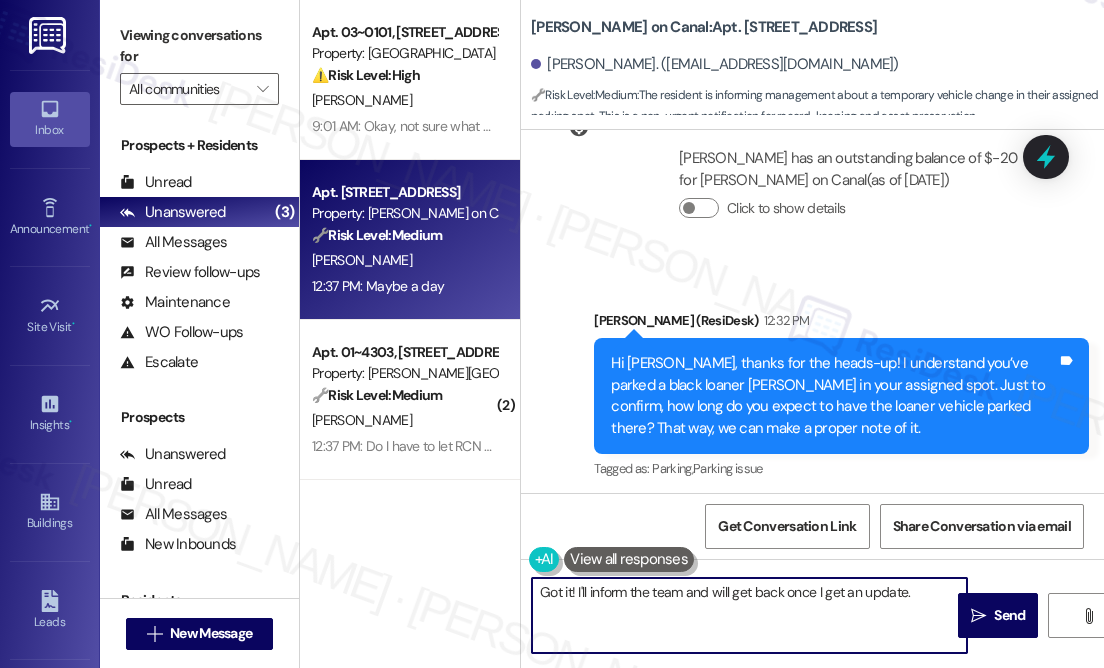 click on "Got it! I'll inform the team and will get back once I get an update." at bounding box center (749, 615) 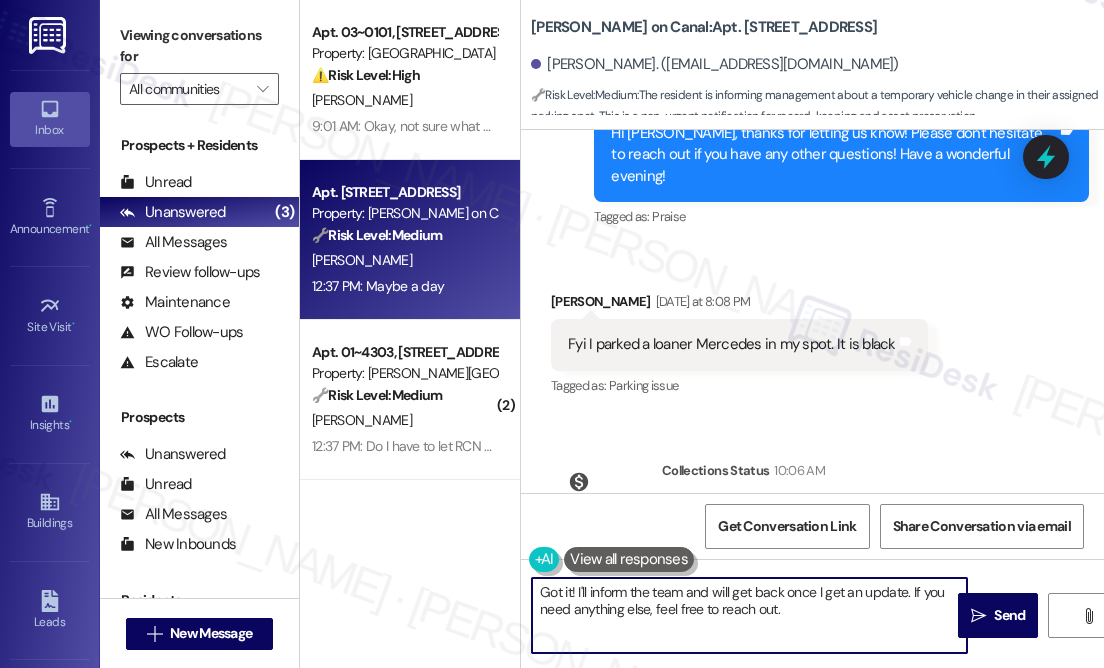scroll, scrollTop: 10744, scrollLeft: 0, axis: vertical 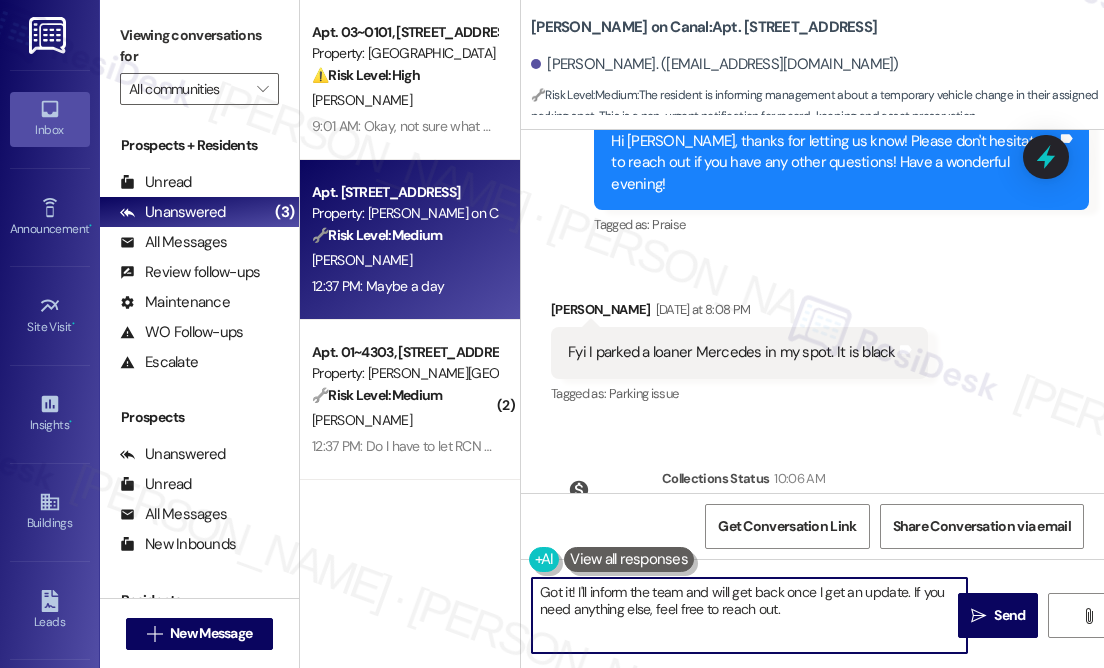 click on "Got it! I'll inform the team and will get back once I get an update. If you need anything else, feel free to reach out." at bounding box center (749, 615) 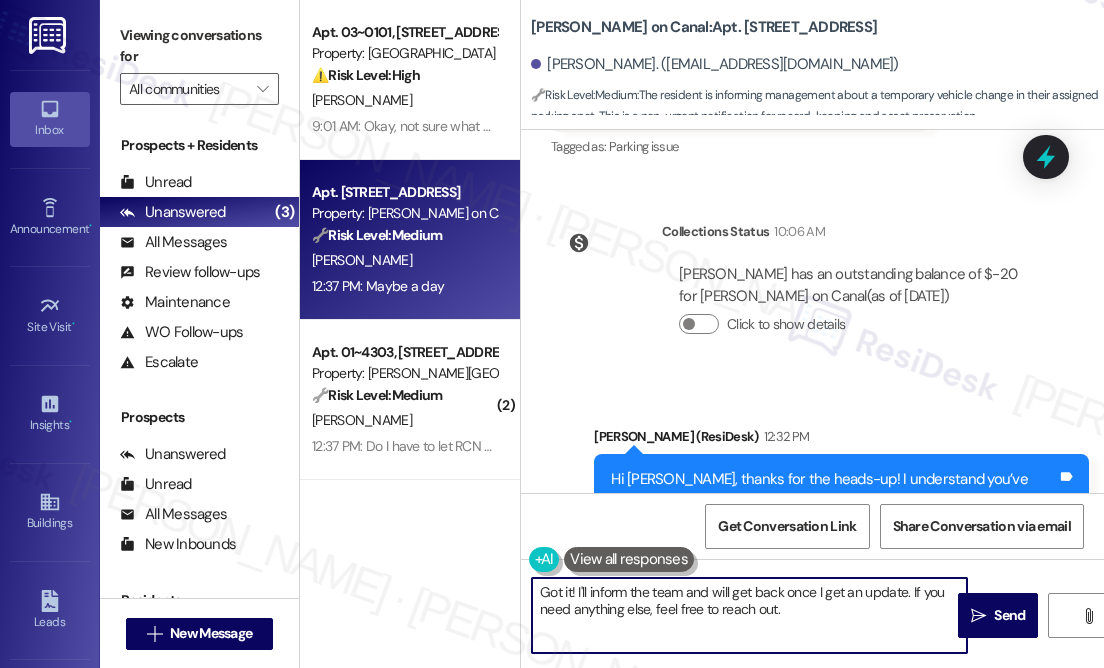 scroll, scrollTop: 11107, scrollLeft: 0, axis: vertical 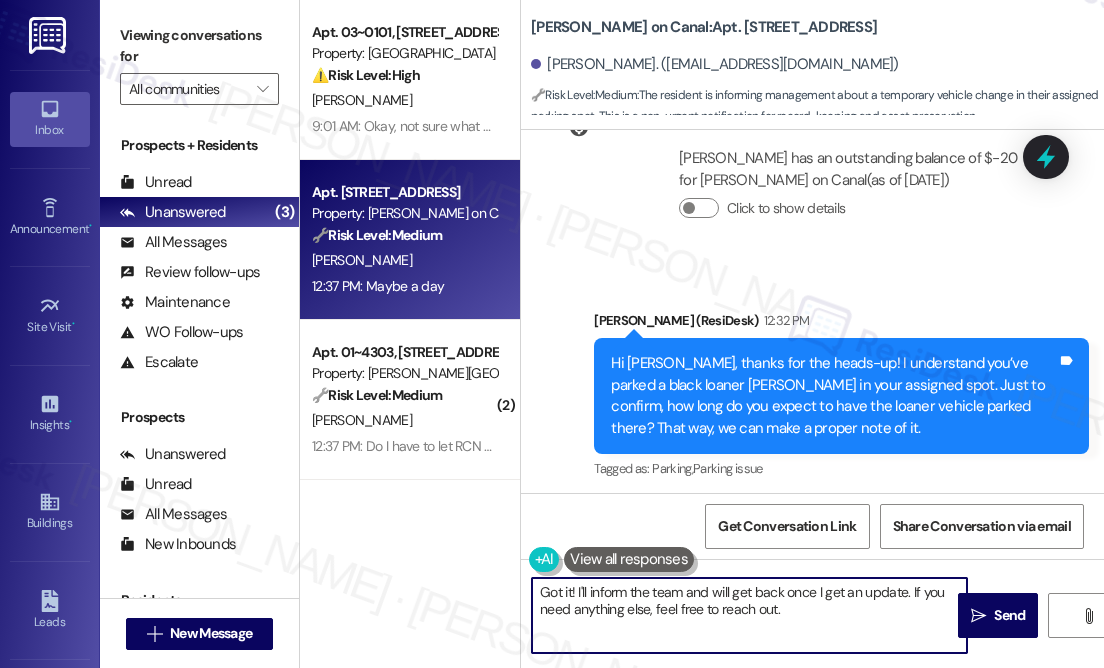 click on "Got it! I'll inform the team and will get back once I get an update. If you need anything else, feel free to reach out." at bounding box center (749, 615) 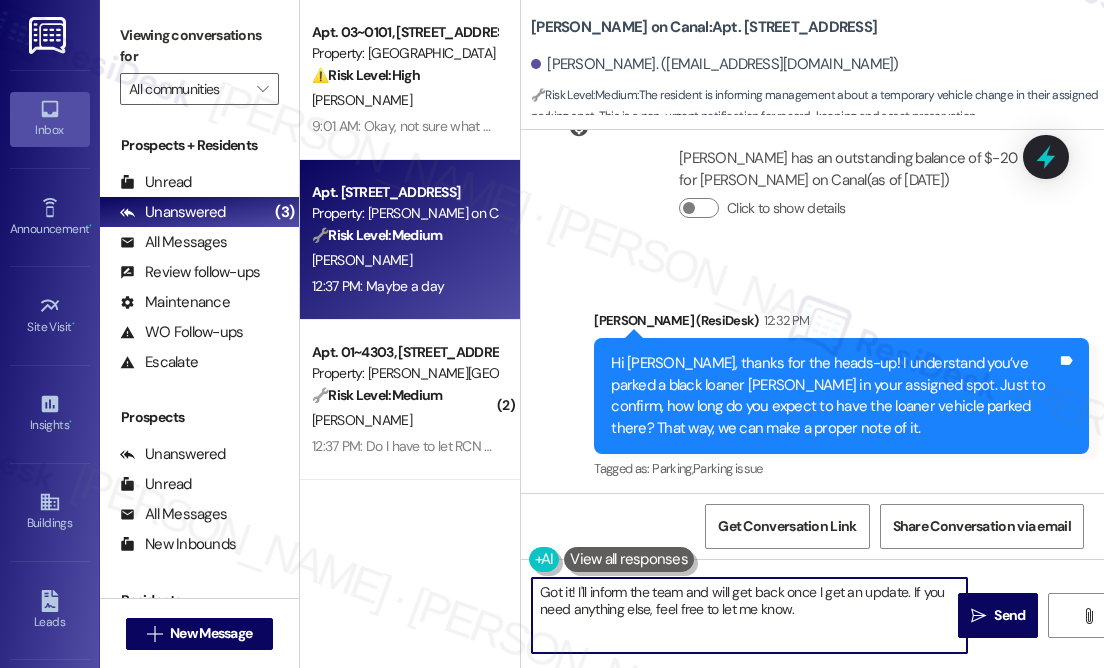 click on "Got it! I'll inform the team and will get back once I get an update. If you need anything else, feel free to let me know." at bounding box center (749, 615) 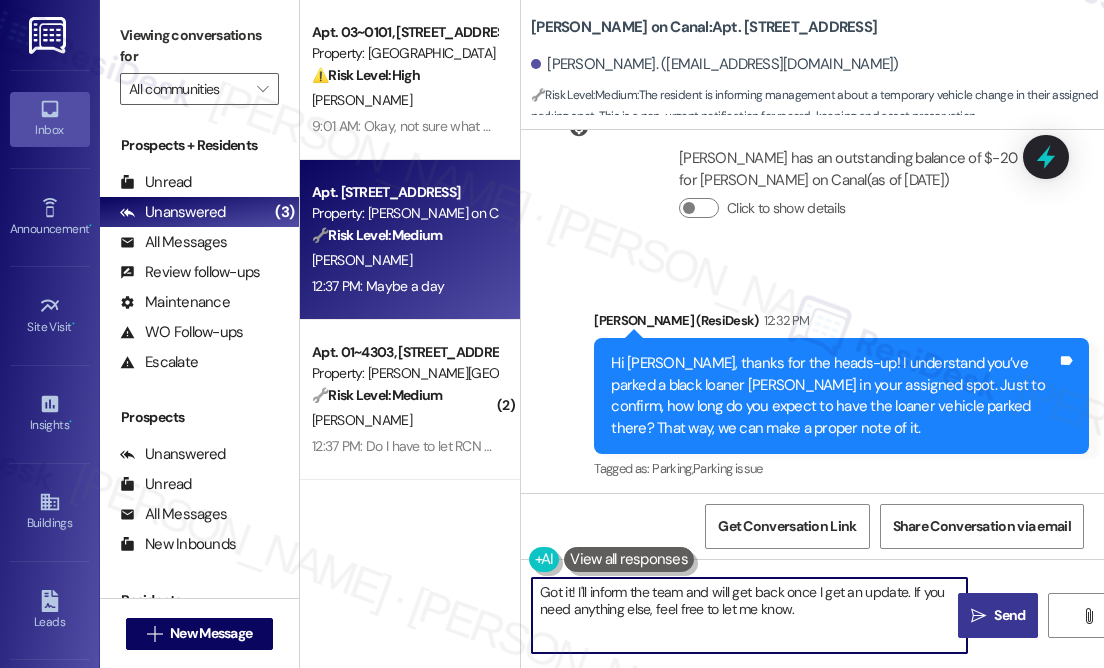 type on "Got it! I'll inform the team and will get back once I get an update. If you need anything else, feel free to let me know." 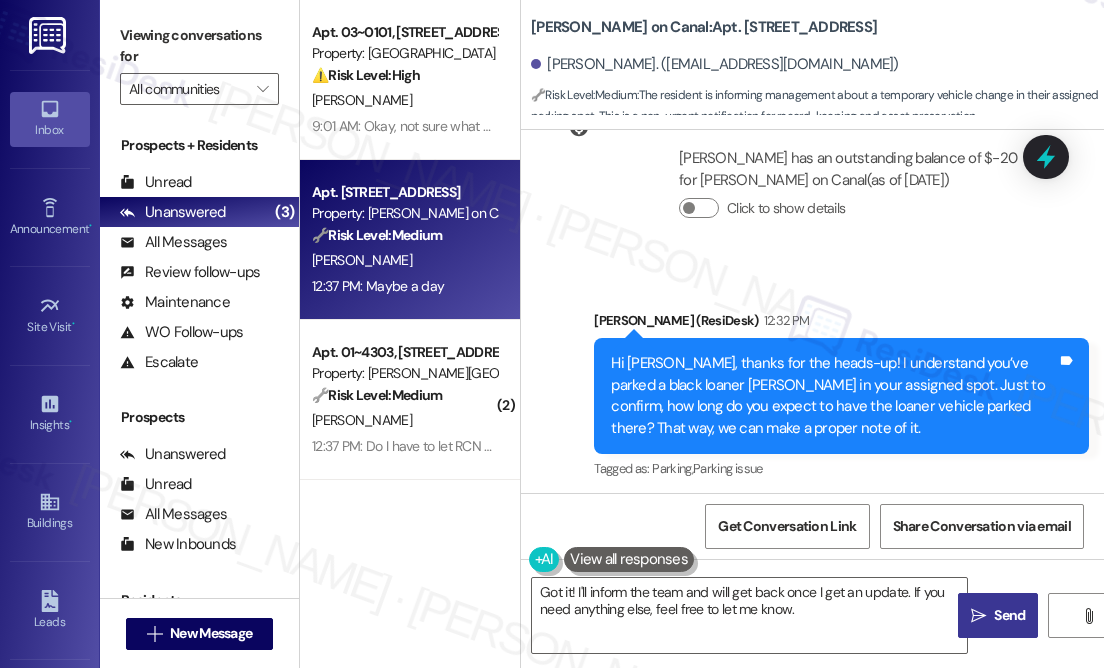 click on "Send" at bounding box center (1009, 615) 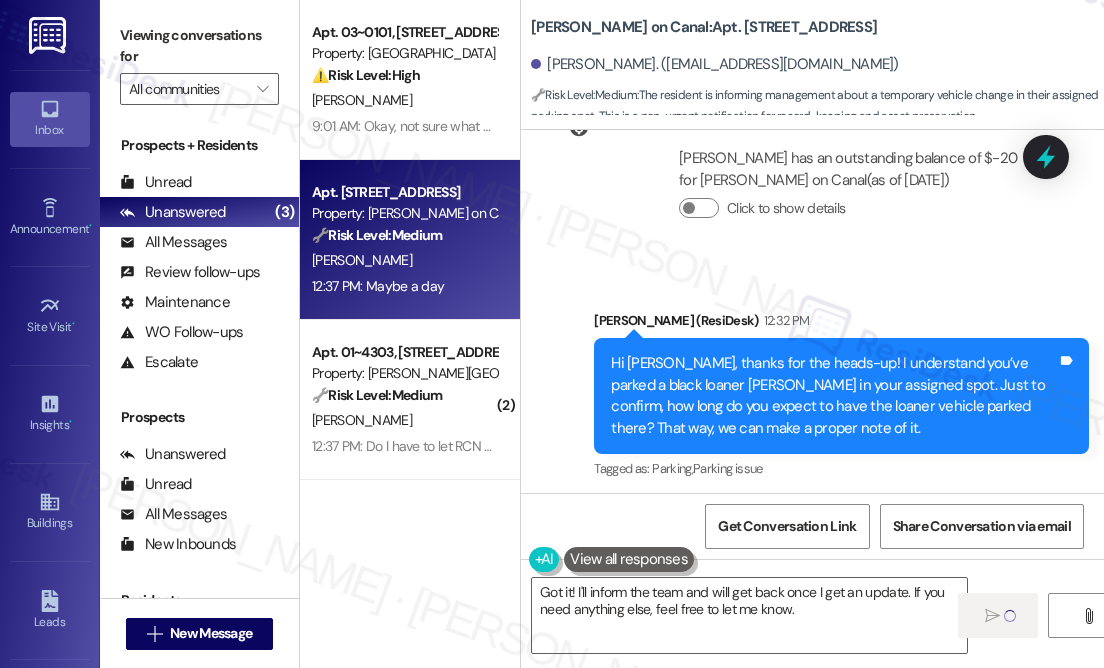 type 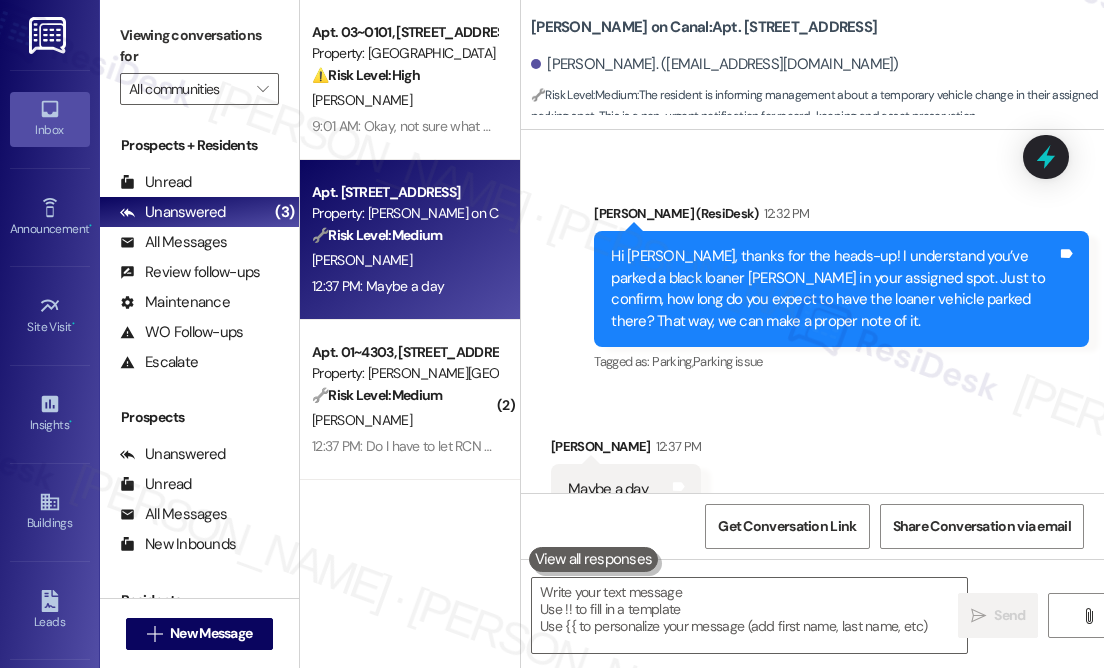 scroll, scrollTop: 11268, scrollLeft: 0, axis: vertical 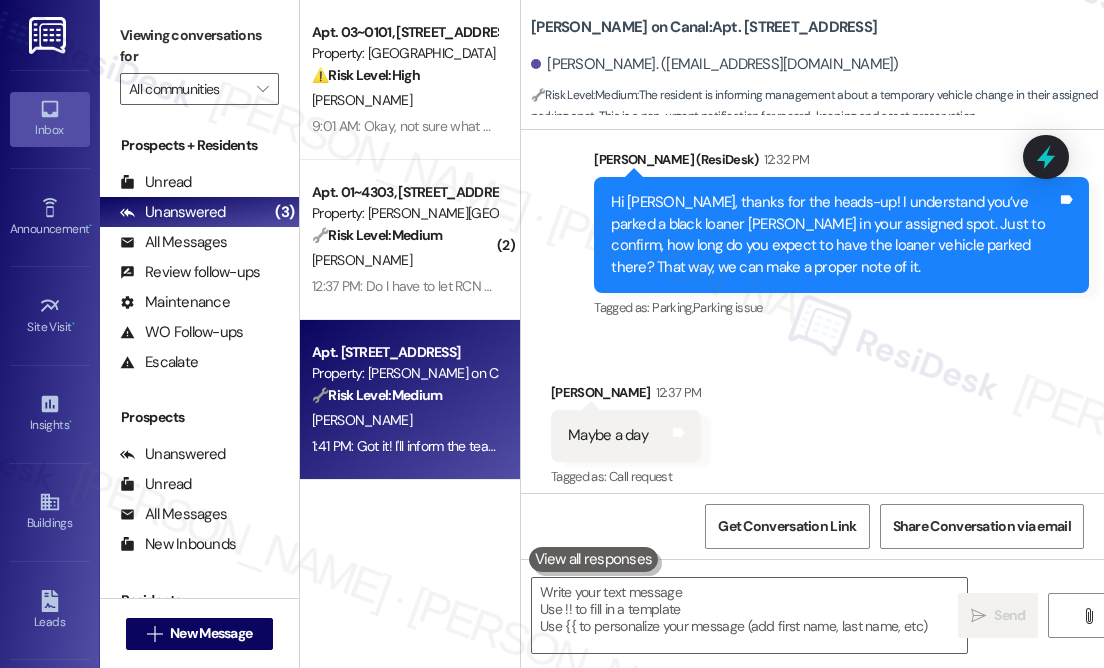 click on "Sent via SMS [PERSON_NAME] 1:41 PM Got it! I'll inform the team and will get back once I get an update. If you need anything else, feel free to let me know. Tags and notes" at bounding box center [841, 601] 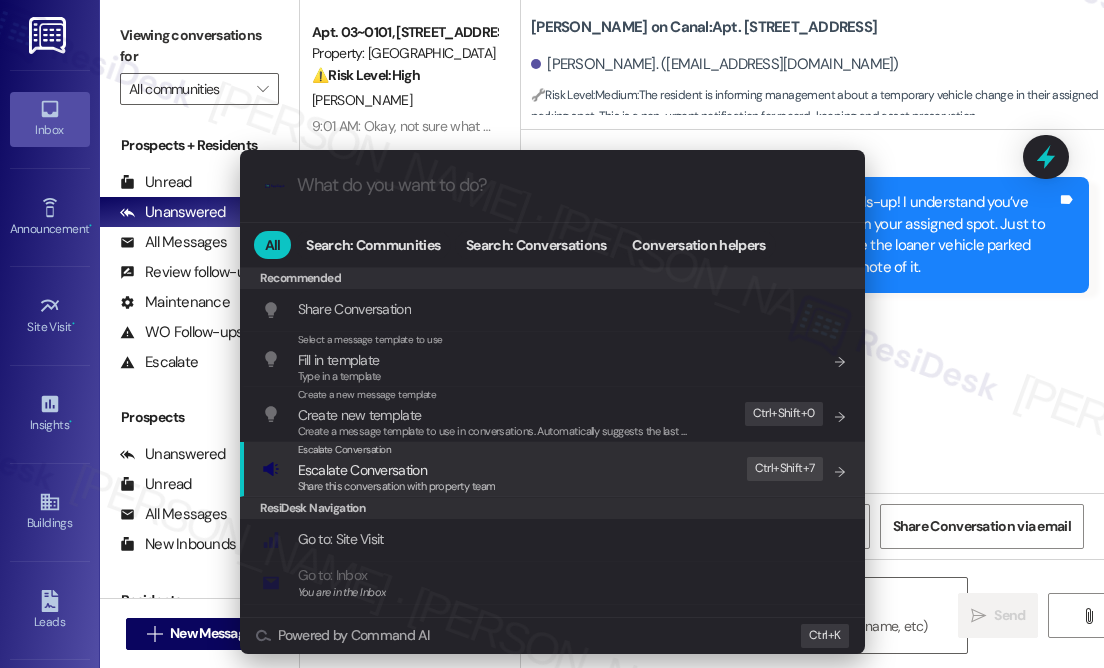 click on "Escalate Conversation Escalate Conversation Share this conversation with property team Edit Ctrl+ Shift+ 7" at bounding box center (554, 469) 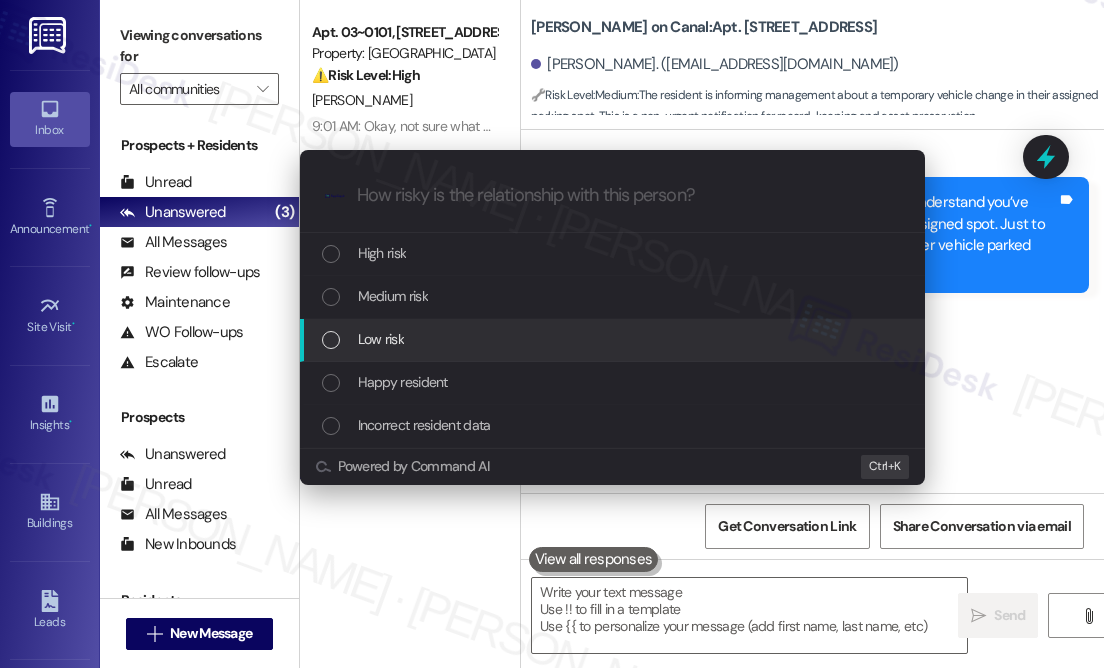 click on "Low risk" at bounding box center [614, 339] 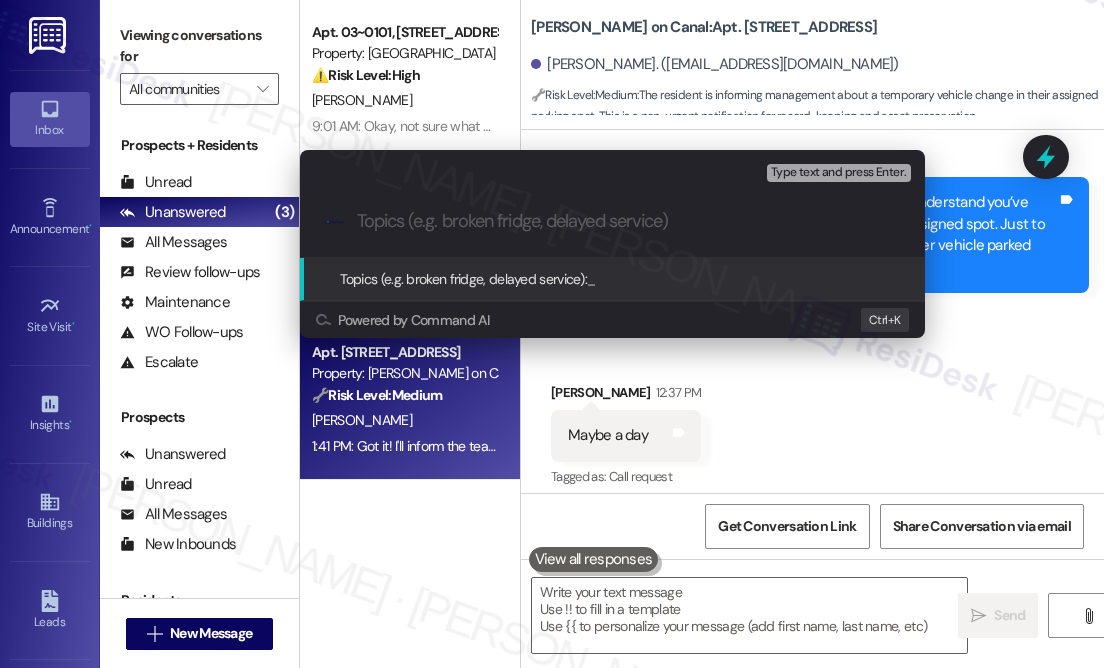 click at bounding box center [628, 221] 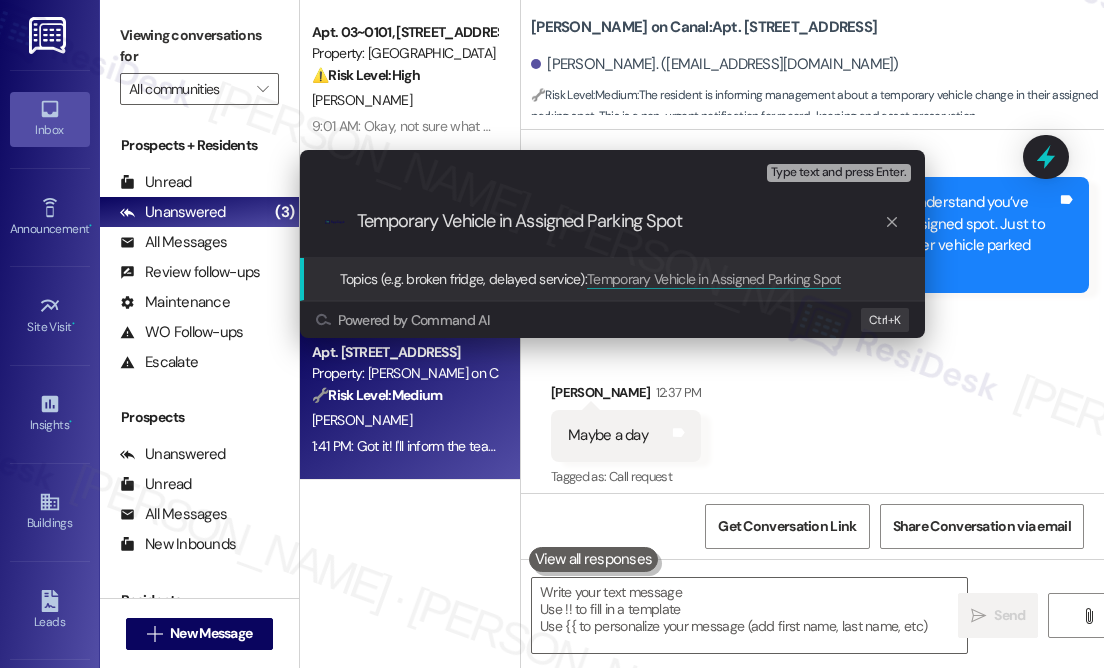 click on "Temporary Vehicle in Assigned Parking Spot" at bounding box center [620, 221] 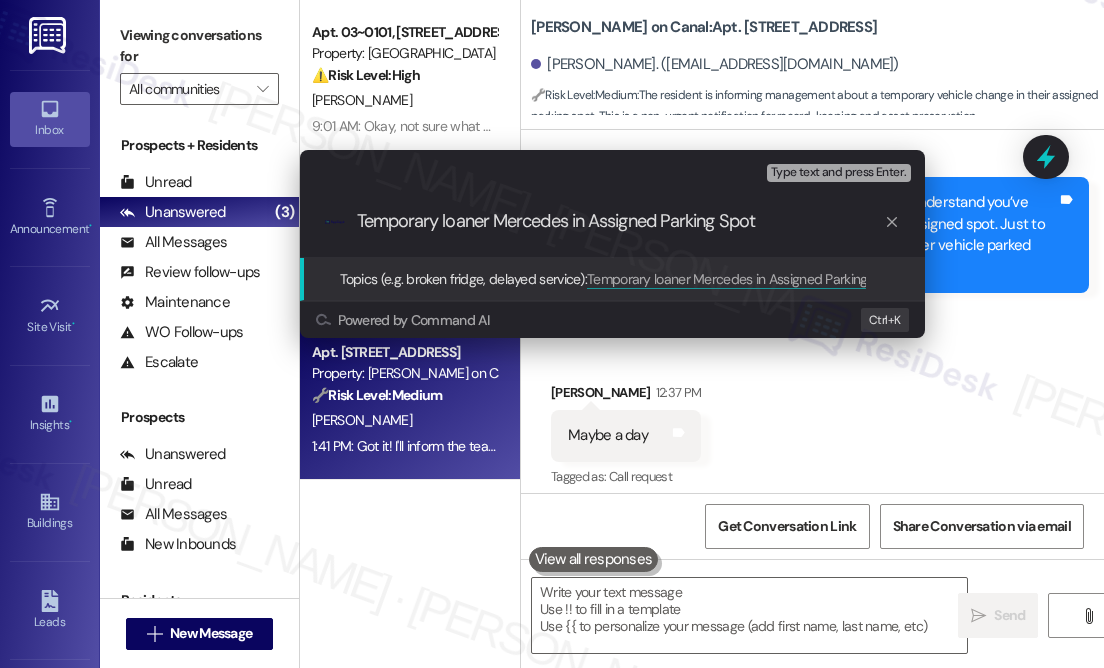 click on "Temporary loaner Mercedes in Assigned Parking Spot" at bounding box center [620, 221] 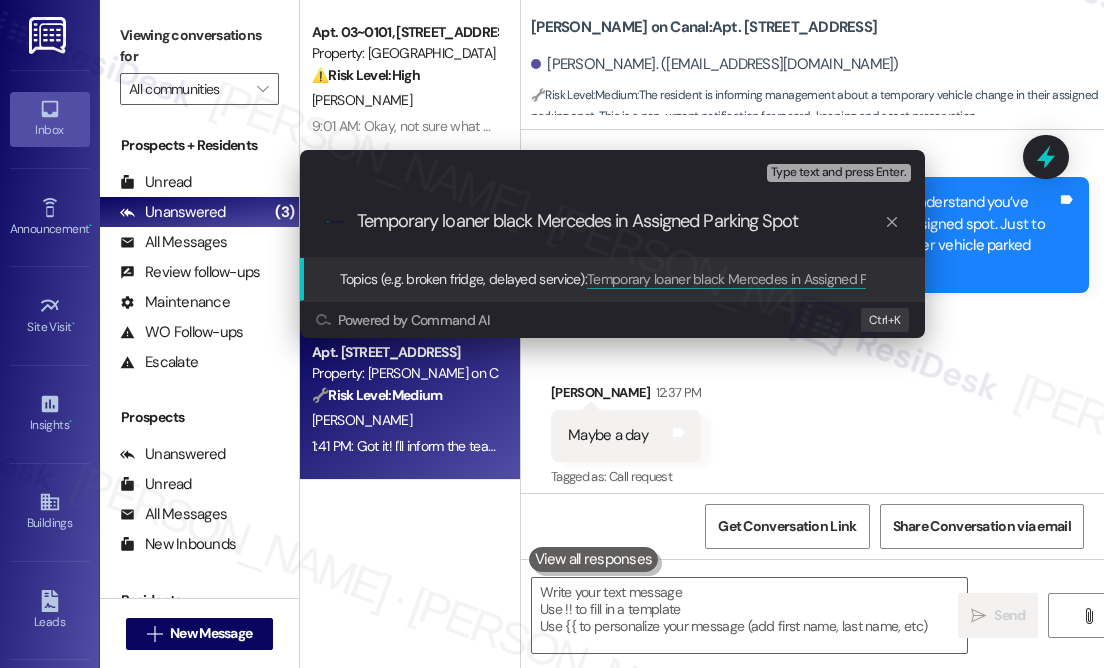 type on "Temporary loaner black Mercedes in Assigned Parking Spot" 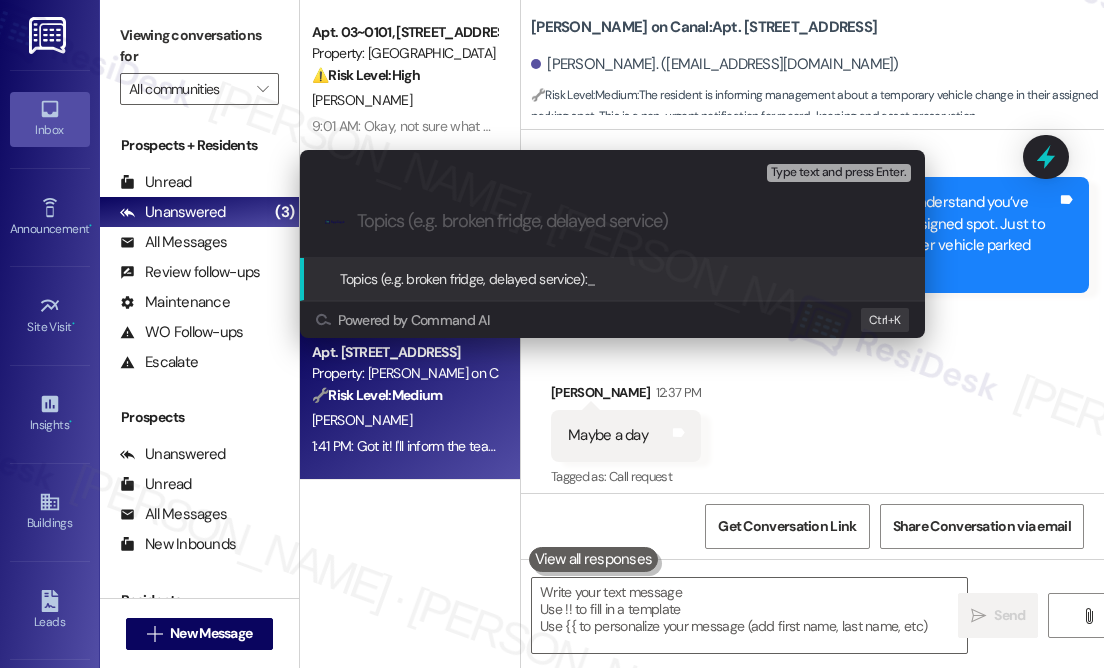 click on "Escalate Conversation Low risk Topics (e.g. broken fridge, delayed service) Any messages to highlight in the email? Type text and press Enter. .cls-1{fill:#0a055f;}.cls-2{fill:#0cc4c4;} resideskLogoBlueOrange Topics (e.g. broken fridge, delayed service):  _ Powered by Command AI Ctrl+ K" at bounding box center (552, 334) 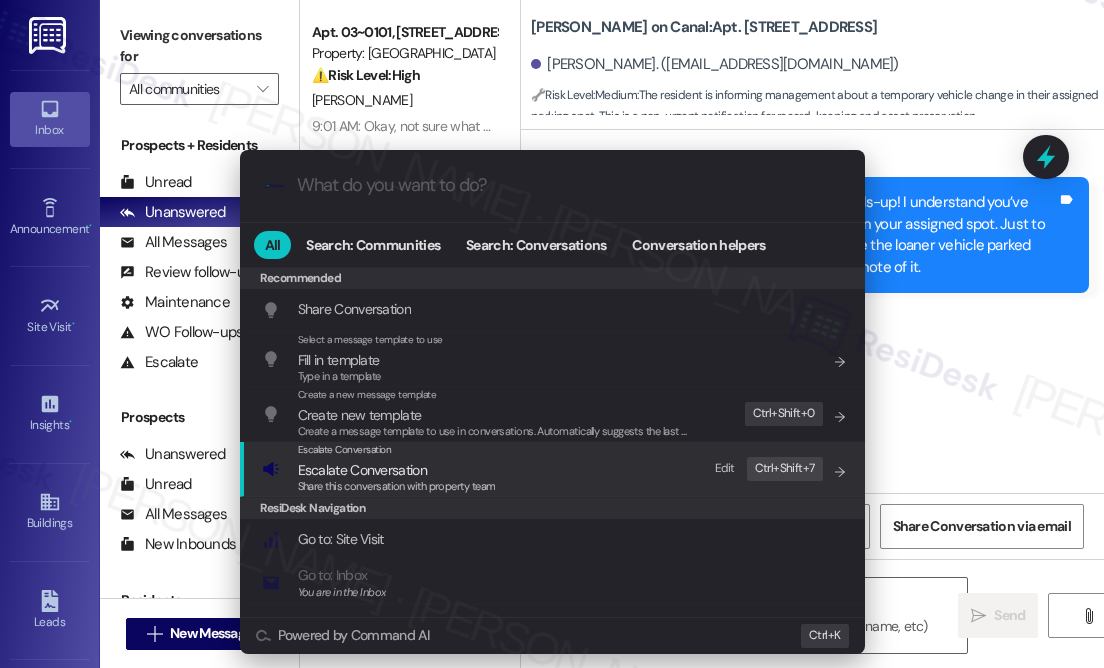 click on "Share this conversation with property team" at bounding box center [397, 486] 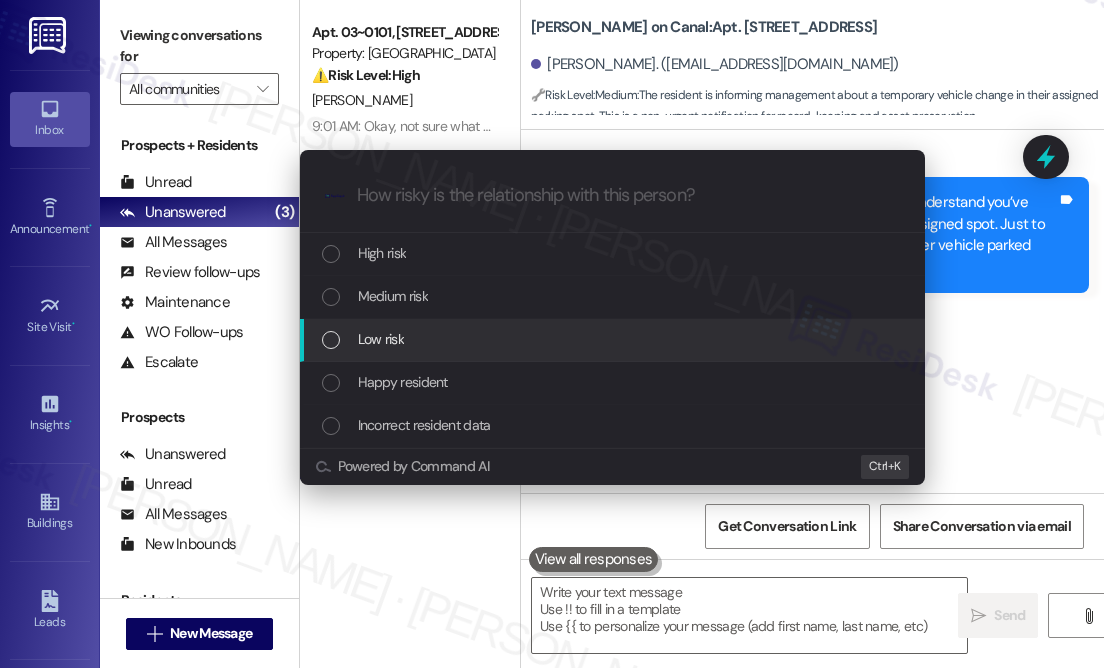 click on "Low risk" at bounding box center [614, 339] 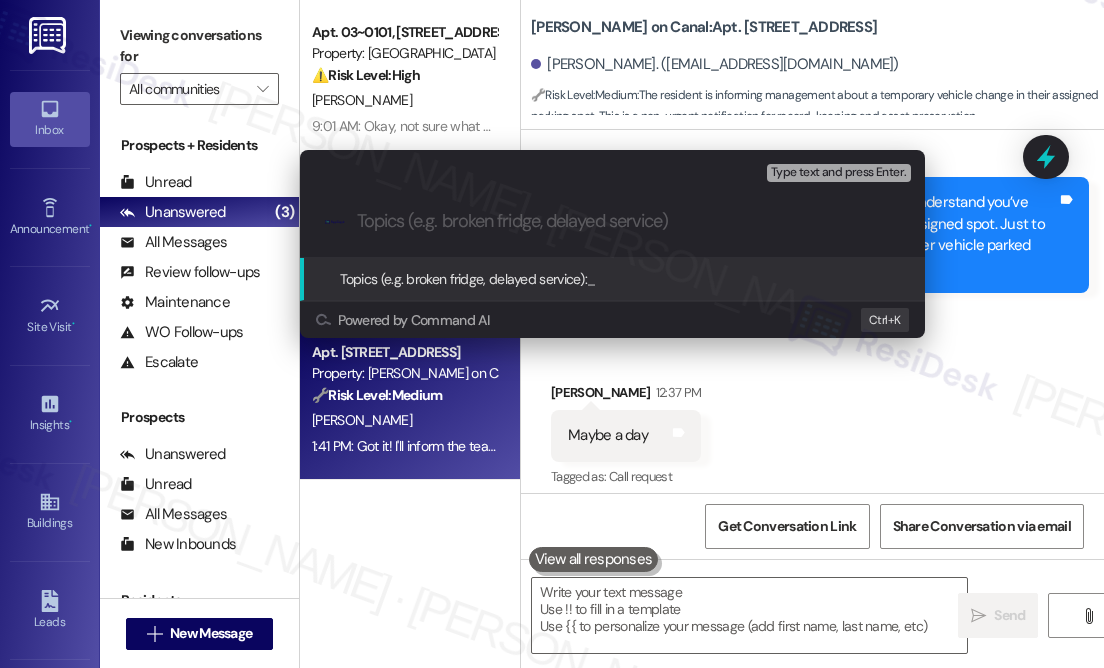 paste on "Temporary loaner black Mercedes in Assigned Parking Spot" 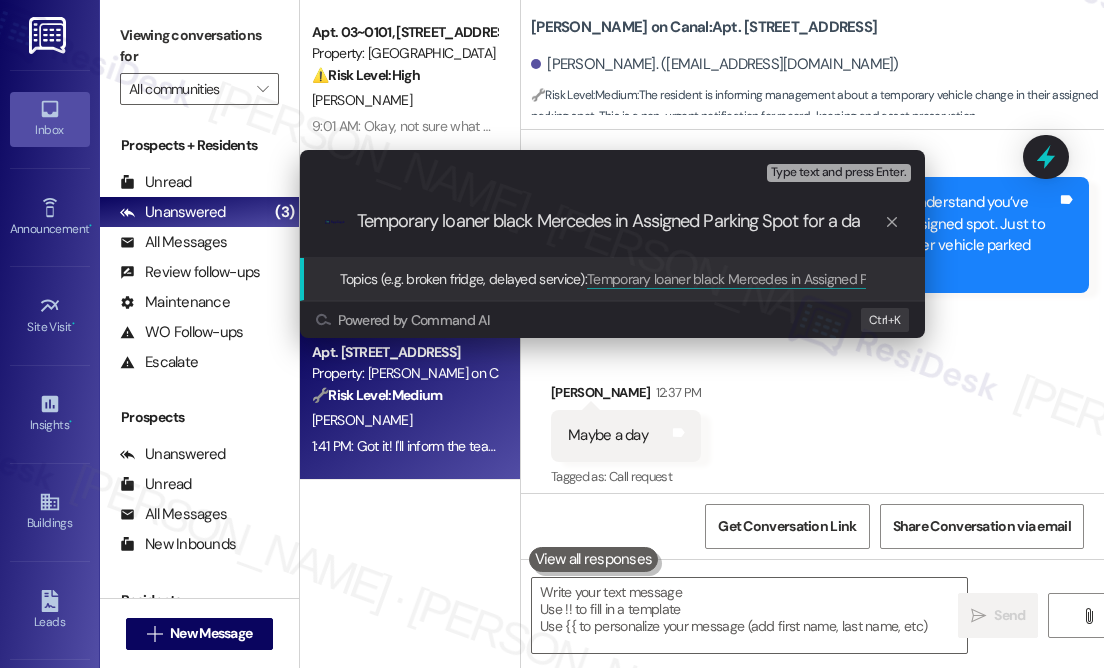 type on "Temporary loaner black Mercedes in Assigned Parking Spot for a day" 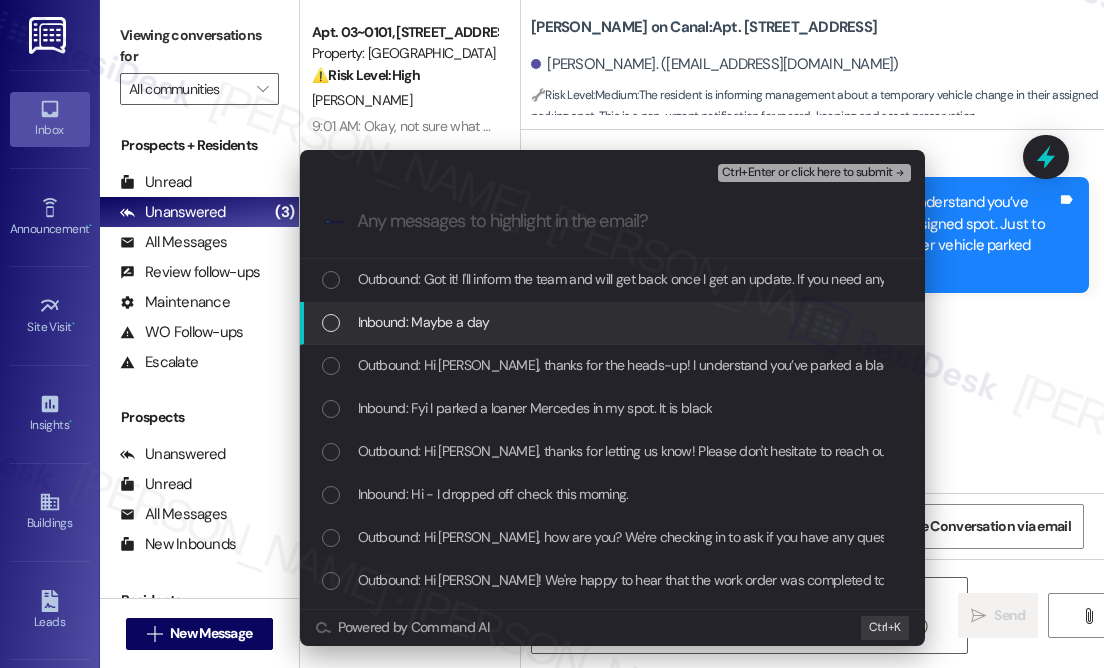 click on "Inbound: Maybe a day" at bounding box center (424, 322) 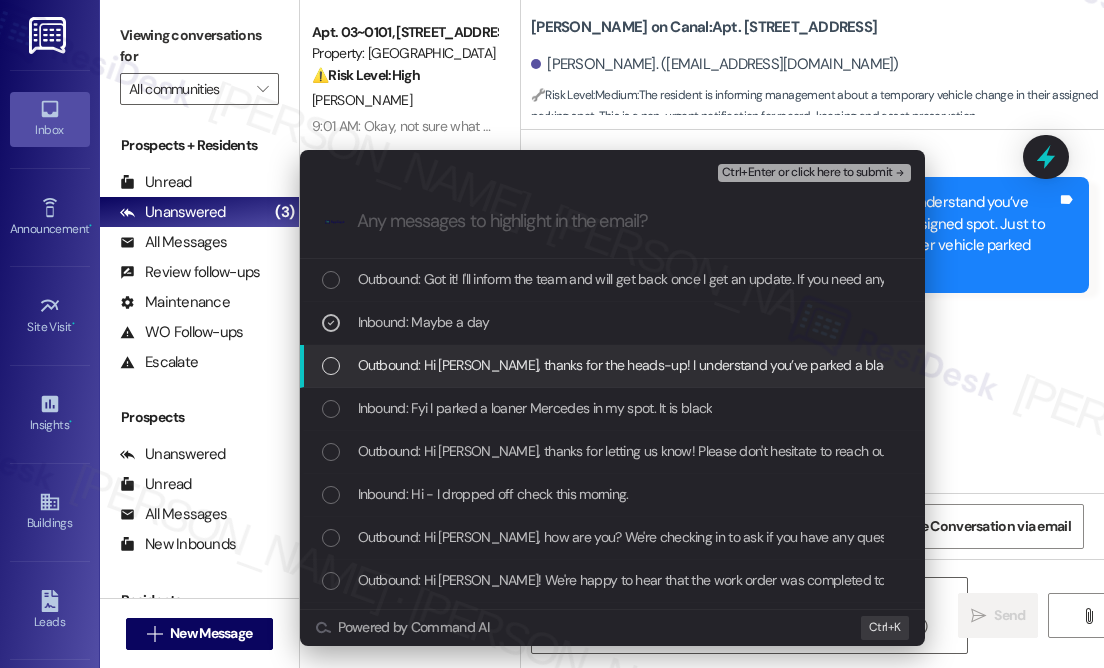 click on "Inbound: Fyi I parked a loaner Mercedes in my spot. It is black" at bounding box center (535, 408) 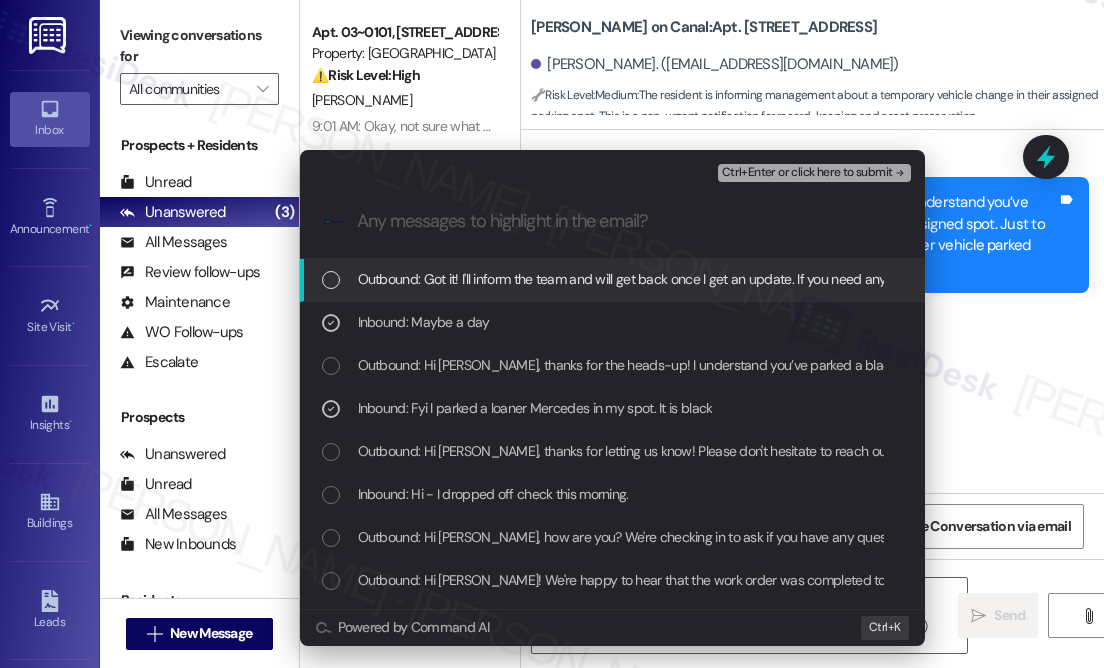 click on "Ctrl+Enter or click here to submit" at bounding box center (807, 173) 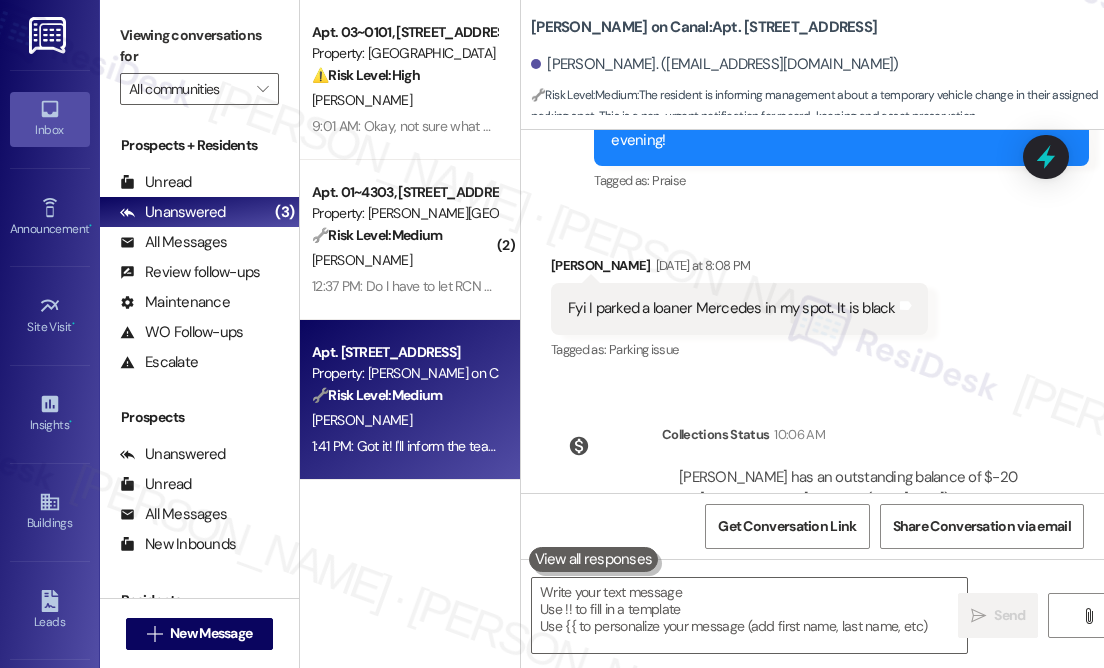 scroll, scrollTop: 10722, scrollLeft: 0, axis: vertical 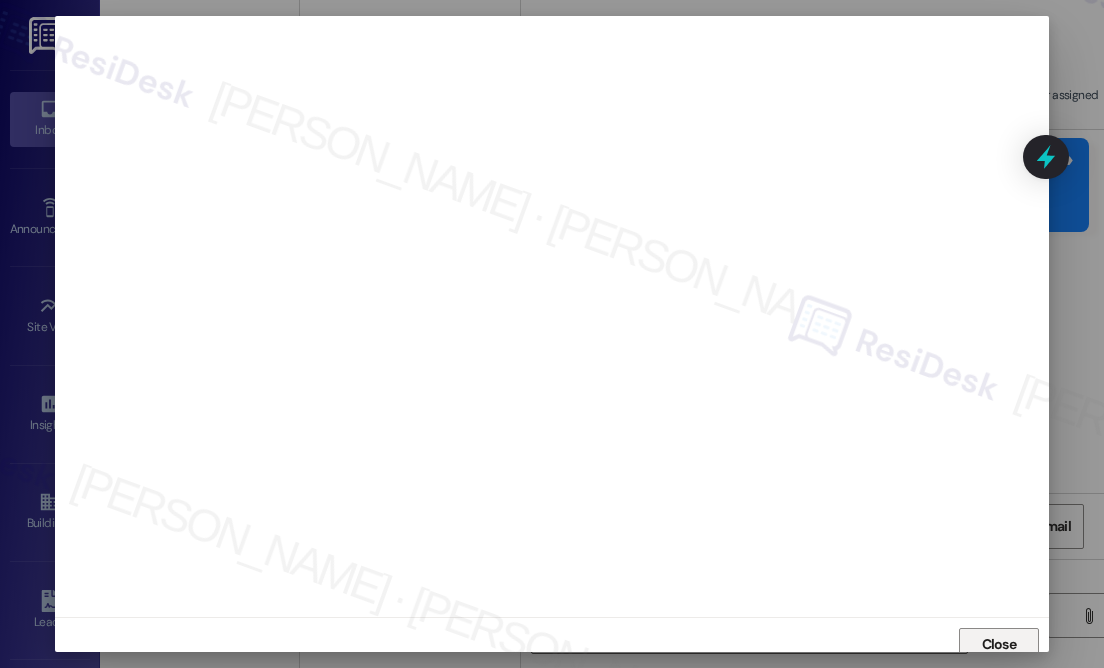 click on "Close" at bounding box center (999, 644) 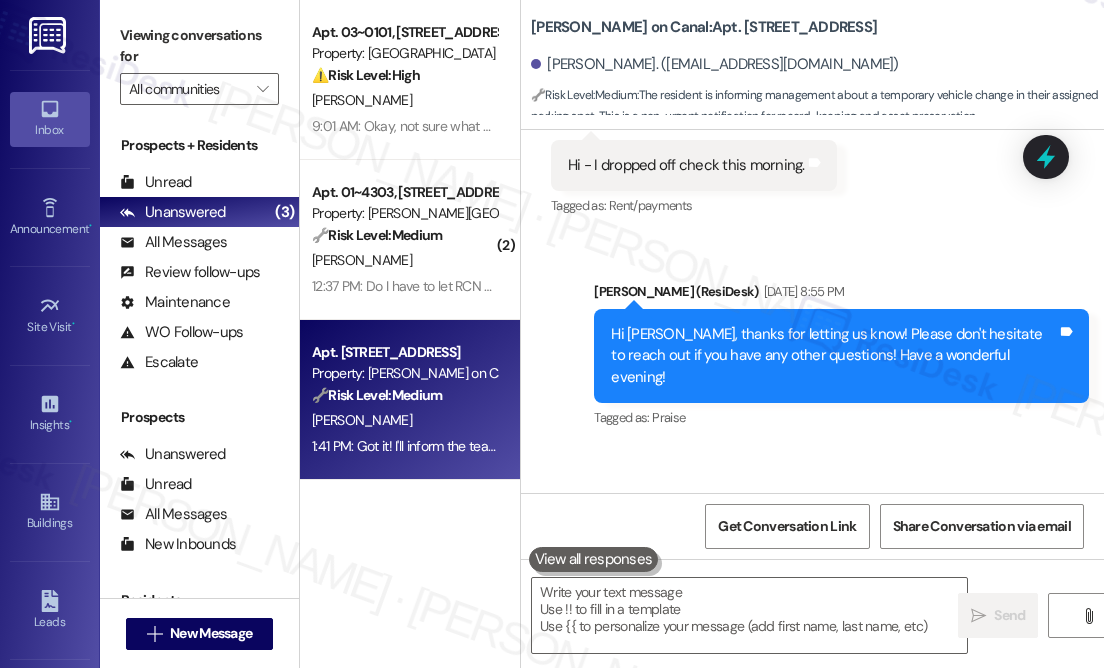 scroll, scrollTop: 10541, scrollLeft: 0, axis: vertical 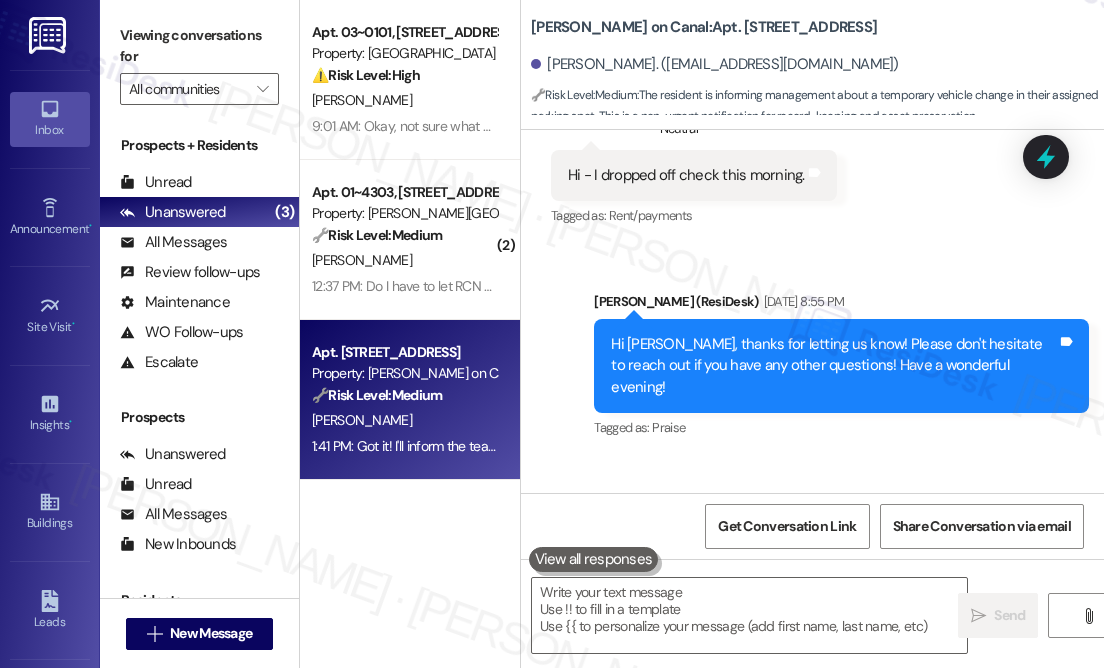 click on "Fyi I parked a loaner Mercedes in my spot. It is black" at bounding box center [732, 555] 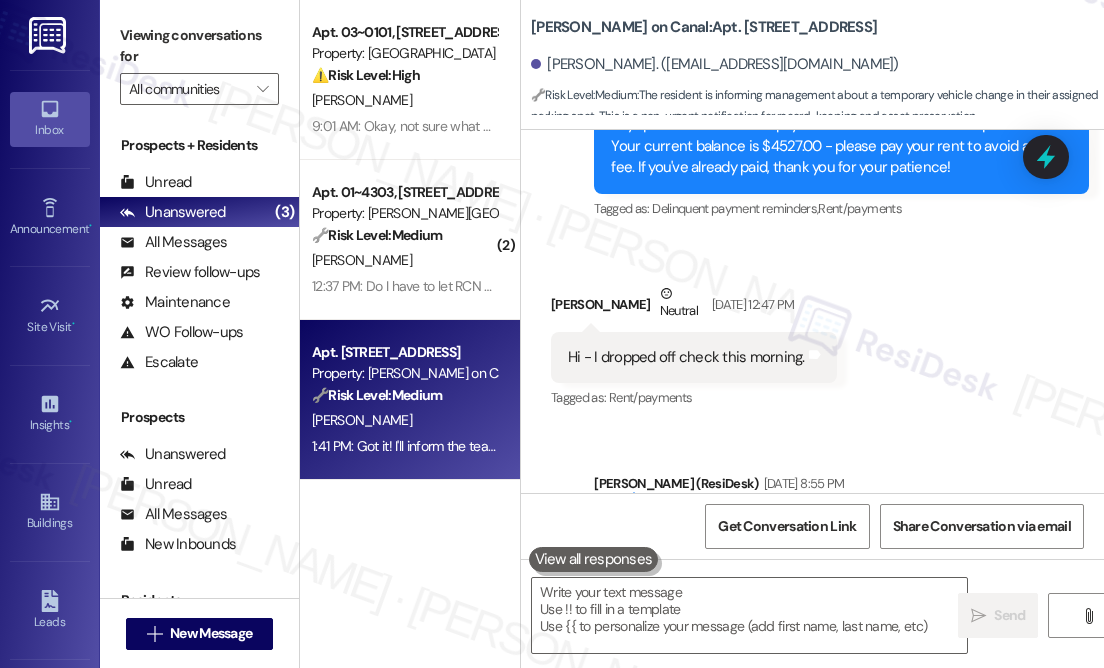 scroll, scrollTop: 10268, scrollLeft: 0, axis: vertical 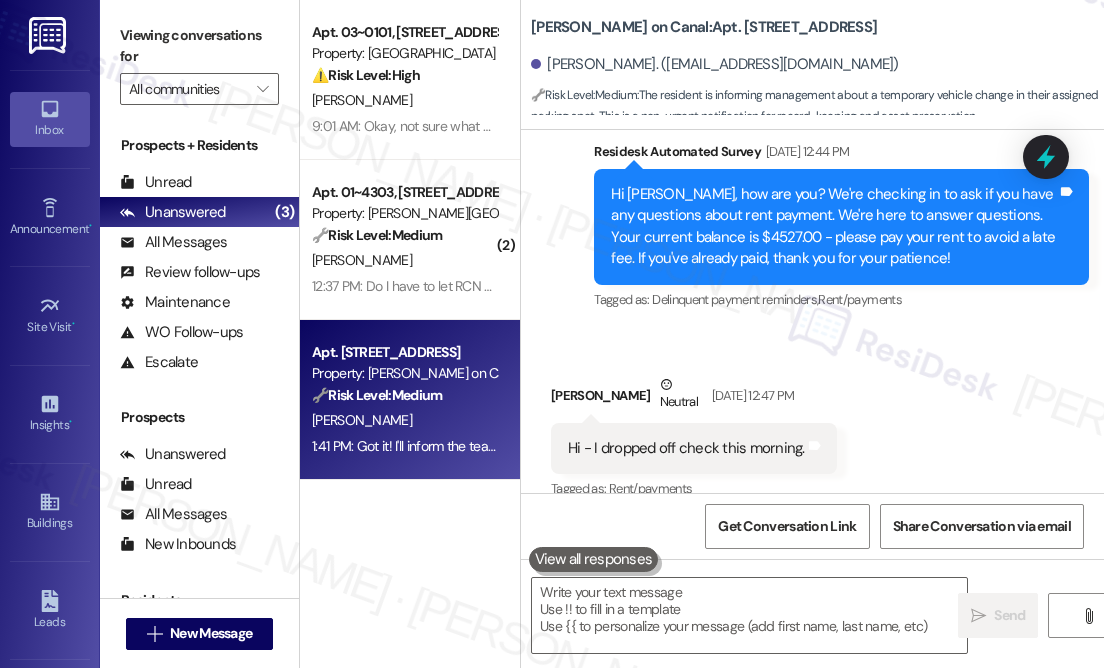 click on "Hi - I dropped off check this morning." at bounding box center [686, 448] 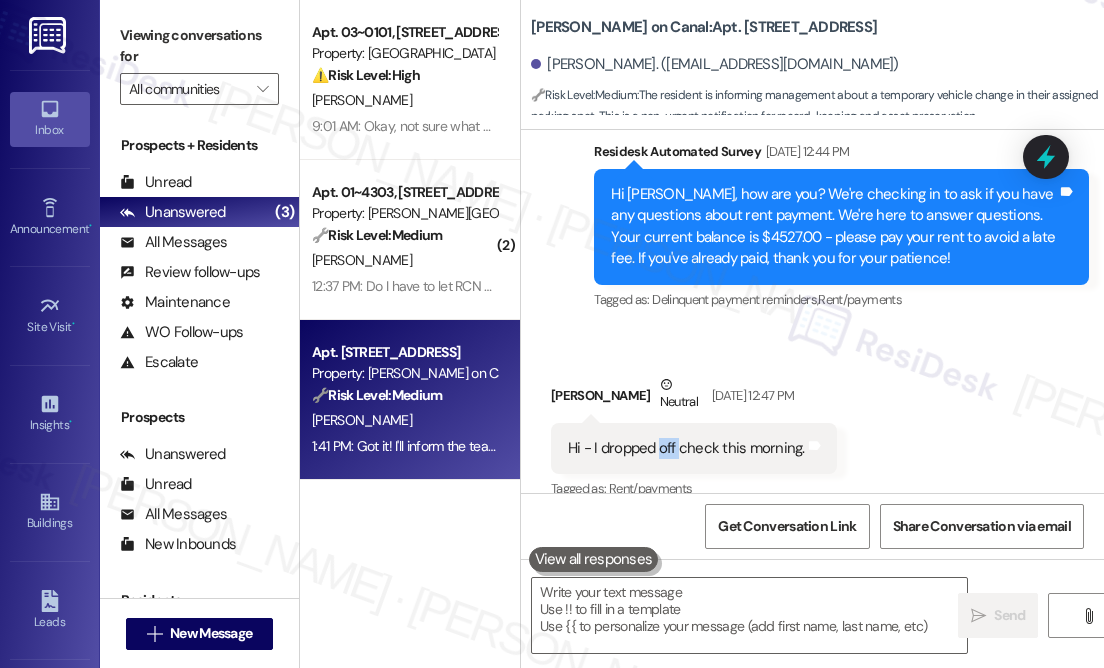 click on "Hi - I dropped off check this morning." at bounding box center (686, 448) 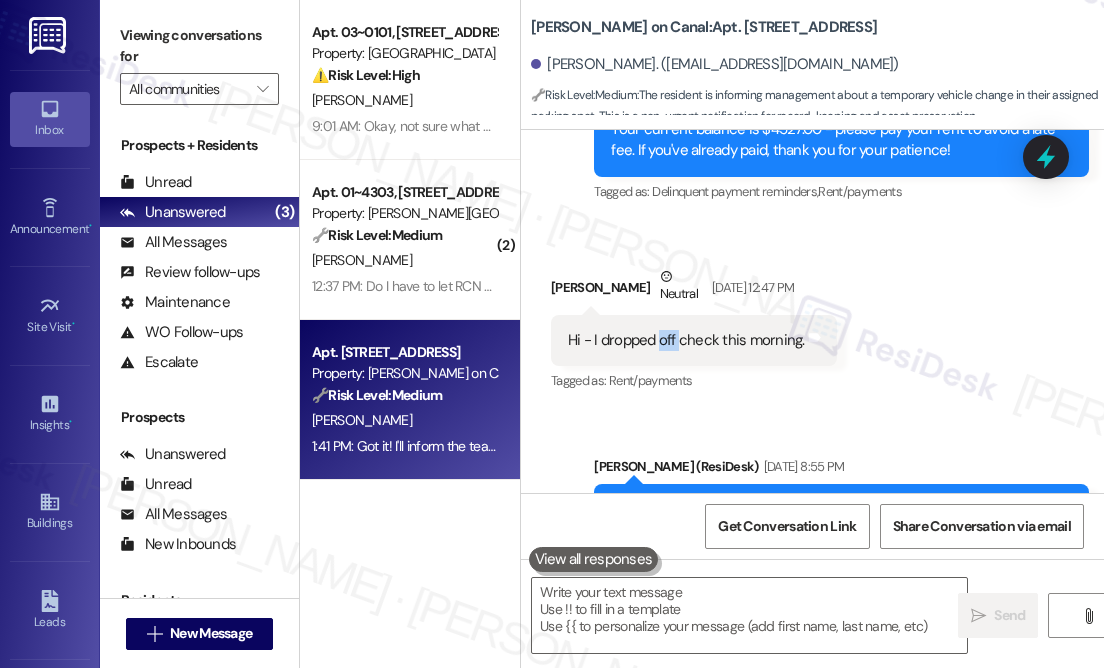 scroll, scrollTop: 10359, scrollLeft: 0, axis: vertical 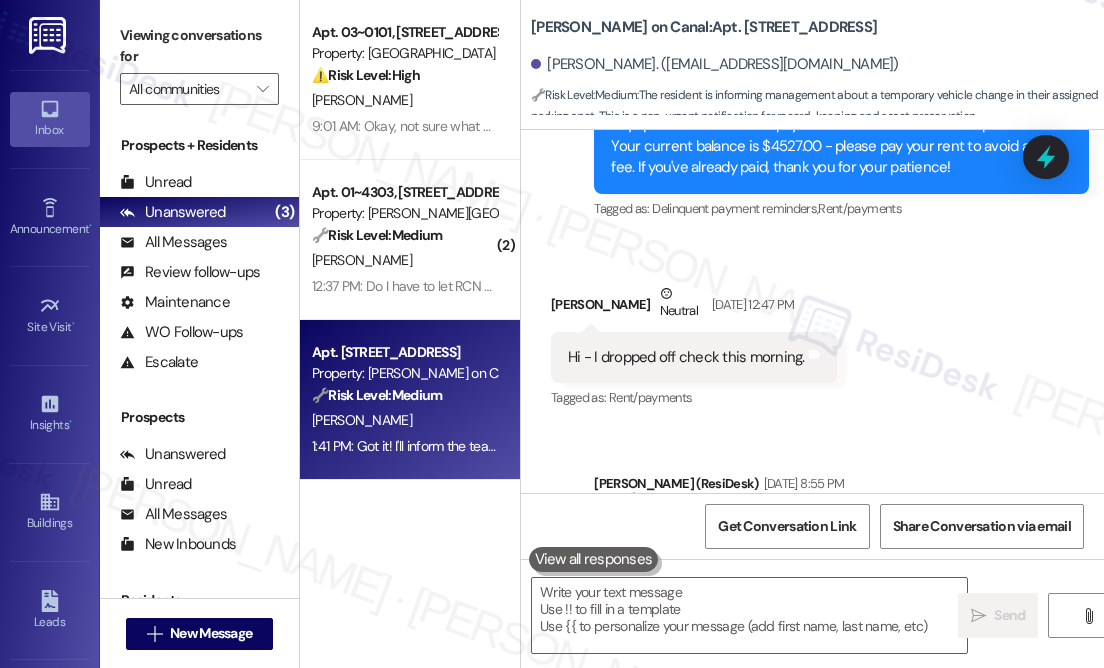 click on "Hi [PERSON_NAME], thanks for letting us know! Please don't hesitate to reach out if you have any other questions! Have a wonderful evening!" at bounding box center (834, 548) 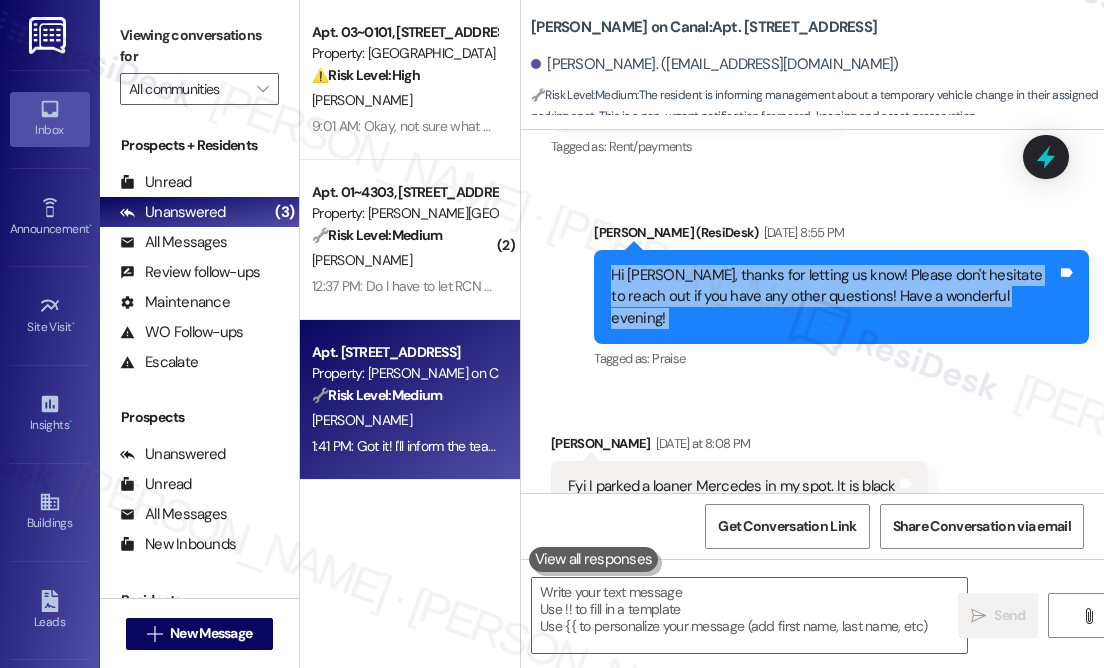 scroll, scrollTop: 10541, scrollLeft: 0, axis: vertical 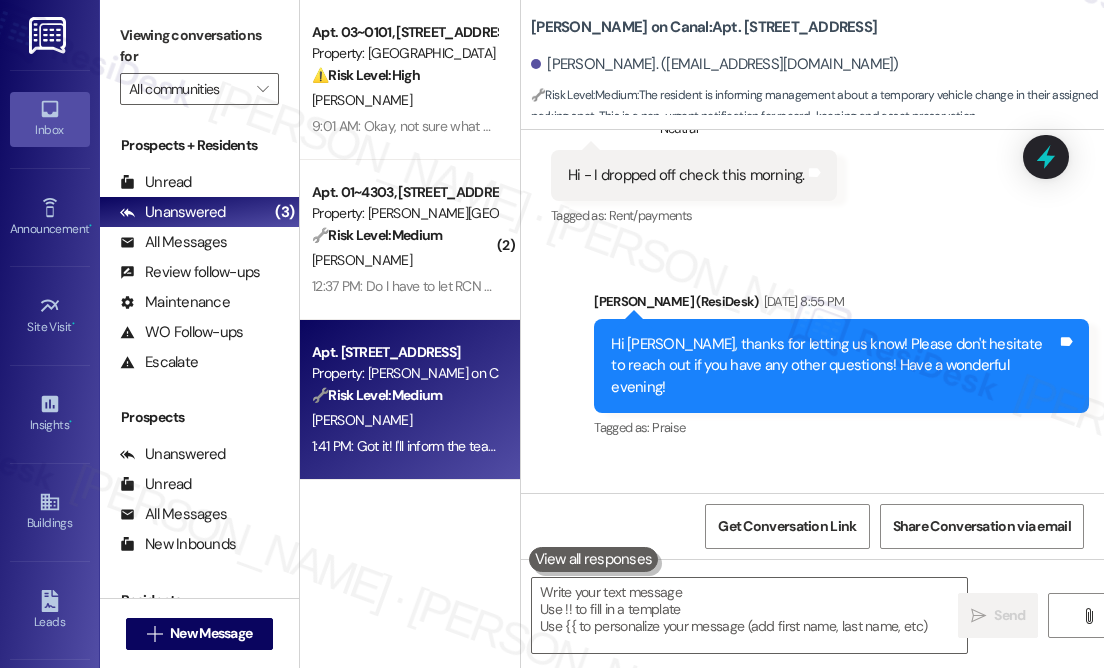 click on "Received via SMS [PERSON_NAME] [DATE] at 8:08 PM Fyi I parked a loaner Mercedes in my spot. It is black Tags and notes Tagged as:   Parking issue Click to highlight conversations about Parking issue" at bounding box center (812, 541) 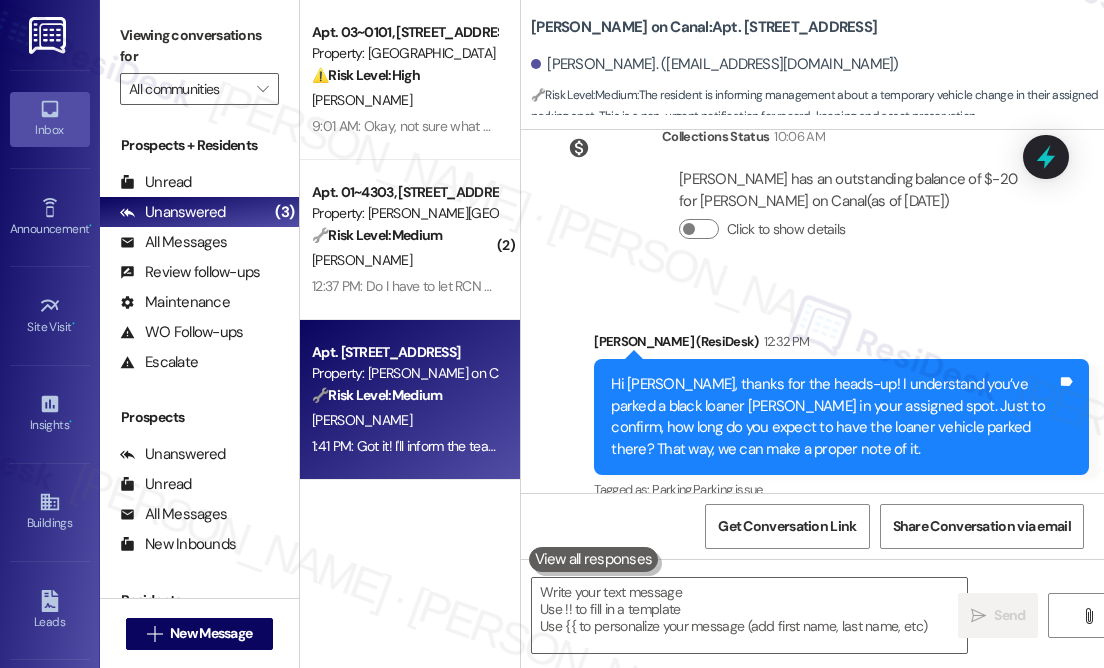 scroll, scrollTop: 11268, scrollLeft: 0, axis: vertical 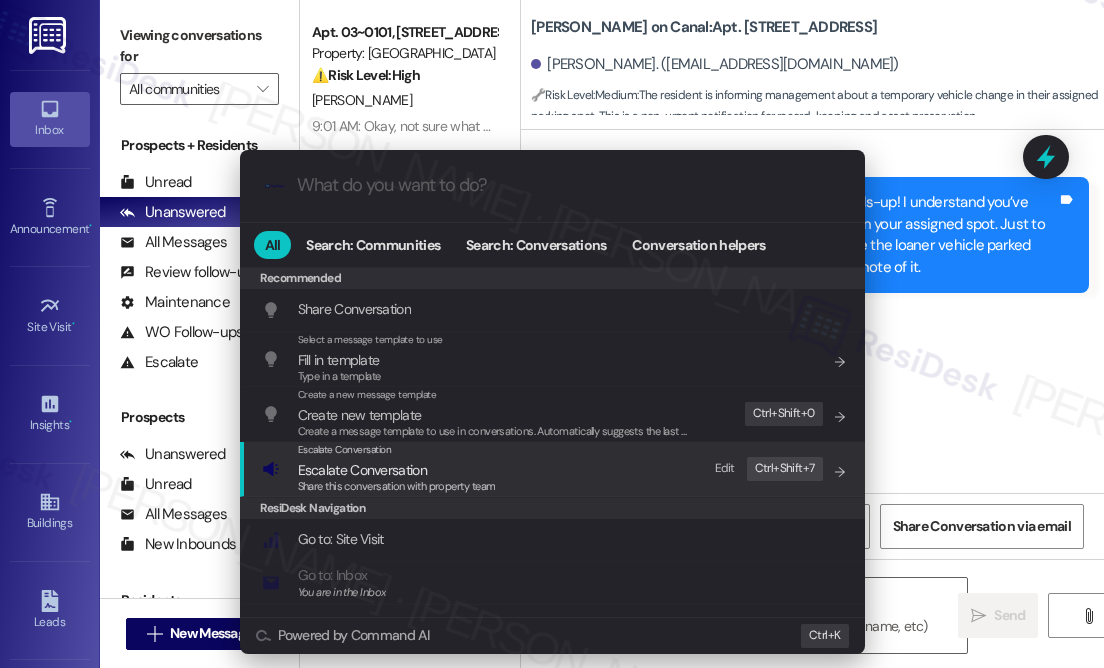 click on "Share this conversation with property team" at bounding box center [397, 486] 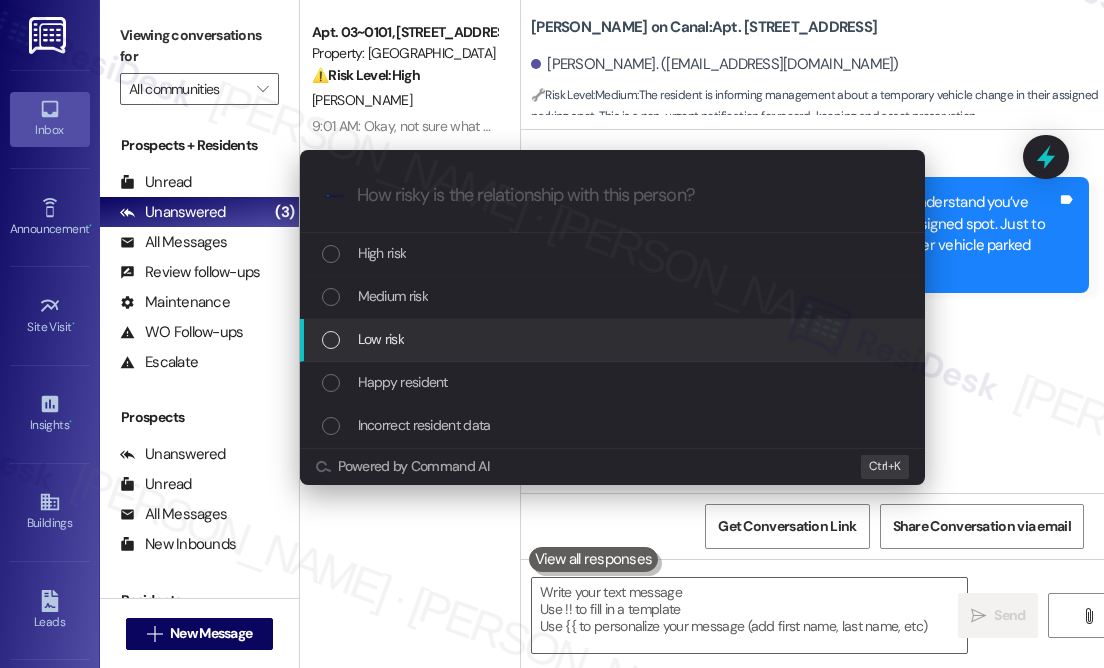 click on "Low risk" at bounding box center (381, 339) 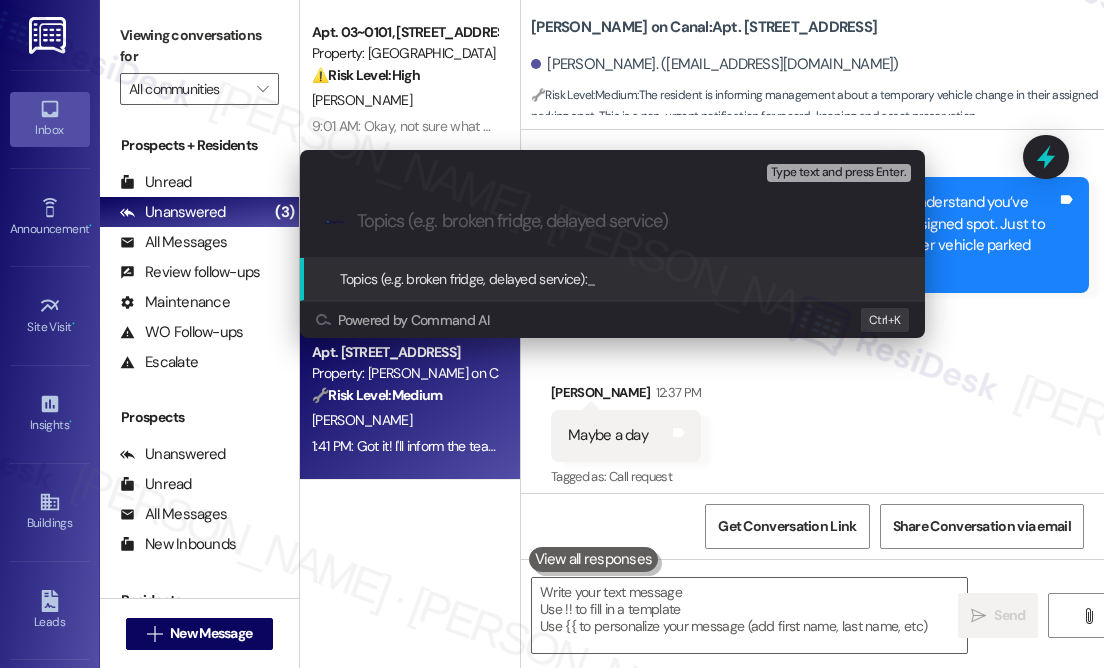 paste on "Temporary loaner black Mercedes in Assigned Parking Spot" 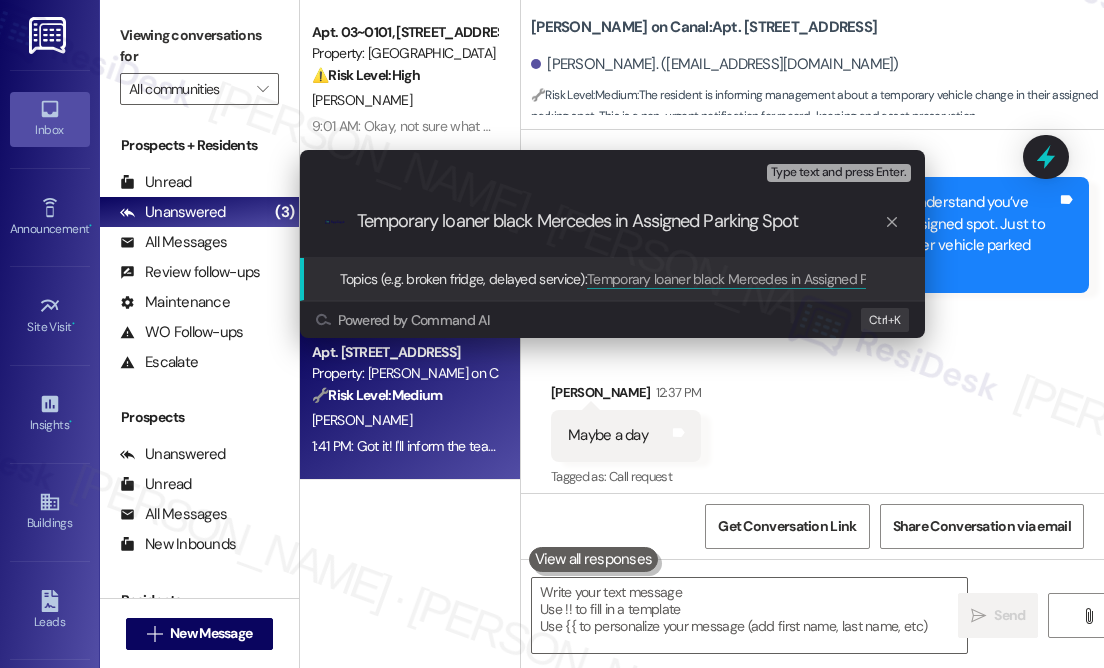 type 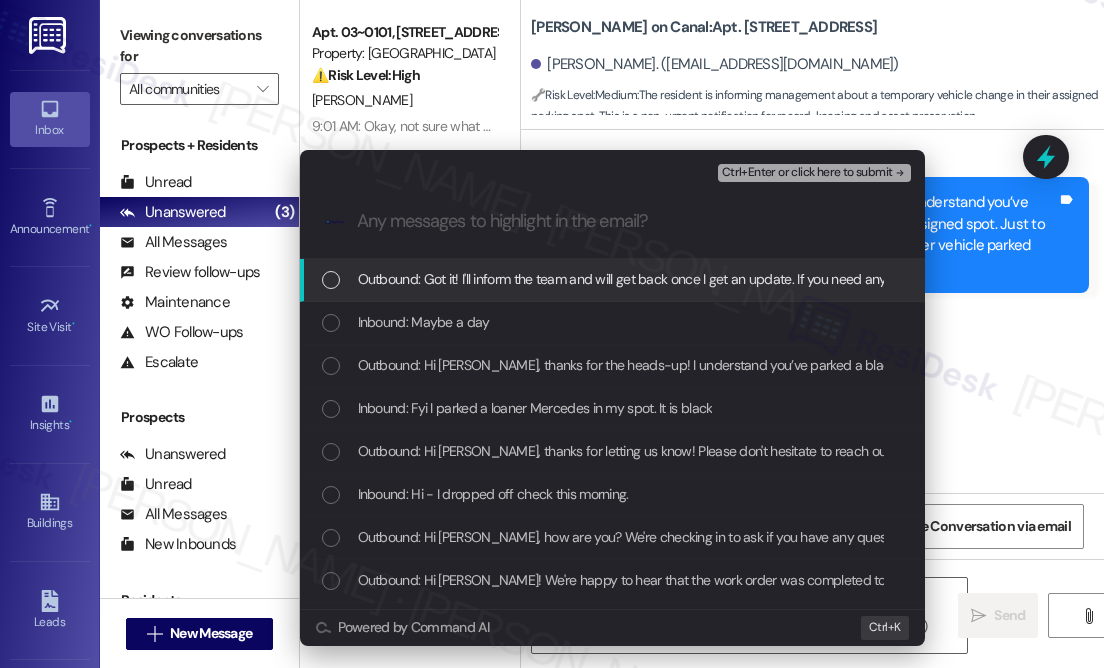 click on "Inbound: Maybe a day" at bounding box center (614, 322) 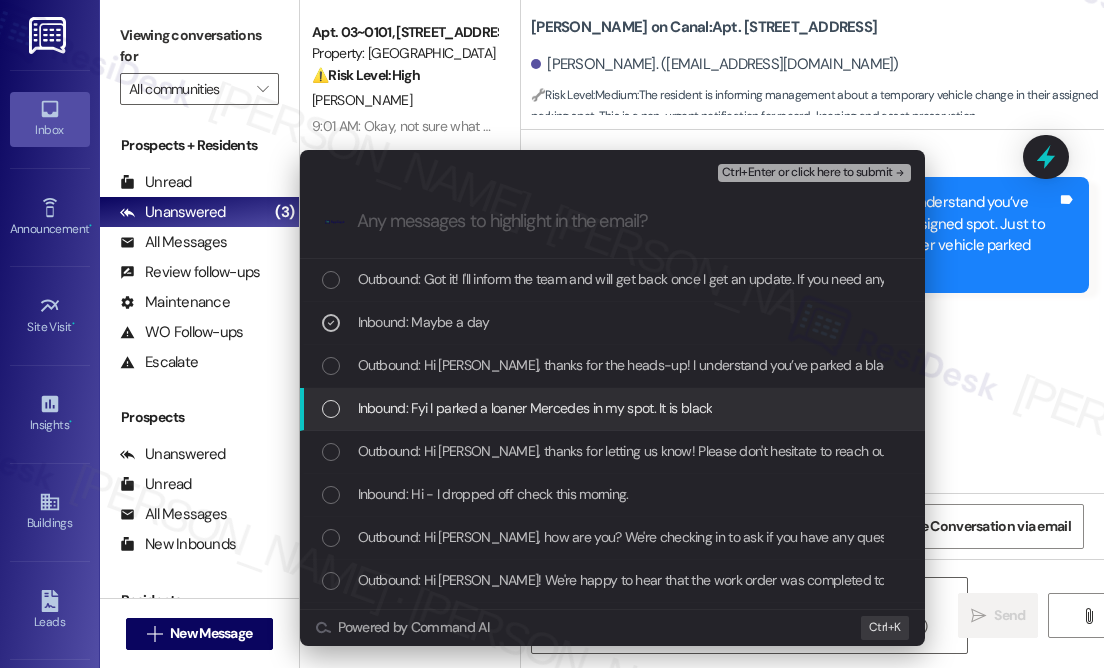 click on "Inbound: Fyi I parked a loaner Mercedes in my spot. It is black" at bounding box center [535, 408] 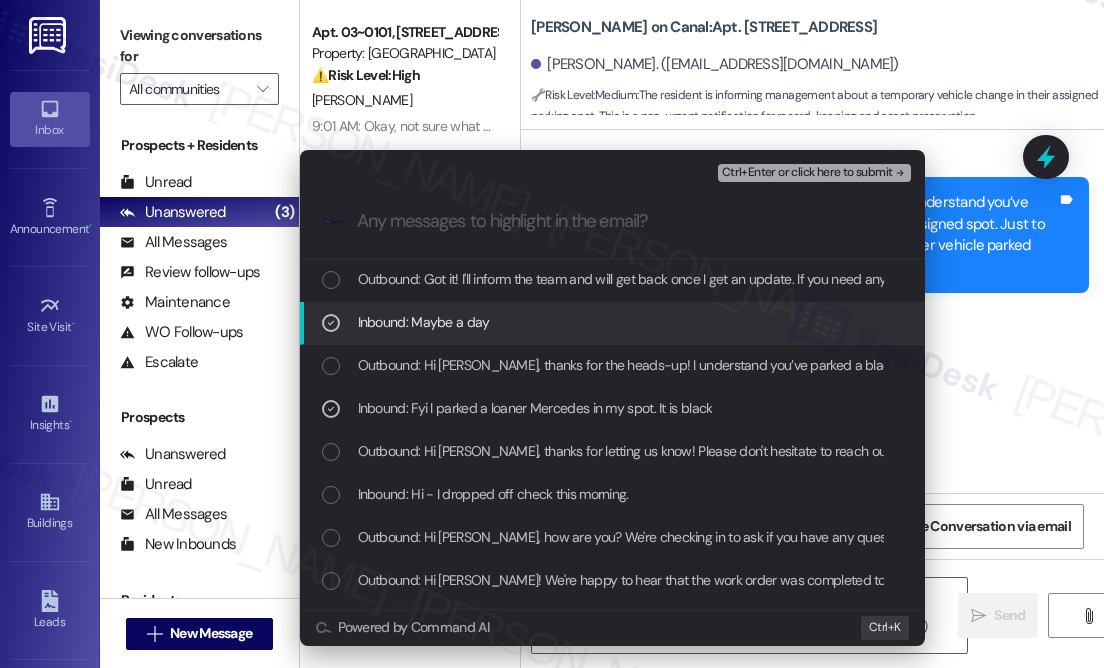 click on "Ctrl+Enter or click here to submit" at bounding box center [807, 173] 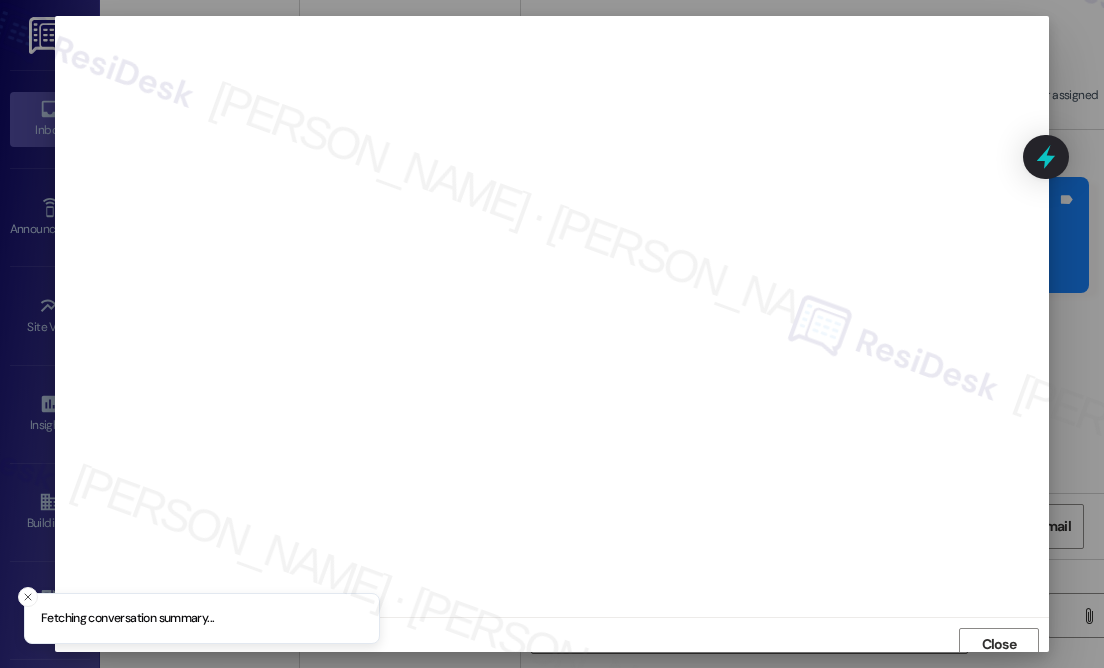 scroll, scrollTop: 8, scrollLeft: 0, axis: vertical 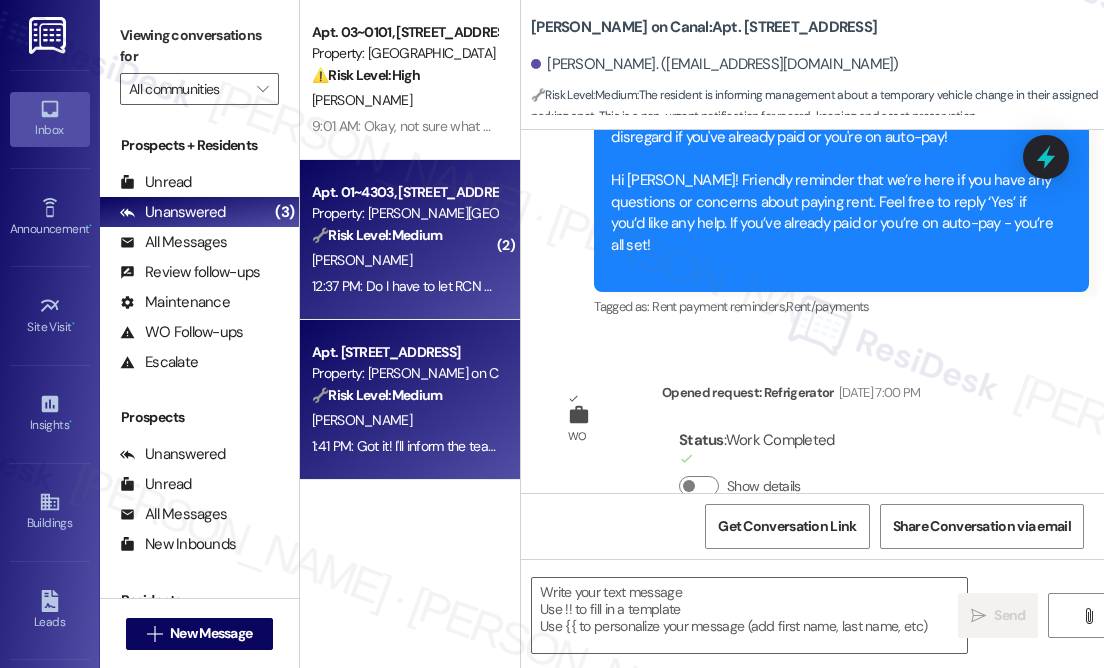 type on "Fetching suggested responses. Please feel free to read through the conversation in the meantime." 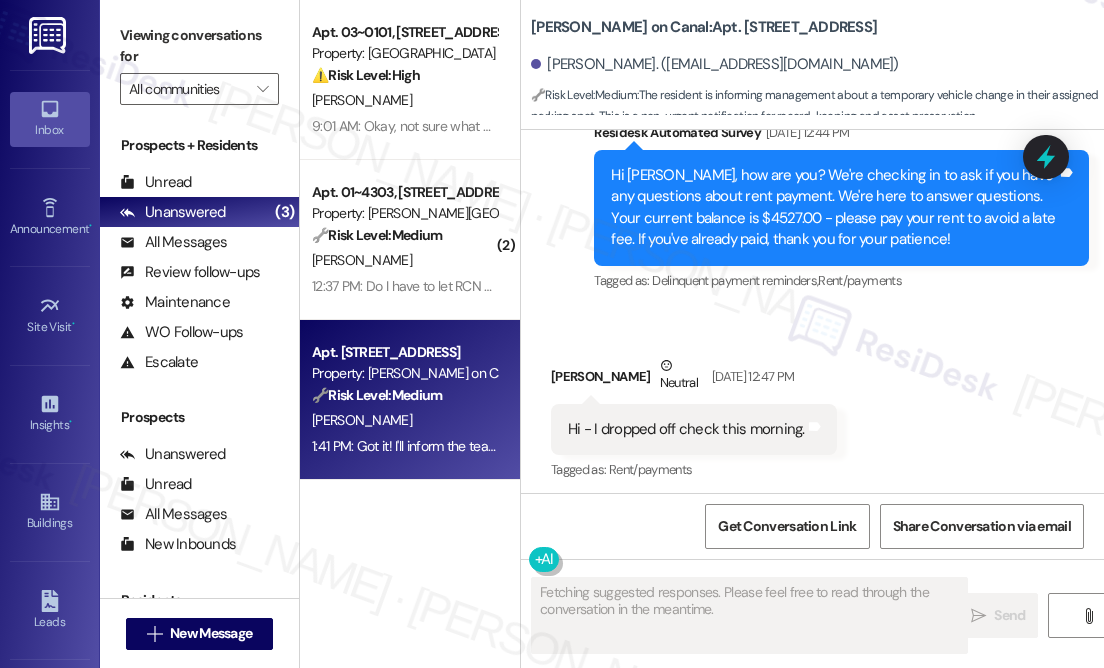scroll, scrollTop: 11106, scrollLeft: 0, axis: vertical 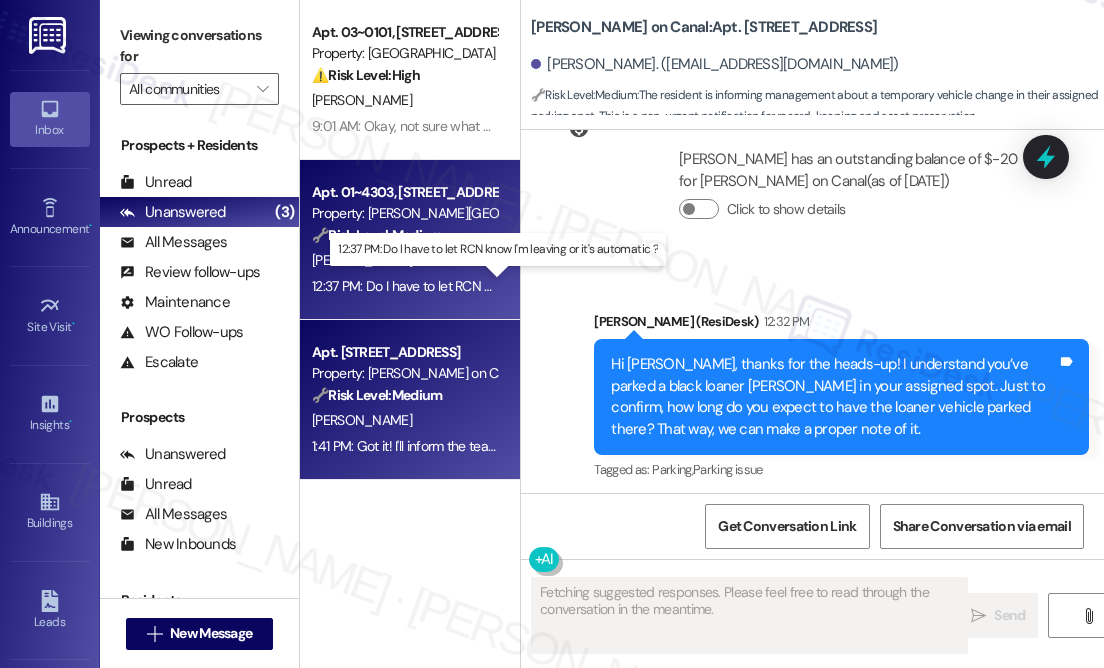 click on "12:37 PM: Do I have to let RCN know I'm leaving or it's automatic ?  12:37 PM: Do I have to let RCN know I'm leaving or it's automatic ?" at bounding box center (496, 286) 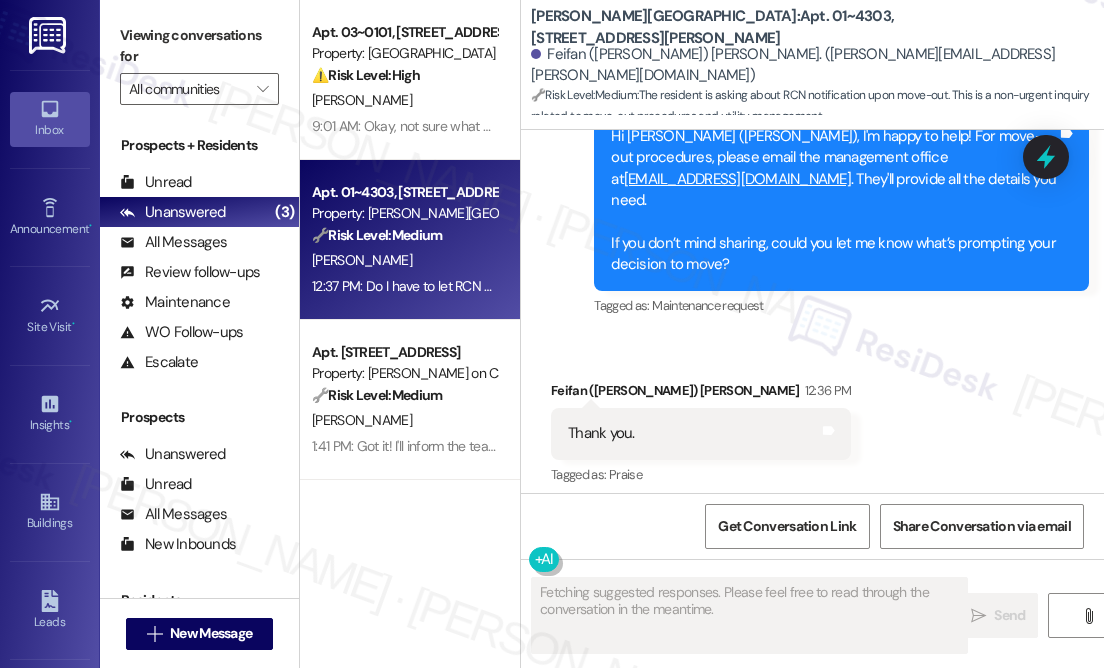 scroll, scrollTop: 11552, scrollLeft: 0, axis: vertical 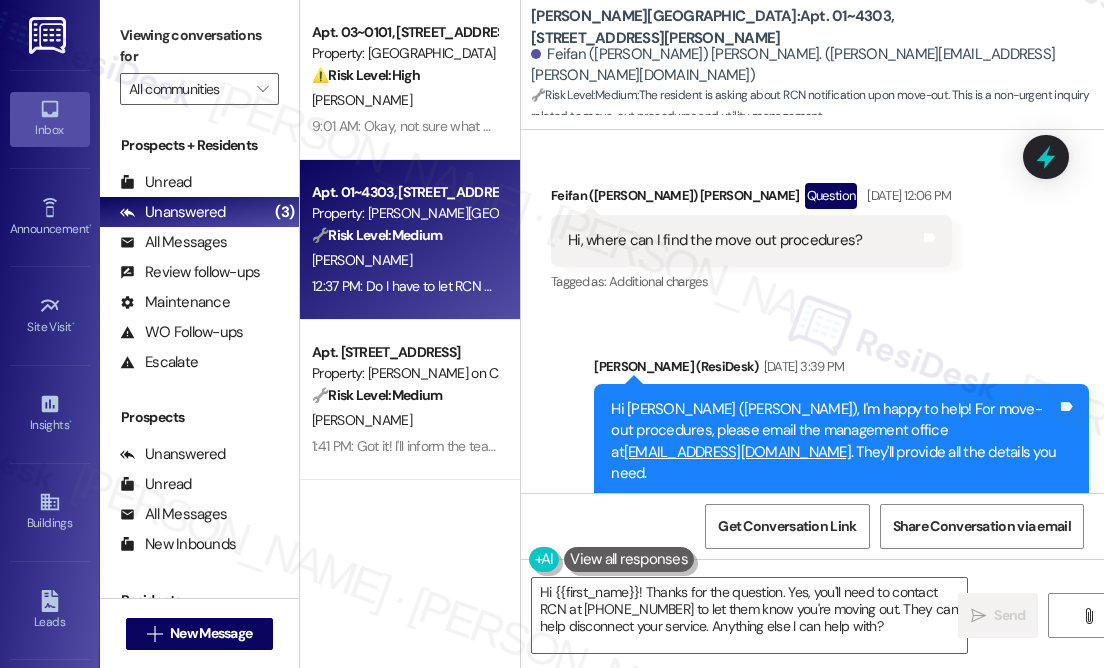 click on "Hi [PERSON_NAME] ([PERSON_NAME]), I'm happy to help! For move-out procedures, please email the management office at  [EMAIL_ADDRESS][DOMAIN_NAME] . They'll provide all the details you need.
If you don’t mind sharing, could you let me know what’s prompting your decision to move?" at bounding box center [834, 474] 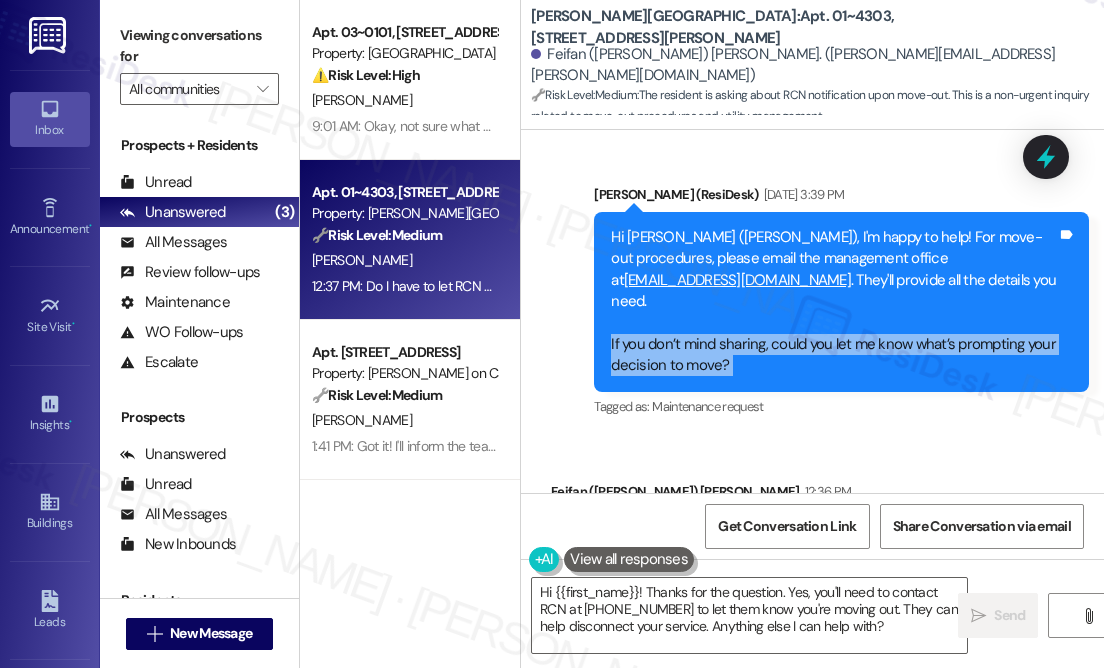 scroll, scrollTop: 11825, scrollLeft: 0, axis: vertical 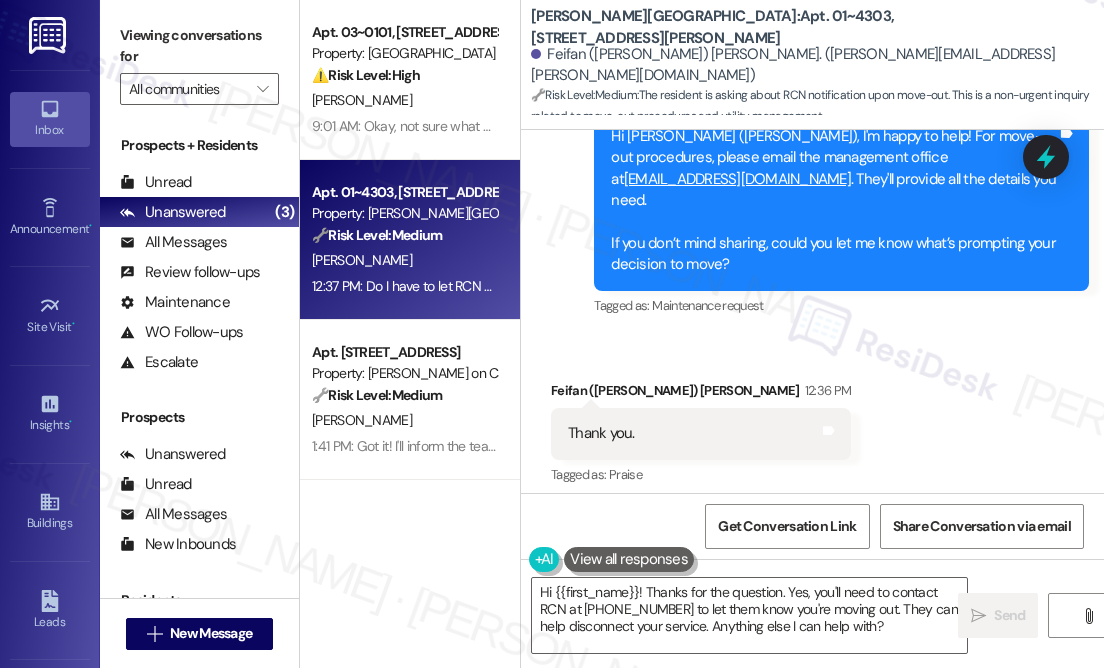 click on "Do I have to let RCN know I'm leaving or it's automatic ?" at bounding box center [740, 574] 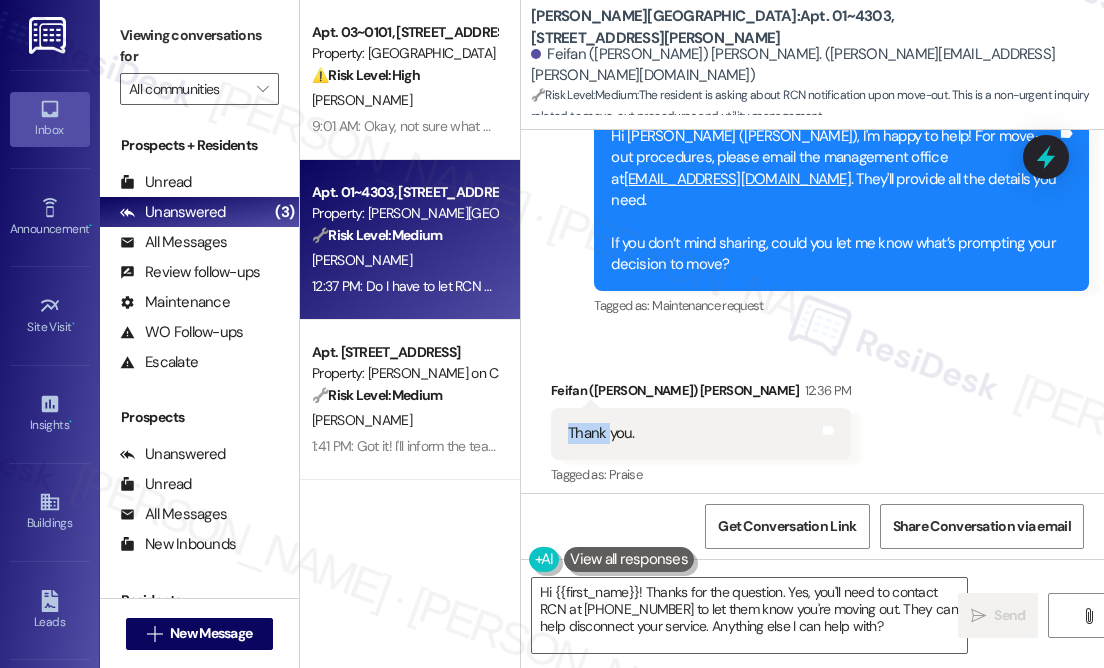 click on "Thank you." at bounding box center [601, 433] 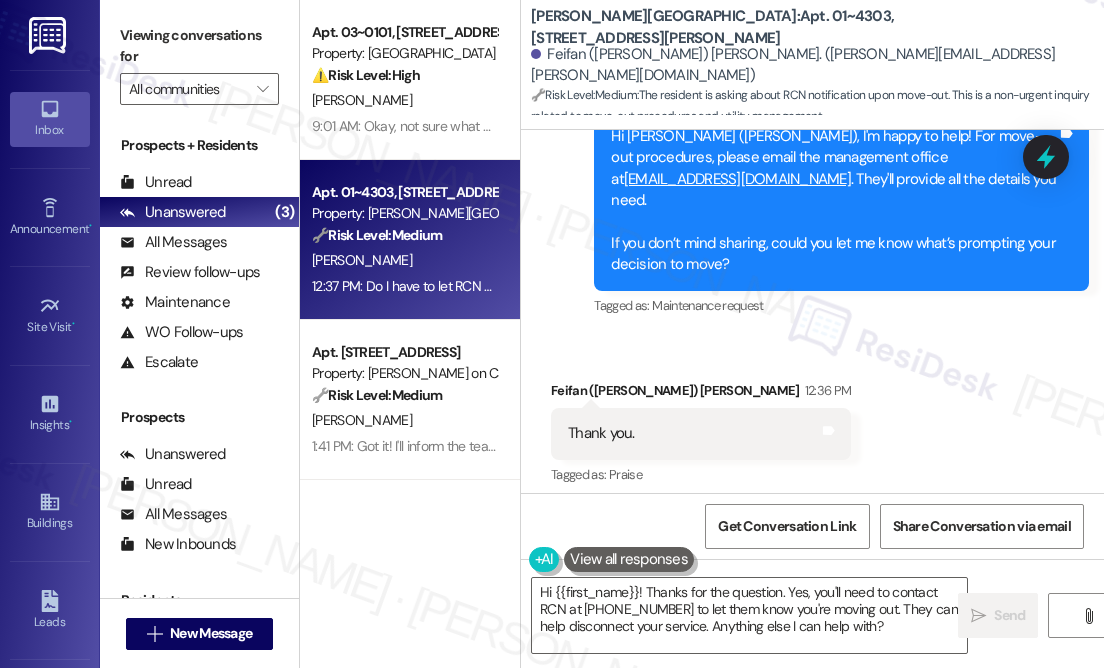 click on "Do I have to let RCN know I'm leaving or it's automatic ?" at bounding box center [740, 574] 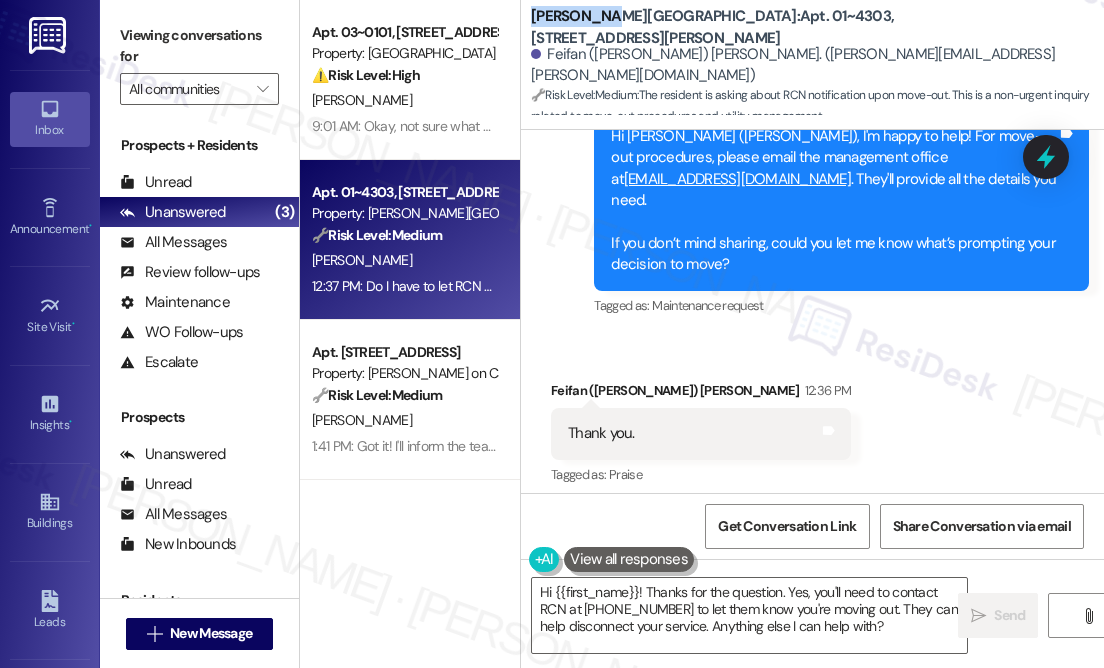 click on "[PERSON_NAME][GEOGRAPHIC_DATA]:  Apt. 01~[STREET_ADDRESS][PERSON_NAME]" at bounding box center (731, 27) 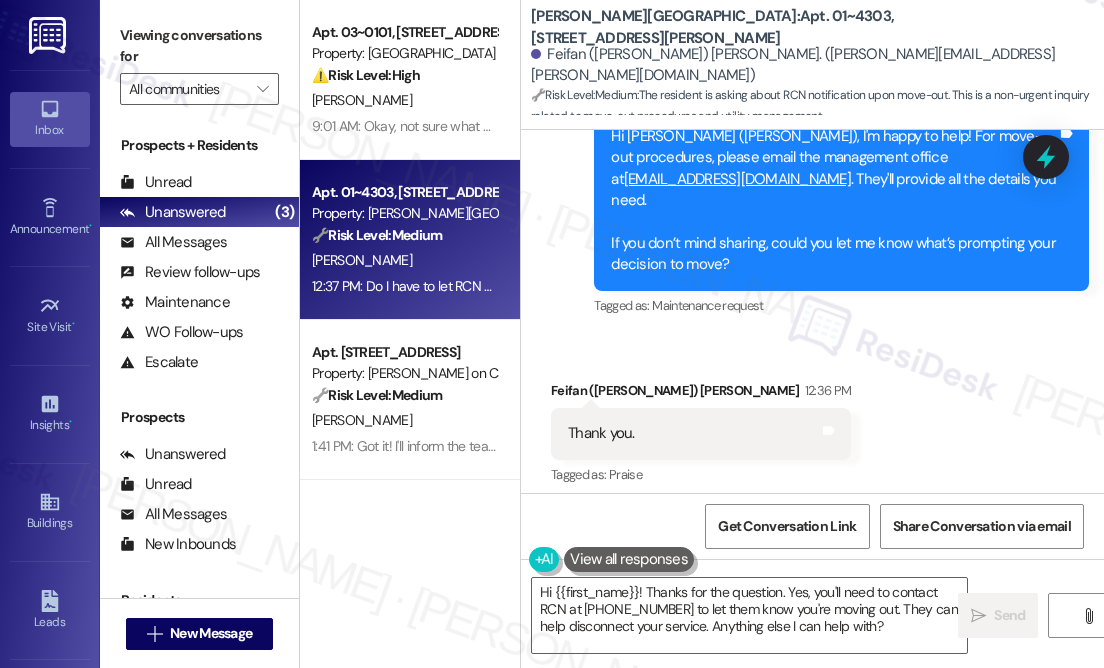 click on "[PERSON_NAME][GEOGRAPHIC_DATA]:  Apt. 01~4303, [STREET_ADDRESS][PERSON_NAME][PERSON_NAME][PERSON_NAME]. ([PERSON_NAME][EMAIL_ADDRESS][PERSON_NAME][DOMAIN_NAME])   🔧  Risk Level:  Medium :  The resident is asking about RCN notification upon move-out. This is a non-urgent inquiry related to move-out procedures and utility management." at bounding box center (817, 60) 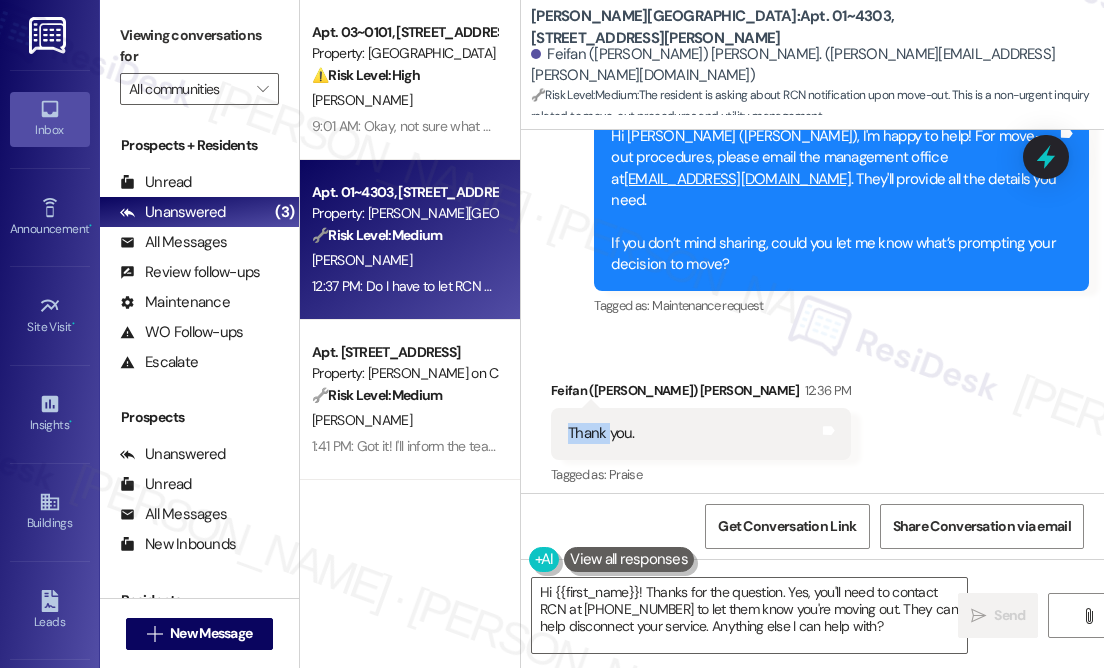 click on "Thank you." at bounding box center (601, 433) 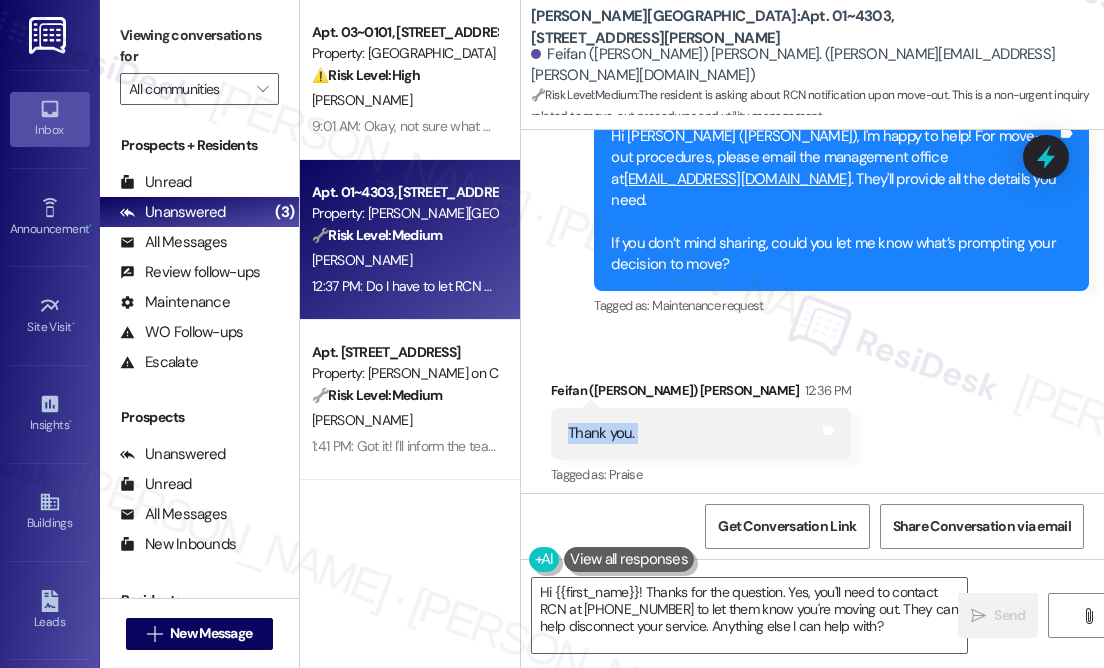 click on "Thank you." at bounding box center [601, 433] 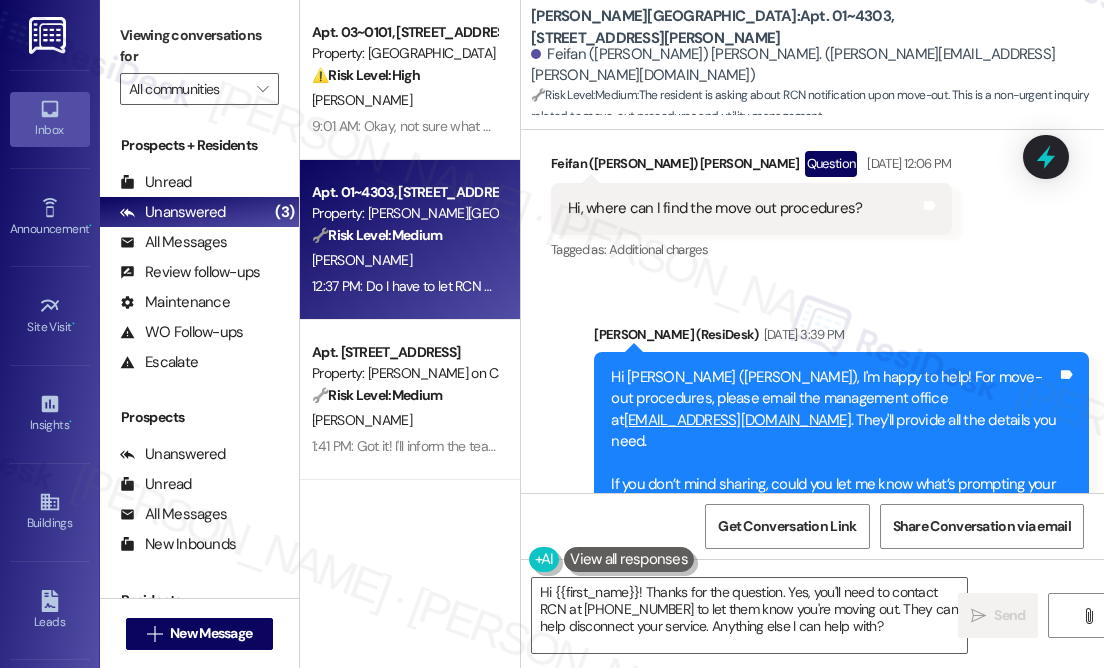 scroll, scrollTop: 11552, scrollLeft: 0, axis: vertical 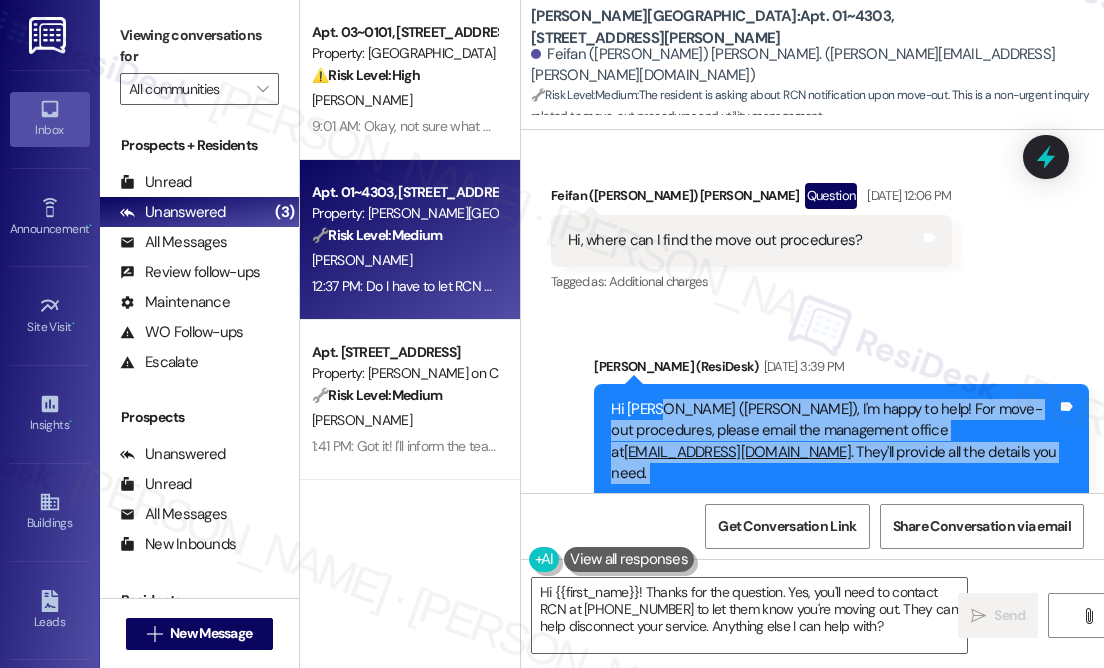 drag, startPoint x: 655, startPoint y: 272, endPoint x: 788, endPoint y: 349, distance: 153.68149 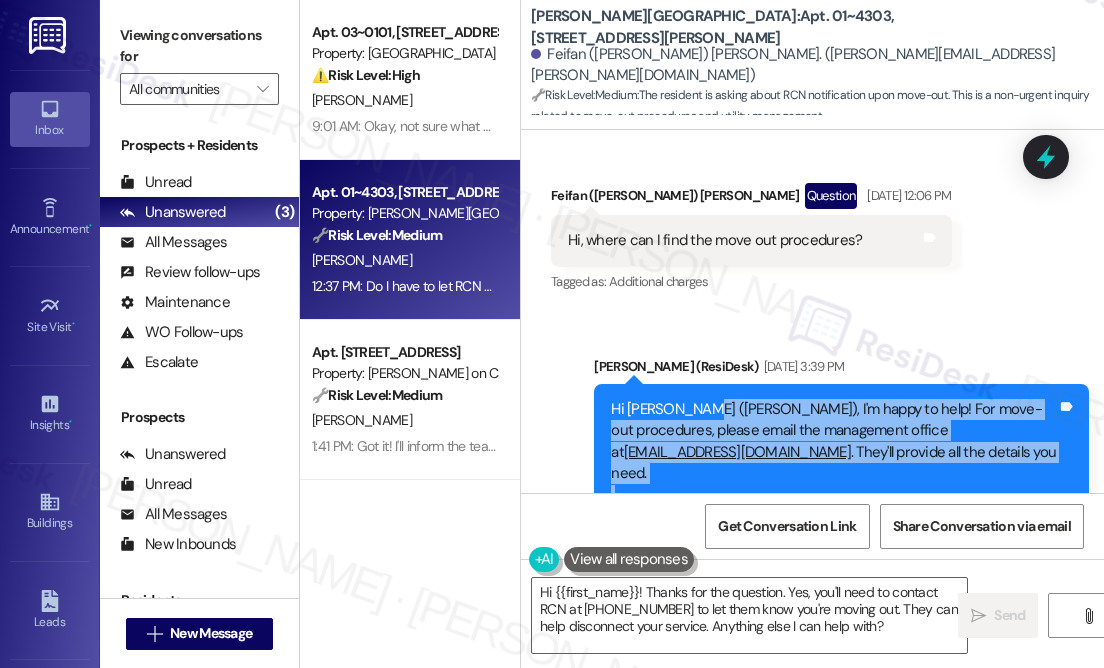 drag, startPoint x: 695, startPoint y: 275, endPoint x: 847, endPoint y: 367, distance: 177.67386 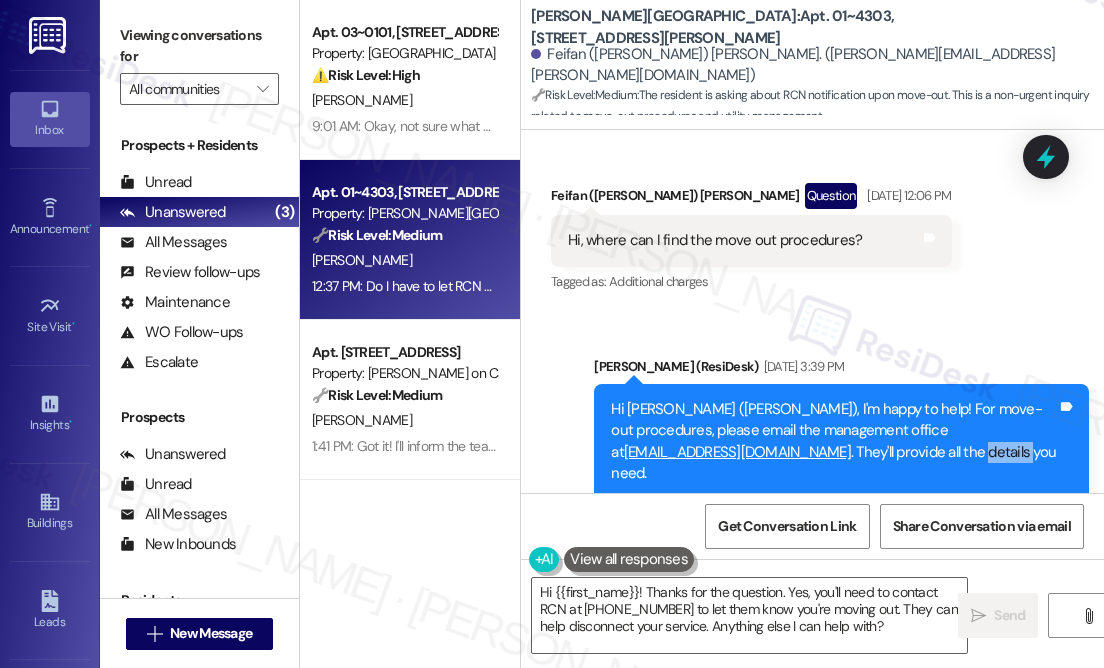 click on "Hi [PERSON_NAME] ([PERSON_NAME]), I'm happy to help! For move-out procedures, please email the management office at  [EMAIL_ADDRESS][DOMAIN_NAME] . They'll provide all the details you need.
If you don’t mind sharing, could you let me know what’s prompting your decision to move?" at bounding box center (834, 474) 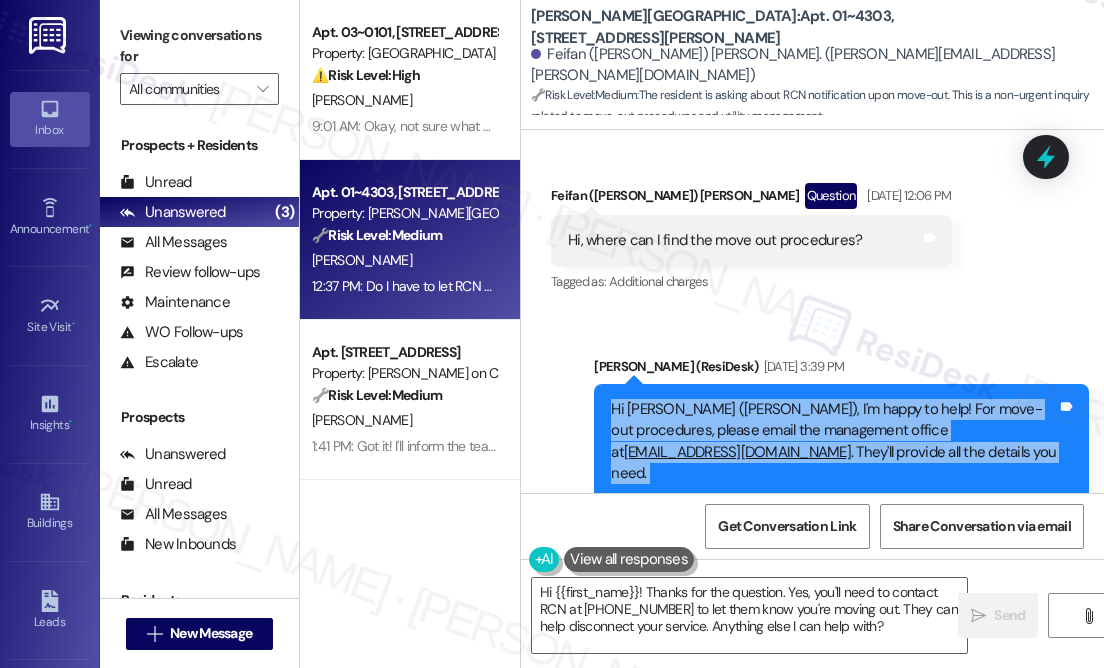 click on "Hi [PERSON_NAME] ([PERSON_NAME]), I'm happy to help! For move-out procedures, please email the management office at  [EMAIL_ADDRESS][DOMAIN_NAME] . They'll provide all the details you need.
If you don’t mind sharing, could you let me know what’s prompting your decision to move?" at bounding box center [834, 474] 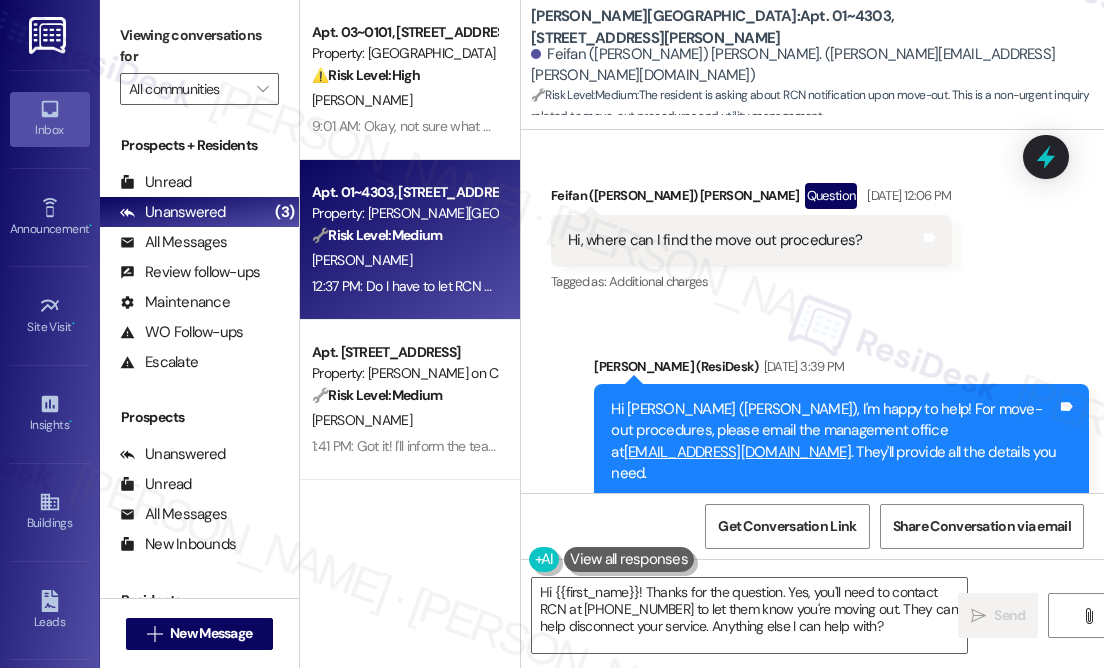click on "Hi [PERSON_NAME] ([PERSON_NAME]), I'm happy to help! For move-out procedures, please email the management office at  [EMAIL_ADDRESS][DOMAIN_NAME] . They'll provide all the details you need.
If you don’t mind sharing, could you let me know what’s prompting your decision to move?" at bounding box center [834, 474] 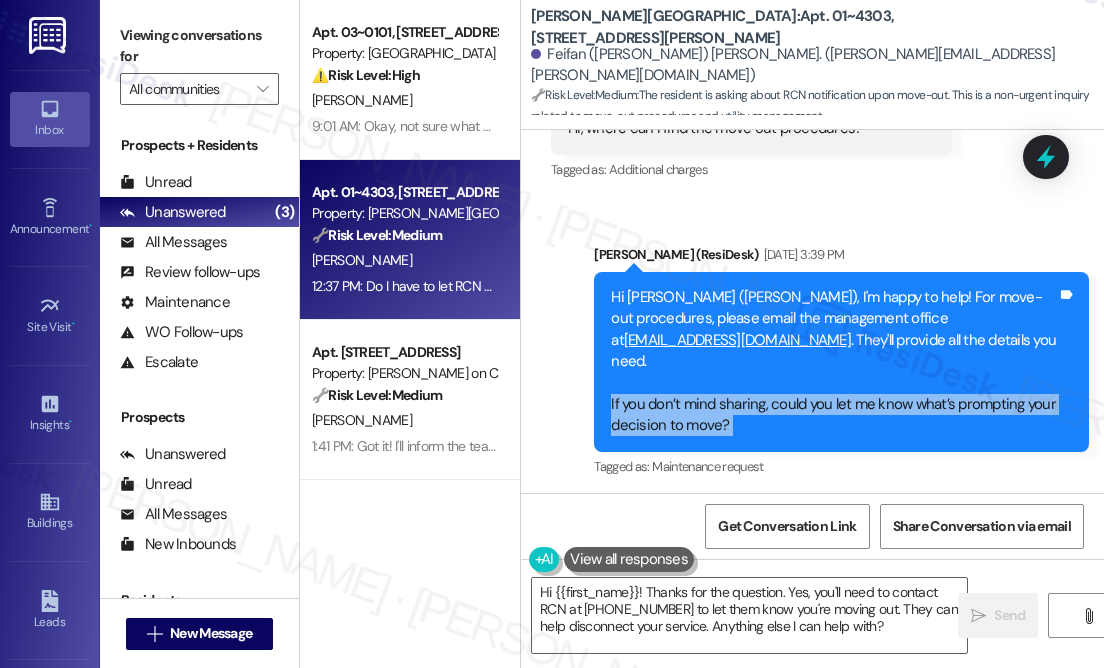 scroll, scrollTop: 11825, scrollLeft: 0, axis: vertical 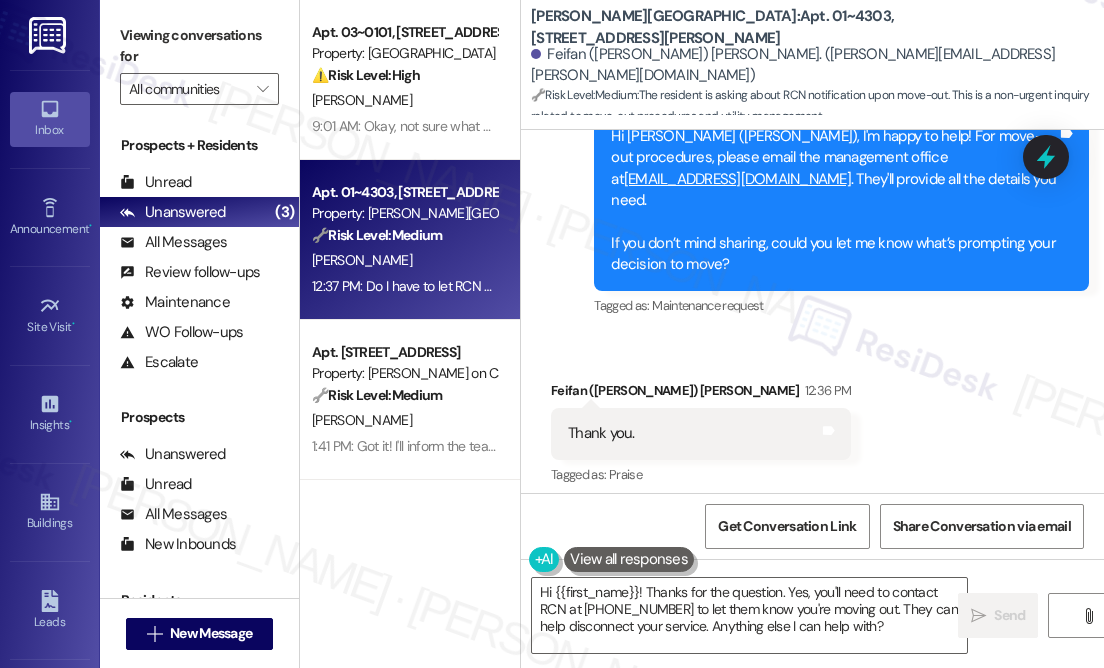 click on "Do I have to let RCN know I'm leaving or it's automatic ?" at bounding box center (740, 574) 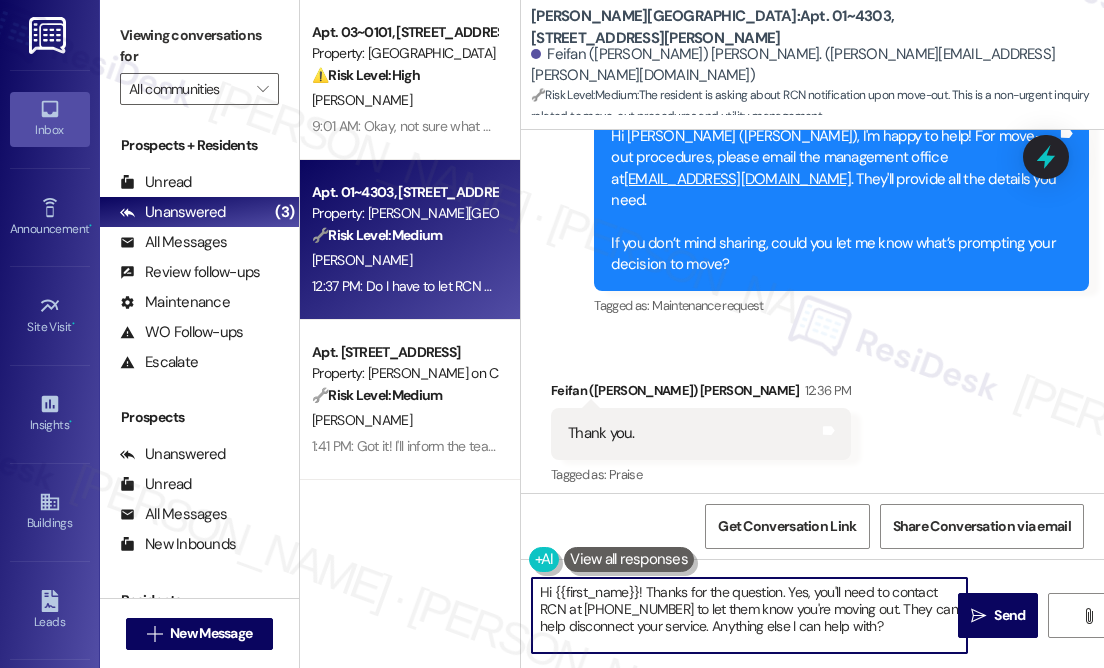click on "Hi {{first_name}}! Thanks for the question. Yes, you'll need to contact RCN at [PHONE_NUMBER] to let them know you're moving out. They can help disconnect your service. Anything else I can help with?" at bounding box center (749, 615) 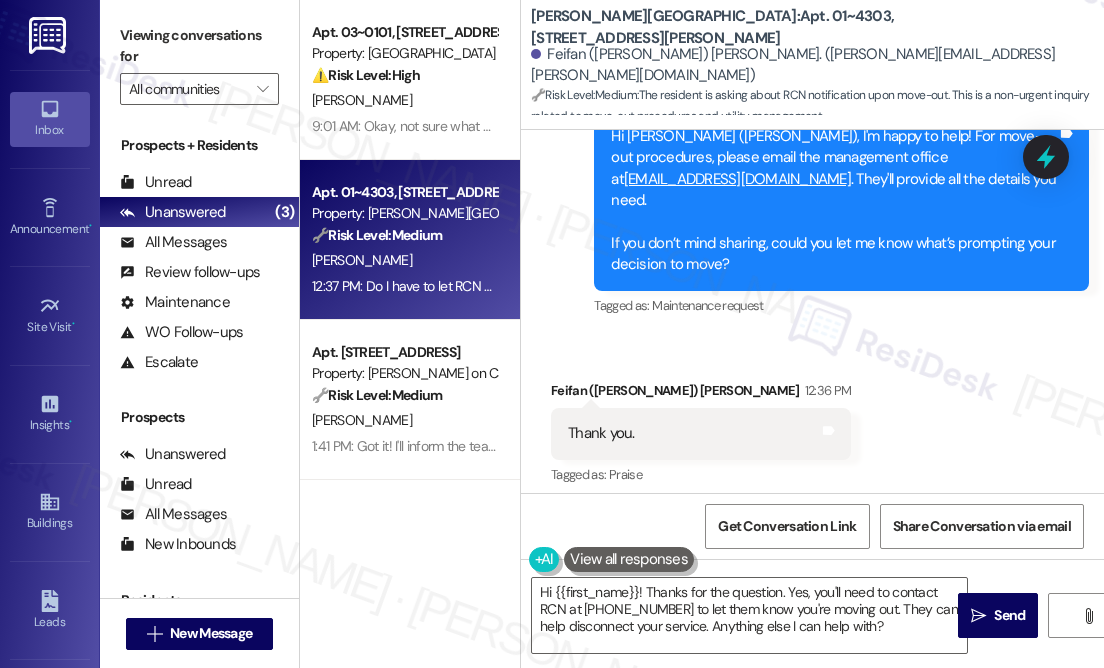 click on "Received via SMS [PERSON_NAME] ([PERSON_NAME]) [PERSON_NAME] 12:36 PM Thank you. Tags and notes Tagged as:   Praise Click to highlight conversations about Praise Received via SMS 12:37 PM [PERSON_NAME] ([PERSON_NAME]) [PERSON_NAME] Question   Neutral 12:37 PM Do I have to let RCN know I'm leaving or it's automatic ?  Tags and notes Tagged as:   Internet services Click to highlight conversations about Internet services" at bounding box center [812, 490] 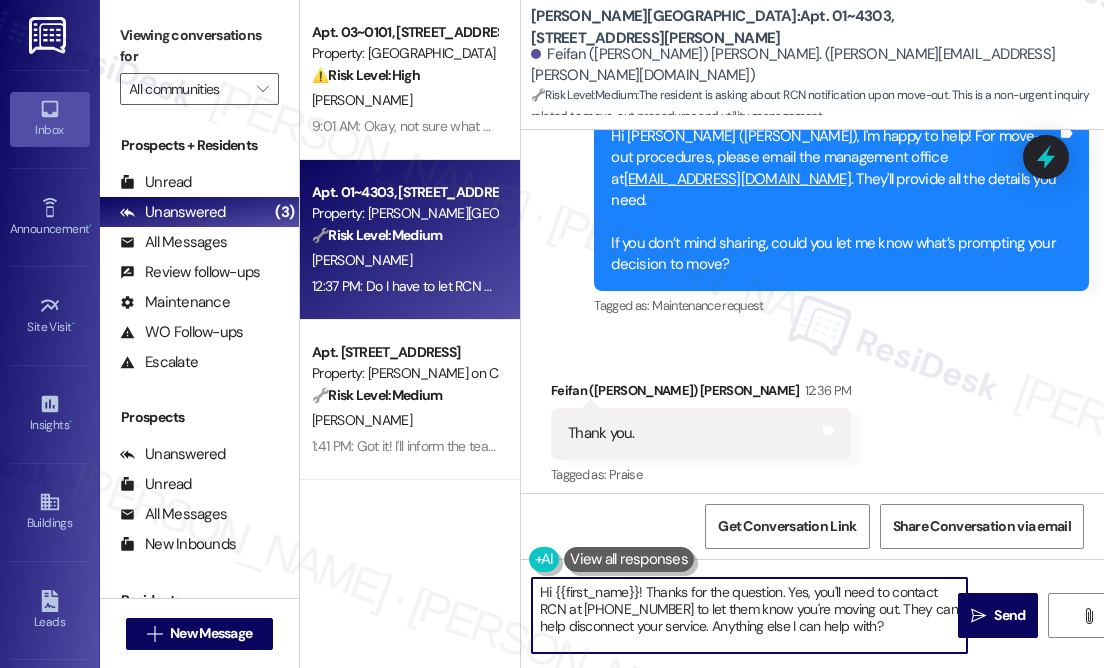 click on "Hi {{first_name}}! Thanks for the question. Yes, you'll need to contact RCN at [PHONE_NUMBER] to let them know you're moving out. They can help disconnect your service. Anything else I can help with?" at bounding box center [749, 615] 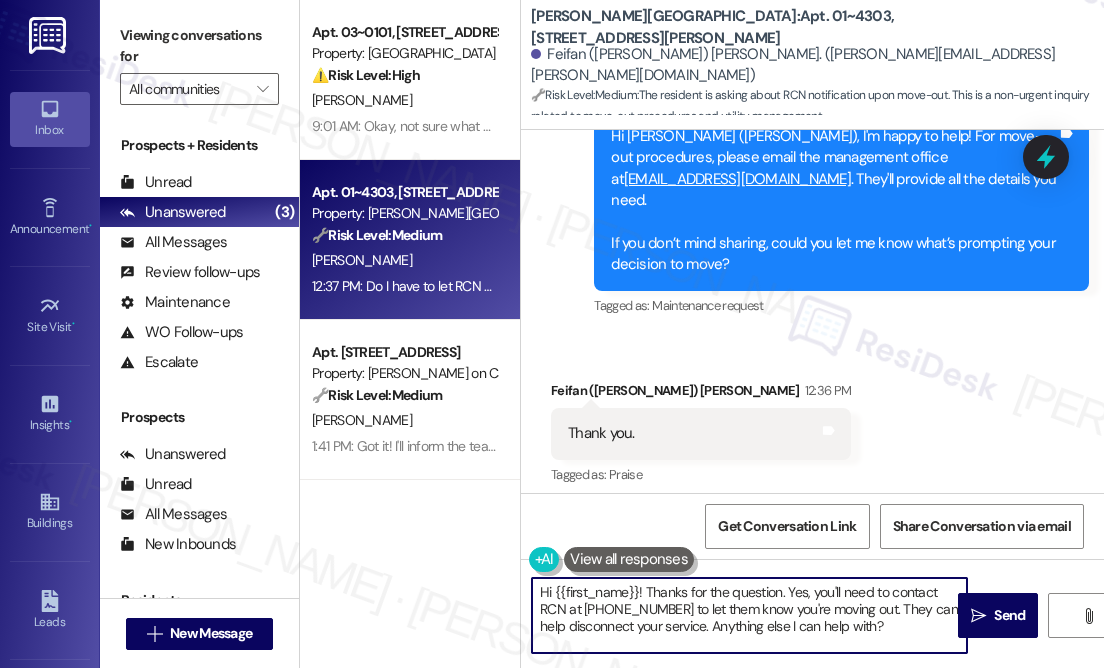 drag, startPoint x: 581, startPoint y: 611, endPoint x: 687, endPoint y: 605, distance: 106.16968 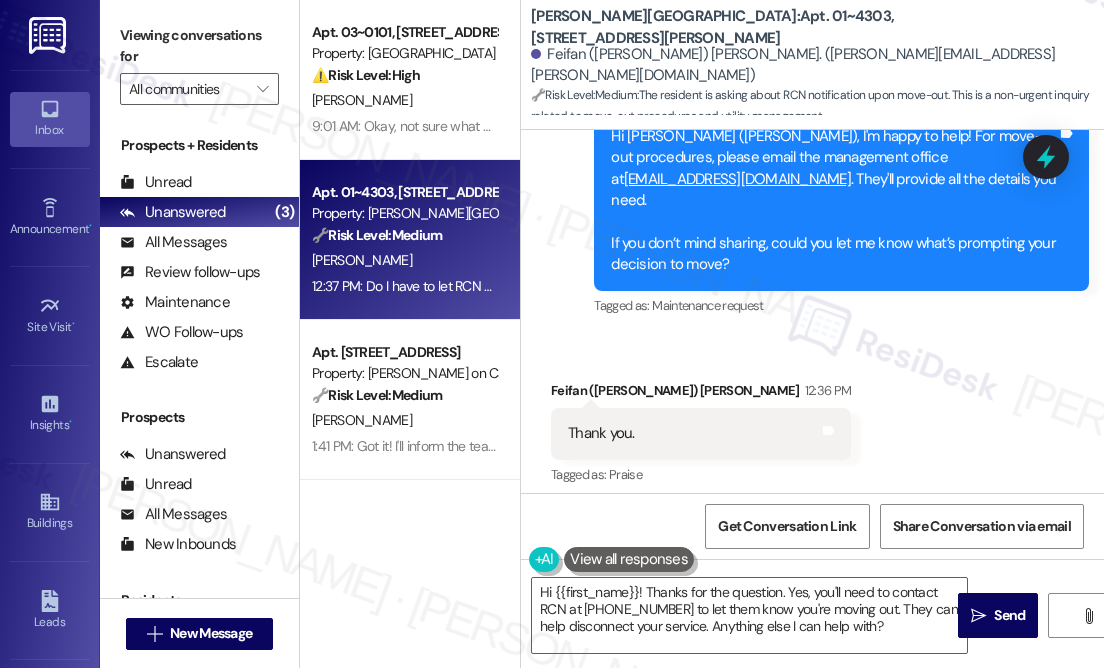 click on "Received via SMS [PERSON_NAME] ([PERSON_NAME]) [PERSON_NAME] 12:36 PM Thank you. Tags and notes Tagged as:   Praise Click to highlight conversations about Praise Received via SMS 12:37 PM [PERSON_NAME] ([PERSON_NAME]) [PERSON_NAME] Question   Neutral 12:37 PM Do I have to let RCN know I'm leaving or it's automatic ?  Tags and notes Tagged as:   Internet services Click to highlight conversations about Internet services" at bounding box center [812, 490] 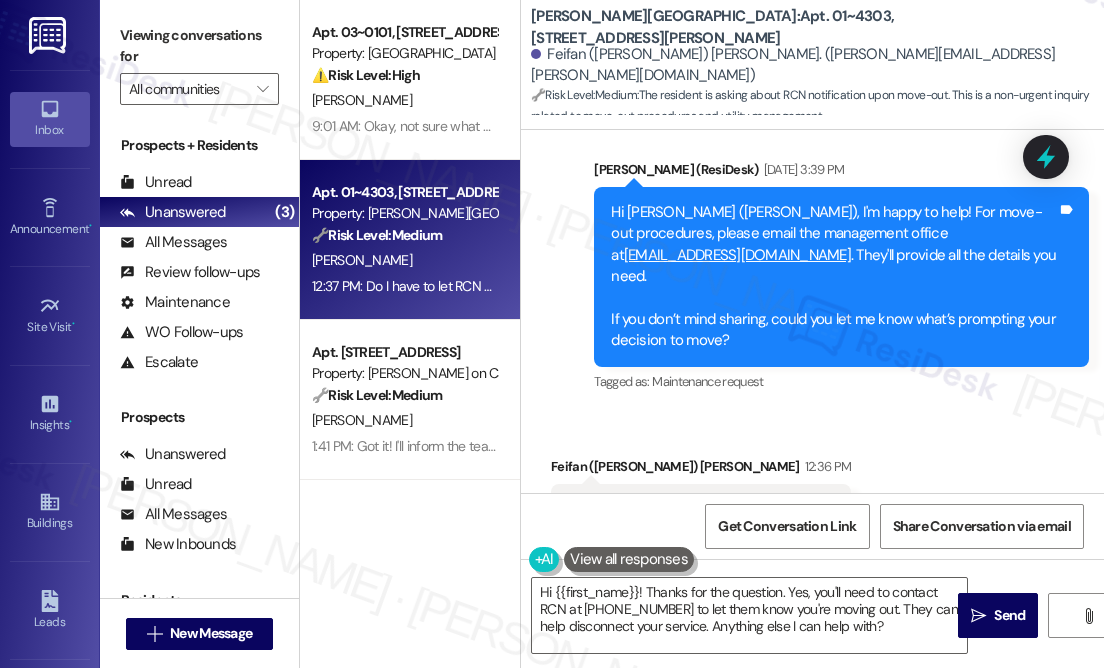 scroll, scrollTop: 11825, scrollLeft: 0, axis: vertical 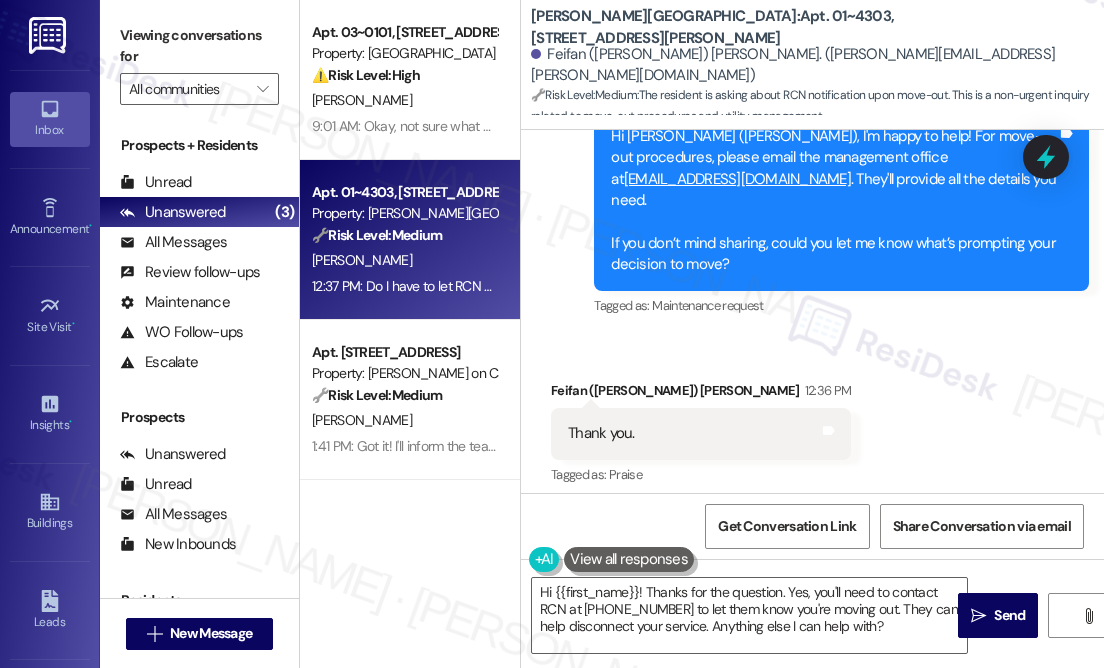 click on "Do I have to let RCN know I'm leaving or it's automatic ?  Tags and notes" at bounding box center [748, 574] 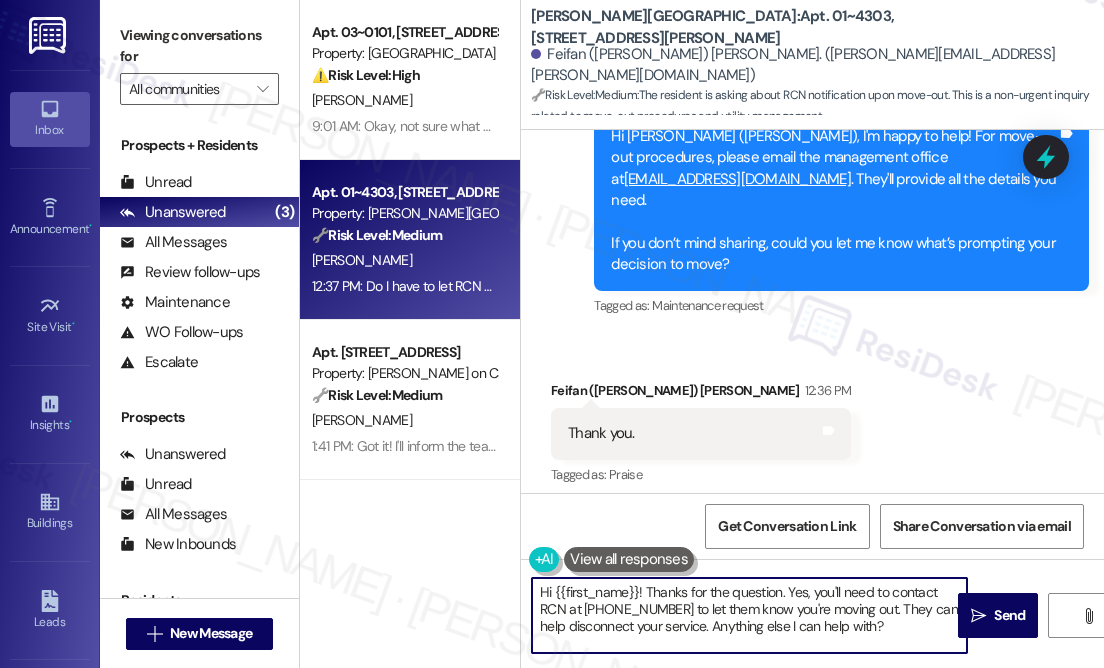 click on "Hi {{first_name}}! Thanks for the question. Yes, you'll need to contact RCN at [PHONE_NUMBER] to let them know you're moving out. They can help disconnect your service. Anything else I can help with?" at bounding box center (749, 615) 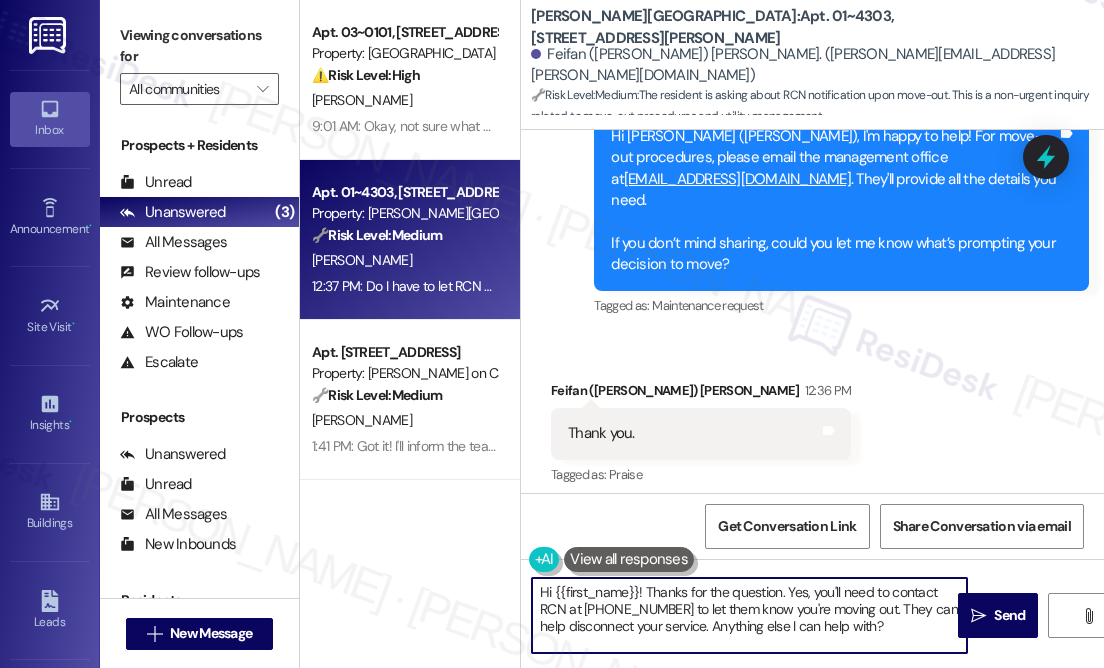 drag, startPoint x: 582, startPoint y: 608, endPoint x: 684, endPoint y: 607, distance: 102.0049 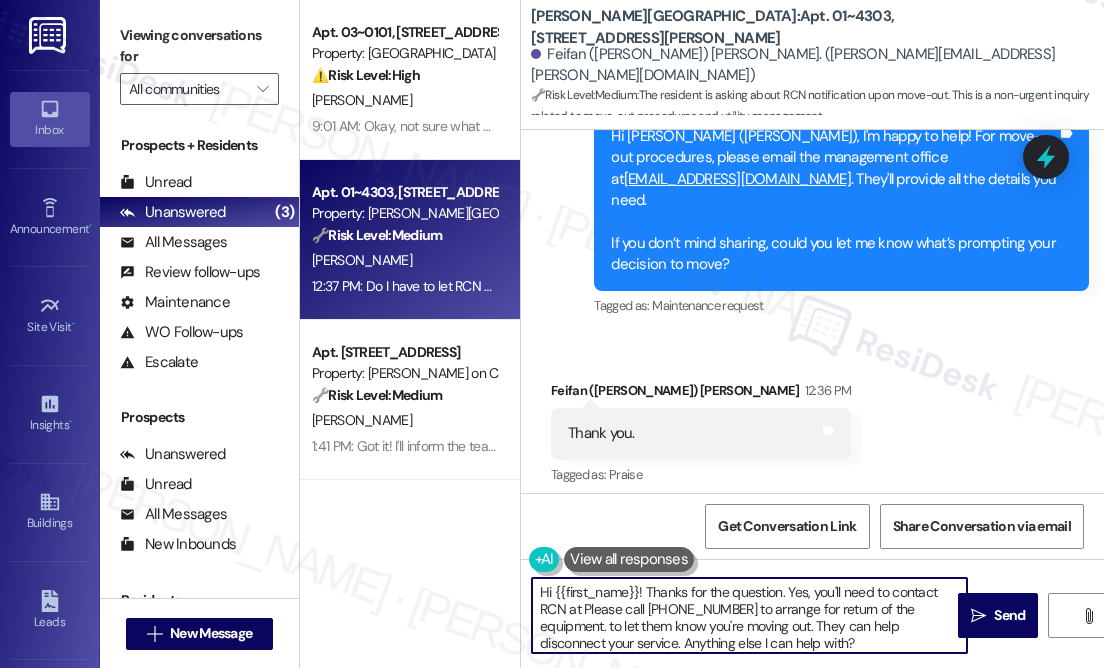 drag, startPoint x: 645, startPoint y: 606, endPoint x: 587, endPoint y: 613, distance: 58.420887 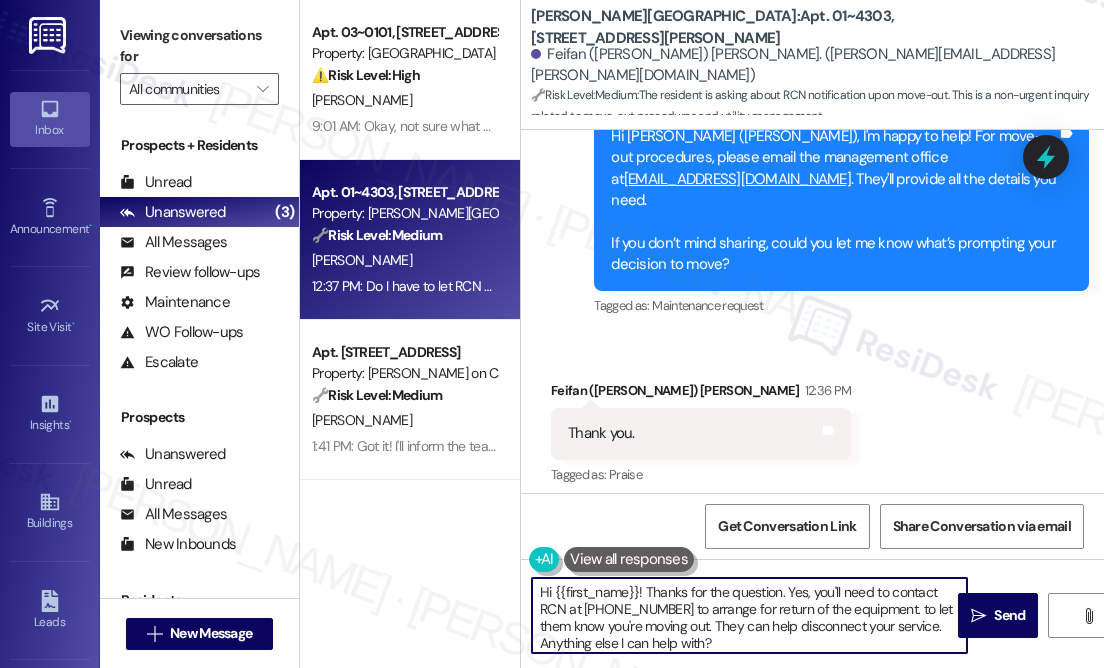 drag, startPoint x: 736, startPoint y: 609, endPoint x: 677, endPoint y: 611, distance: 59.03389 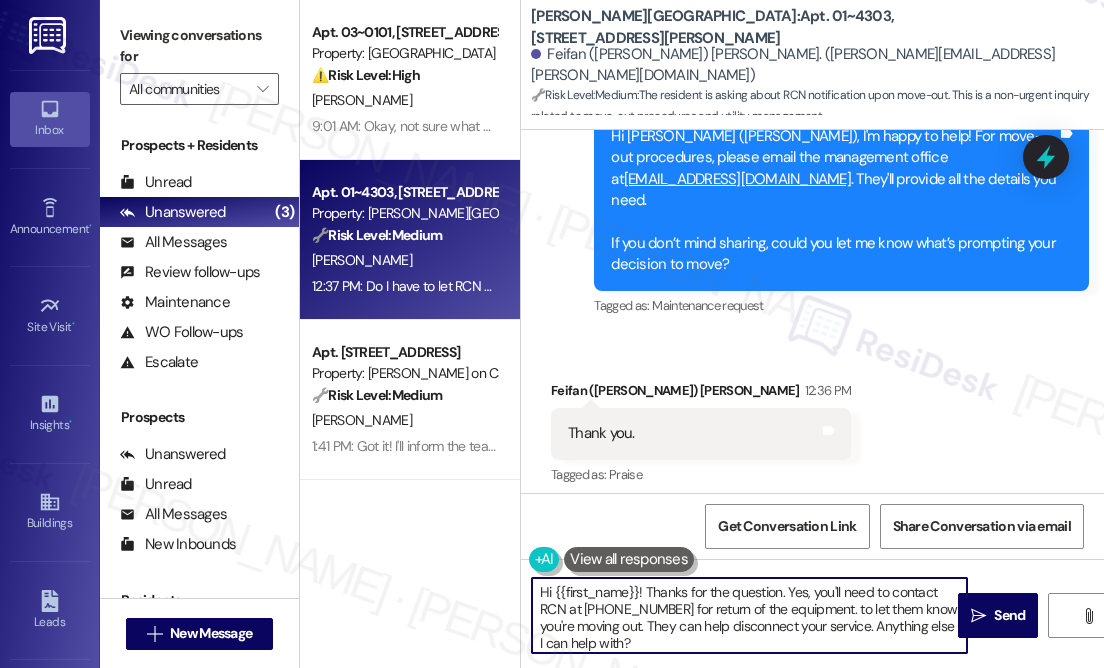drag, startPoint x: 838, startPoint y: 607, endPoint x: 667, endPoint y: 606, distance: 171.00293 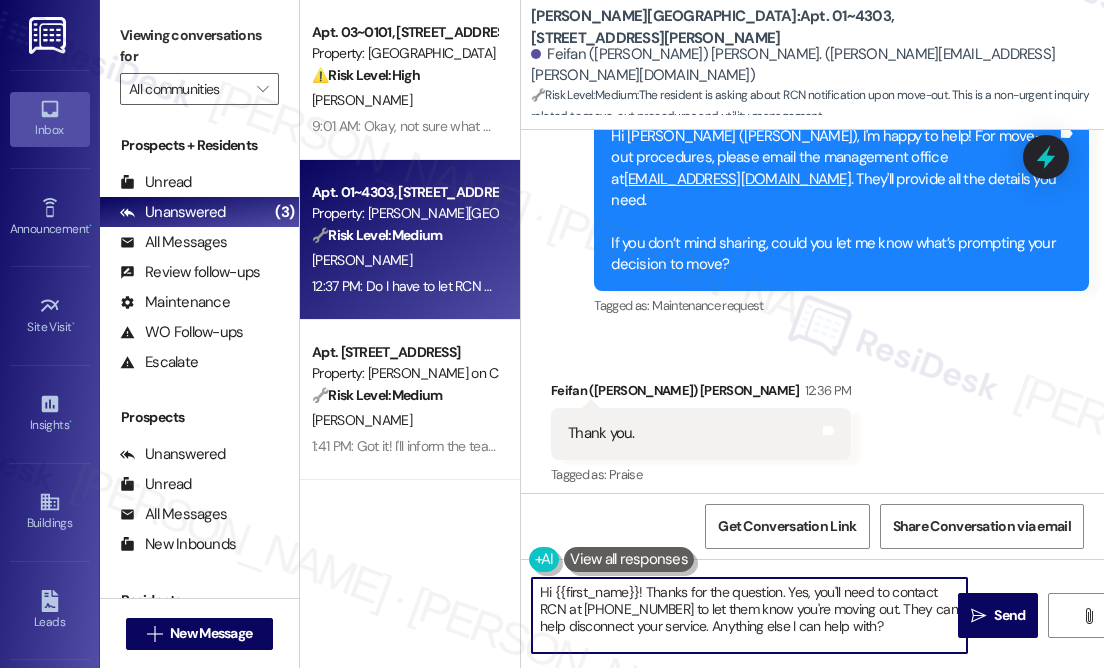 click on "Hi {{first_name}}! Thanks for the question. Yes, you'll need to contact RCN at [PHONE_NUMBER] to let them know you're moving out. They can help disconnect your service. Anything else I can help with?" at bounding box center (749, 615) 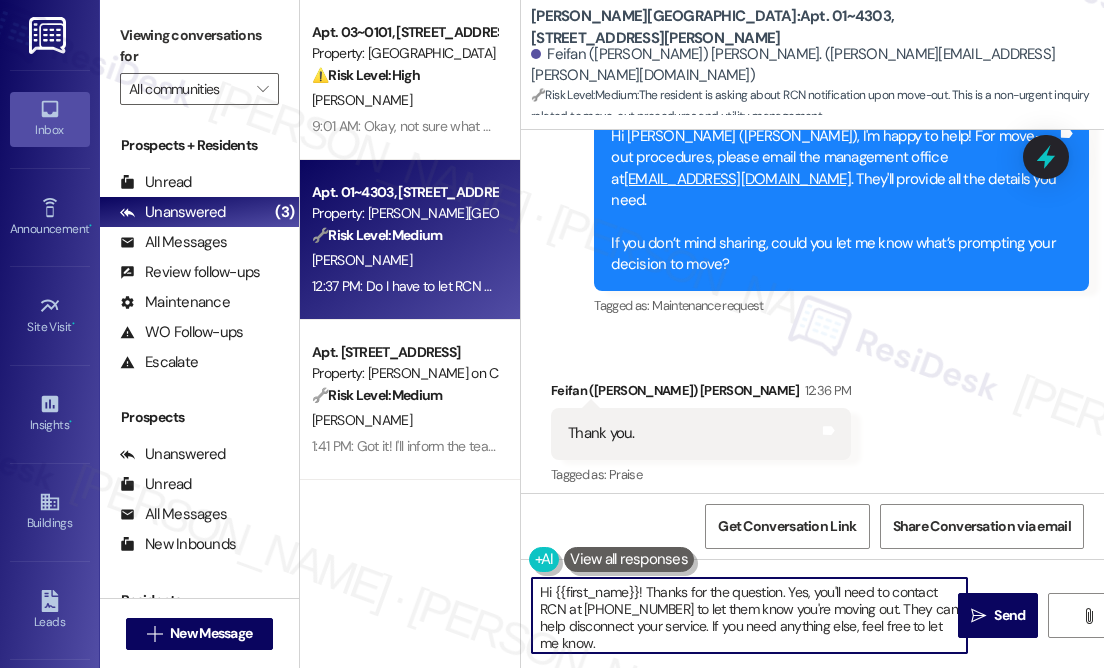 type on "Hi {{first_name}}! Thanks for the question. Yes, you'll need to contact RCN at [PHONE_NUMBER] to let them know you're moving out. They can help disconnect your service. If you need anything else, feel free to let me know." 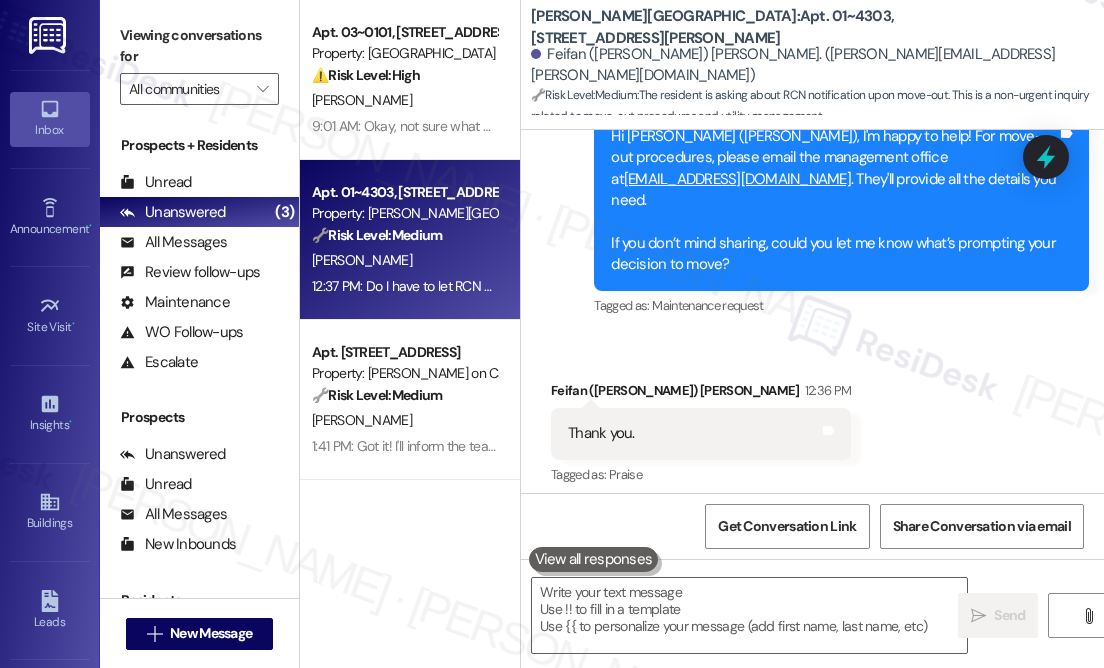 click on "Received via SMS [PERSON_NAME] ([PERSON_NAME]) [PERSON_NAME] 12:36 PM Thank you. Tags and notes Tagged as:   Praise Click to highlight conversations about Praise Received via SMS 12:37 PM [PERSON_NAME] ([PERSON_NAME]) [PERSON_NAME] Question   Neutral 12:37 PM Do I have to let RCN know I'm leaving or it's automatic ?  Tags and notes Tagged as:   Internet services Click to highlight conversations about Internet services" at bounding box center (812, 490) 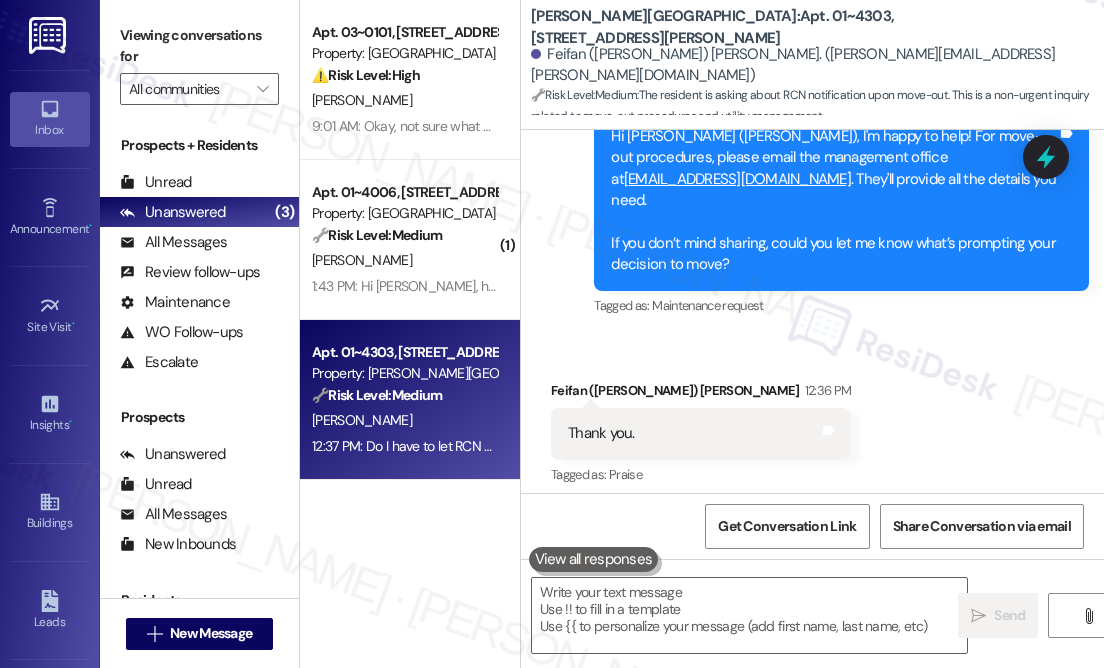click on "Received via SMS [PERSON_NAME] ([PERSON_NAME]) [PERSON_NAME] 12:36 PM Thank you. Tags and notes Tagged as:   Praise Click to highlight conversations about Praise Received via SMS 12:37 PM [PERSON_NAME] ([PERSON_NAME]) [PERSON_NAME] Question   Neutral 12:37 PM Do I have to let RCN know I'm leaving or it's automatic ?  Tags and notes Tagged as:   Internet services Click to highlight conversations about Internet services" at bounding box center [812, 490] 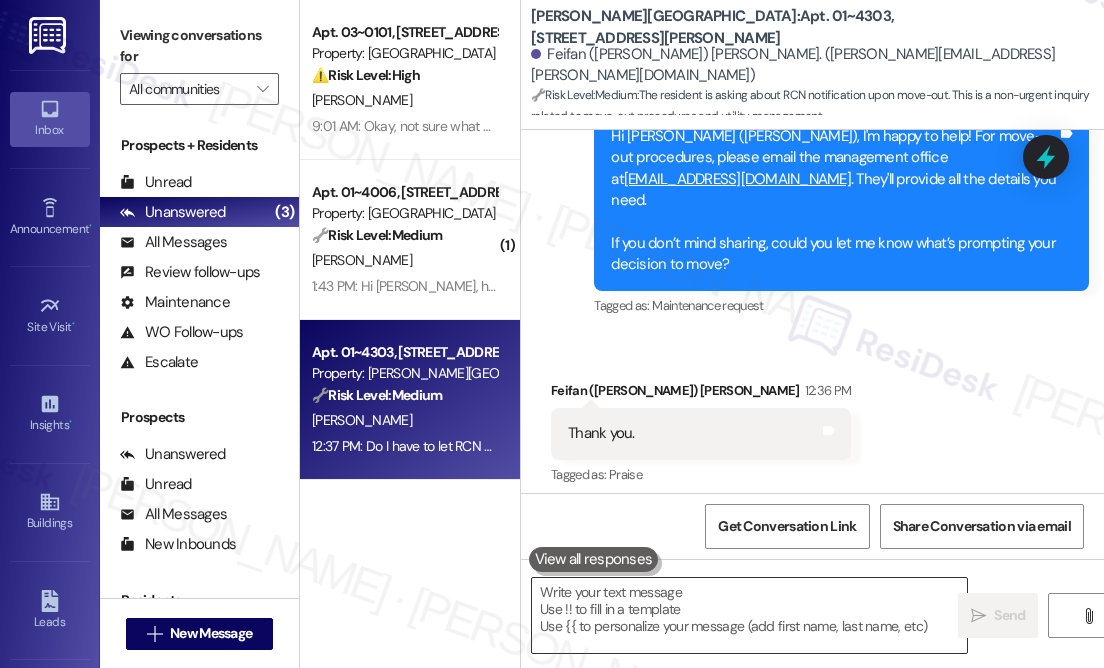 click at bounding box center [749, 615] 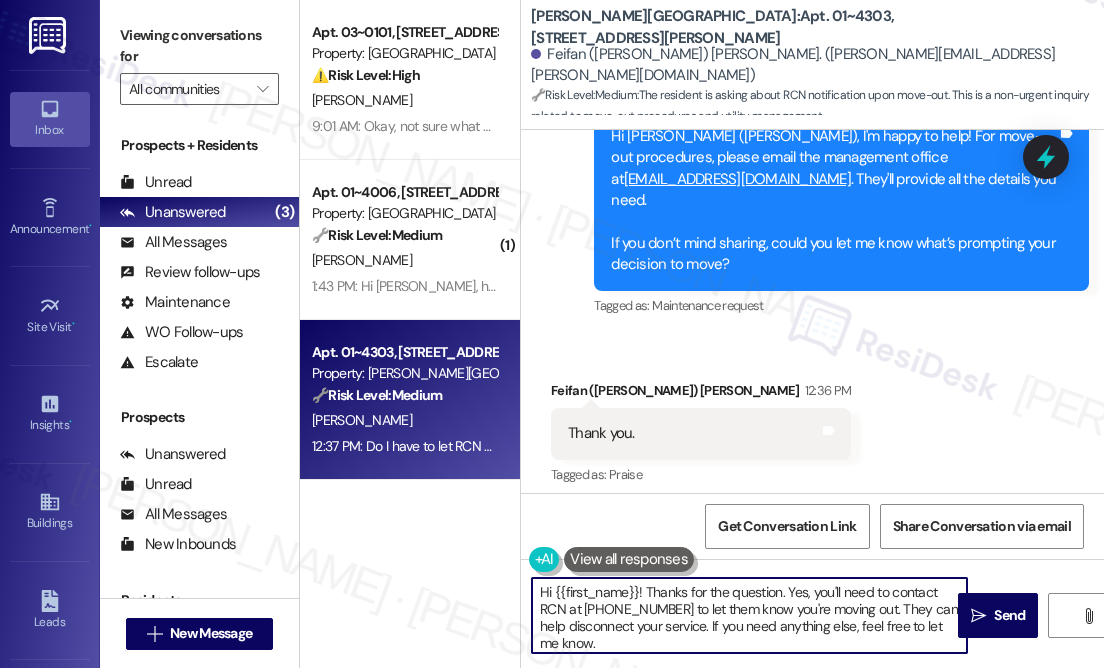 type on "Hi {{first_name}}! Thanks for the question. Yes, you'll need to contact RCN at [PHONE_NUMBER] to let them know you're moving out. They can help disconnect your service. If you need anything else, feel free to let me know." 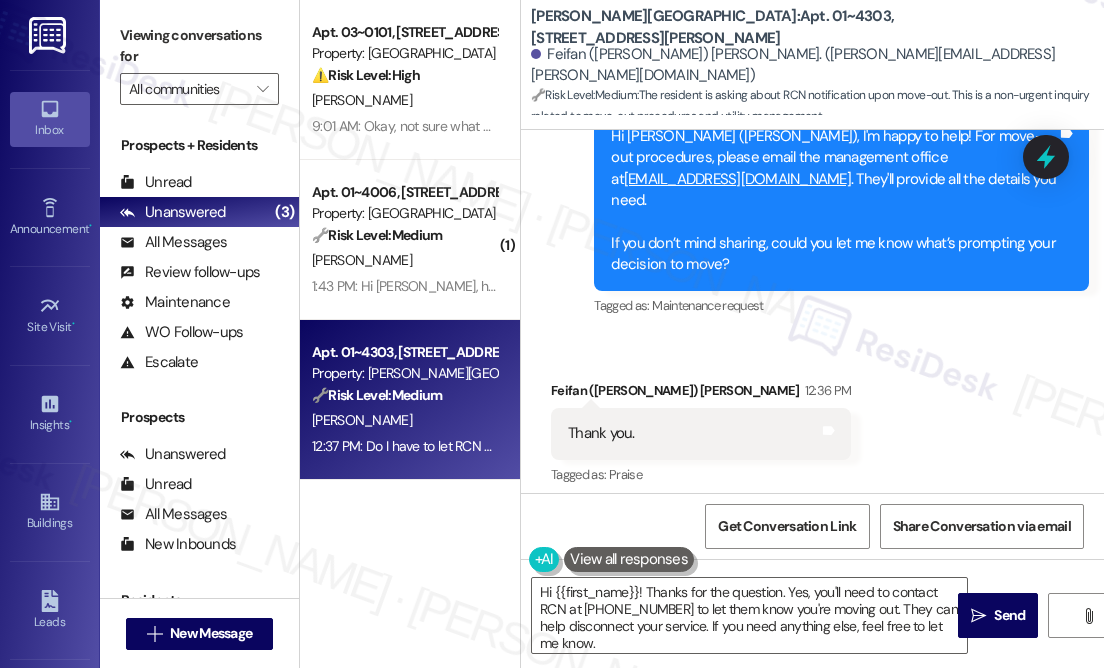 click on "Received via SMS [PERSON_NAME] ([PERSON_NAME]) [PERSON_NAME] 12:36 PM Thank you. Tags and notes Tagged as:   Praise Click to highlight conversations about Praise Received via SMS 12:37 PM [PERSON_NAME] ([PERSON_NAME]) [PERSON_NAME] Question   Neutral 12:37 PM Do I have to let RCN know I'm leaving or it's automatic ?  Tags and notes Tagged as:   Internet services Click to highlight conversations about Internet services" at bounding box center [812, 490] 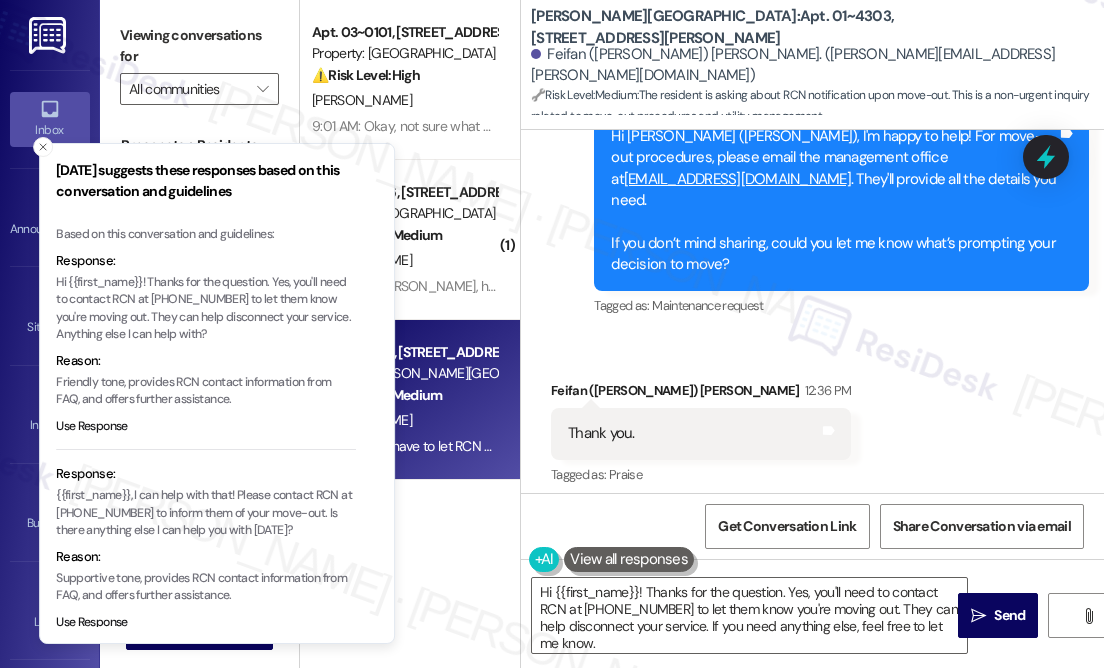drag, startPoint x: 164, startPoint y: 300, endPoint x: 248, endPoint y: 289, distance: 84.71718 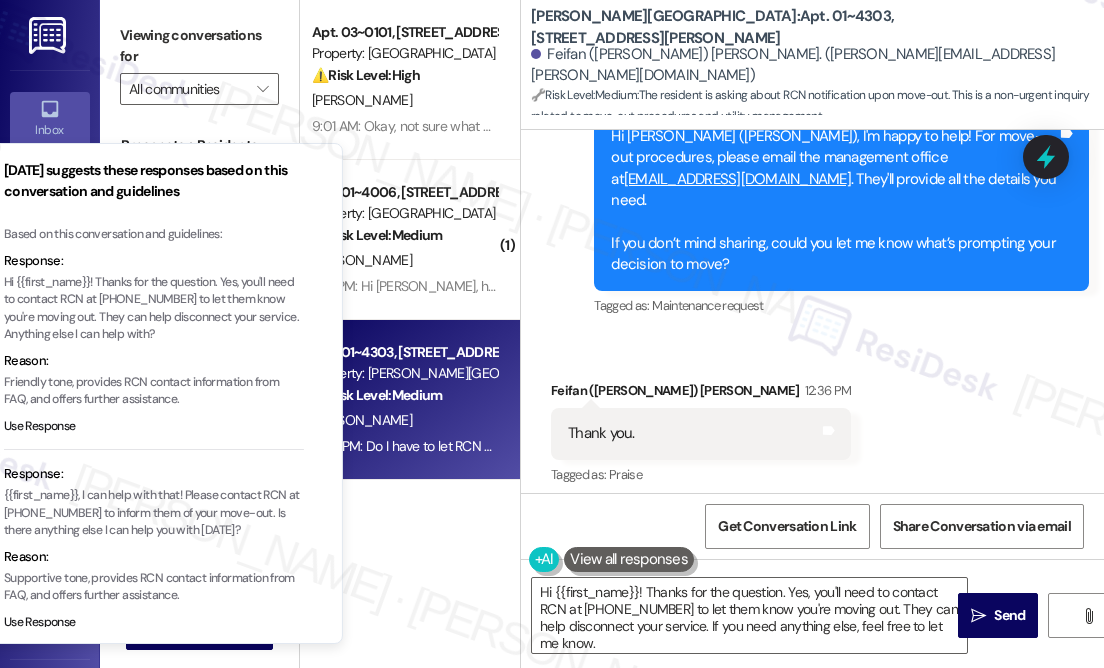 drag, startPoint x: 257, startPoint y: 299, endPoint x: 220, endPoint y: 299, distance: 37 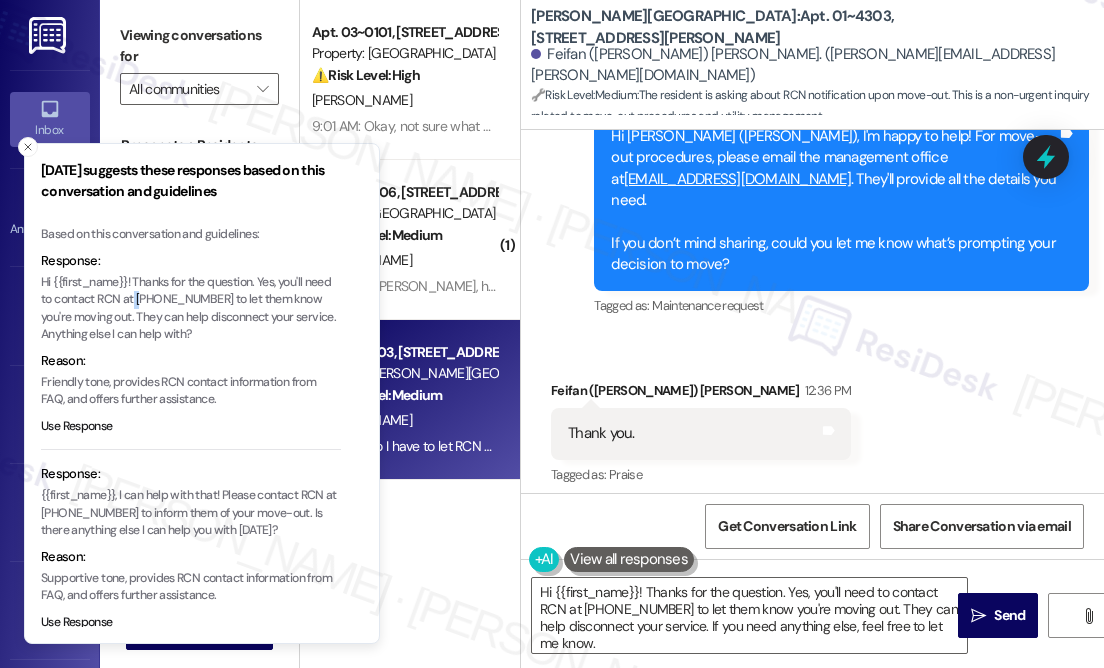 click on "Hi {{first_name}}! Thanks for the question. Yes, you'll need to contact RCN at [PHONE_NUMBER] to let them know you're moving out. They can help disconnect your service. Anything else I can help with?" at bounding box center (191, 309) 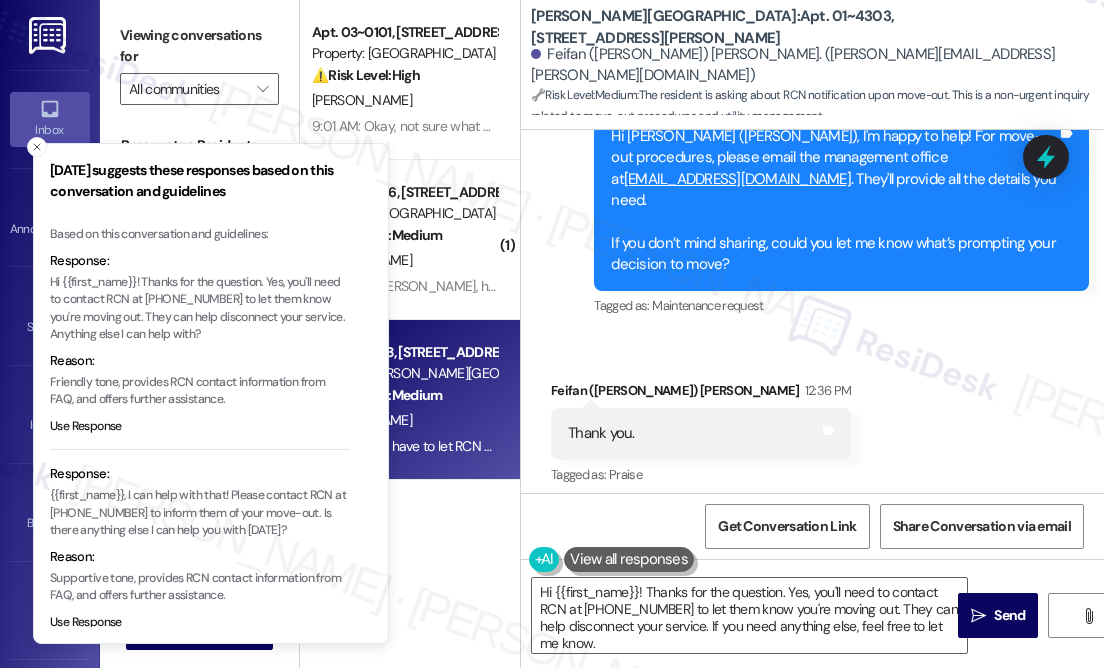 drag, startPoint x: 164, startPoint y: 300, endPoint x: 189, endPoint y: 305, distance: 25.495098 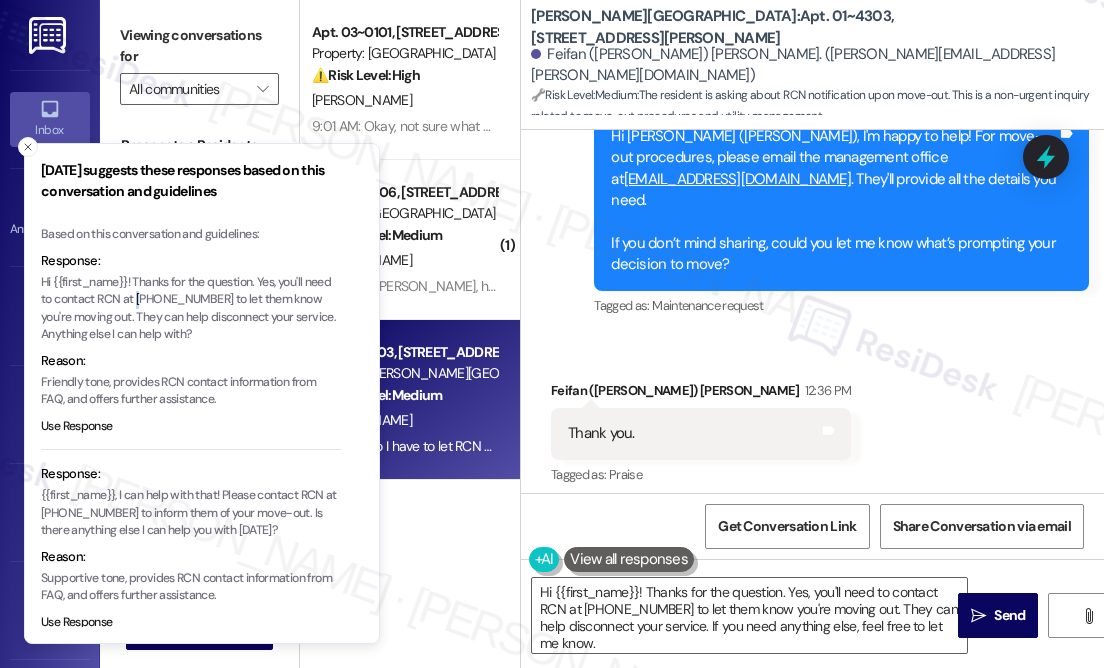 click on "Hi {{first_name}}! Thanks for the question. Yes, you'll need to contact RCN at [PHONE_NUMBER] to let them know you're moving out. They can help disconnect your service. Anything else I can help with?" at bounding box center [191, 309] 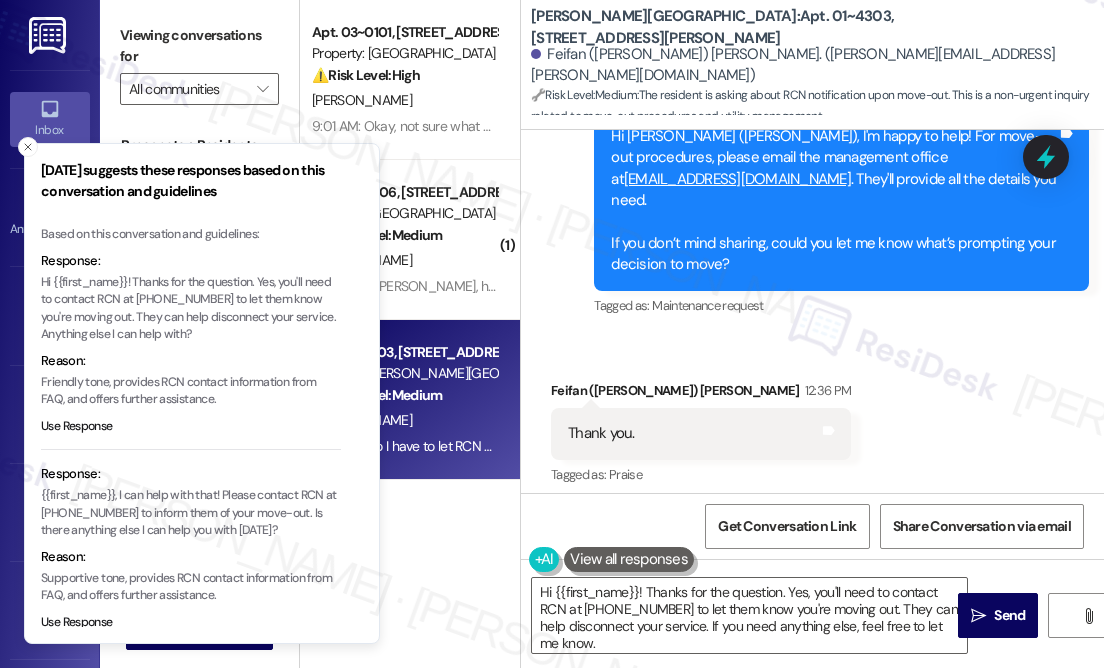 click on "Hi {{first_name}}! Thanks for the question. Yes, you'll need to contact RCN at [PHONE_NUMBER] to let them know you're moving out. They can help disconnect your service. Anything else I can help with?" at bounding box center (191, 309) 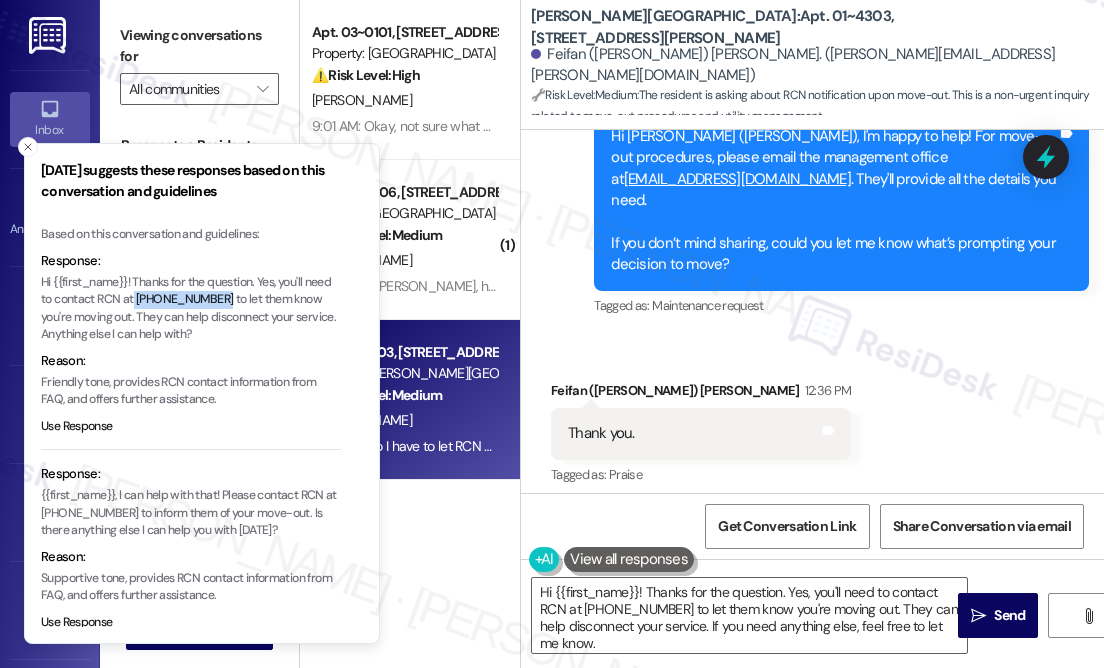 drag, startPoint x: 163, startPoint y: 299, endPoint x: 258, endPoint y: 296, distance: 95.047356 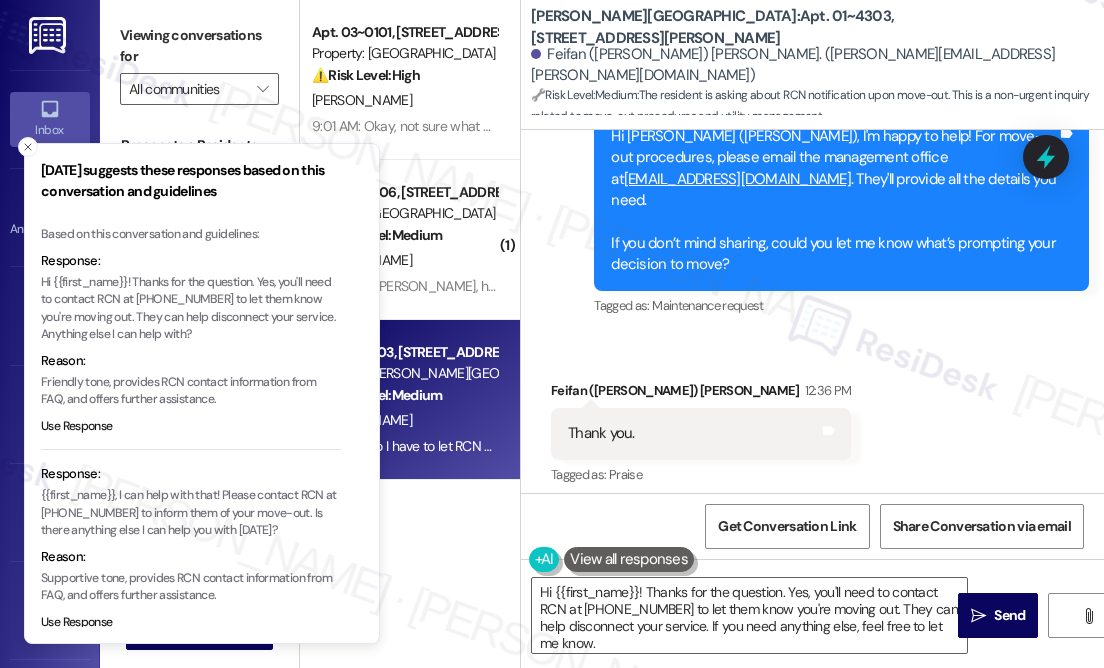 click on "Received via SMS [PERSON_NAME] ([PERSON_NAME]) [PERSON_NAME] 12:36 PM Thank you. Tags and notes Tagged as:   Praise Click to highlight conversations about Praise Received via SMS 12:37 PM [PERSON_NAME] ([PERSON_NAME]) [PERSON_NAME] Question   Neutral 12:37 PM Do I have to let RCN know I'm leaving or it's automatic ?  Tags and notes Tagged as:   Internet services Click to highlight conversations about Internet services" at bounding box center [812, 490] 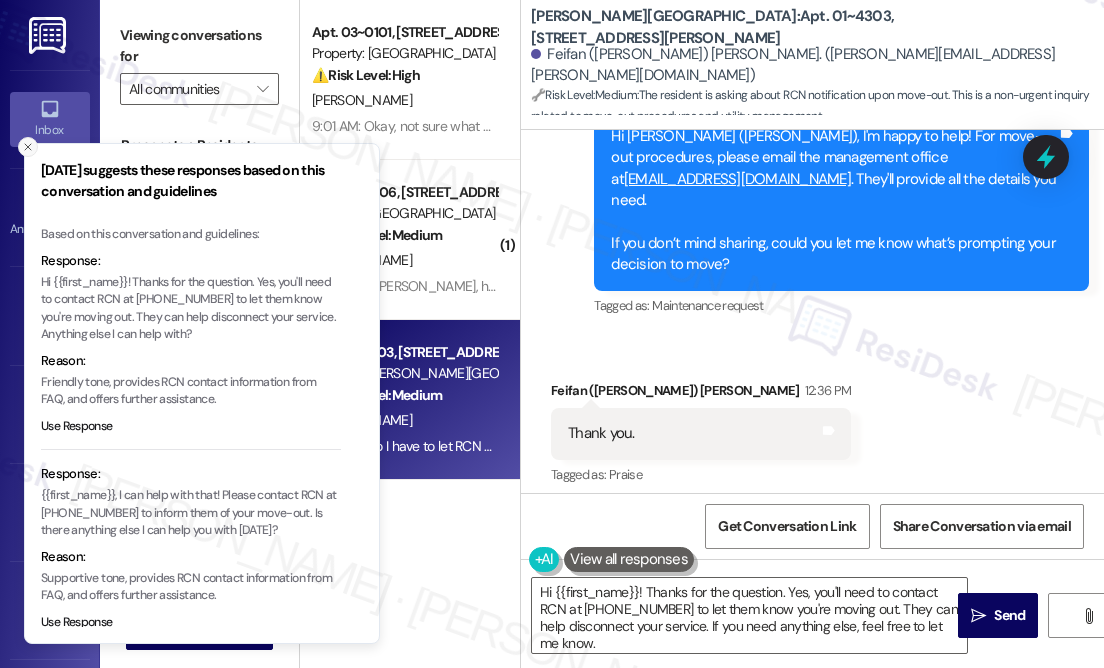 click 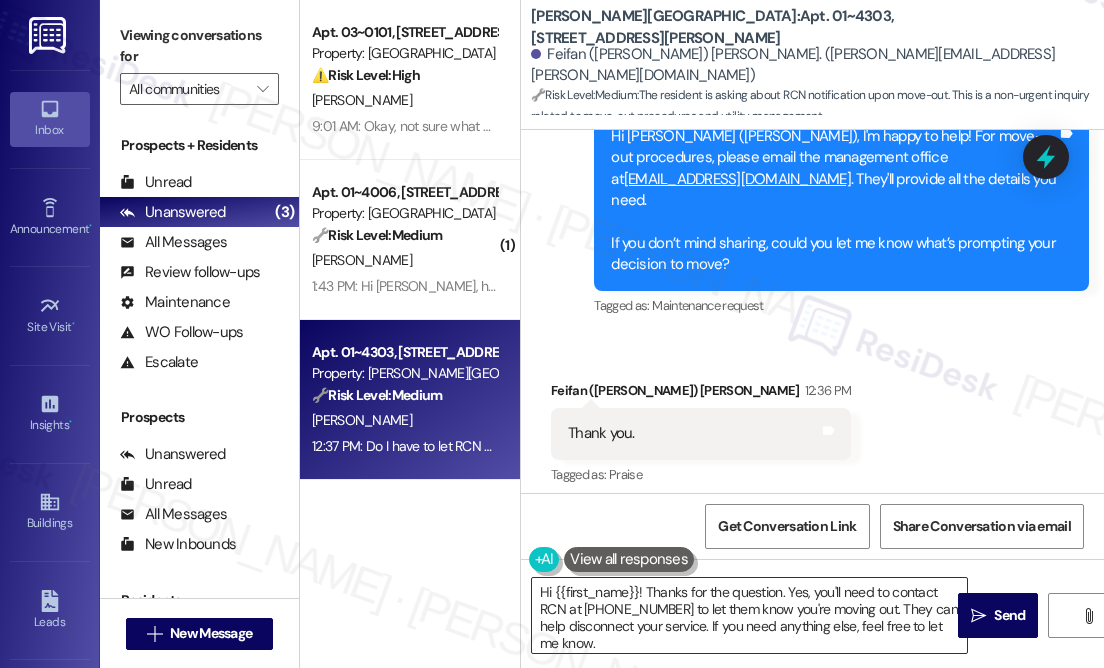 click on "Hi {{first_name}}! Thanks for the question. Yes, you'll need to contact RCN at [PHONE_NUMBER] to let them know you're moving out. They can help disconnect your service. If you need anything else, feel free to let me know." at bounding box center (749, 615) 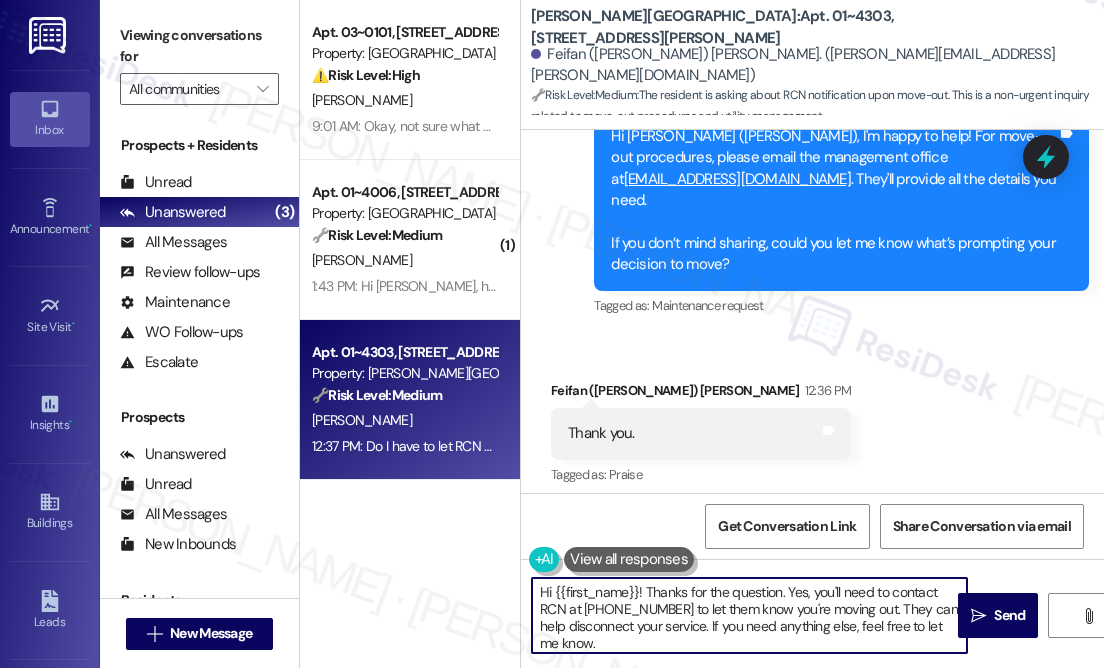 drag, startPoint x: 568, startPoint y: 608, endPoint x: 669, endPoint y: 608, distance: 101 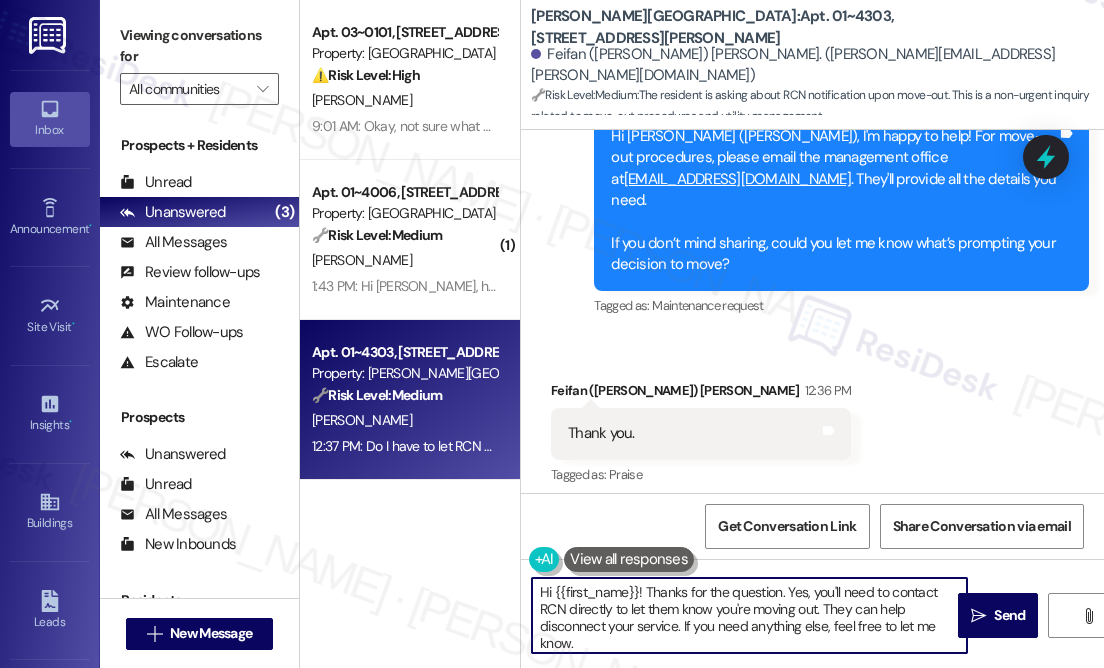 drag, startPoint x: 829, startPoint y: 606, endPoint x: 831, endPoint y: 632, distance: 26.076809 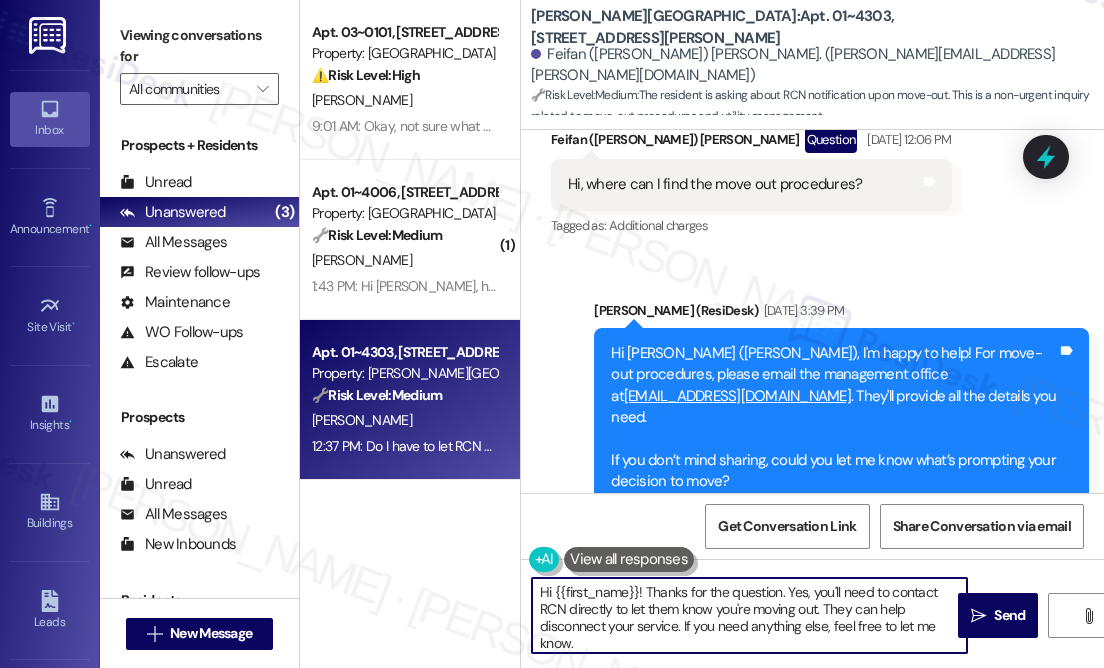 scroll, scrollTop: 11461, scrollLeft: 0, axis: vertical 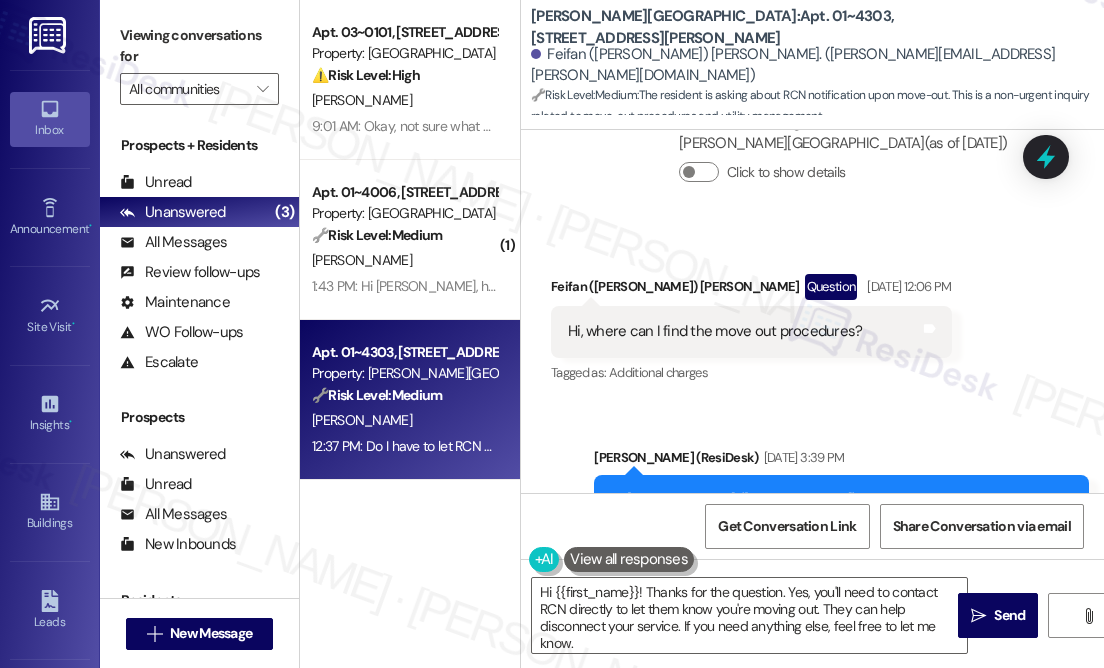 click on "Hi [PERSON_NAME] ([PERSON_NAME]), I'm happy to help! For move-out procedures, please email the management office at  [EMAIL_ADDRESS][DOMAIN_NAME] . They'll provide all the details you need.
If you don’t mind sharing, could you let me know what’s prompting your decision to move?" at bounding box center (834, 565) 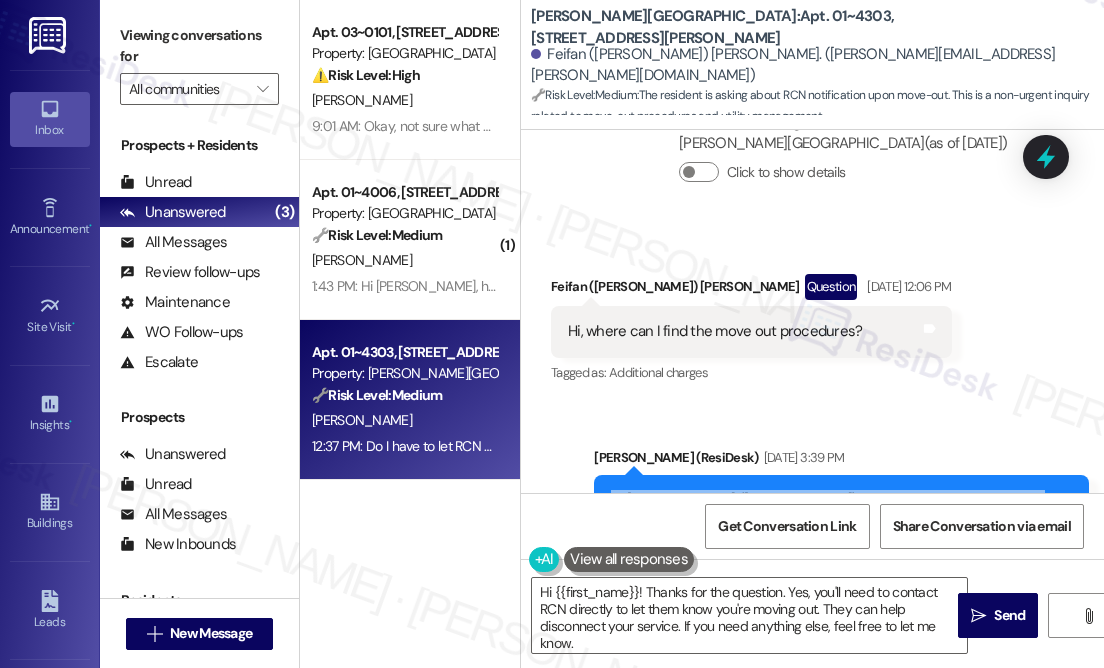 click on "Hi [PERSON_NAME] ([PERSON_NAME]), I'm happy to help! For move-out procedures, please email the management office at  [EMAIL_ADDRESS][DOMAIN_NAME] . They'll provide all the details you need.
If you don’t mind sharing, could you let me know what’s prompting your decision to move?" at bounding box center [834, 565] 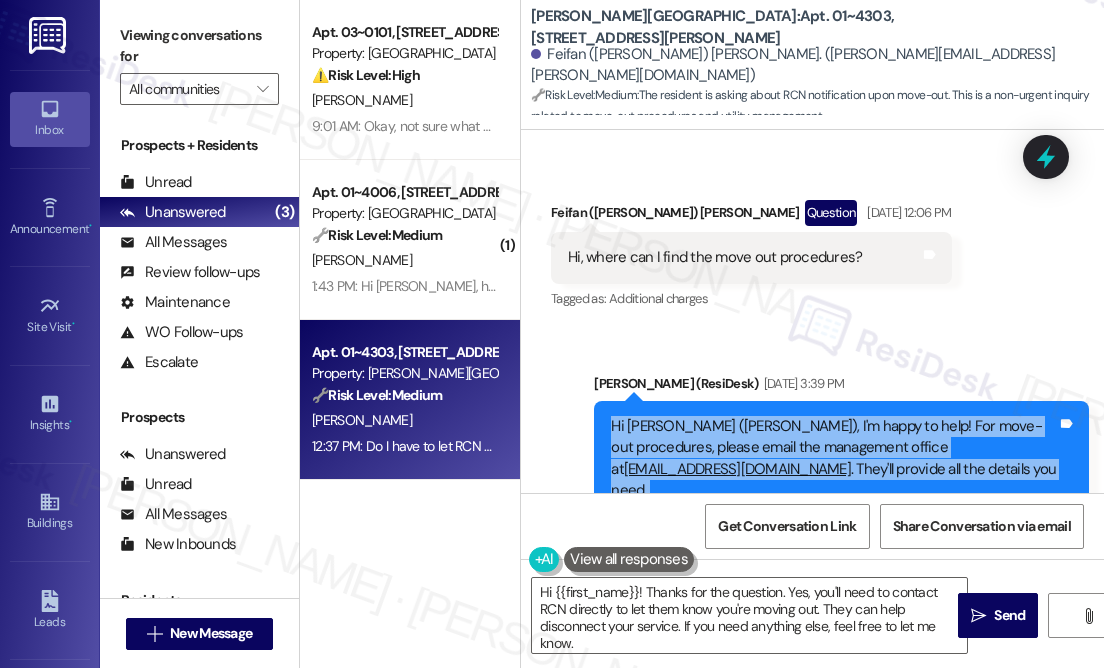 scroll, scrollTop: 11643, scrollLeft: 0, axis: vertical 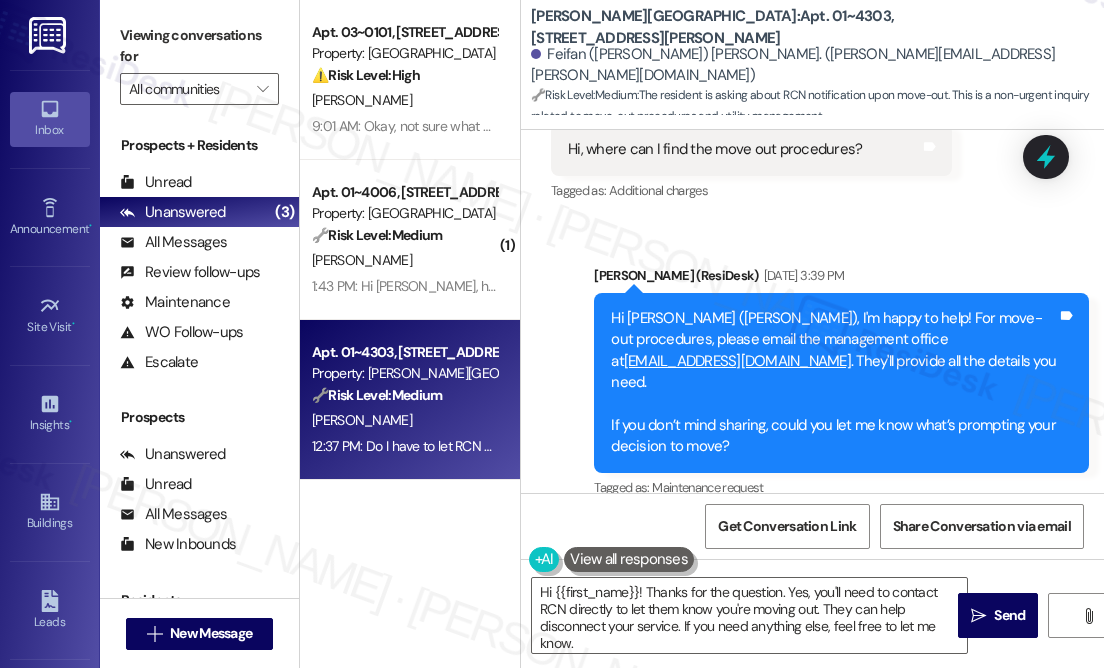 click on "Hi [PERSON_NAME] ([PERSON_NAME]), I'm happy to help! For move-out procedures, please email the management office at  [EMAIL_ADDRESS][DOMAIN_NAME] . They'll provide all the details you need.
If you don’t mind sharing, could you let me know what’s prompting your decision to move?" at bounding box center [834, 383] 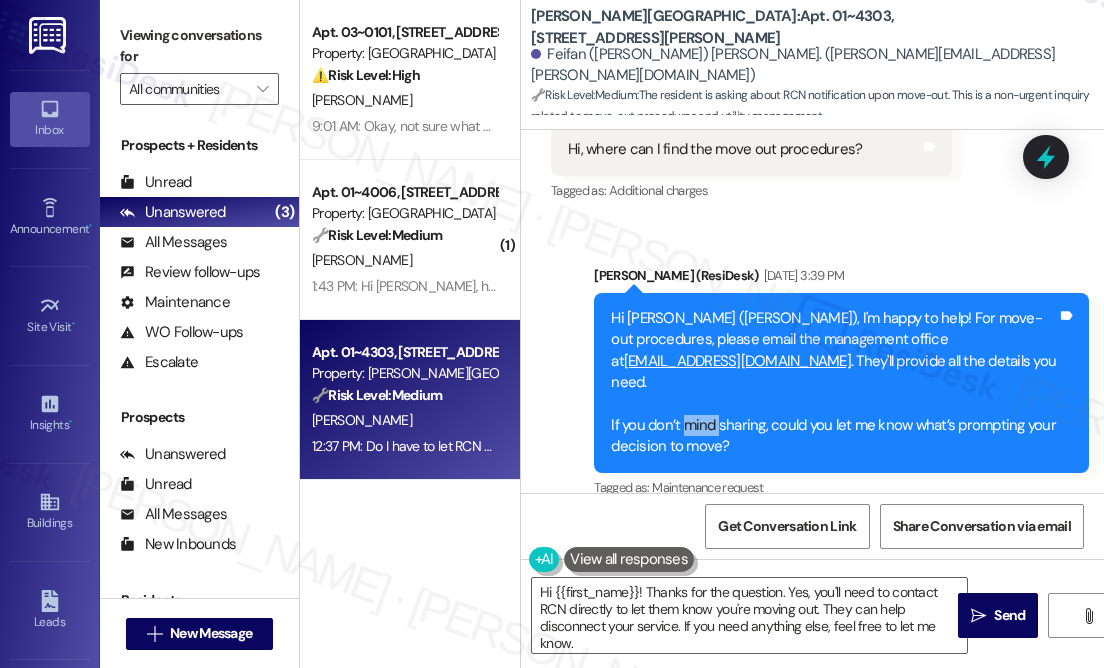 click on "Hi [PERSON_NAME] ([PERSON_NAME]), I'm happy to help! For move-out procedures, please email the management office at  [EMAIL_ADDRESS][DOMAIN_NAME] . They'll provide all the details you need.
If you don’t mind sharing, could you let me know what’s prompting your decision to move?" at bounding box center [834, 383] 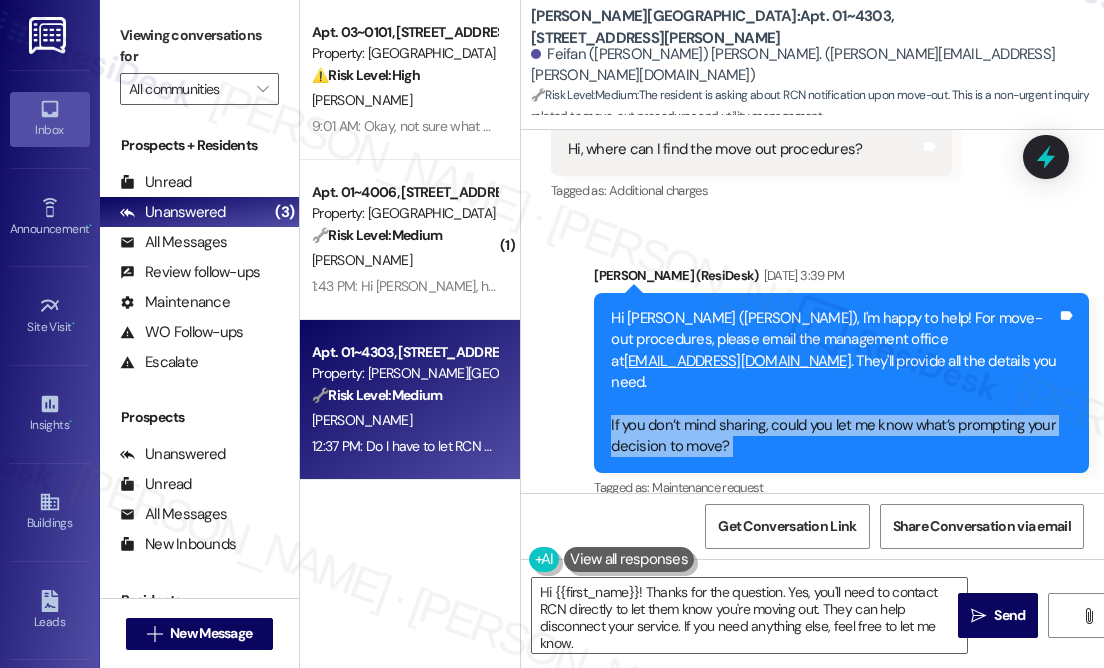 click on "Hi [PERSON_NAME] ([PERSON_NAME]), I'm happy to help! For move-out procedures, please email the management office at  [EMAIL_ADDRESS][DOMAIN_NAME] . They'll provide all the details you need.
If you don’t mind sharing, could you let me know what’s prompting your decision to move?" at bounding box center (834, 383) 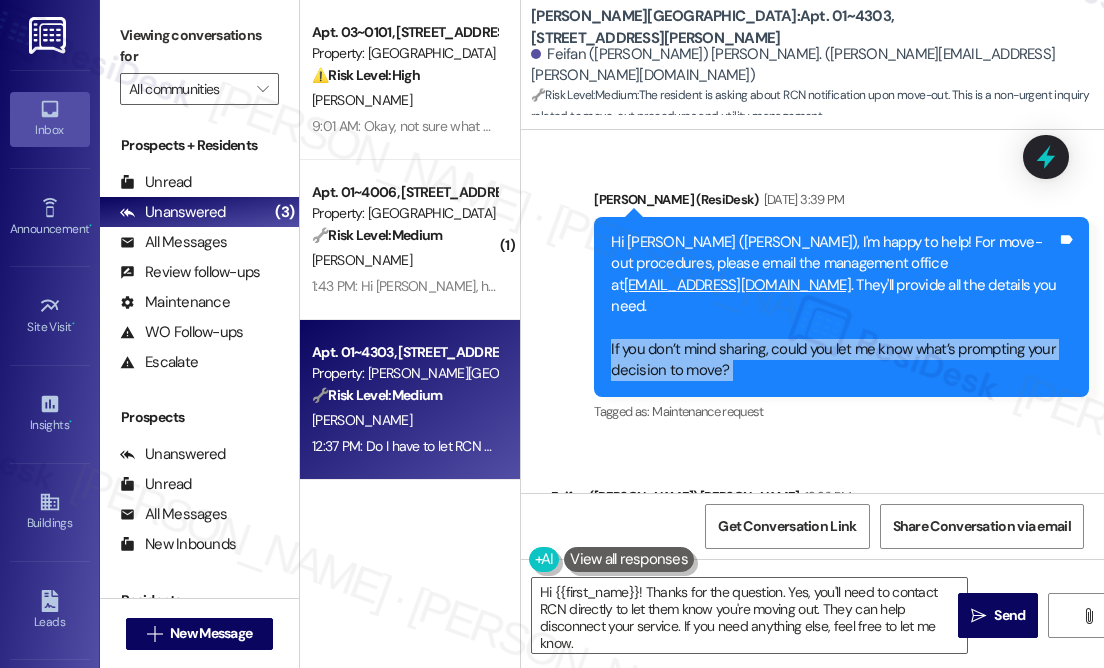 scroll, scrollTop: 11825, scrollLeft: 0, axis: vertical 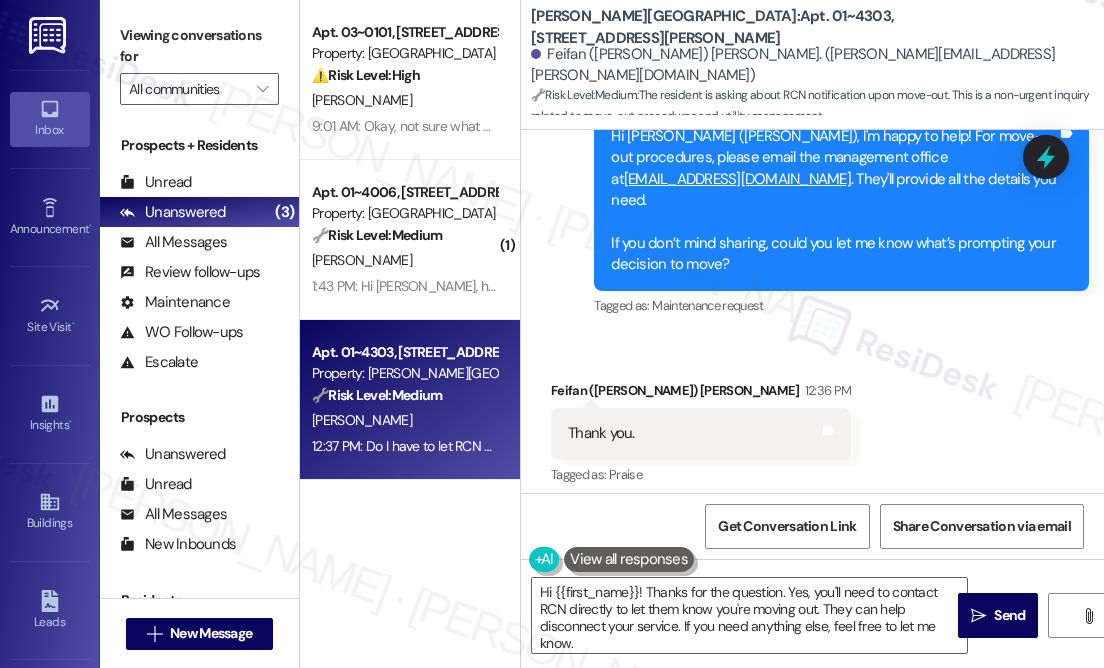 click on "Do I have to let RCN know I'm leaving or it's automatic ?" at bounding box center (740, 574) 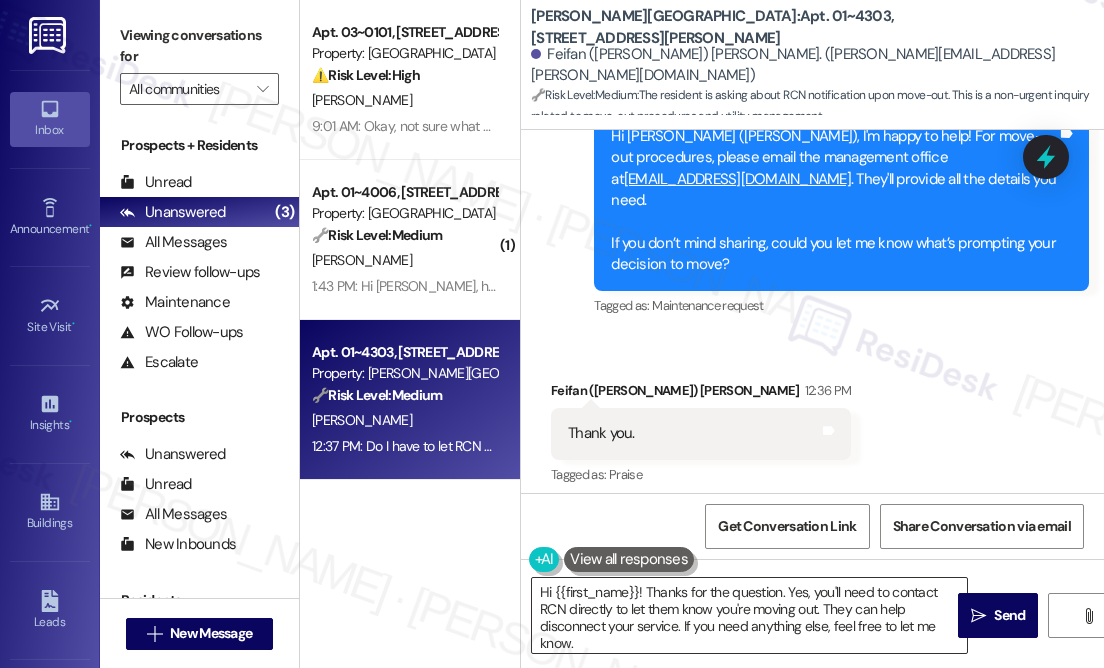 click on "Hi {{first_name}}! Thanks for the question. Yes, you'll need to contact RCN directly to let them know you're moving out. They can help disconnect your service. If you need anything else, feel free to let me know." at bounding box center [749, 615] 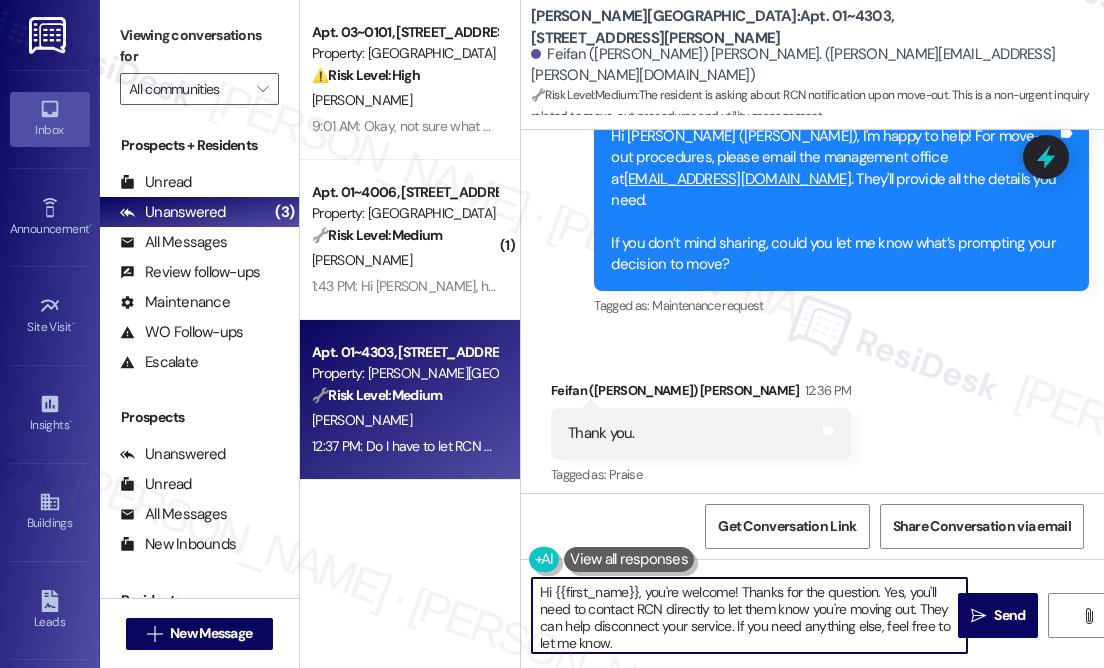click on "Hi {{first_name}}, you're welcome! Thanks for the question. Yes, you'll need to contact RCN directly to let them know you're moving out. They can help disconnect your service. If you need anything else, feel free to let me know." at bounding box center (749, 615) 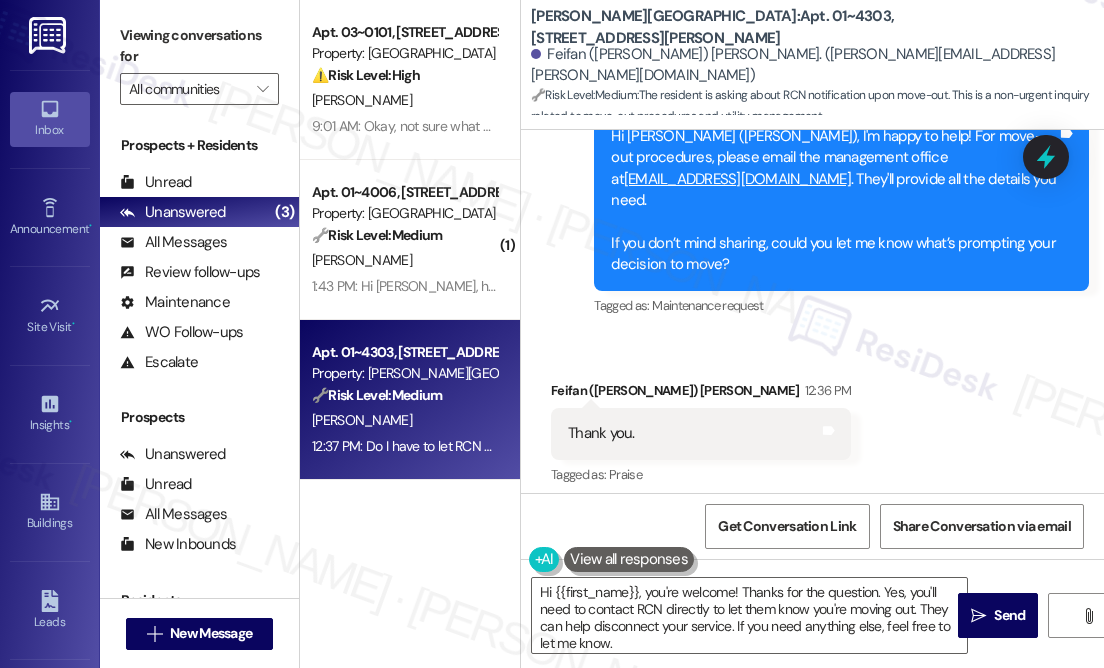 click on "Received via SMS [PERSON_NAME] ([PERSON_NAME]) [PERSON_NAME] 12:36 PM Thank you. Tags and notes Tagged as:   Praise Click to highlight conversations about Praise Received via SMS 12:37 PM [PERSON_NAME] ([PERSON_NAME]) [PERSON_NAME] Question   Neutral 12:37 PM Do I have to let RCN know I'm leaving or it's automatic ?  Tags and notes Tagged as:   Internet services Click to highlight conversations about Internet services" at bounding box center [812, 490] 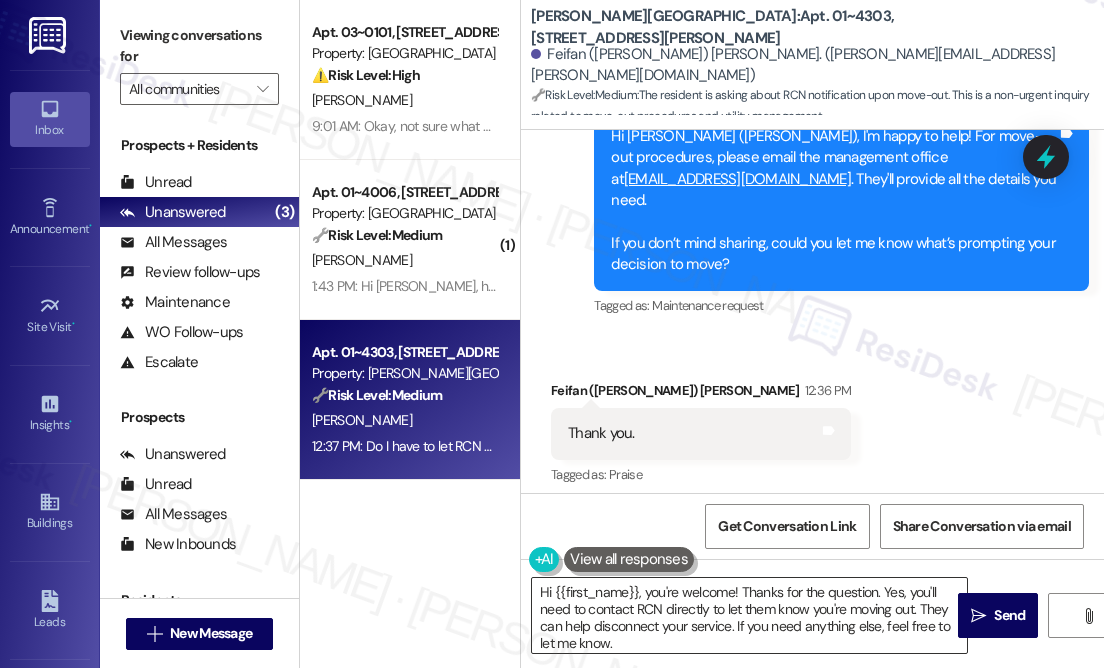 click on "Hi {{first_name}}, you're welcome! Thanks for the question. Yes, you'll need to contact RCN directly to let them know you're moving out. They can help disconnect your service. If you need anything else, feel free to let me know." at bounding box center [749, 615] 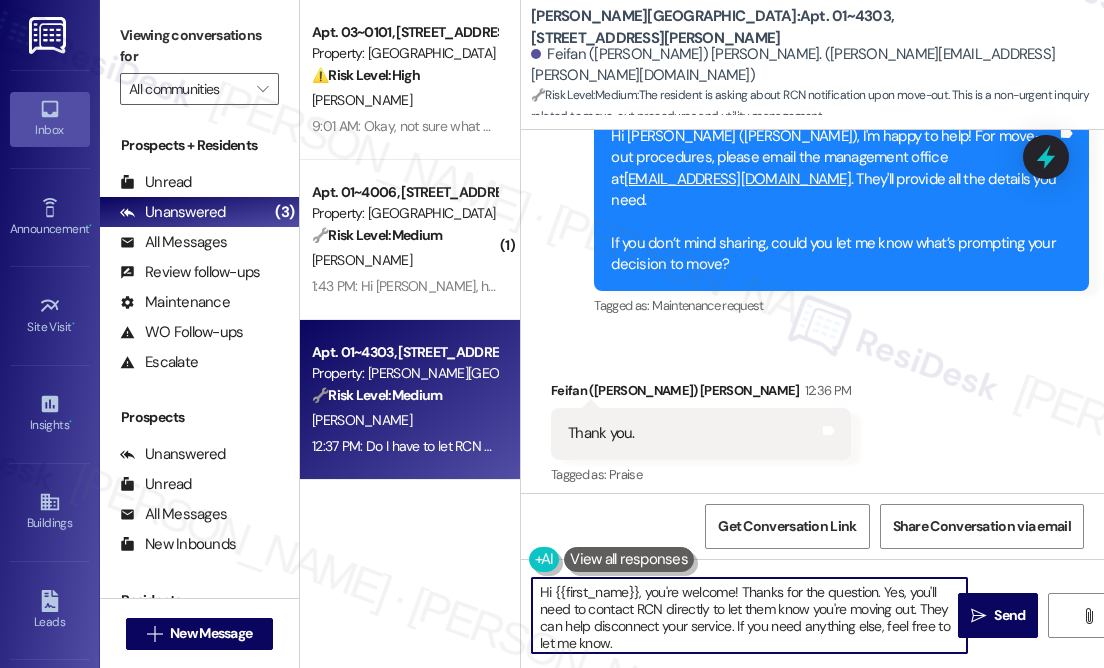 click on "Hi {{first_name}}, you're welcome! Thanks for the question. Yes, you'll need to contact RCN directly to let them know you're moving out. They can help disconnect your service. If you need anything else, feel free to let me know." at bounding box center (749, 615) 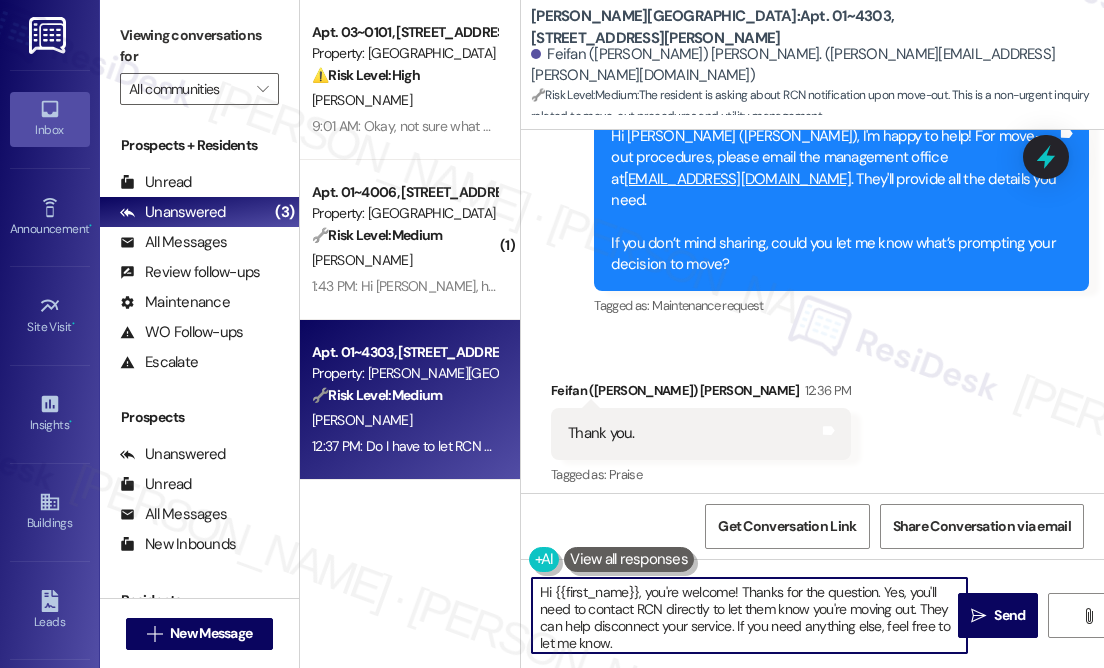 click on "Hi {{first_name}}, you're welcome! Thanks for the question. Yes, you'll need to contact RCN directly to let them know you're moving out. They can help disconnect your service. If you need anything else, feel free to let me know." at bounding box center [749, 615] 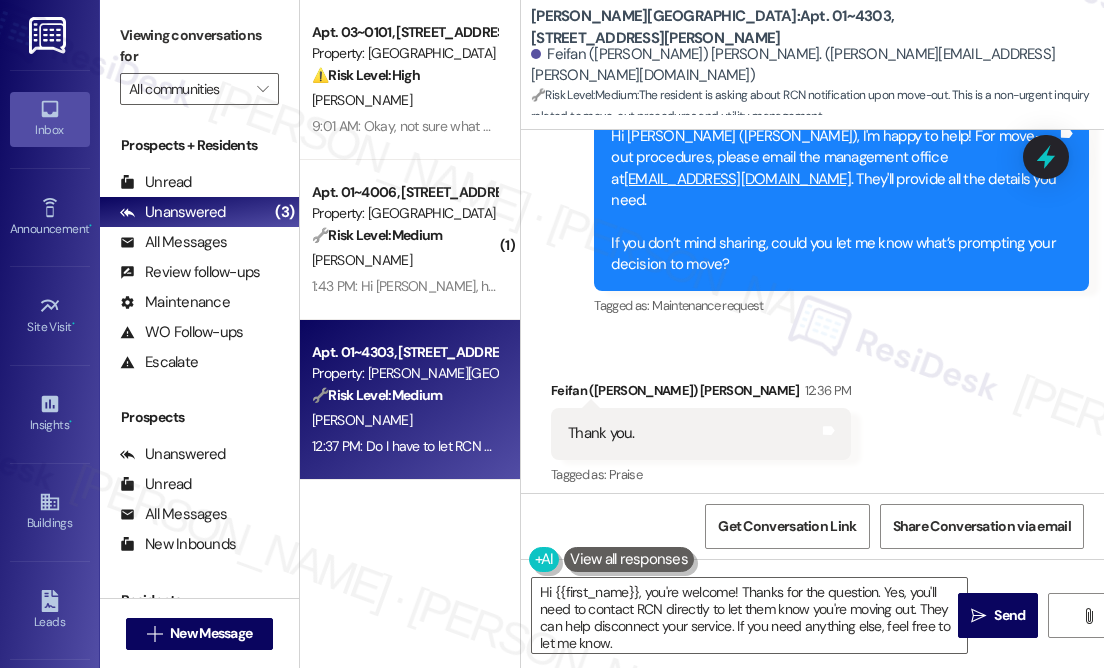 click on "Received via SMS [PERSON_NAME] ([PERSON_NAME]) [PERSON_NAME] 12:36 PM Thank you. Tags and notes Tagged as:   Praise Click to highlight conversations about Praise Received via SMS 12:37 PM [PERSON_NAME] ([PERSON_NAME]) [PERSON_NAME] Question   Neutral 12:37 PM Do I have to let RCN know I'm leaving or it's automatic ?  Tags and notes Tagged as:   Internet services Click to highlight conversations about Internet services" at bounding box center [812, 490] 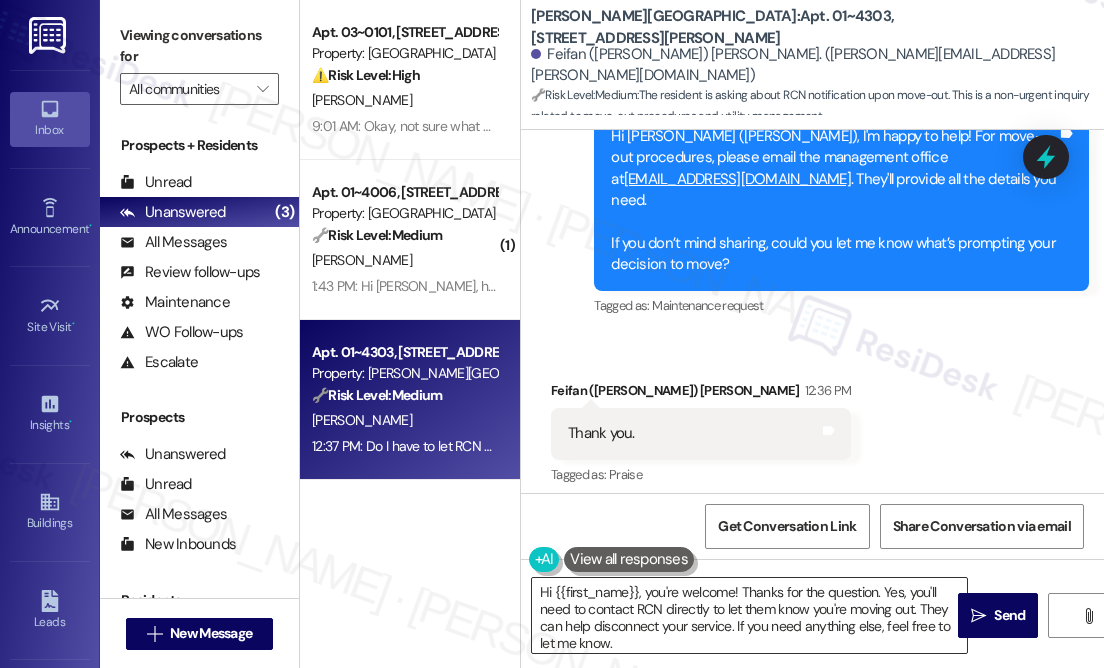 click on "Hi {{first_name}}, you're welcome! Thanks for the question. Yes, you'll need to contact RCN directly to let them know you're moving out. They can help disconnect your service. If you need anything else, feel free to let me know." at bounding box center [749, 615] 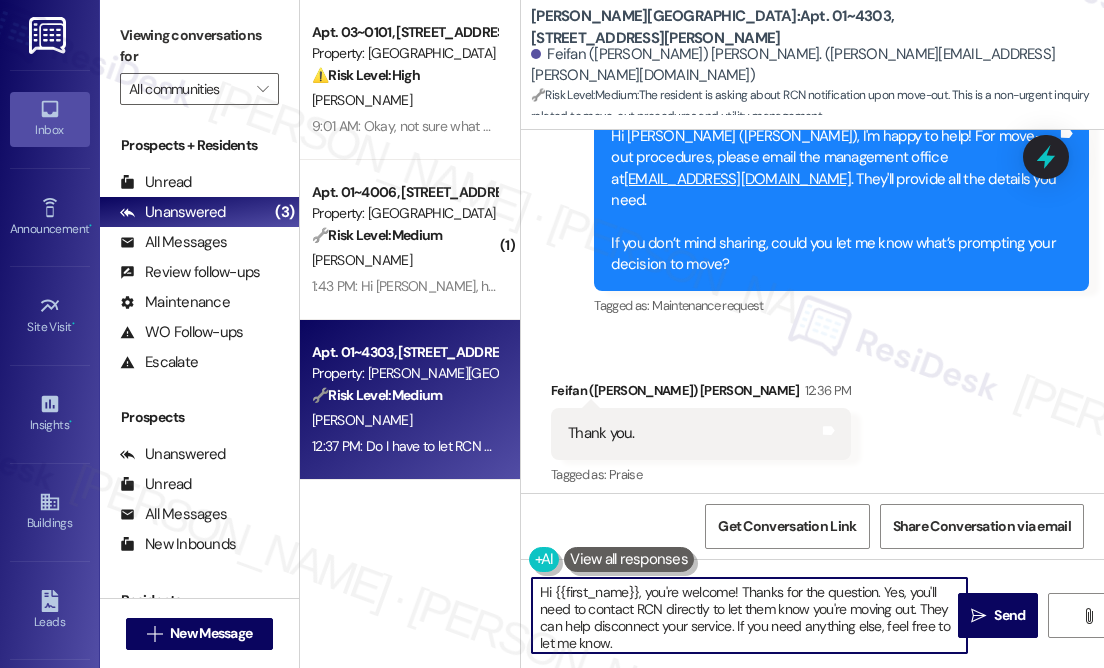 click on "Hi {{first_name}}, you're welcome! Thanks for the question. Yes, you'll need to contact RCN directly to let them know you're moving out. They can help disconnect your service. If you need anything else, feel free to let me know." at bounding box center [749, 615] 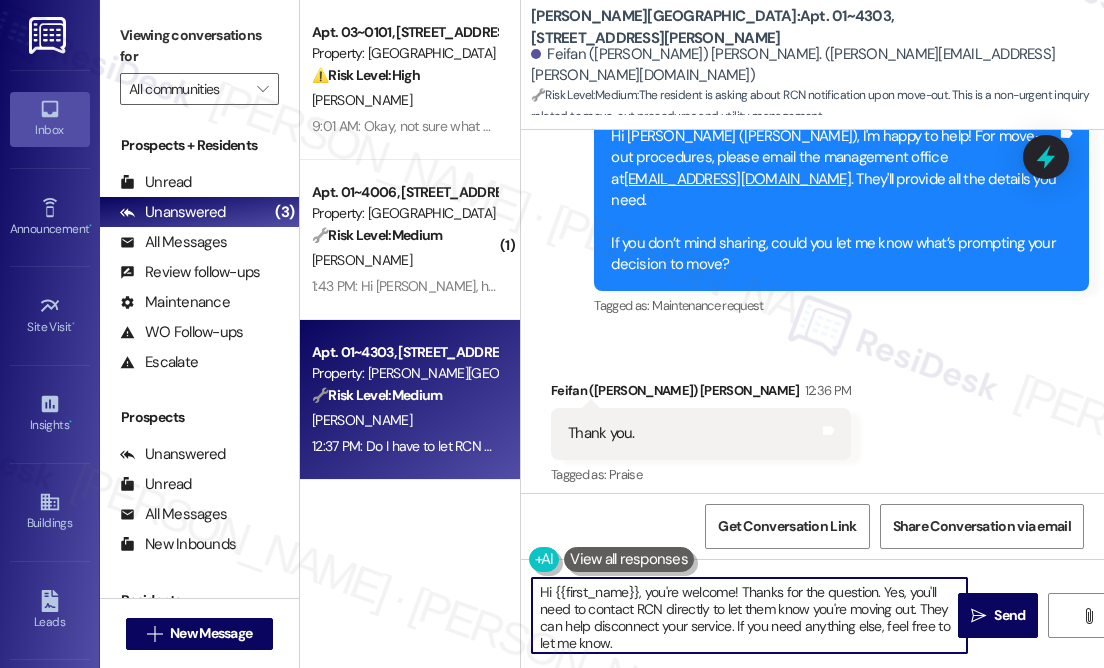 click on "Hi {{first_name}}, you're welcome! Thanks for the question. Yes, you'll need to contact RCN directly to let them know you're moving out. They can help disconnect your service. If you need anything else, feel free to let me know." at bounding box center [749, 615] 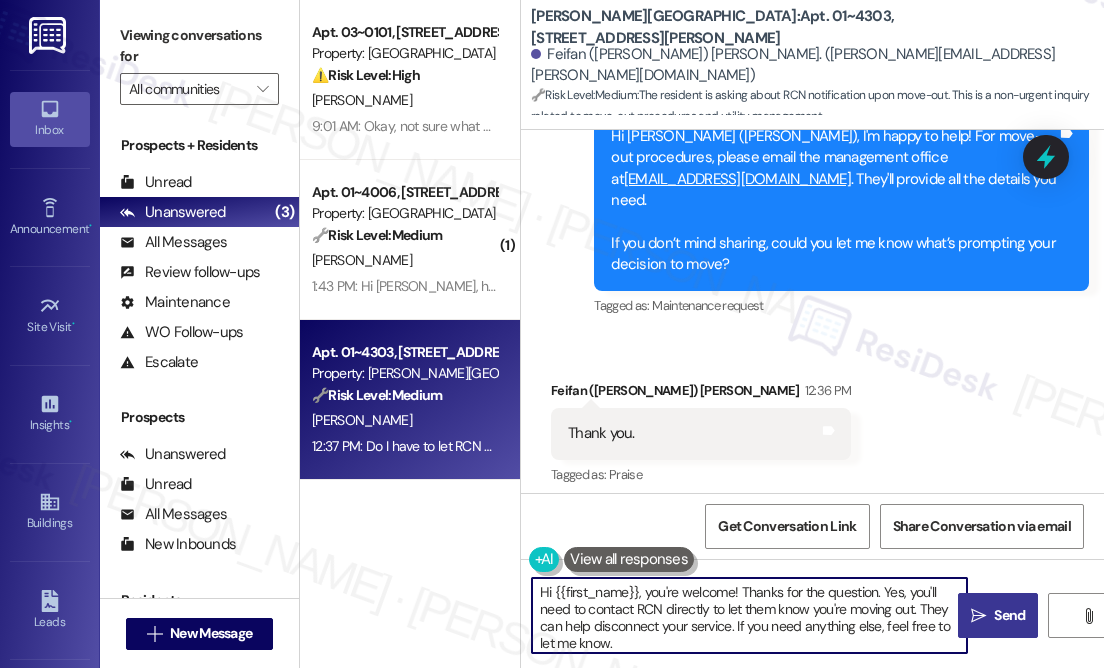 click on "" at bounding box center [978, 616] 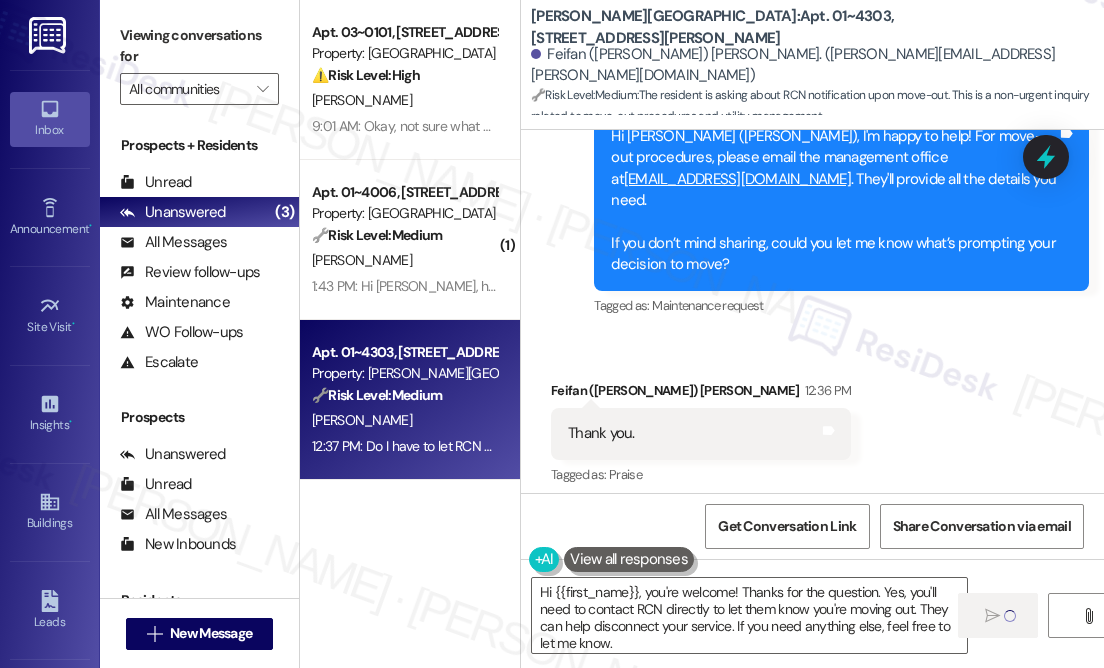 type 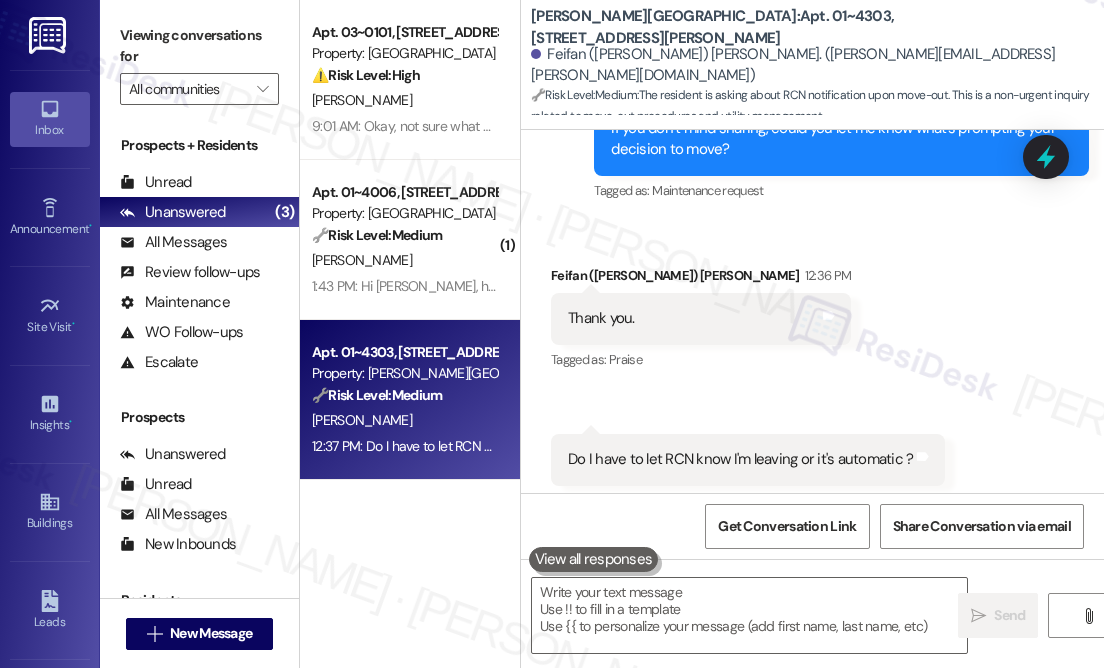 scroll, scrollTop: 12029, scrollLeft: 0, axis: vertical 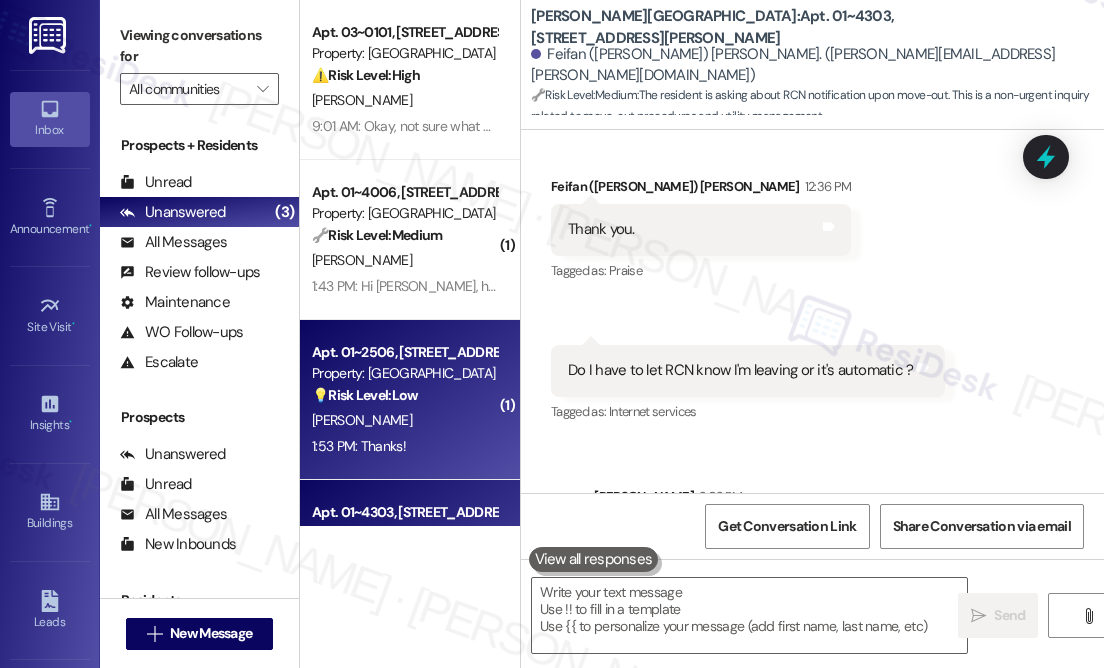 click on "💡  Risk Level:  Low The resident is confirming a scheduled key pickup. This is a non-essential request related to move-in logistics." at bounding box center [404, 395] 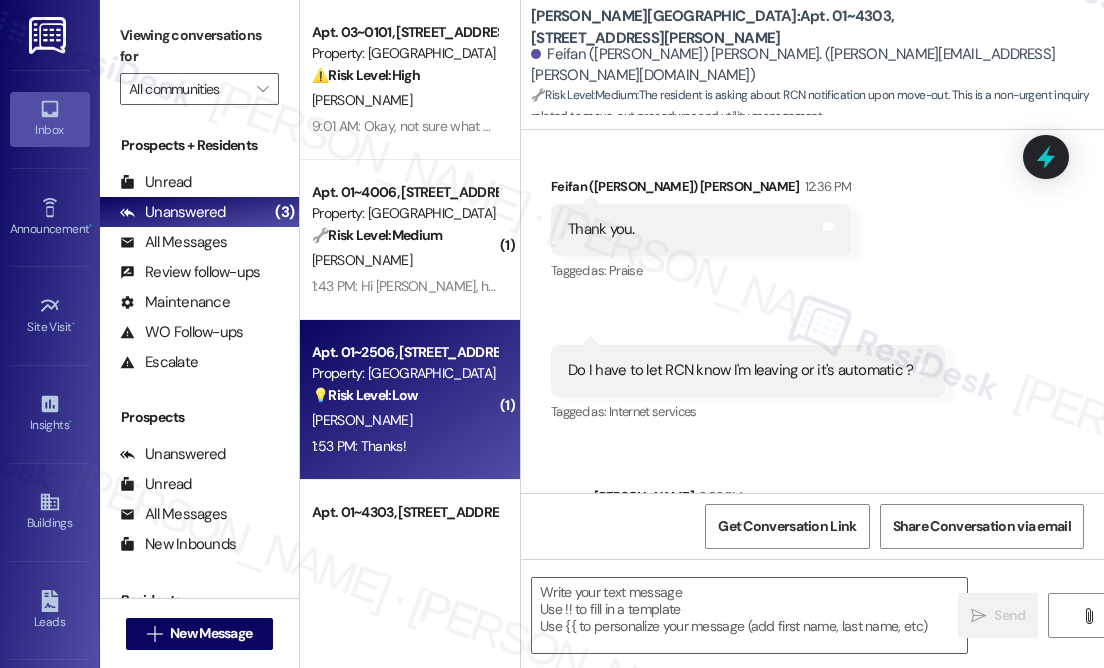 type on "Fetching suggested responses. Please feel free to read through the conversation in the meantime." 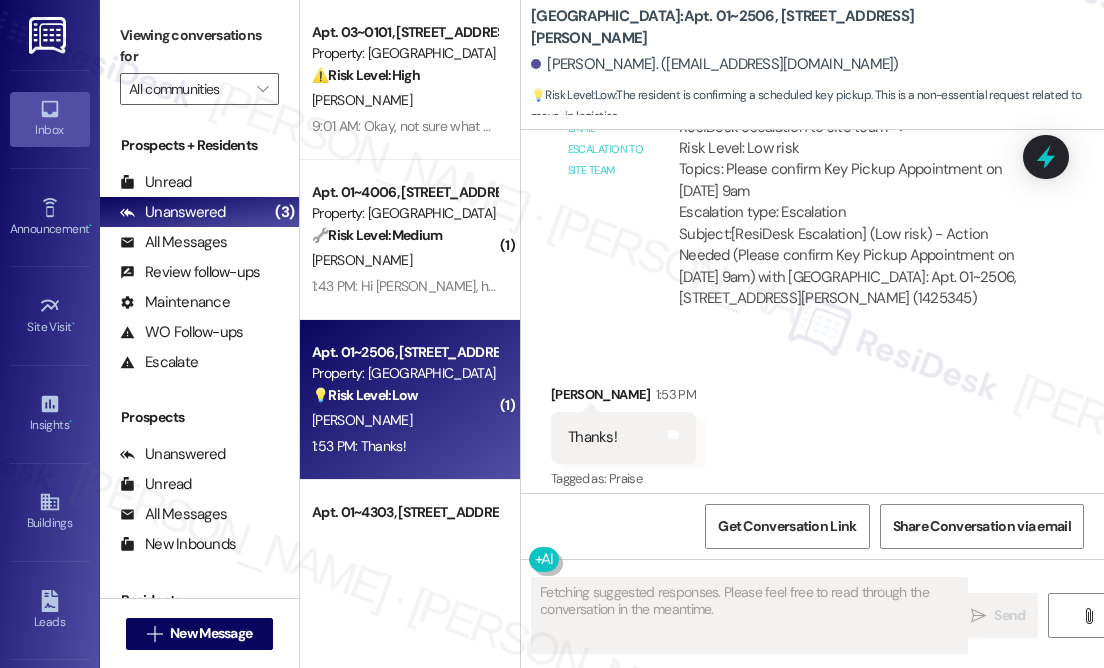 scroll, scrollTop: 618, scrollLeft: 0, axis: vertical 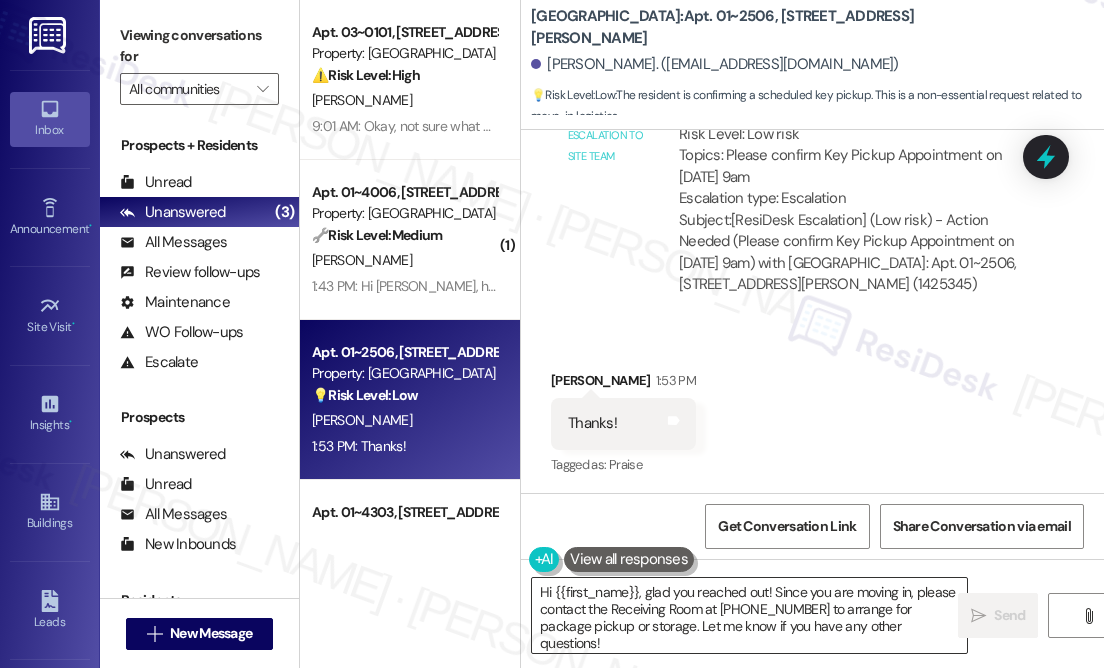 click on "Hi {{first_name}}, glad you reached out! Since you are moving in, please contact the Receiving Room at [PHONE_NUMBER] to arrange for package pickup or storage. Let me know if you have any other questions!" at bounding box center (749, 615) 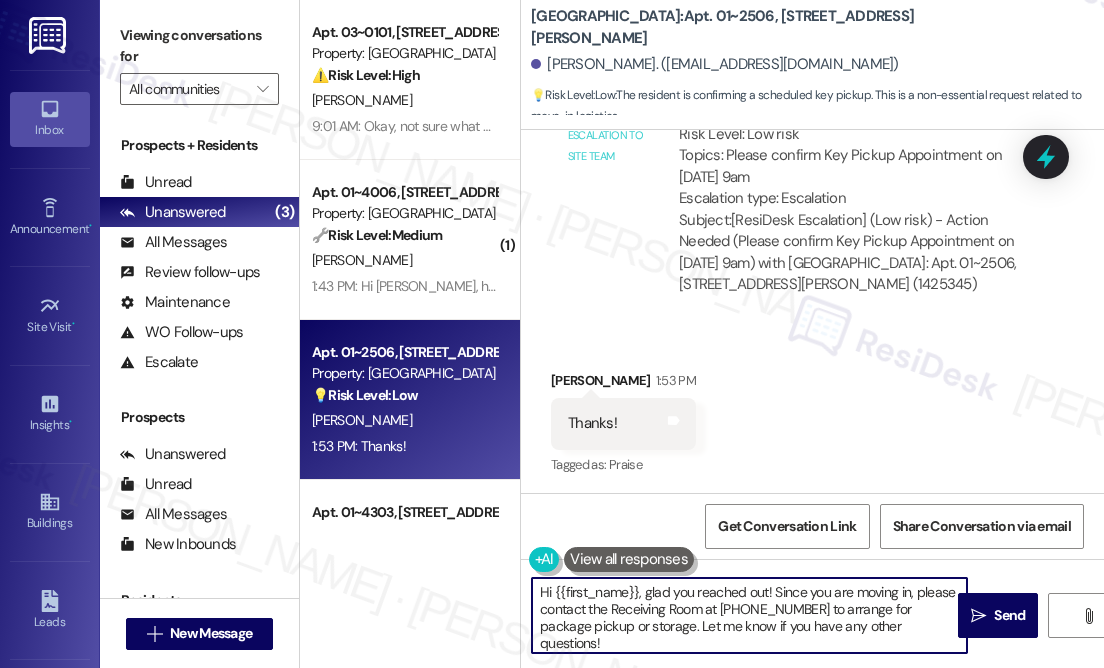 click on "Hi {{first_name}}, glad you reached out! Since you are moving in, please contact the Receiving Room at [PHONE_NUMBER] to arrange for package pickup or storage. Let me know if you have any other questions!" at bounding box center (749, 615) 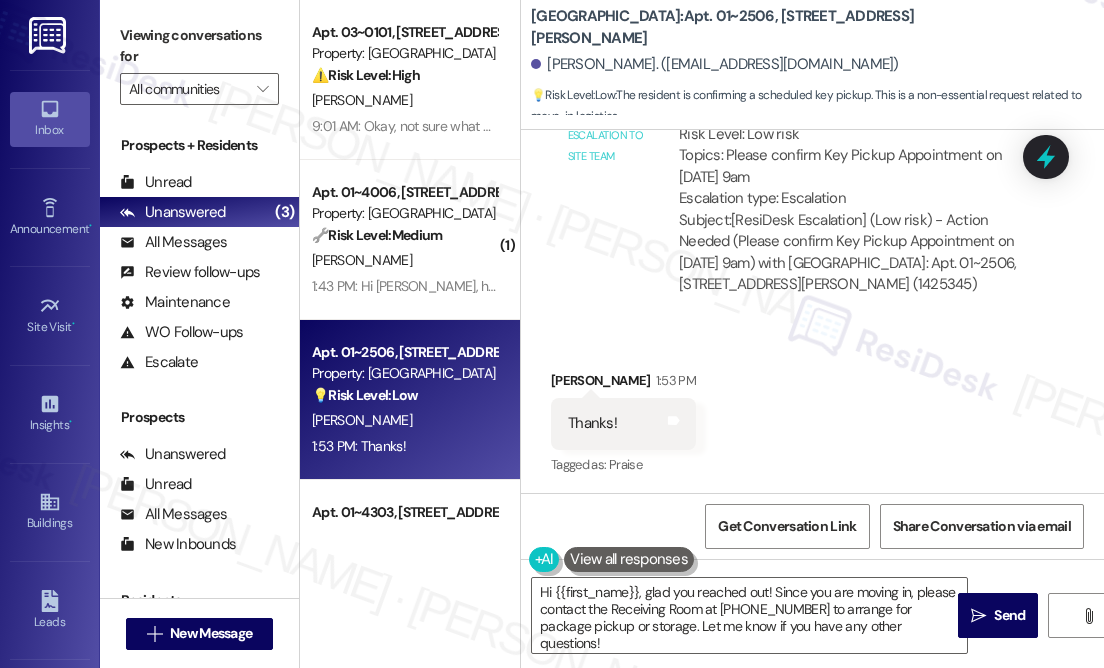 click on "Received via SMS [PERSON_NAME] 1:53 PM Thanks! Tags and notes Tagged as:   Praise Click to highlight conversations about Praise" at bounding box center (812, 409) 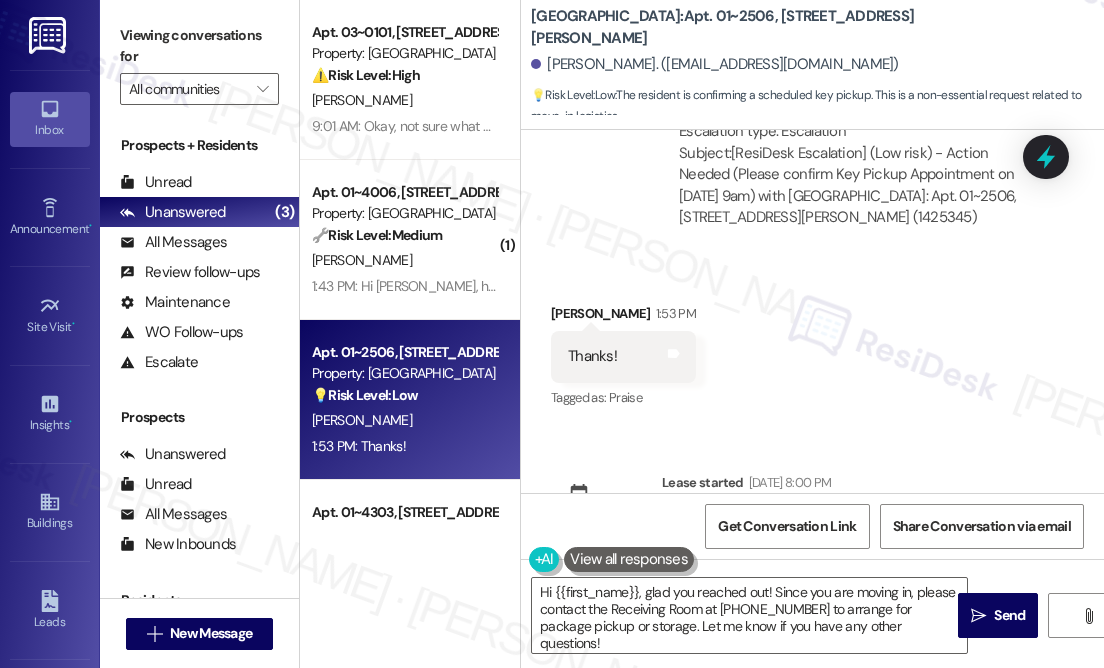 scroll, scrollTop: 737, scrollLeft: 0, axis: vertical 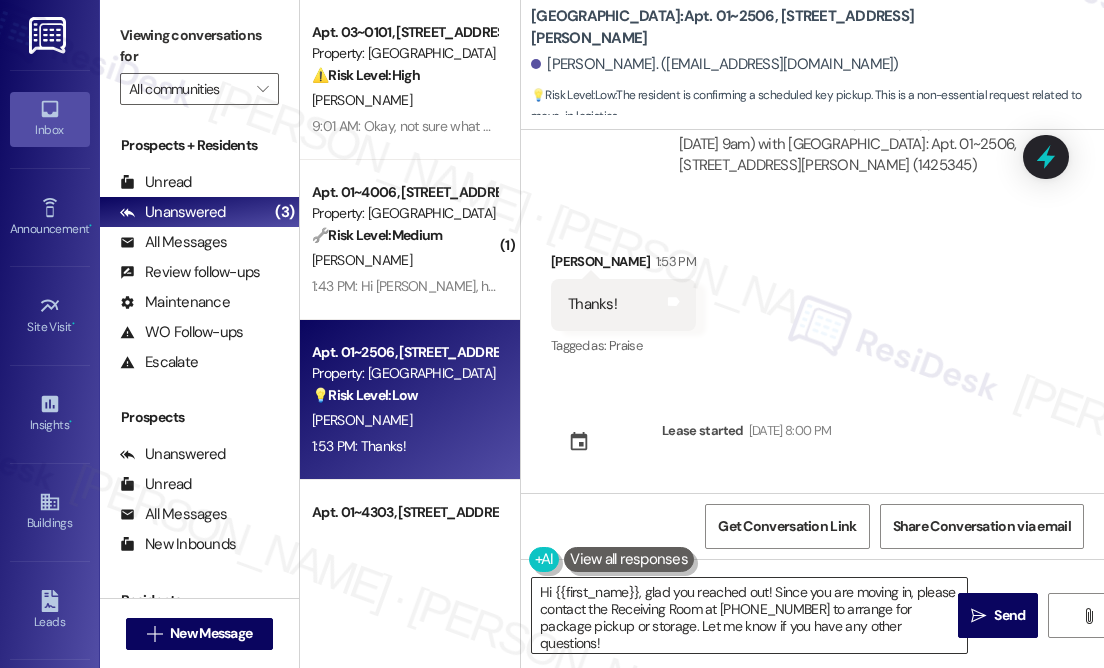 click on "Hi {{first_name}}, glad you reached out! Since you are moving in, please contact the Receiving Room at [PHONE_NUMBER] to arrange for package pickup or storage. Let me know if you have any other questions!" at bounding box center (749, 615) 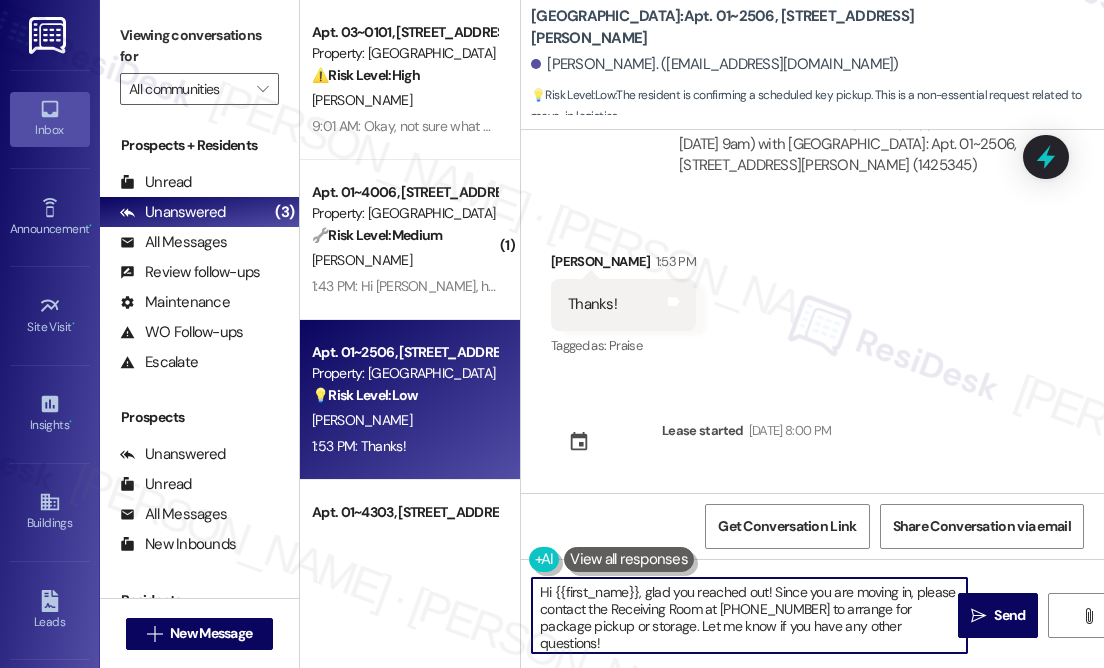 click on "Hi {{first_name}}, glad you reached out! Since you are moving in, please contact the Receiving Room at [PHONE_NUMBER] to arrange for package pickup or storage. Let me know if you have any other questions!" at bounding box center (749, 615) 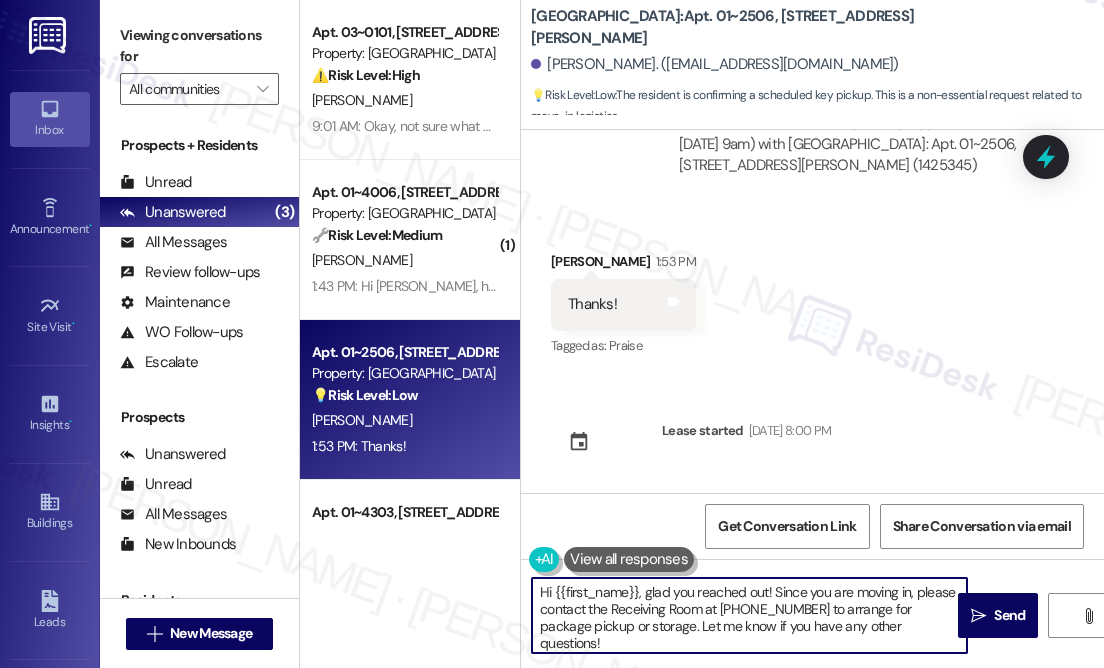 click on "Hi {{first_name}}, glad you reached out! Since you are moving in, please contact the Receiving Room at [PHONE_NUMBER] to arrange for package pickup or storage. Let me know if you have any other questions!" at bounding box center [749, 615] 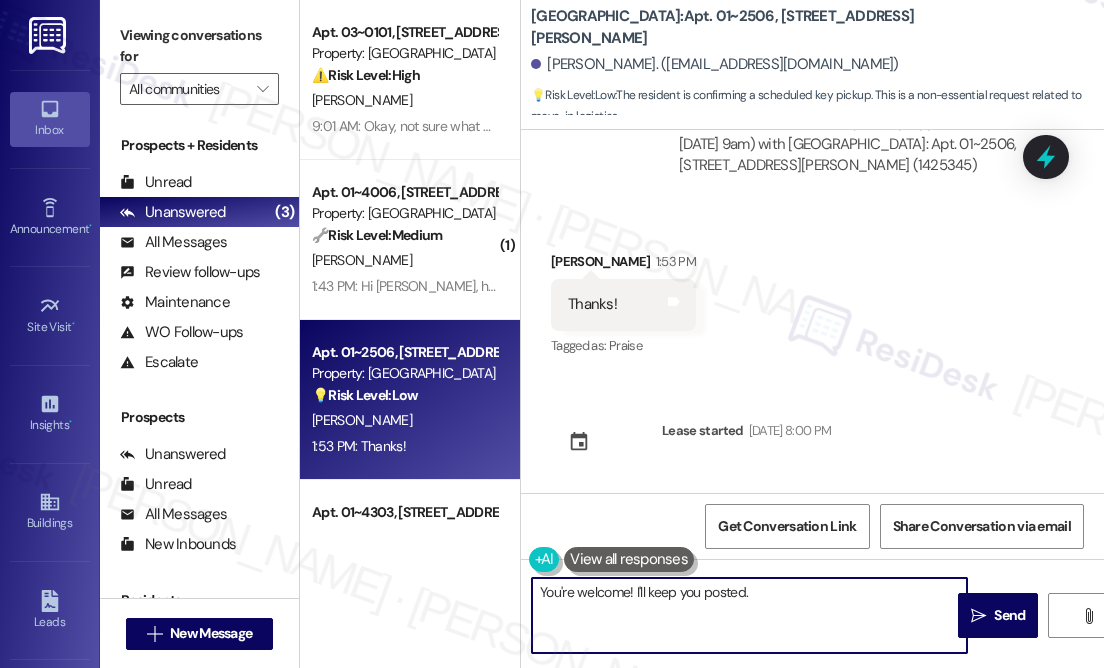type on "You're welcome! I'll keep you posted." 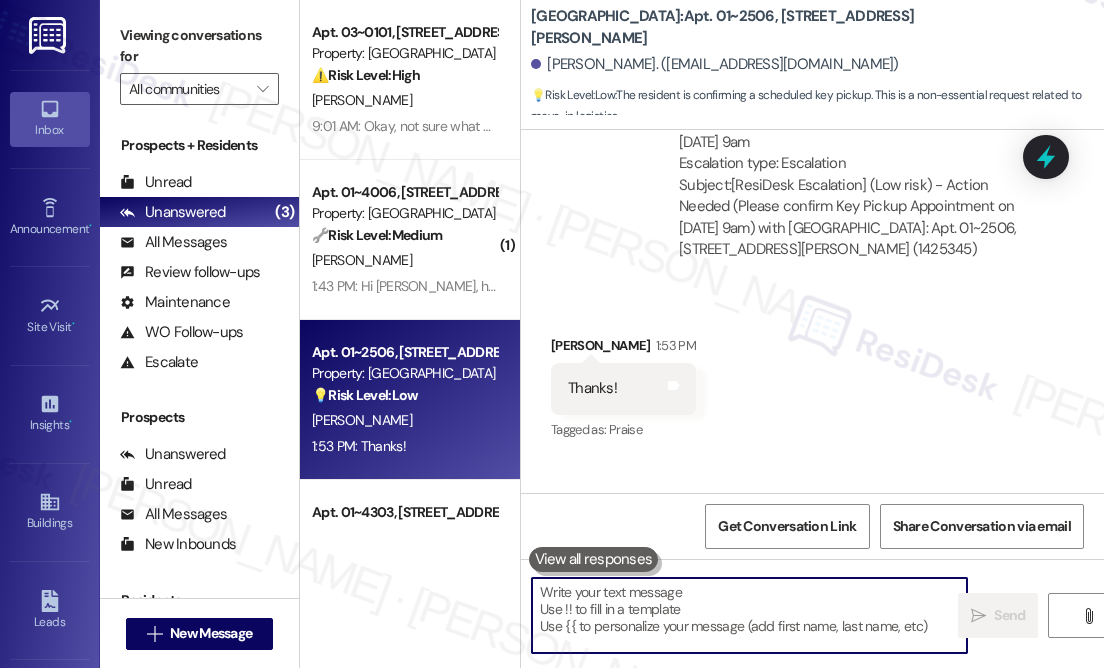 scroll, scrollTop: 618, scrollLeft: 0, axis: vertical 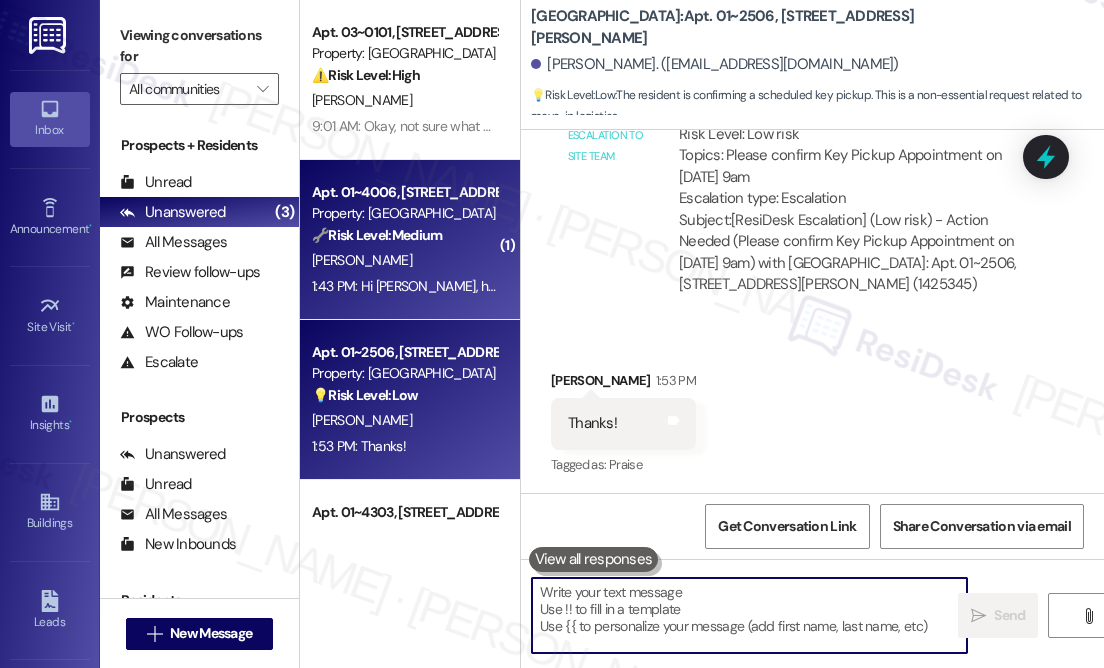 type 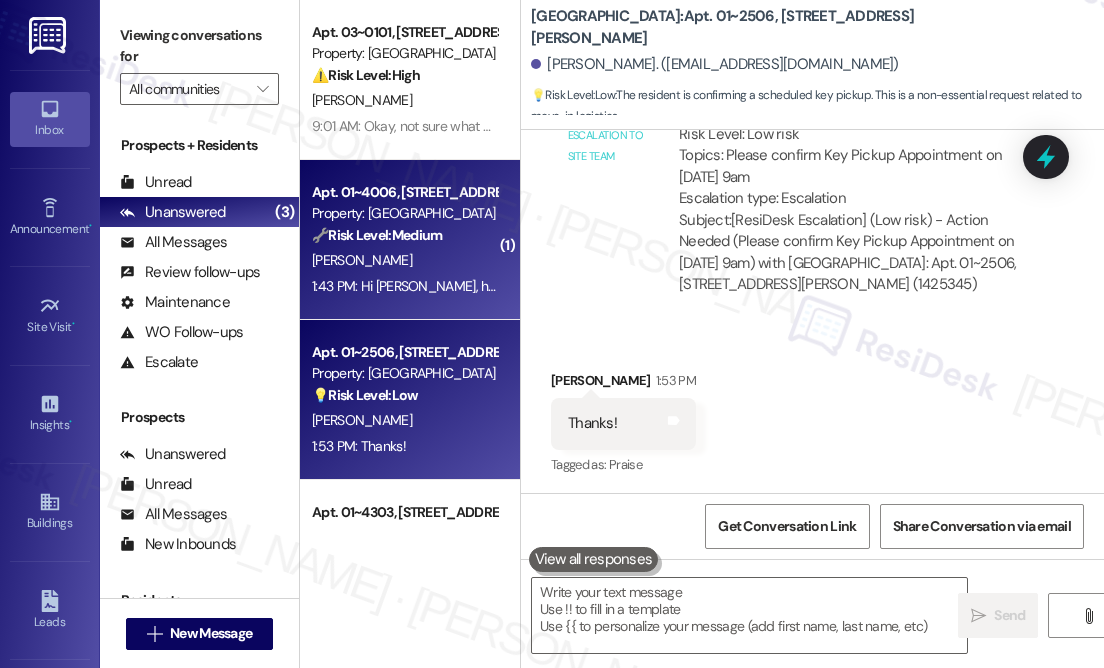 click on "Apt. 01~4006, [STREET_ADDRESS][PERSON_NAME] Property: [GEOGRAPHIC_DATA] 🔧  Risk Level:  Medium The resident is reporting persistent noise, which is a community concern. While disruptive, it doesn't indicate an immediate threat or lease violation. The mention of repair work on the 41st floor suggests a possible source, but the issue remains a non-urgent quality-of-life concern." at bounding box center (404, 214) 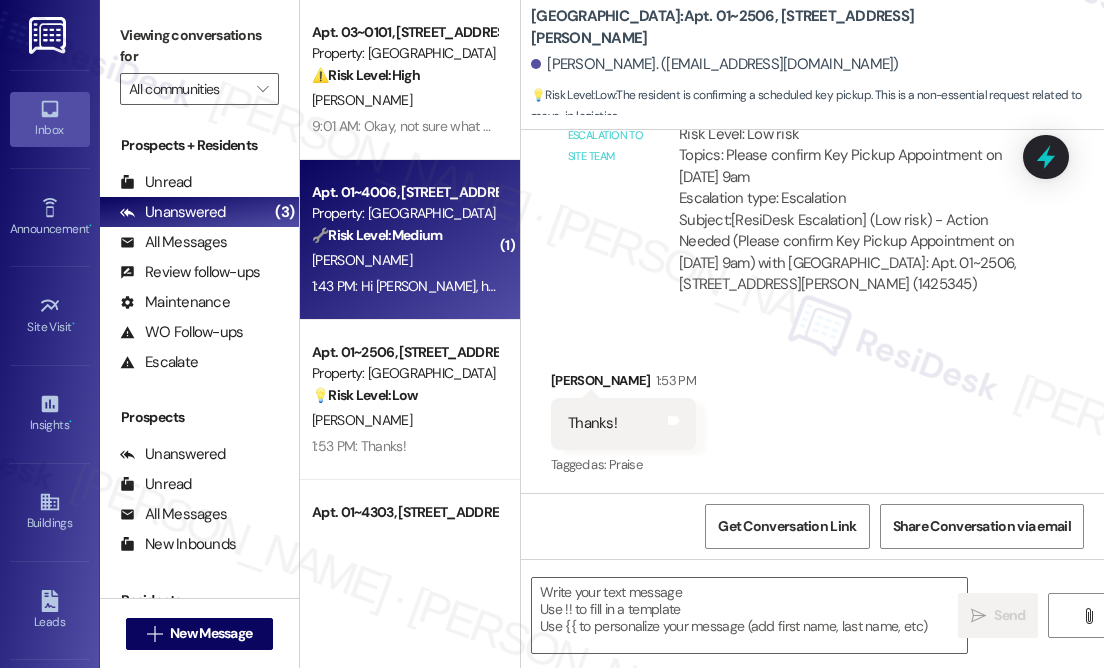 type on "Fetching suggested responses. Please feel free to read through the conversation in the meantime." 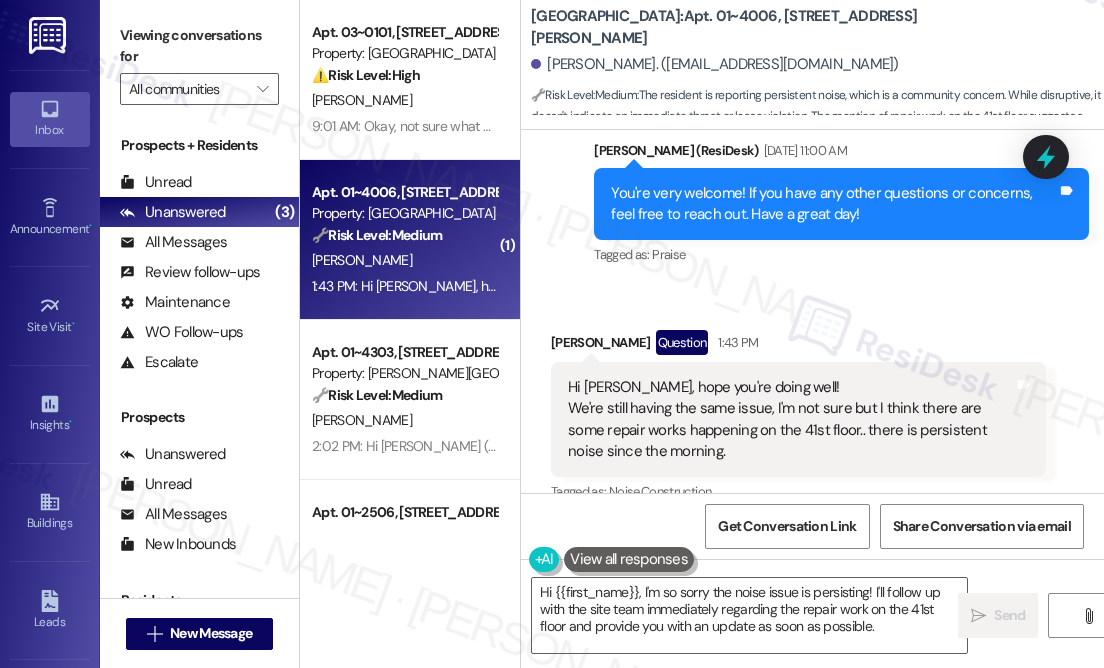 scroll, scrollTop: 854, scrollLeft: 0, axis: vertical 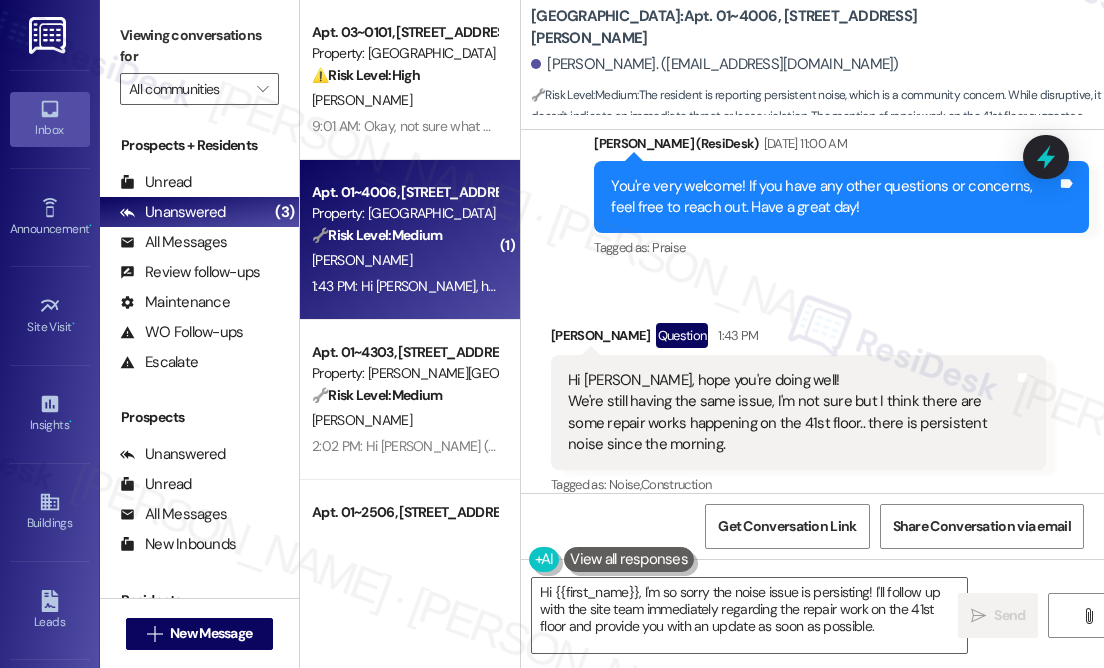click on "Hi [PERSON_NAME], hope you're doing well!
We're still having the same issue, I'm not sure but I think there are some repair works happening on the 41st floor.. there is persistent noise since the morning." at bounding box center [791, 413] 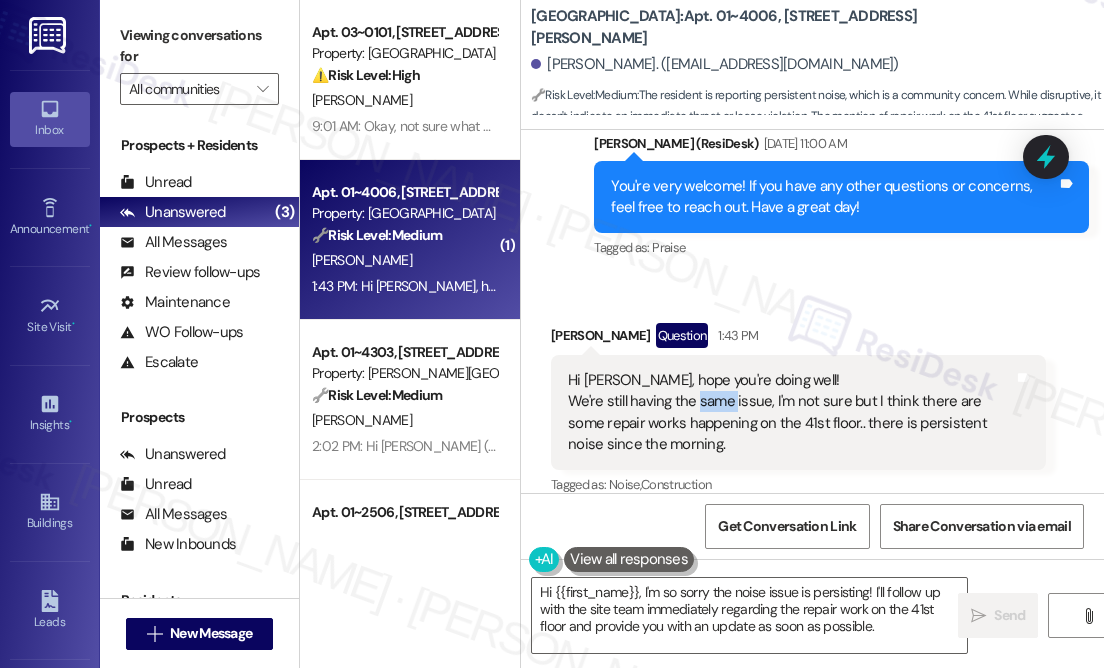 click on "Hi [PERSON_NAME], hope you're doing well!
We're still having the same issue, I'm not sure but I think there are some repair works happening on the 41st floor.. there is persistent noise since the morning." at bounding box center (791, 413) 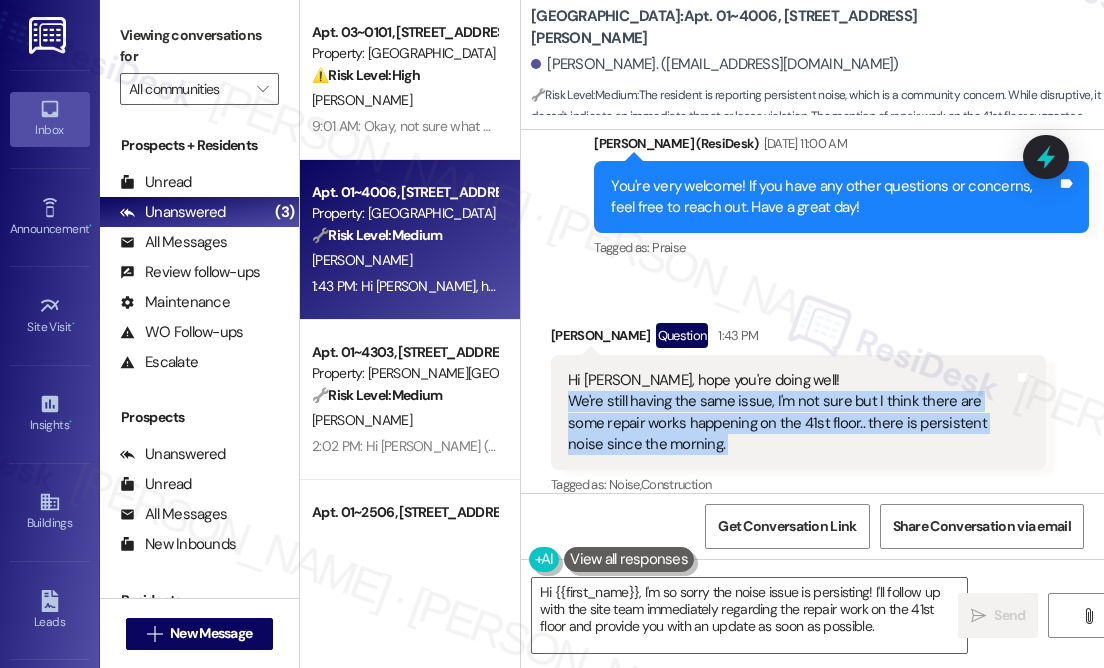 click on "Hi [PERSON_NAME], hope you're doing well!
We're still having the same issue, I'm not sure but I think there are some repair works happening on the 41st floor.. there is persistent noise since the morning." at bounding box center [791, 413] 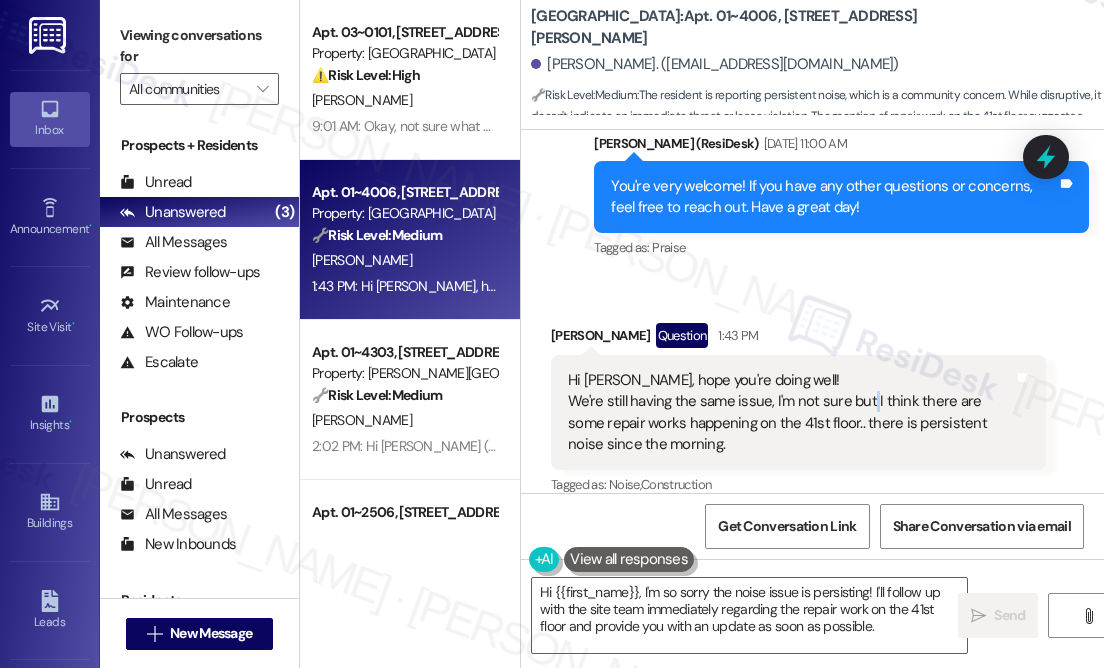 click on "Hi [PERSON_NAME], hope you're doing well!
We're still having the same issue, I'm not sure but I think there are some repair works happening on the 41st floor.. there is persistent noise since the morning." at bounding box center (791, 413) 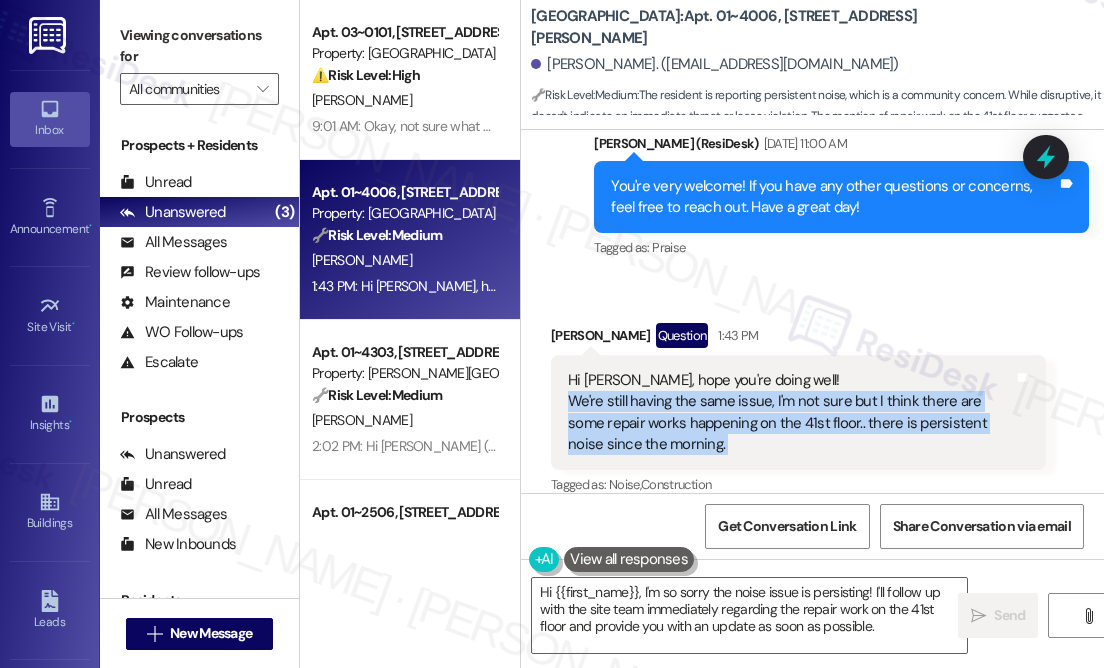 click on "Hi [PERSON_NAME], hope you're doing well!
We're still having the same issue, I'm not sure but I think there are some repair works happening on the 41st floor.. there is persistent noise since the morning." at bounding box center [791, 413] 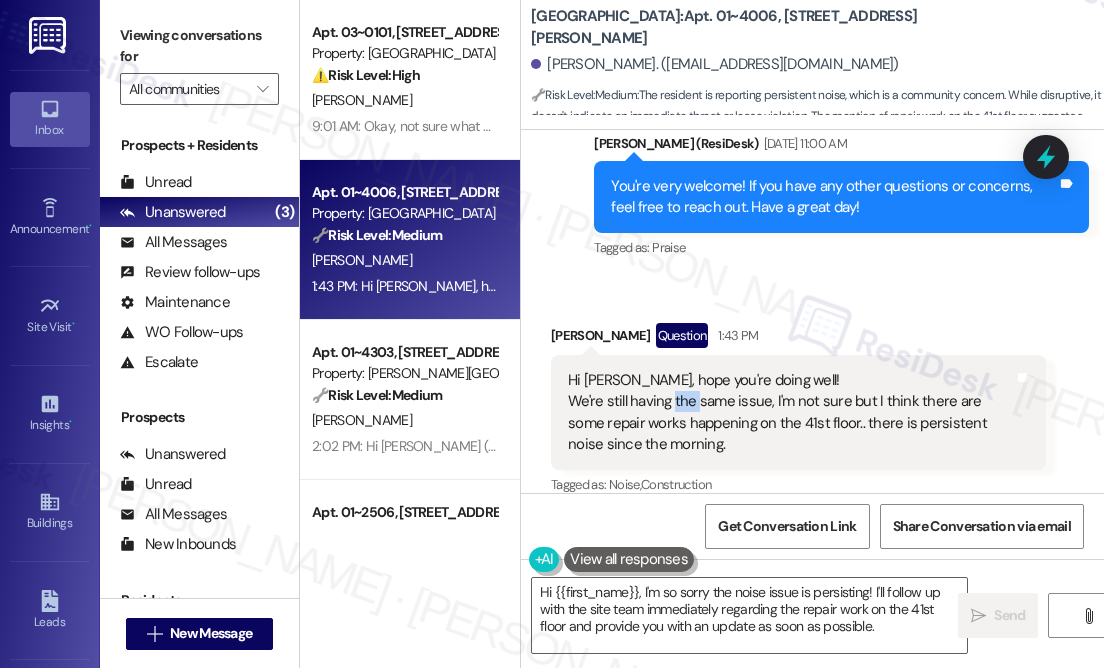 click on "Hi [PERSON_NAME], hope you're doing well!
We're still having the same issue, I'm not sure but I think there are some repair works happening on the 41st floor.. there is persistent noise since the morning." at bounding box center [791, 413] 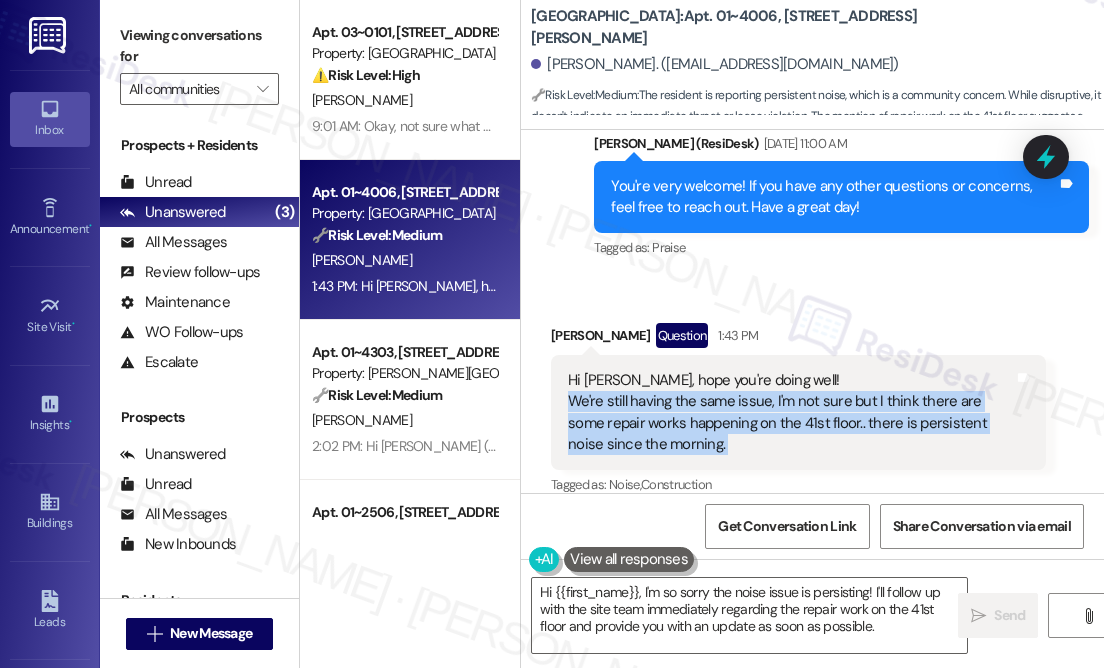 click on "Hi [PERSON_NAME], hope you're doing well!
We're still having the same issue, I'm not sure but I think there are some repair works happening on the 41st floor.. there is persistent noise since the morning." at bounding box center (791, 413) 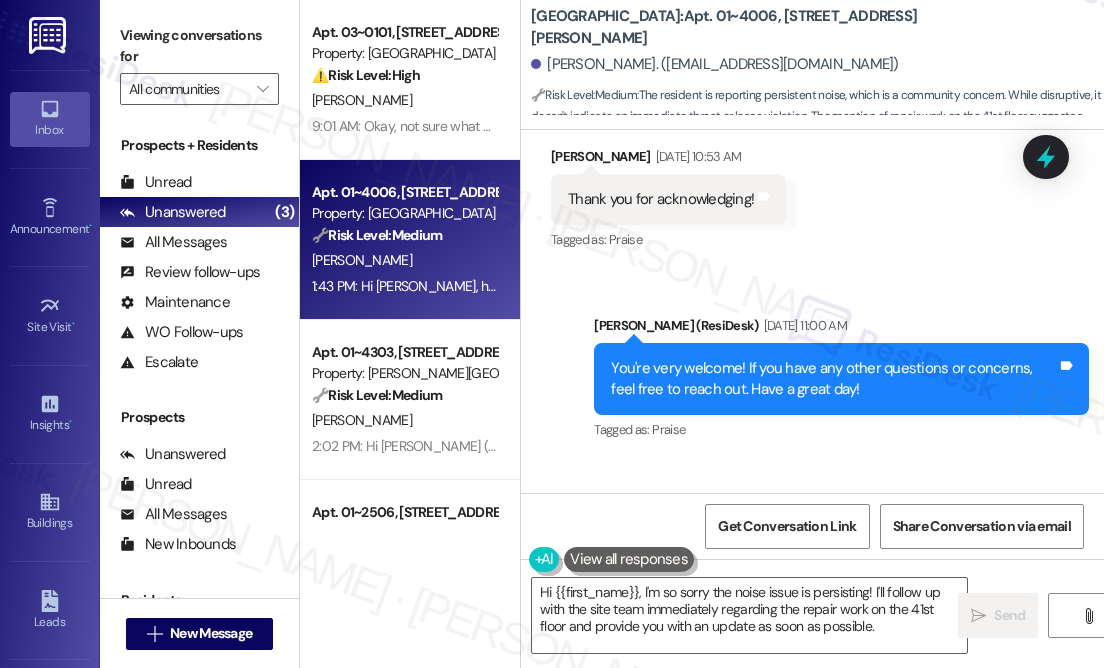 click on "You're very welcome! If you have any other questions or concerns, feel free to reach out. Have a great day!" at bounding box center (834, 379) 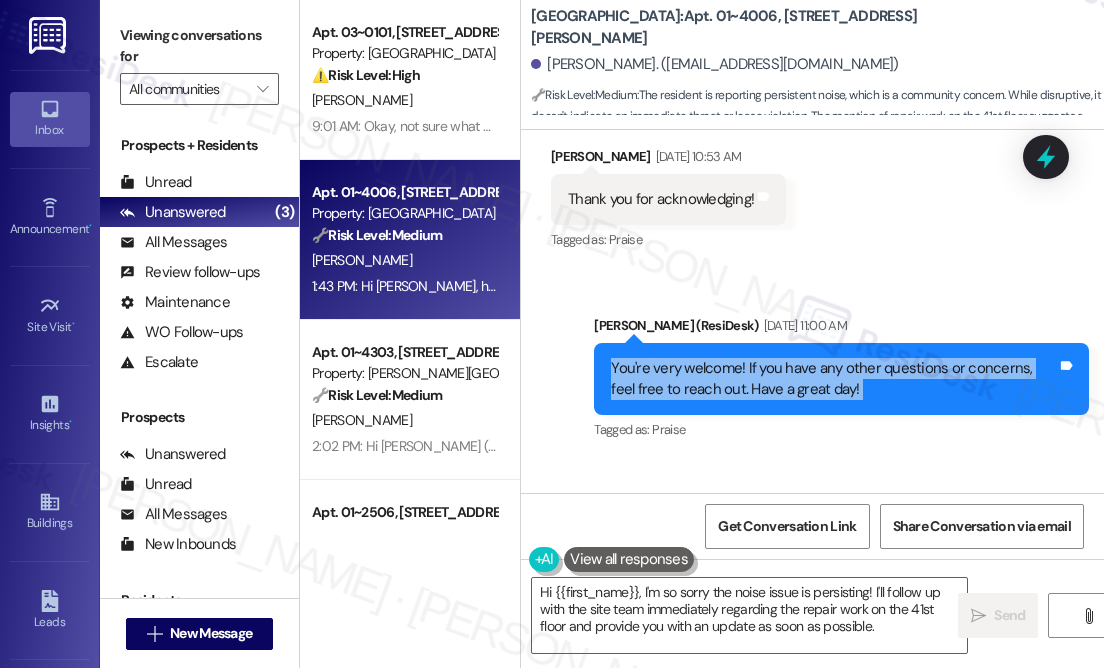 click on "You're very welcome! If you have any other questions or concerns, feel free to reach out. Have a great day!" at bounding box center [834, 379] 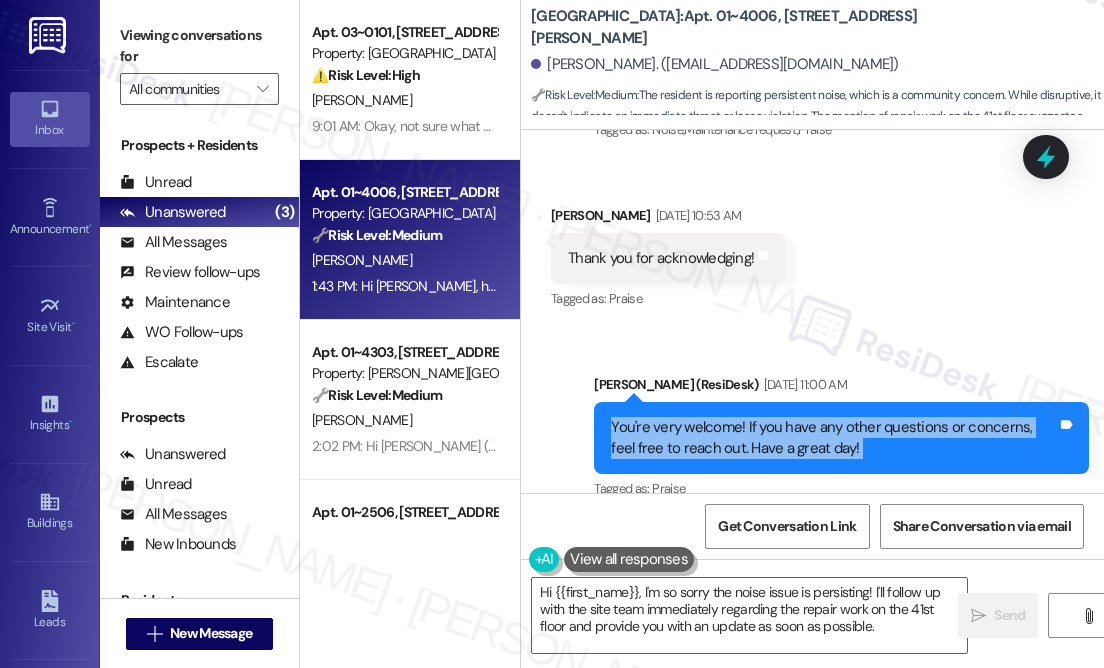 scroll, scrollTop: 490, scrollLeft: 0, axis: vertical 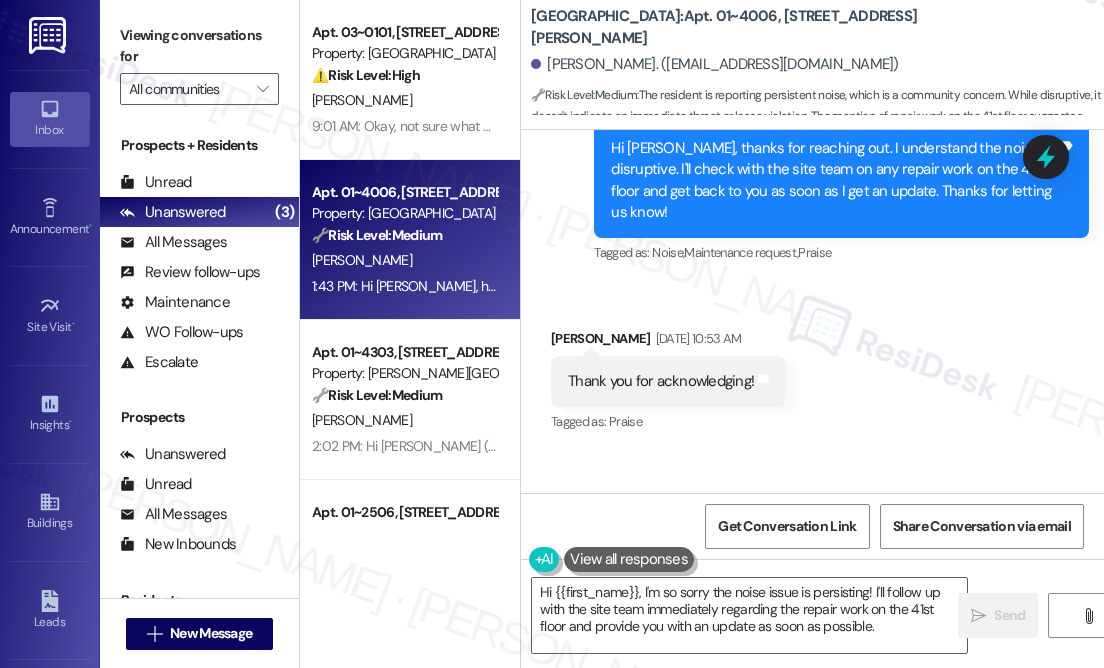 click on "Thank you for acknowledging! Tags and notes" at bounding box center (668, 381) 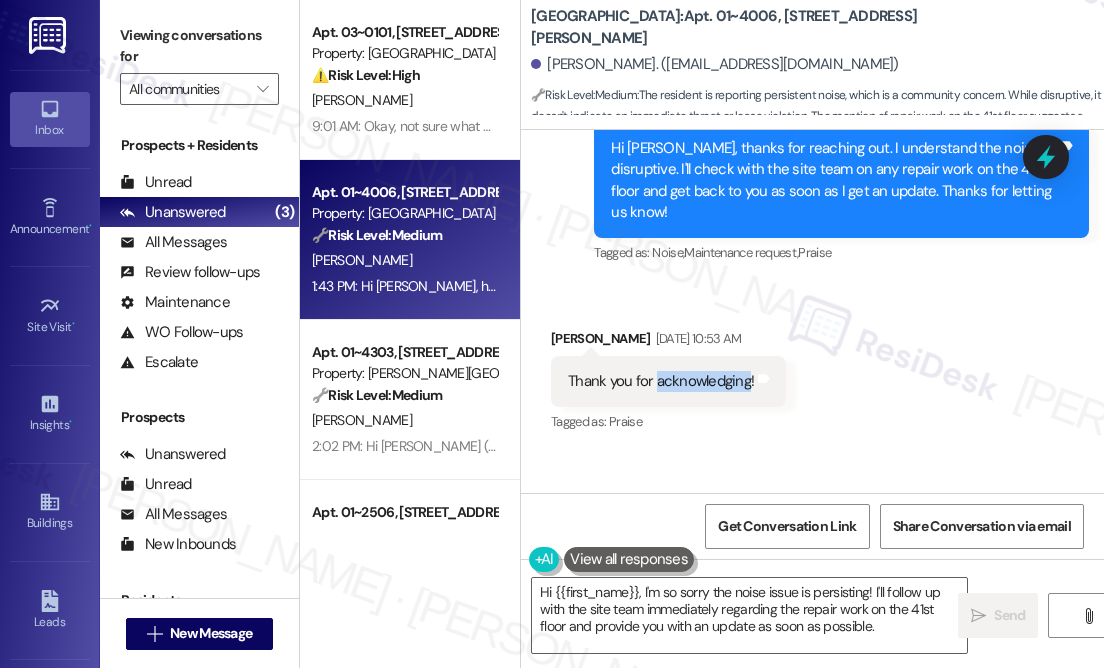 click on "Thank you for acknowledging! Tags and notes" at bounding box center (668, 381) 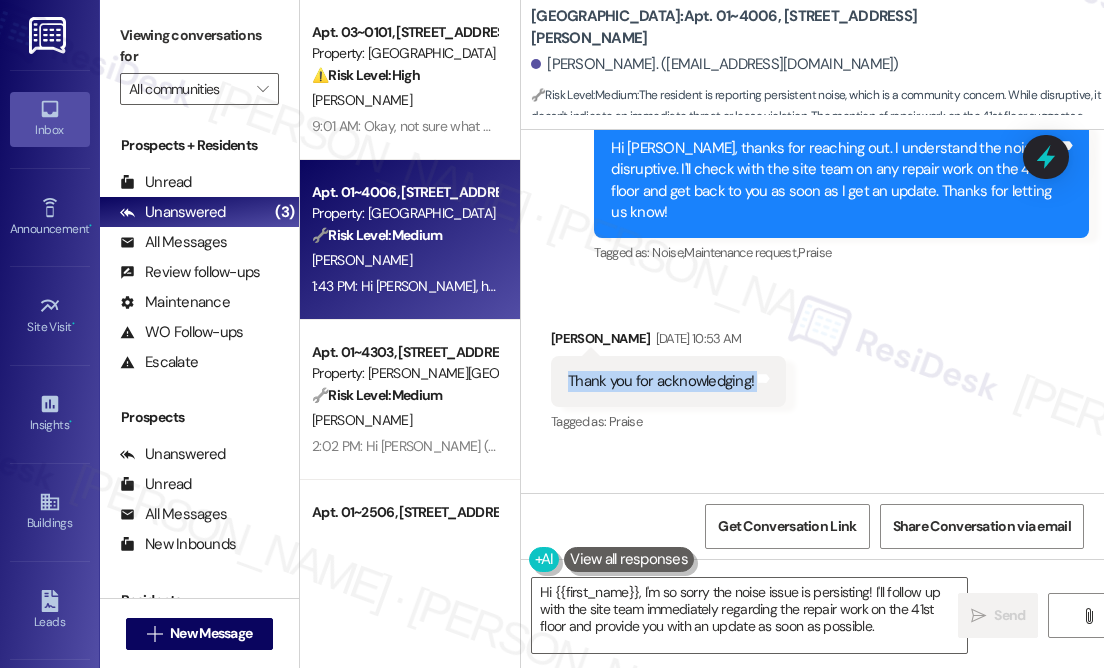 click on "Thank you for acknowledging! Tags and notes" at bounding box center [668, 381] 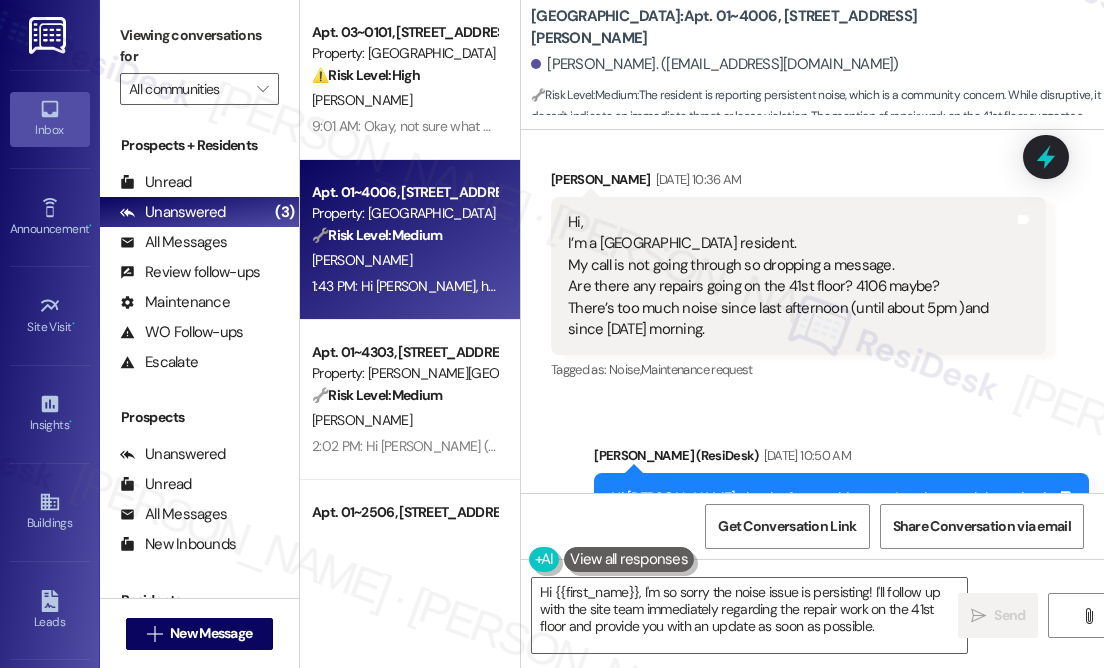 scroll, scrollTop: 36, scrollLeft: 0, axis: vertical 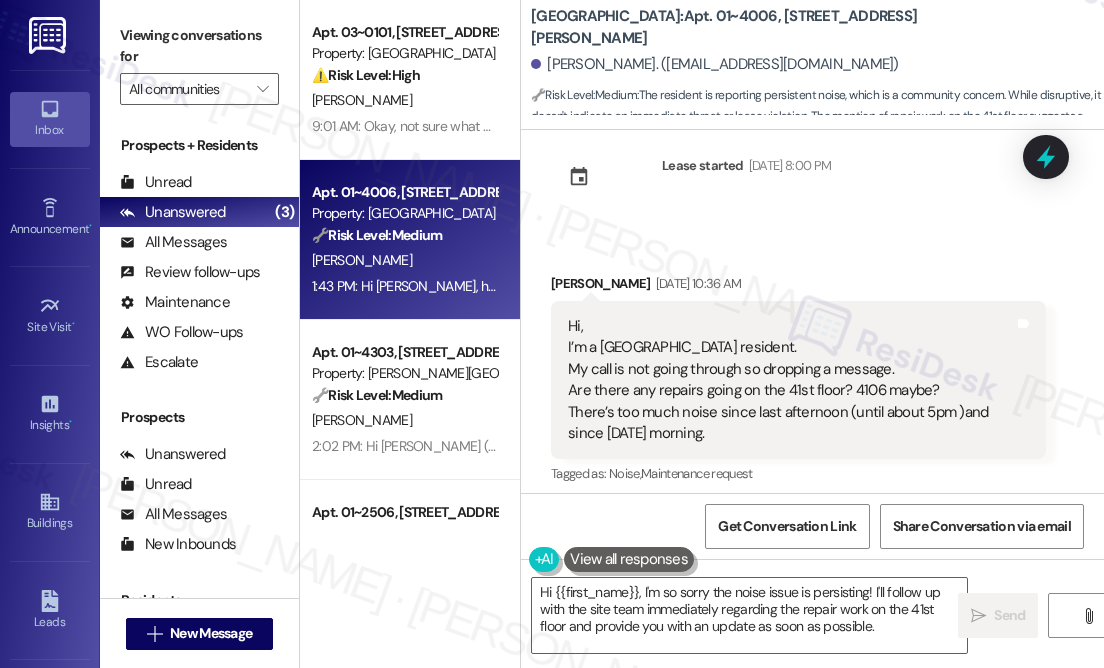 click on "Hi,
I’m a [GEOGRAPHIC_DATA] resident.
My call is not going through so dropping a message.
Are there any repairs going on the 41st floor? 4106 maybe?
There’s too much noise since last afternoon (until about 5pm )and since [DATE] morning." at bounding box center [791, 380] 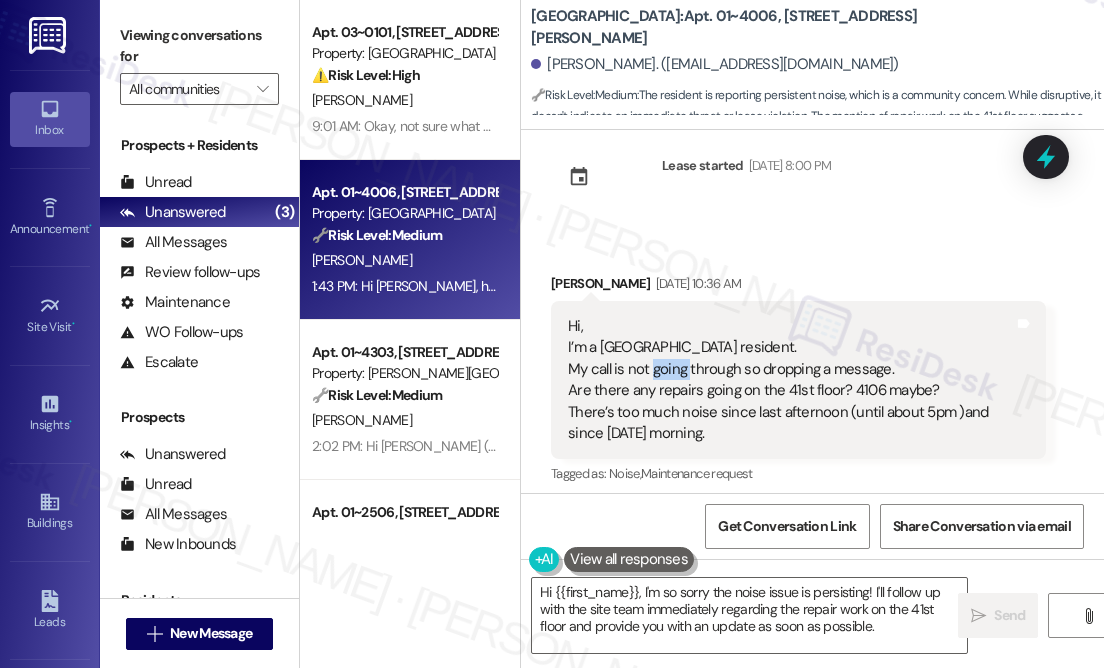 click on "Hi,
I’m a [GEOGRAPHIC_DATA] resident.
My call is not going through so dropping a message.
Are there any repairs going on the 41st floor? 4106 maybe?
There’s too much noise since last afternoon (until about 5pm )and since [DATE] morning." at bounding box center [791, 380] 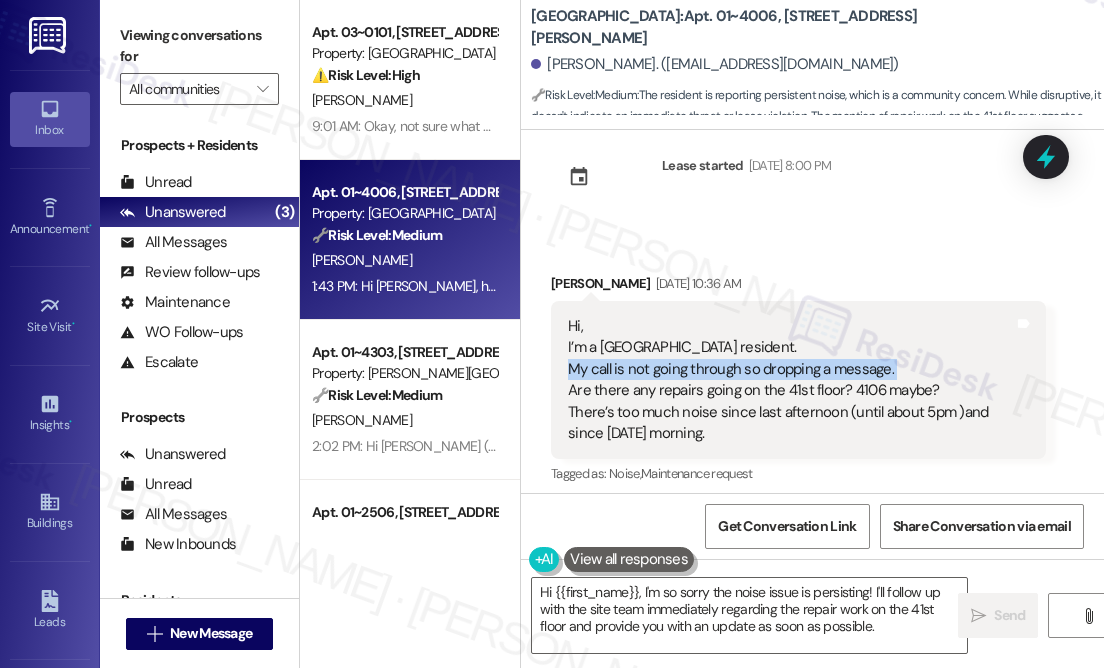 click on "Hi,
I’m a [GEOGRAPHIC_DATA] resident.
My call is not going through so dropping a message.
Are there any repairs going on the 41st floor? 4106 maybe?
There’s too much noise since last afternoon (until about 5pm )and since [DATE] morning." at bounding box center [791, 380] 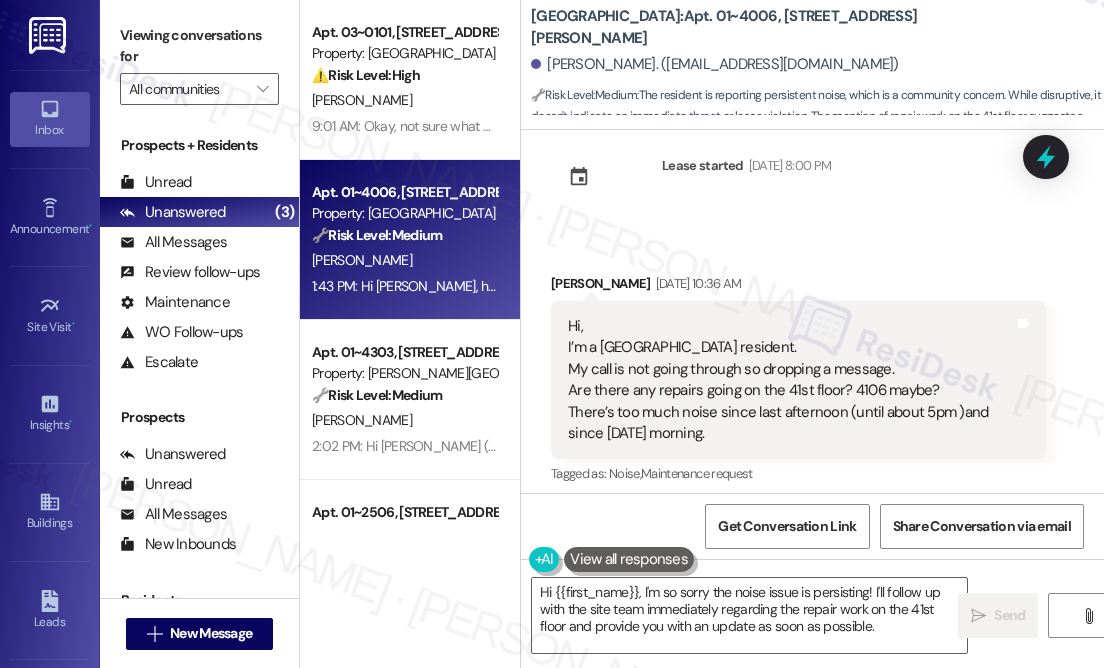 click on "Received via SMS [PERSON_NAME] [DATE] 10:36 AM Hi,
I’m a [GEOGRAPHIC_DATA] resident.
My call is not going through so dropping a message.
Are there any repairs going on the 41st floor? 4106 maybe?
There’s too much noise since last afternoon (until about 5pm )and since [DATE] morning. Tags and notes Tagged as:   Noise ,  Click to highlight conversations about Noise Maintenance request Click to highlight conversations about Maintenance request" at bounding box center [812, 366] 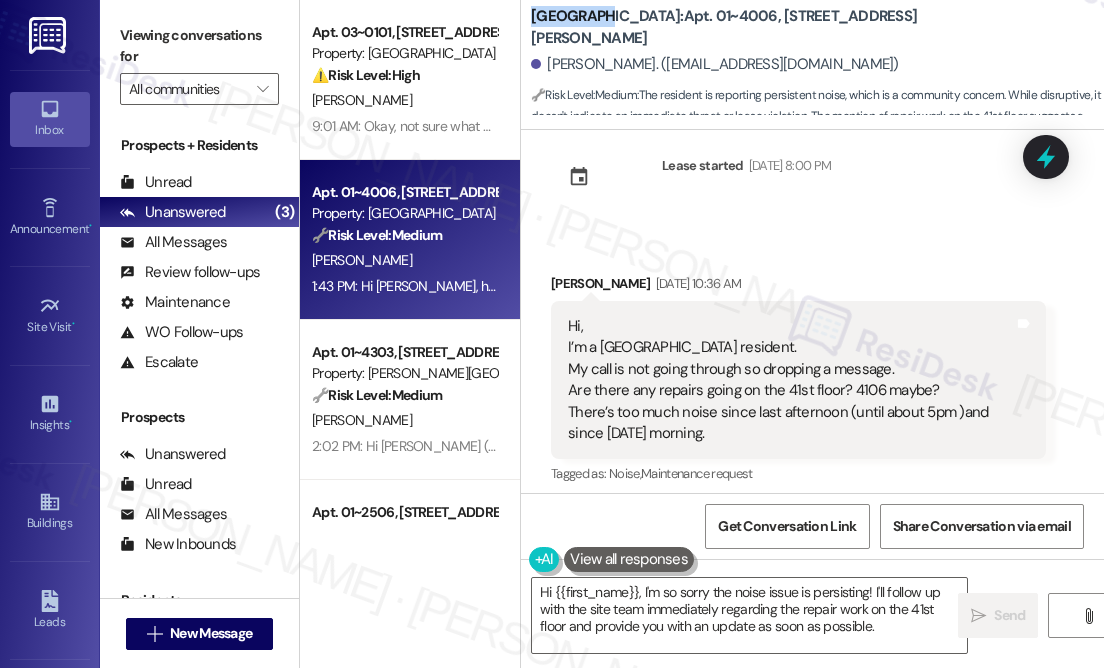 click on "[GEOGRAPHIC_DATA]:  Apt. 01~4006, [STREET_ADDRESS][PERSON_NAME]" at bounding box center (731, 27) 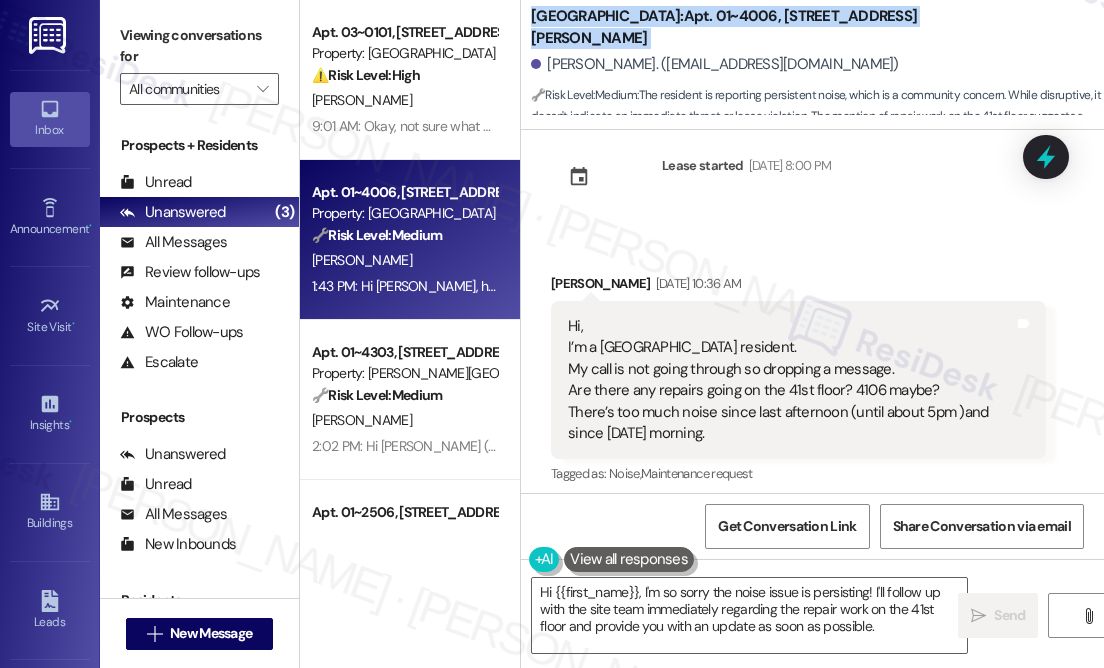 click on "[GEOGRAPHIC_DATA]:  Apt. 01~4006, [STREET_ADDRESS][PERSON_NAME]" at bounding box center (731, 27) 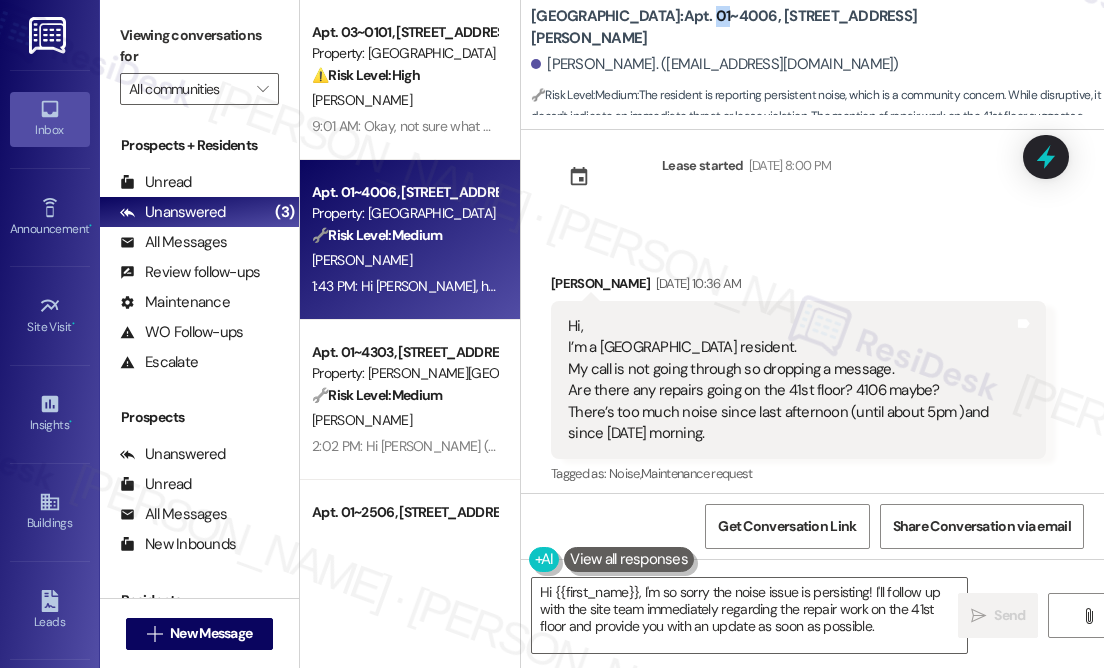 click on "[GEOGRAPHIC_DATA]:  Apt. 01~4006, [STREET_ADDRESS][PERSON_NAME]" at bounding box center [731, 27] 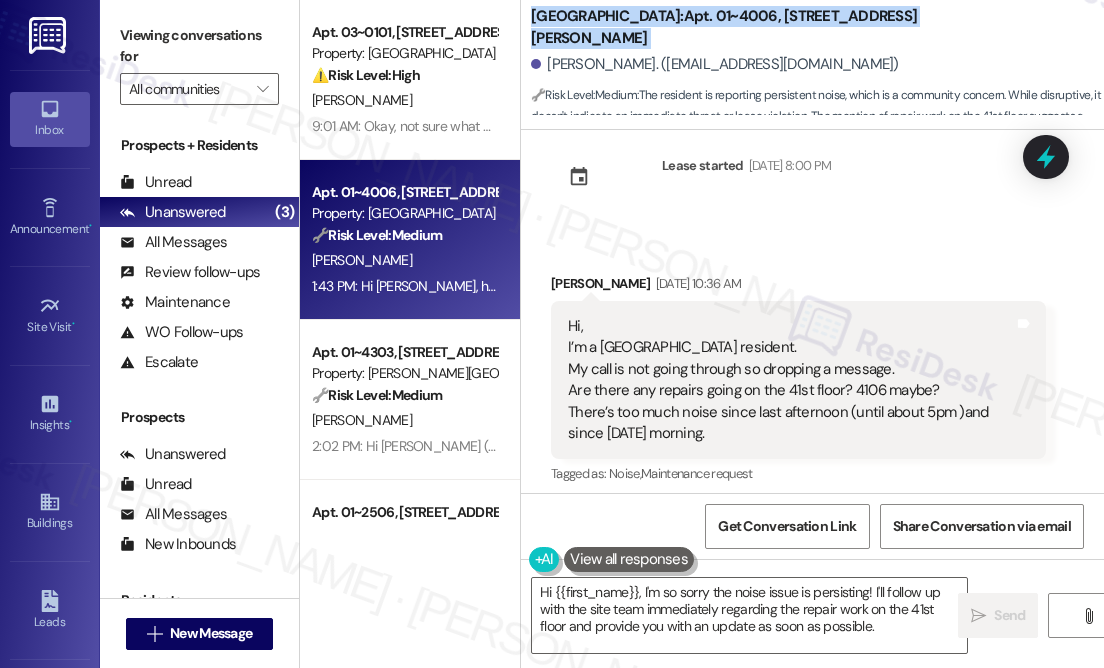 click on "[GEOGRAPHIC_DATA]:  Apt. 01~4006, [STREET_ADDRESS][PERSON_NAME]" at bounding box center [731, 27] 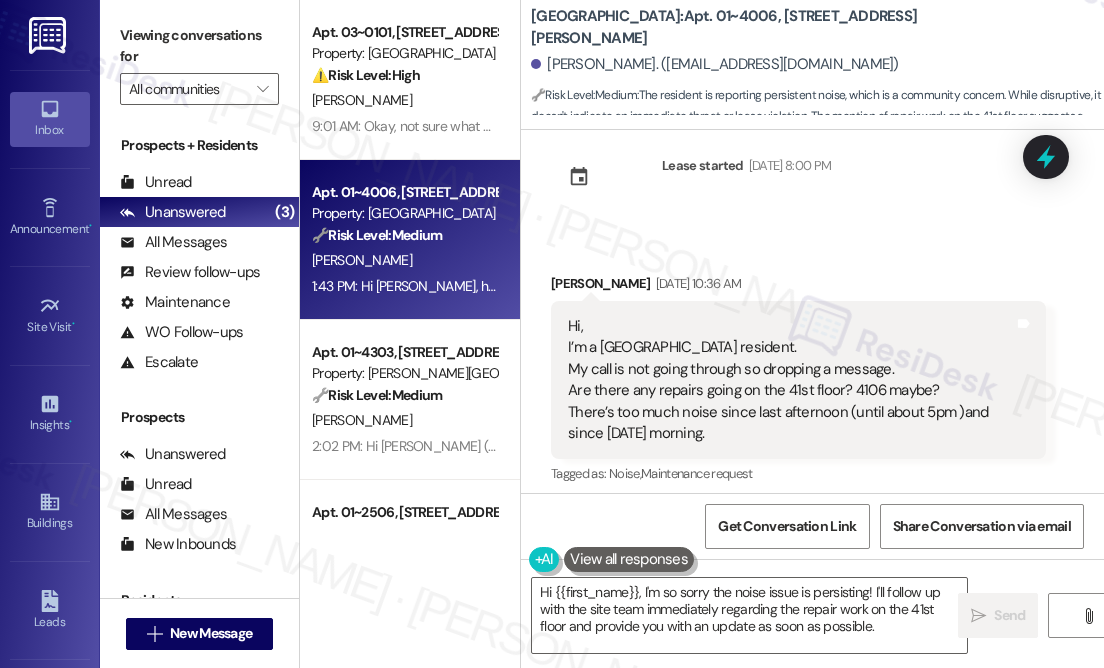 click on "Hi,
I’m a [GEOGRAPHIC_DATA] resident.
My call is not going through so dropping a message.
Are there any repairs going on the 41st floor? 4106 maybe?
There’s too much noise since last afternoon (until about 5pm )and since [DATE] morning." at bounding box center [791, 380] 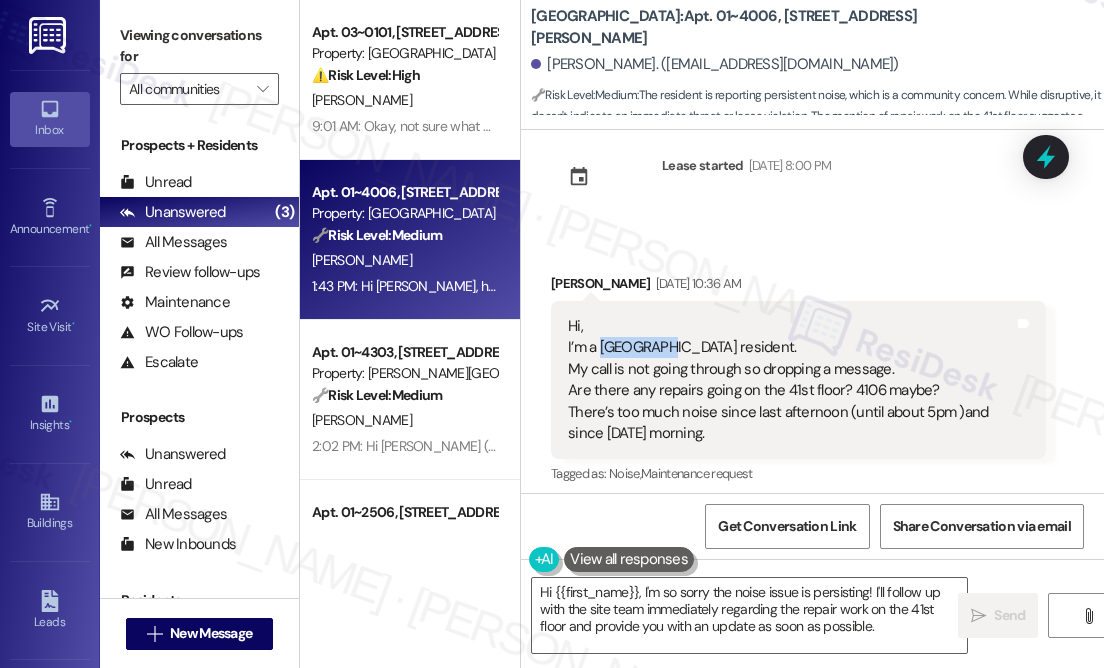 click on "Hi,
I’m a [GEOGRAPHIC_DATA] resident.
My call is not going through so dropping a message.
Are there any repairs going on the 41st floor? 4106 maybe?
There’s too much noise since last afternoon (until about 5pm )and since [DATE] morning." at bounding box center [791, 380] 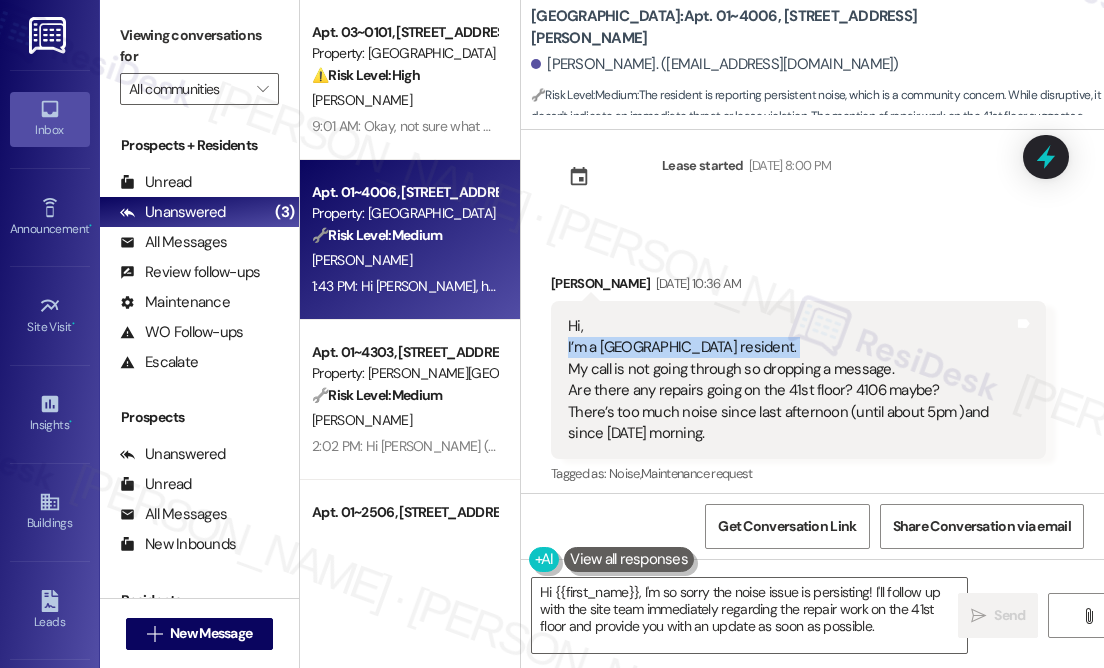 click on "Hi,
I’m a [GEOGRAPHIC_DATA] resident.
My call is not going through so dropping a message.
Are there any repairs going on the 41st floor? 4106 maybe?
There’s too much noise since last afternoon (until about 5pm )and since [DATE] morning." at bounding box center (791, 380) 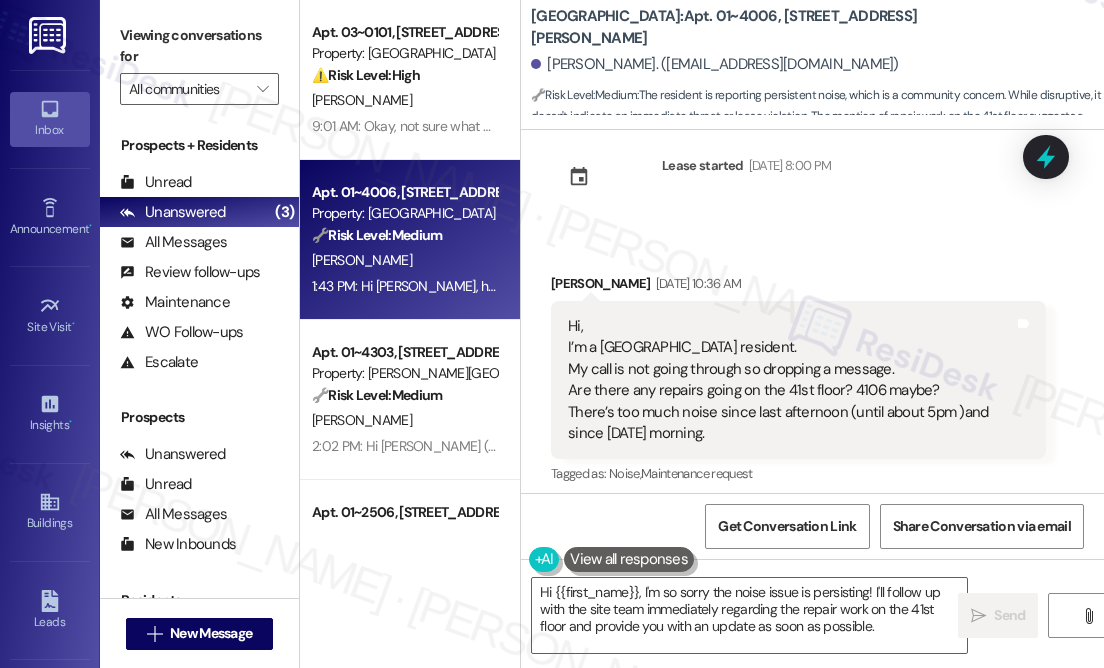 click on "Hi,
I’m a [GEOGRAPHIC_DATA] resident.
My call is not going through so dropping a message.
Are there any repairs going on the 41st floor? 4106 maybe?
There’s too much noise since last afternoon (until about 5pm )and since [DATE] morning." at bounding box center [791, 380] 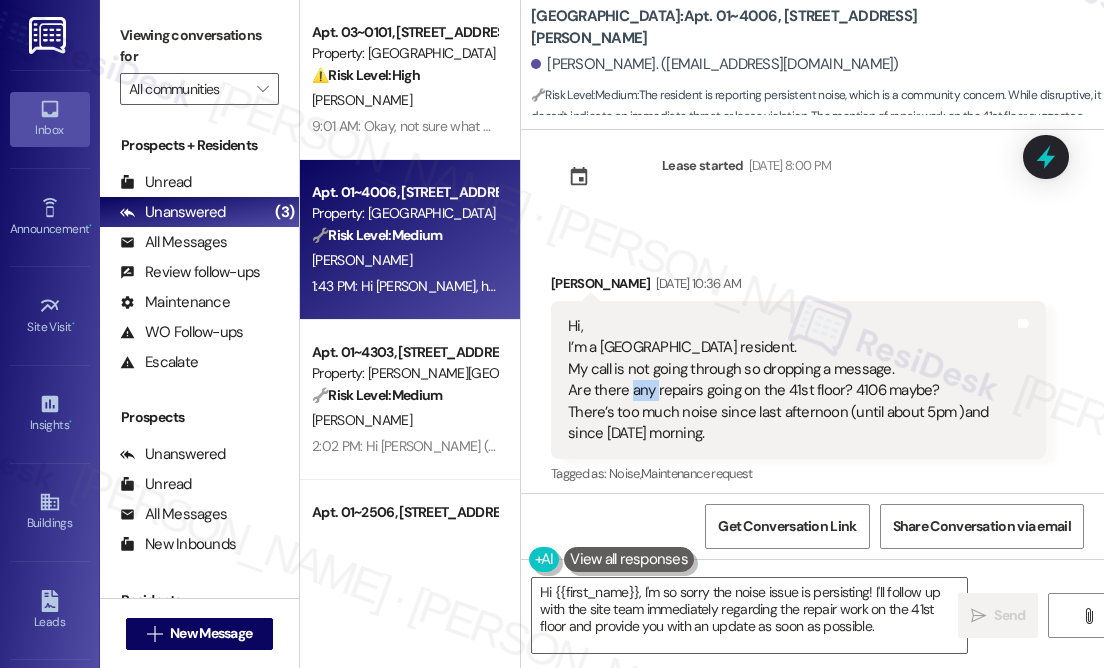click on "Hi,
I’m a [GEOGRAPHIC_DATA] resident.
My call is not going through so dropping a message.
Are there any repairs going on the 41st floor? 4106 maybe?
There’s too much noise since last afternoon (until about 5pm )and since [DATE] morning." at bounding box center (791, 380) 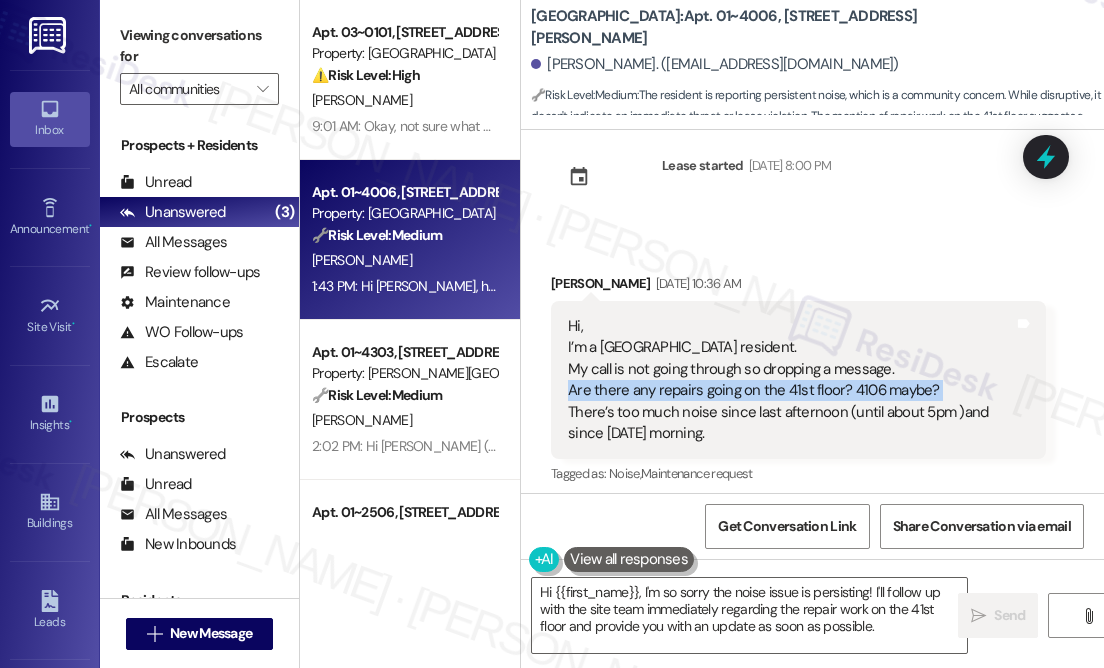 click on "Hi,
I’m a [GEOGRAPHIC_DATA] resident.
My call is not going through so dropping a message.
Are there any repairs going on the 41st floor? 4106 maybe?
There’s too much noise since last afternoon (until about 5pm )and since [DATE] morning." at bounding box center (791, 380) 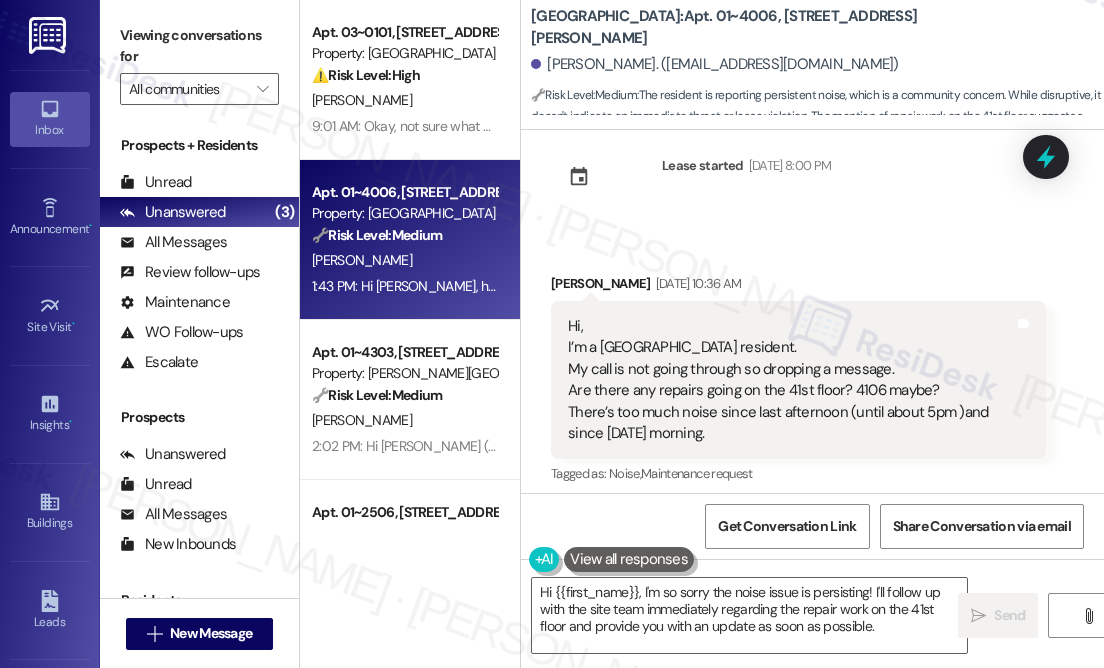 click on "Hi,
I’m a [GEOGRAPHIC_DATA] resident.
My call is not going through so dropping a message.
Are there any repairs going on the 41st floor? 4106 maybe?
There’s too much noise since last afternoon (until about 5pm )and since [DATE] morning." at bounding box center (791, 380) 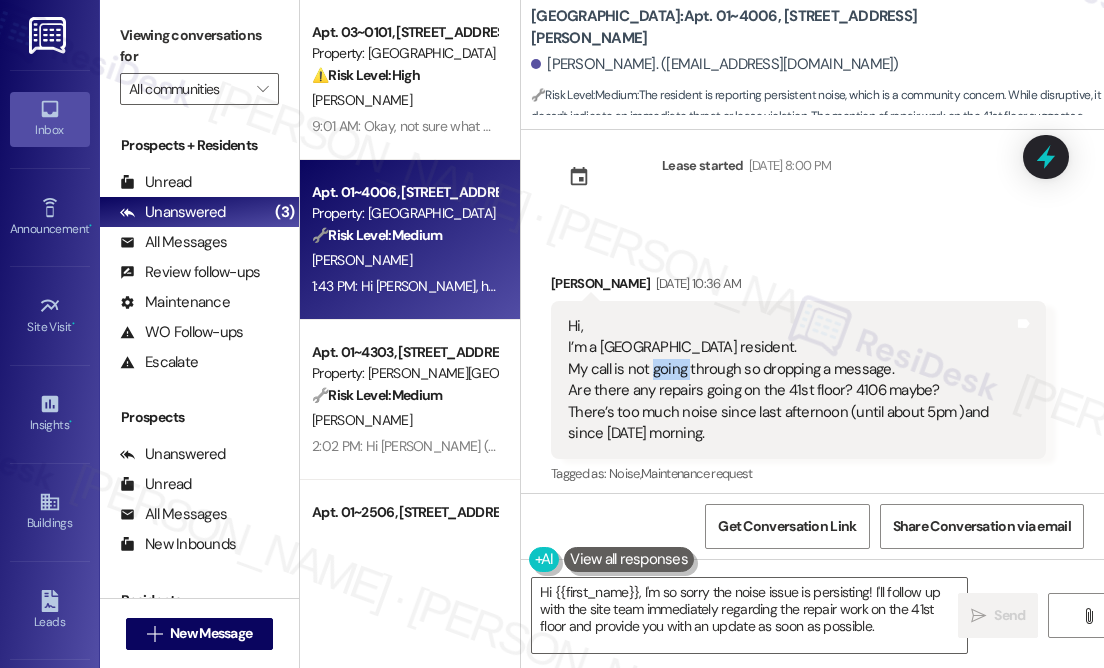 click on "Hi,
I’m a [GEOGRAPHIC_DATA] resident.
My call is not going through so dropping a message.
Are there any repairs going on the 41st floor? 4106 maybe?
There’s too much noise since last afternoon (until about 5pm )and since [DATE] morning." at bounding box center (791, 380) 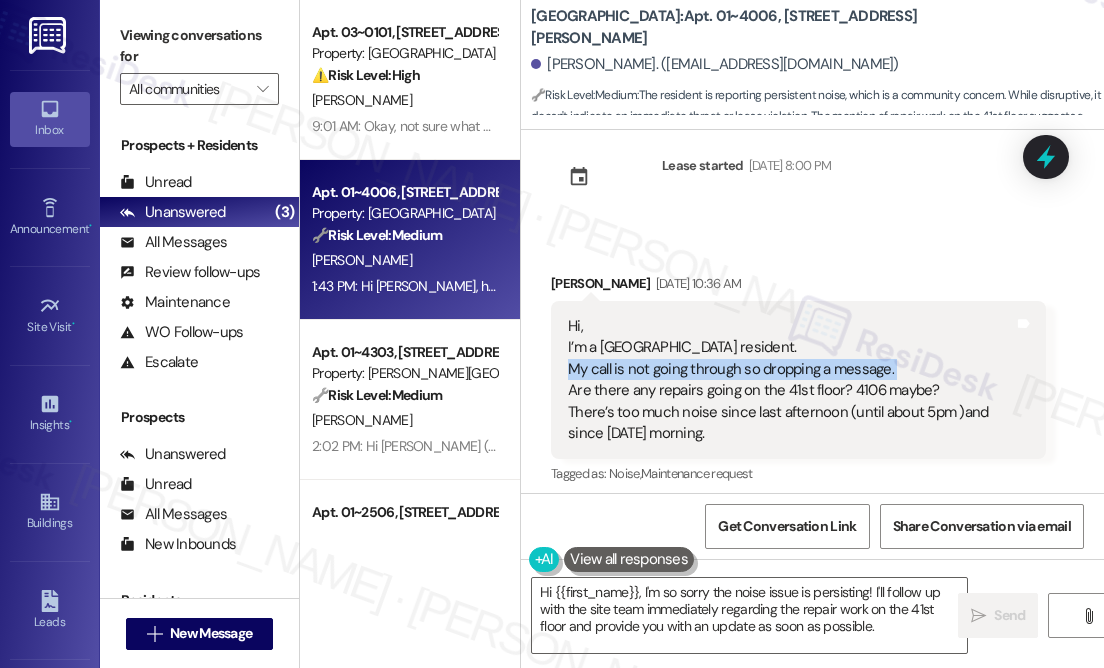 click on "Hi,
I’m a [GEOGRAPHIC_DATA] resident.
My call is not going through so dropping a message.
Are there any repairs going on the 41st floor? 4106 maybe?
There’s too much noise since last afternoon (until about 5pm )and since [DATE] morning." at bounding box center (791, 380) 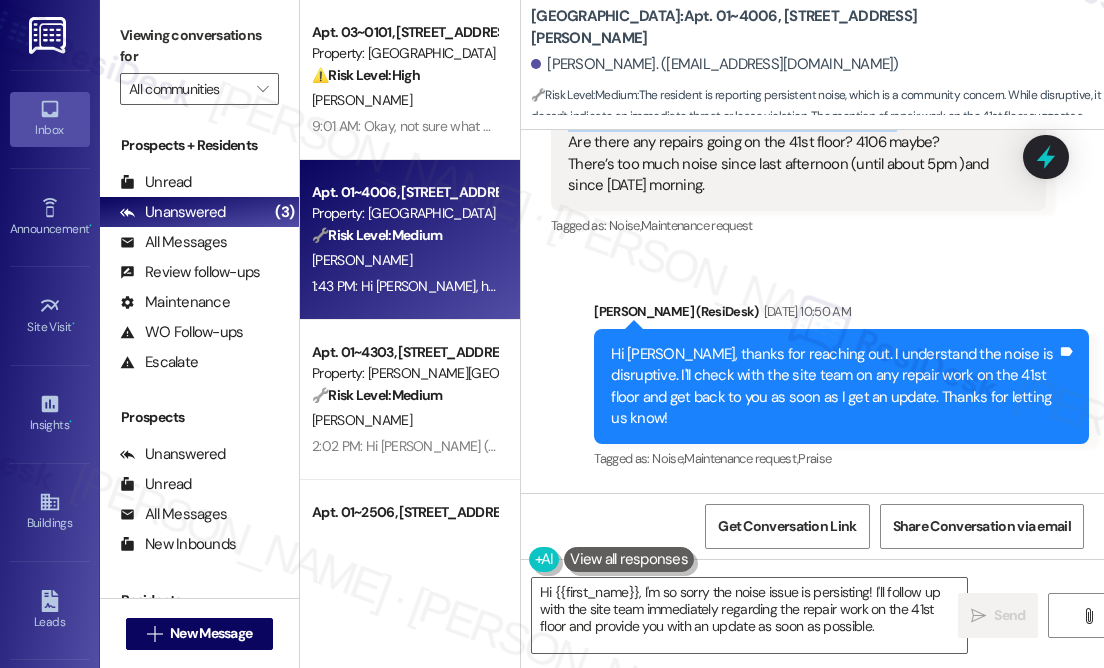 scroll, scrollTop: 400, scrollLeft: 0, axis: vertical 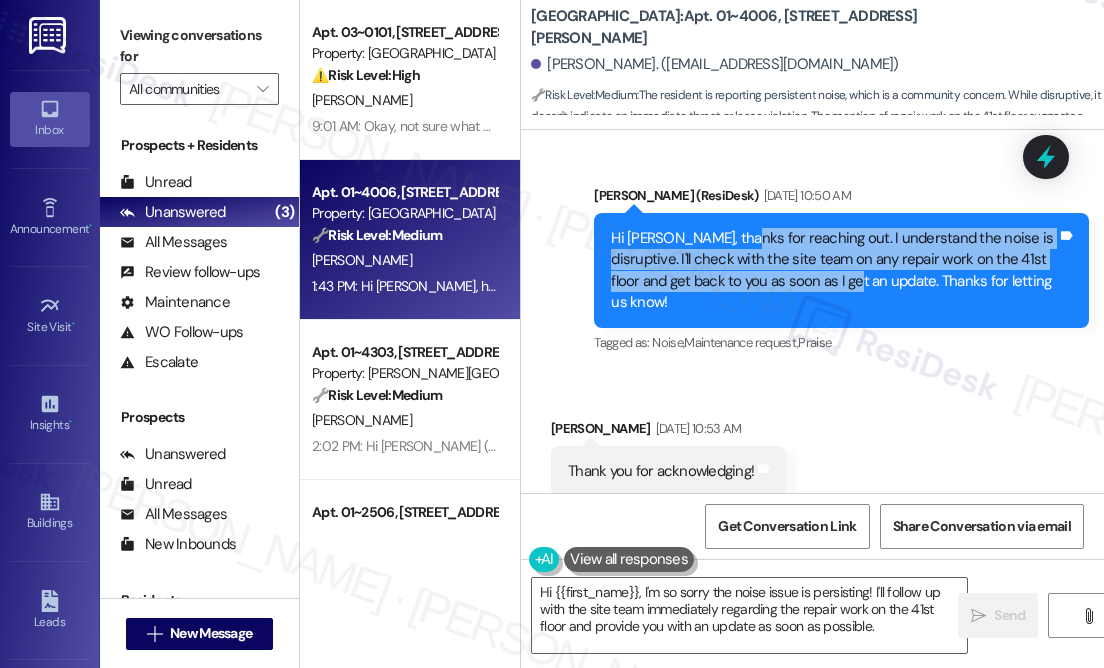 drag, startPoint x: 732, startPoint y: 236, endPoint x: 808, endPoint y: 290, distance: 93.230896 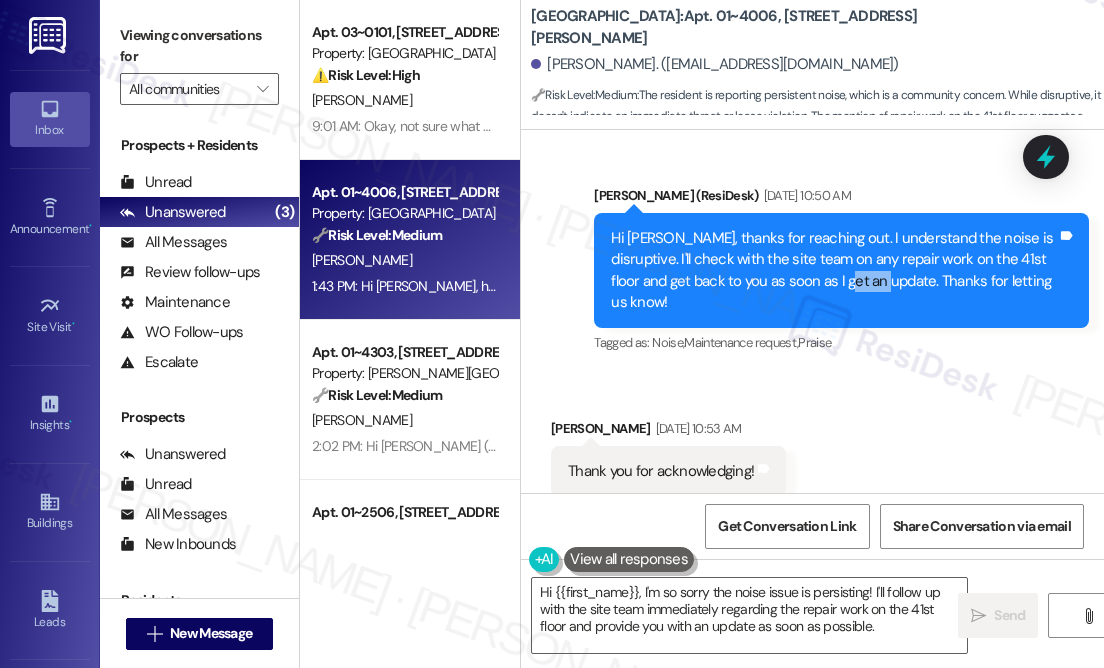 click on "Hi [PERSON_NAME], thanks for reaching out. I understand the noise is disruptive. I'll check with the site team on any repair work on the 41st floor and get back to you as soon as I get an update. Thanks for letting us know!" at bounding box center (834, 271) 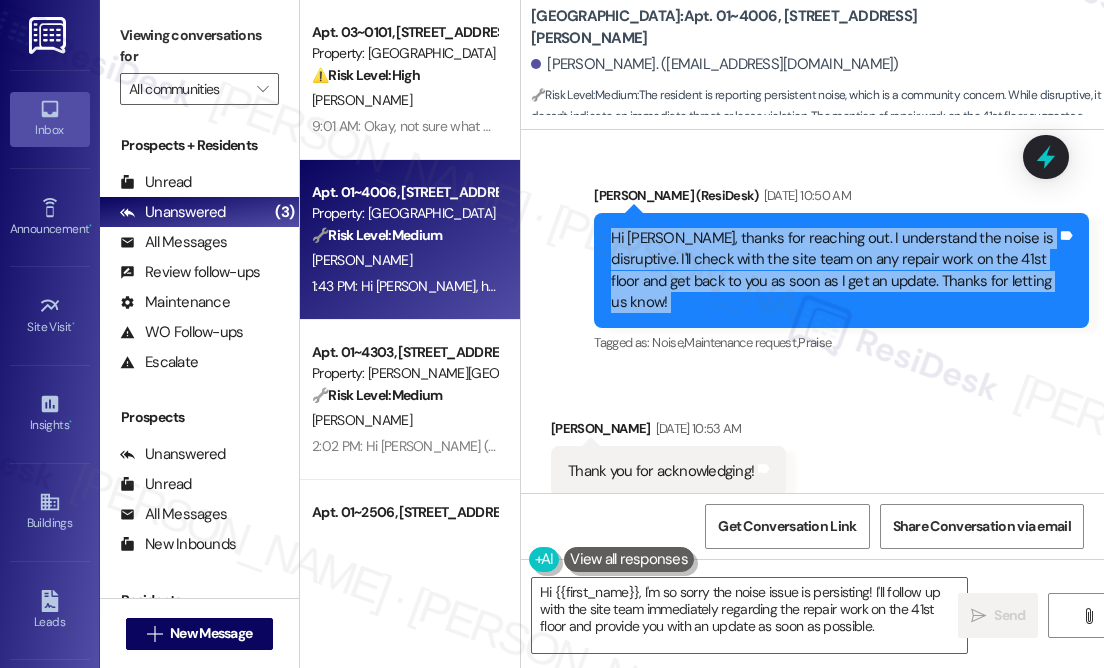 click on "Hi [PERSON_NAME], thanks for reaching out. I understand the noise is disruptive. I'll check with the site team on any repair work on the 41st floor and get back to you as soon as I get an update. Thanks for letting us know!" at bounding box center (834, 271) 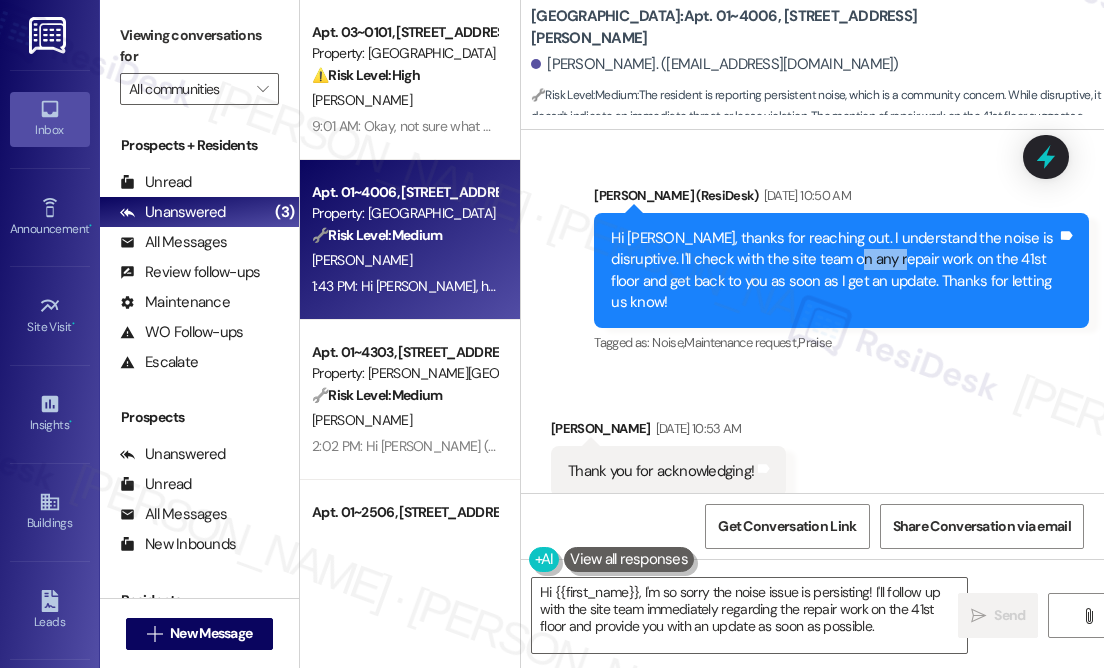 click on "Hi [PERSON_NAME], thanks for reaching out. I understand the noise is disruptive. I'll check with the site team on any repair work on the 41st floor and get back to you as soon as I get an update. Thanks for letting us know!" at bounding box center (834, 271) 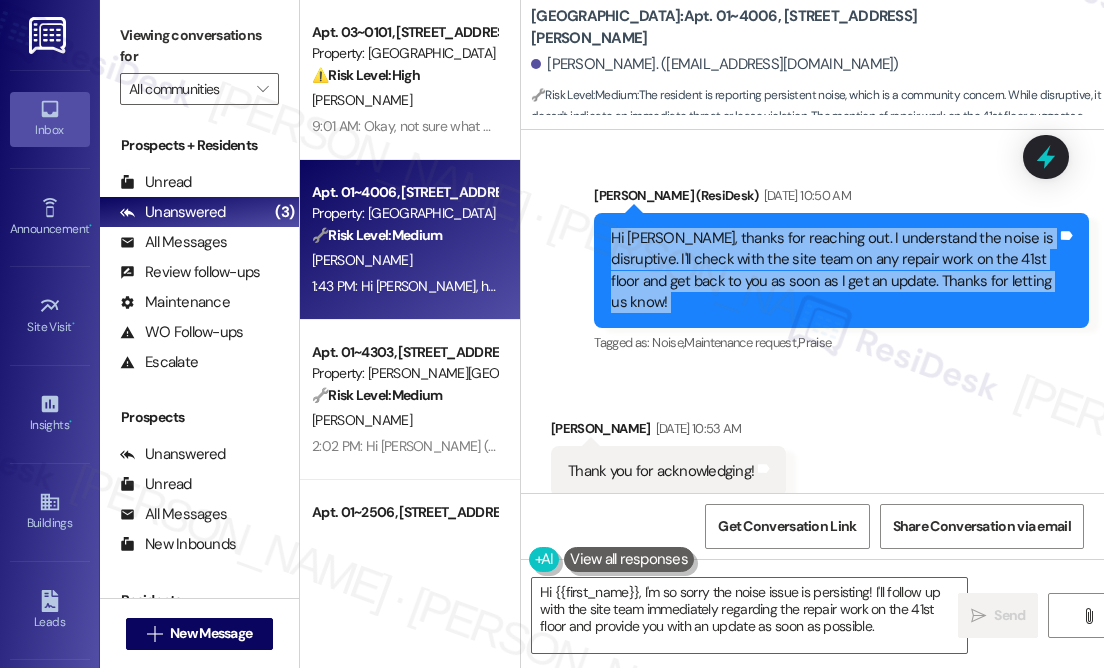 click on "Hi [PERSON_NAME], thanks for reaching out. I understand the noise is disruptive. I'll check with the site team on any repair work on the 41st floor and get back to you as soon as I get an update. Thanks for letting us know!" at bounding box center (834, 271) 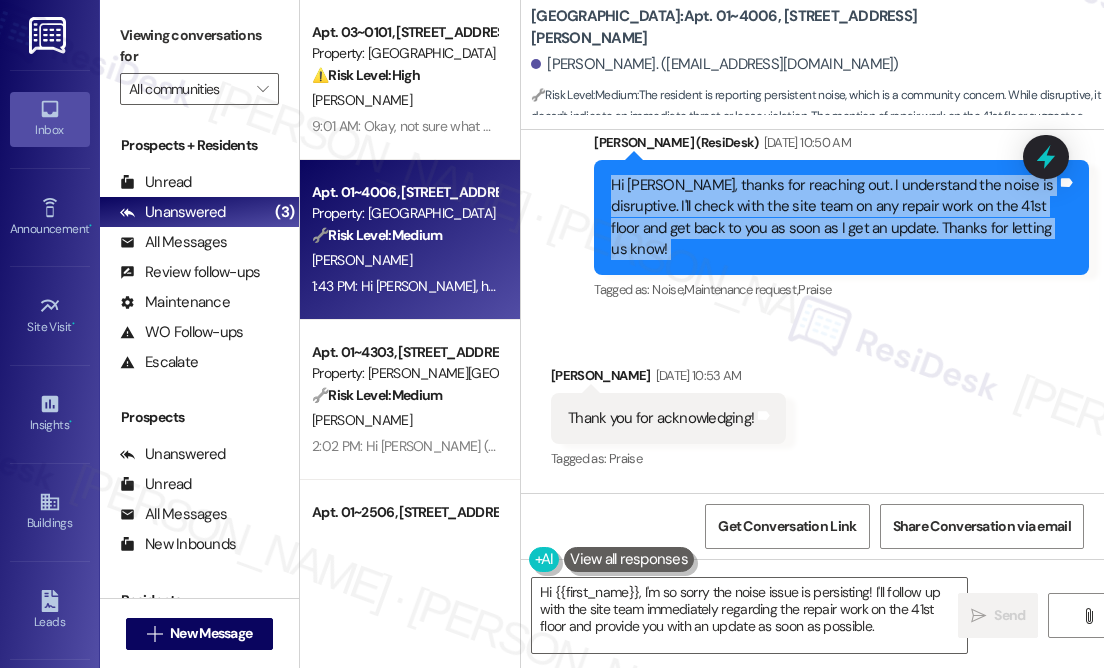 scroll, scrollTop: 763, scrollLeft: 0, axis: vertical 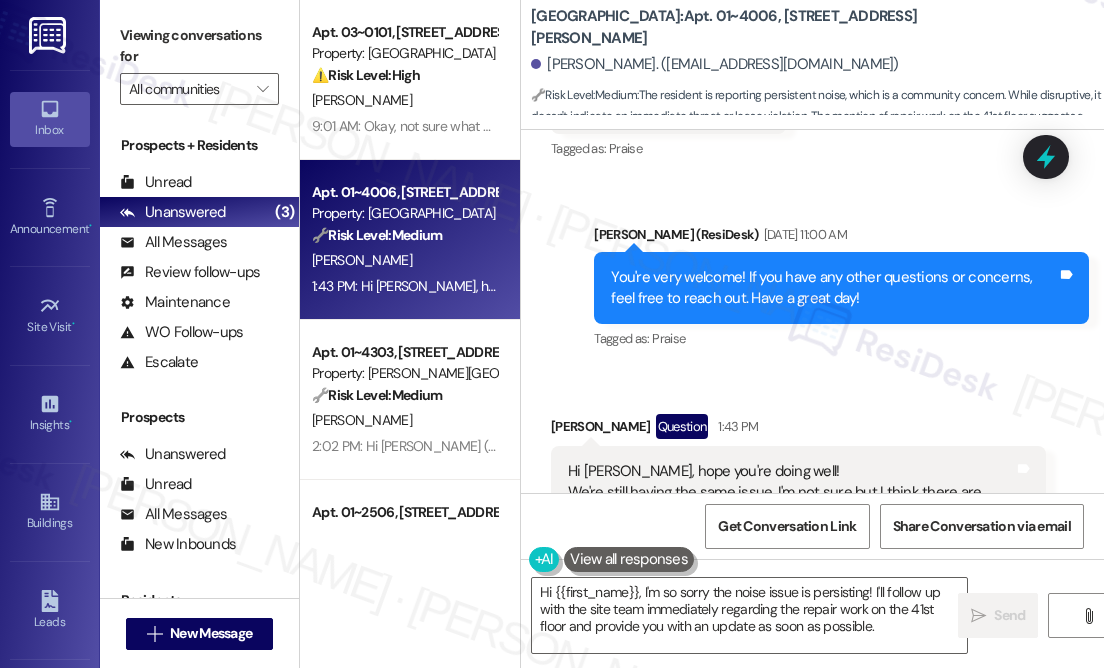 click on "You're very welcome! If you have any other questions or concerns, feel free to reach out. Have a great day!" at bounding box center [834, 288] 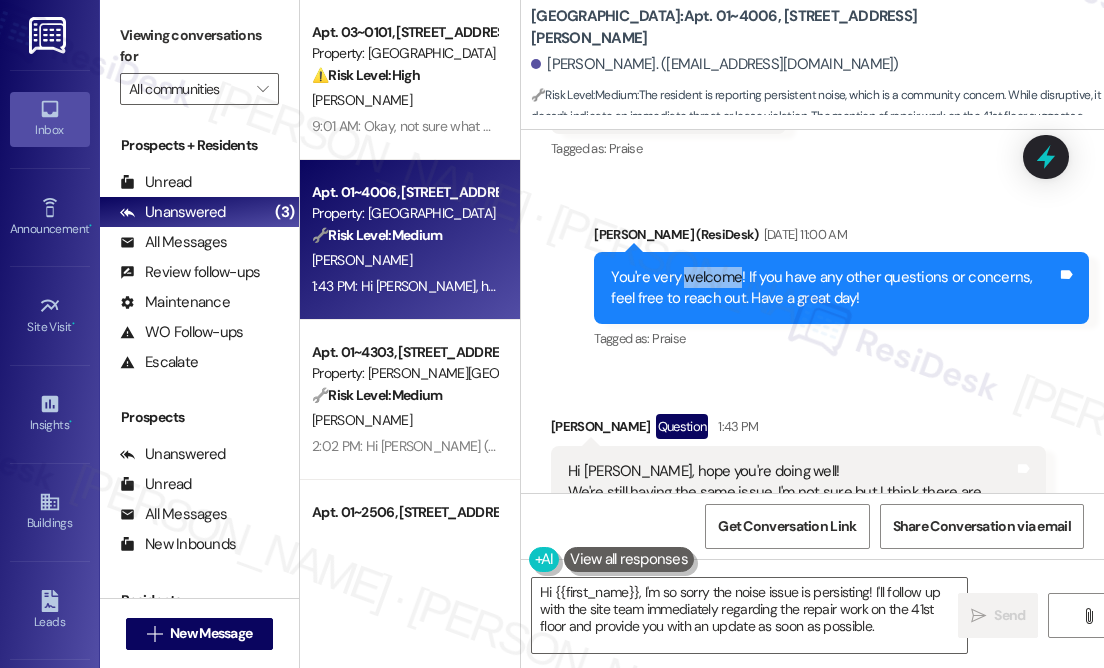 click on "You're very welcome! If you have any other questions or concerns, feel free to reach out. Have a great day!" at bounding box center [834, 288] 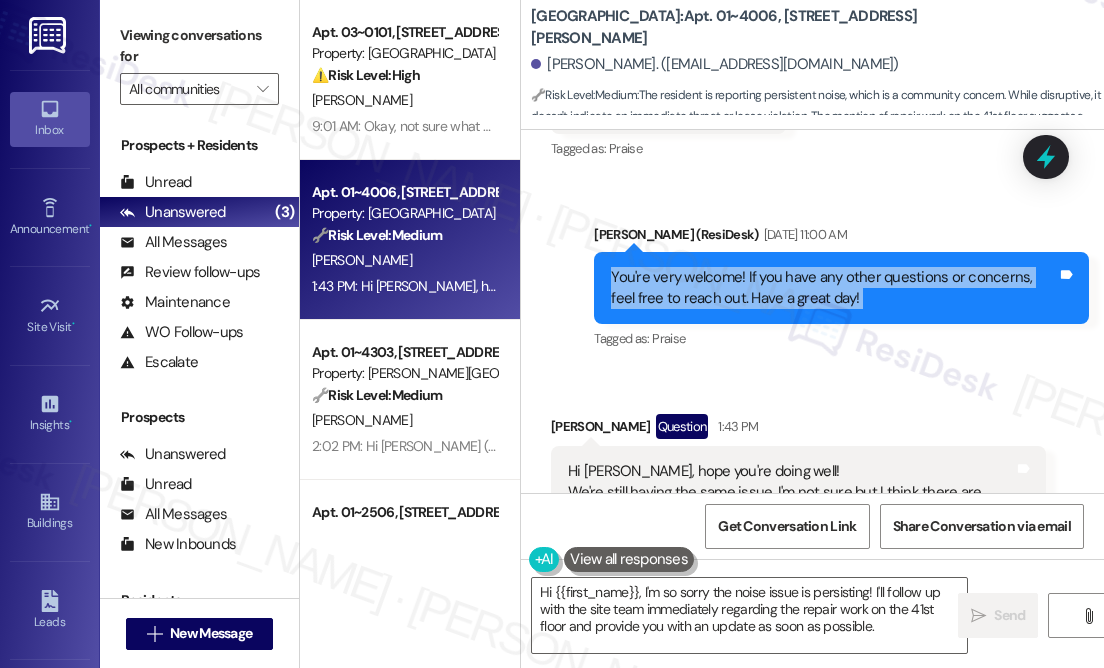 click on "You're very welcome! If you have any other questions or concerns, feel free to reach out. Have a great day!" at bounding box center [834, 288] 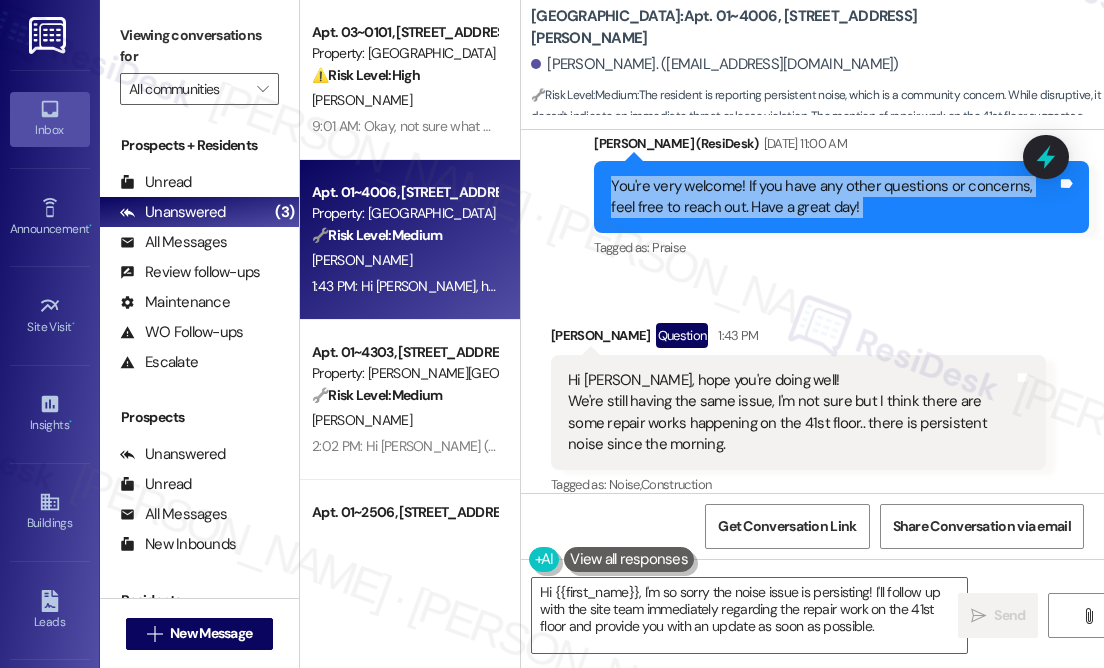 scroll, scrollTop: 855, scrollLeft: 0, axis: vertical 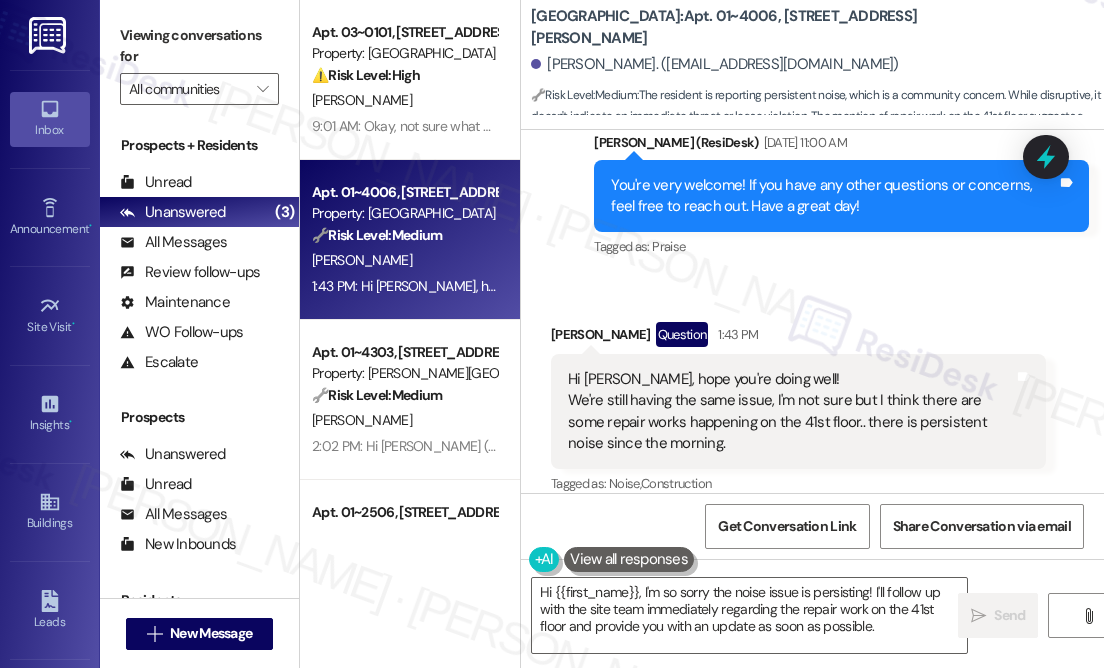 click on "Hi [PERSON_NAME], hope you're doing well!
We're still having the same issue, I'm not sure but I think there are some repair works happening on the 41st floor.. there is persistent noise since the morning." at bounding box center [791, 412] 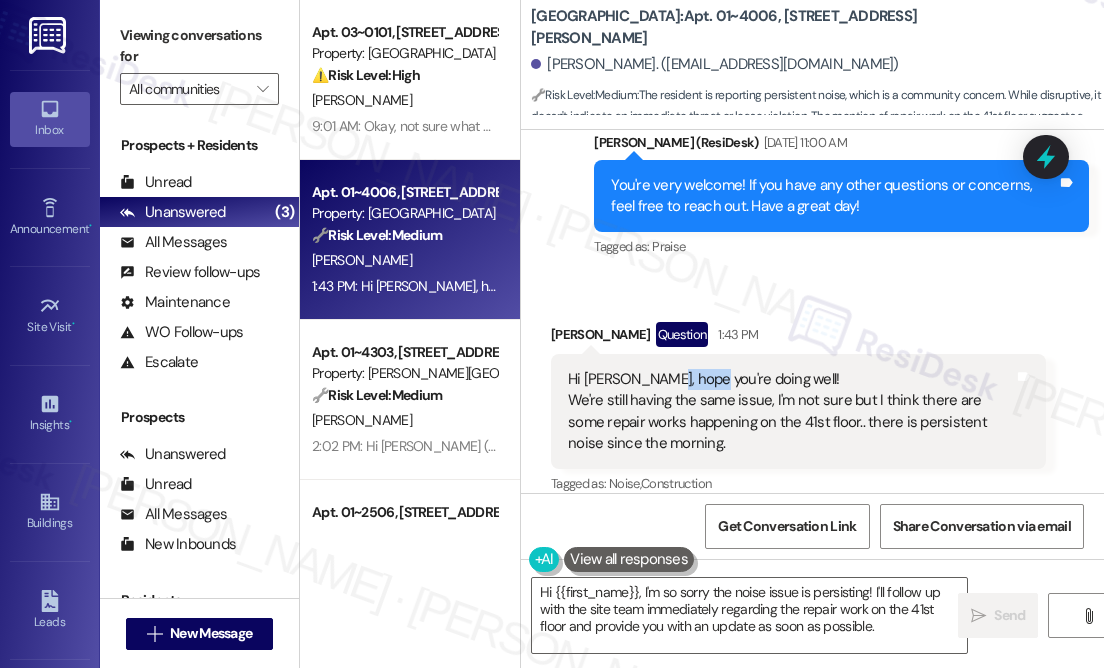 click on "Hi [PERSON_NAME], hope you're doing well!
We're still having the same issue, I'm not sure but I think there are some repair works happening on the 41st floor.. there is persistent noise since the morning." at bounding box center (791, 412) 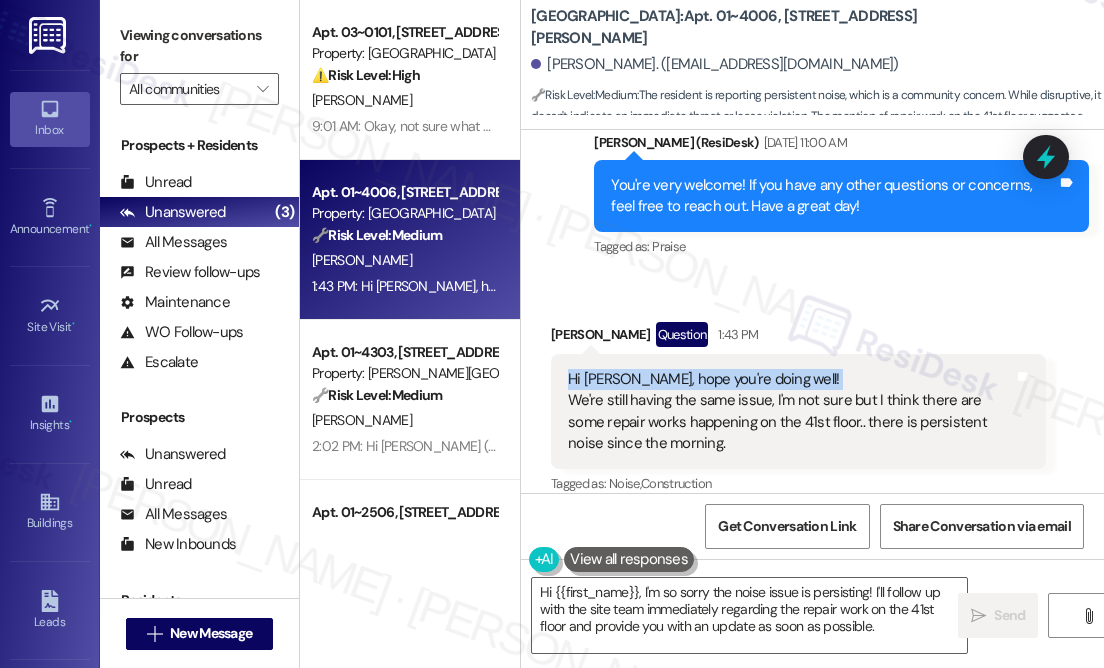 click on "Hi [PERSON_NAME], hope you're doing well!
We're still having the same issue, I'm not sure but I think there are some repair works happening on the 41st floor.. there is persistent noise since the morning." at bounding box center (791, 412) 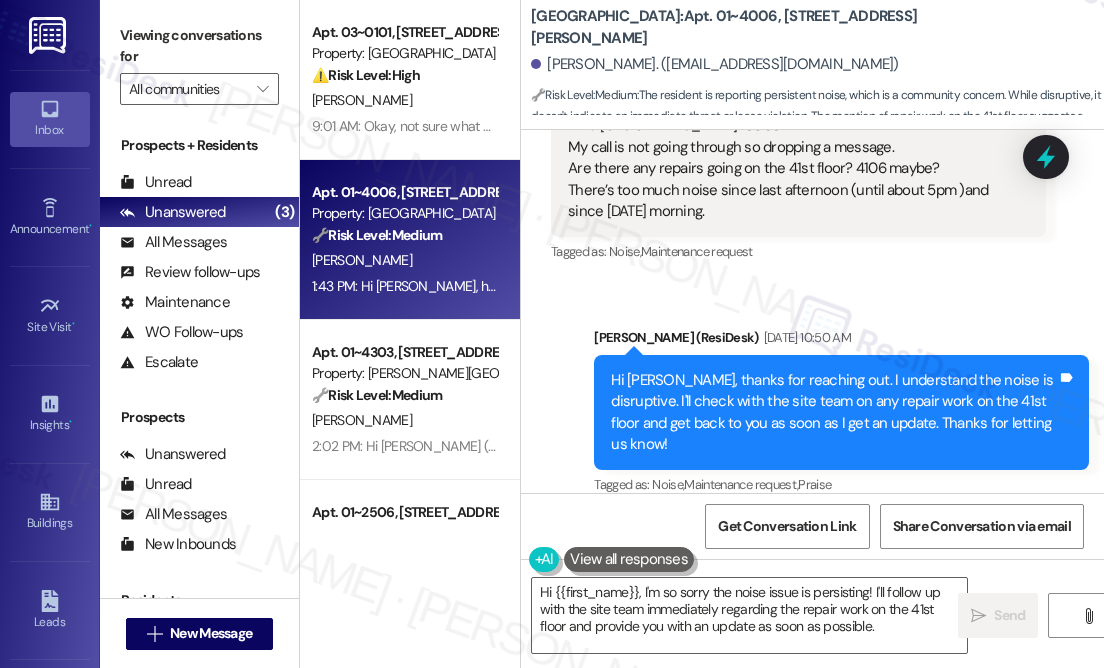 scroll, scrollTop: 218, scrollLeft: 0, axis: vertical 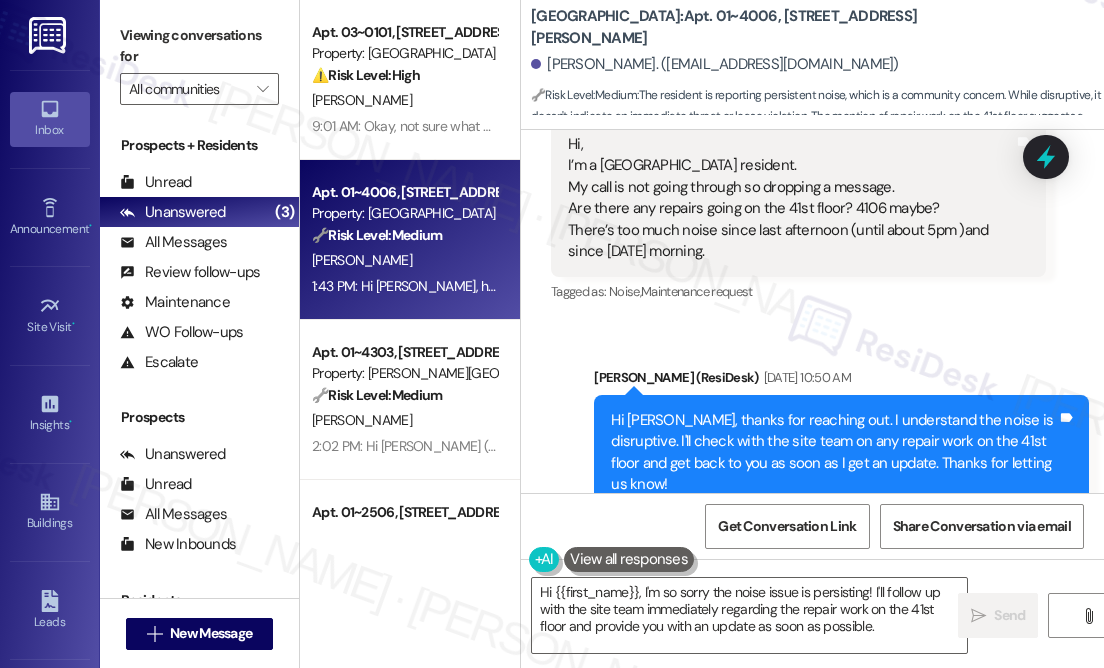click on "Hi [PERSON_NAME], thanks for reaching out. I understand the noise is disruptive. I'll check with the site team on any repair work on the 41st floor and get back to you as soon as I get an update. Thanks for letting us know!" at bounding box center (834, 453) 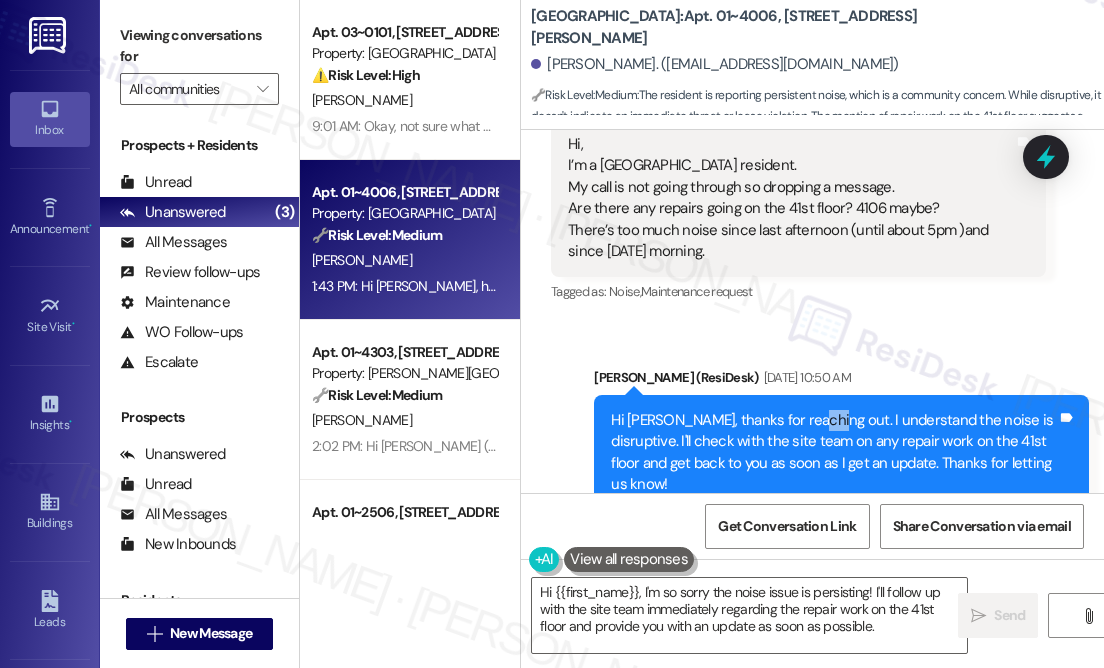 click on "Hi [PERSON_NAME], thanks for reaching out. I understand the noise is disruptive. I'll check with the site team on any repair work on the 41st floor and get back to you as soon as I get an update. Thanks for letting us know!" at bounding box center [834, 453] 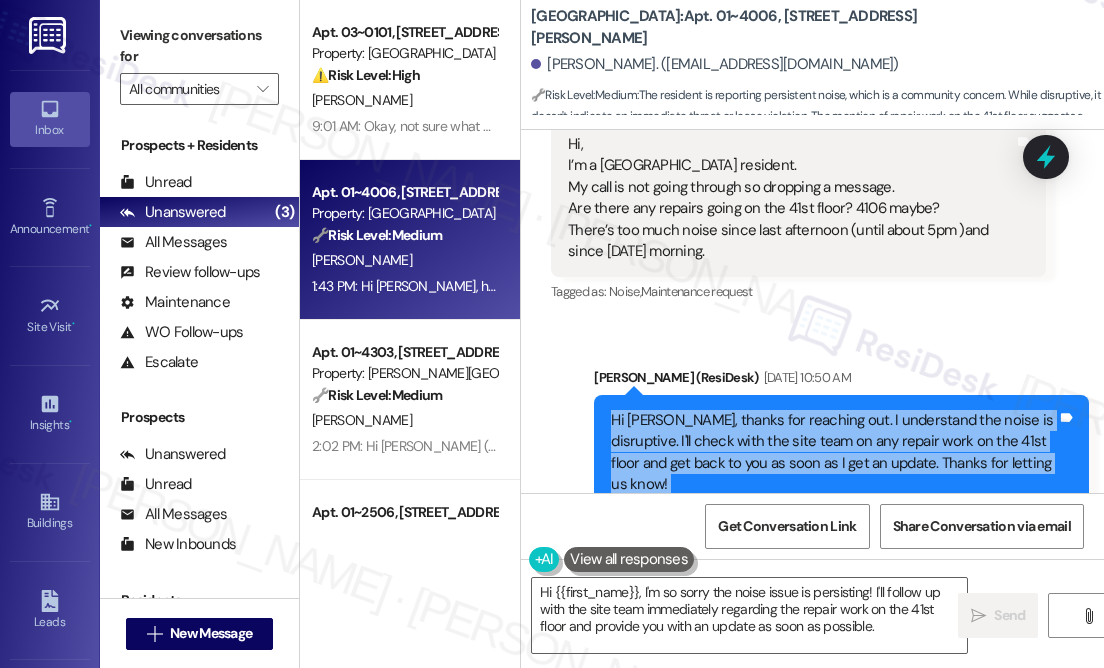click on "Hi [PERSON_NAME], thanks for reaching out. I understand the noise is disruptive. I'll check with the site team on any repair work on the 41st floor and get back to you as soon as I get an update. Thanks for letting us know!" at bounding box center (834, 453) 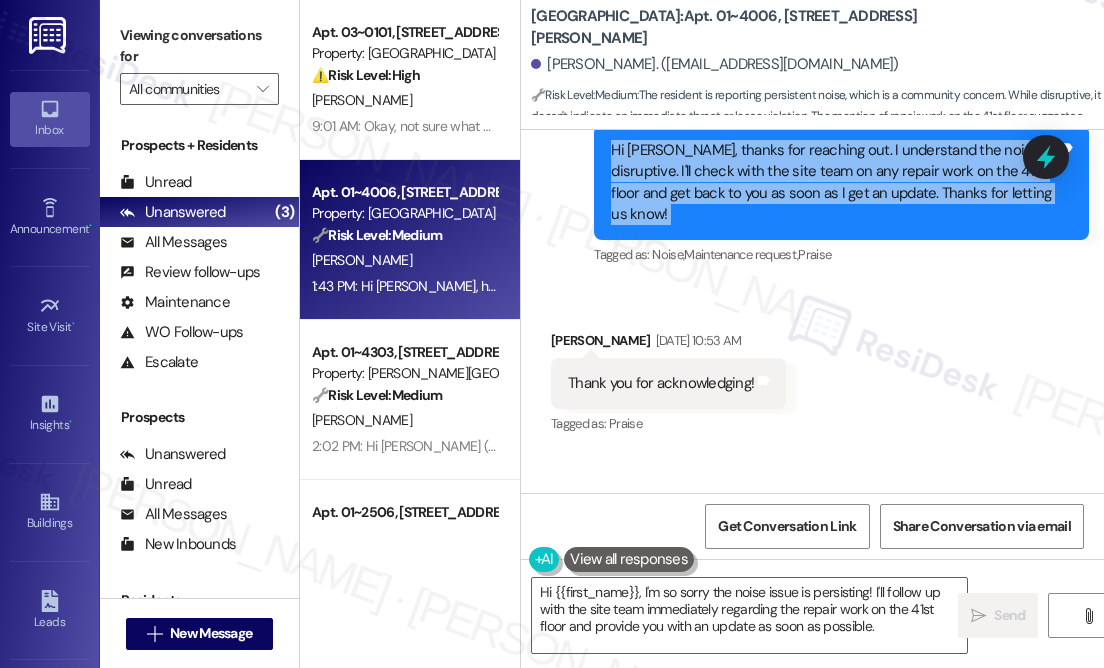 scroll, scrollTop: 400, scrollLeft: 0, axis: vertical 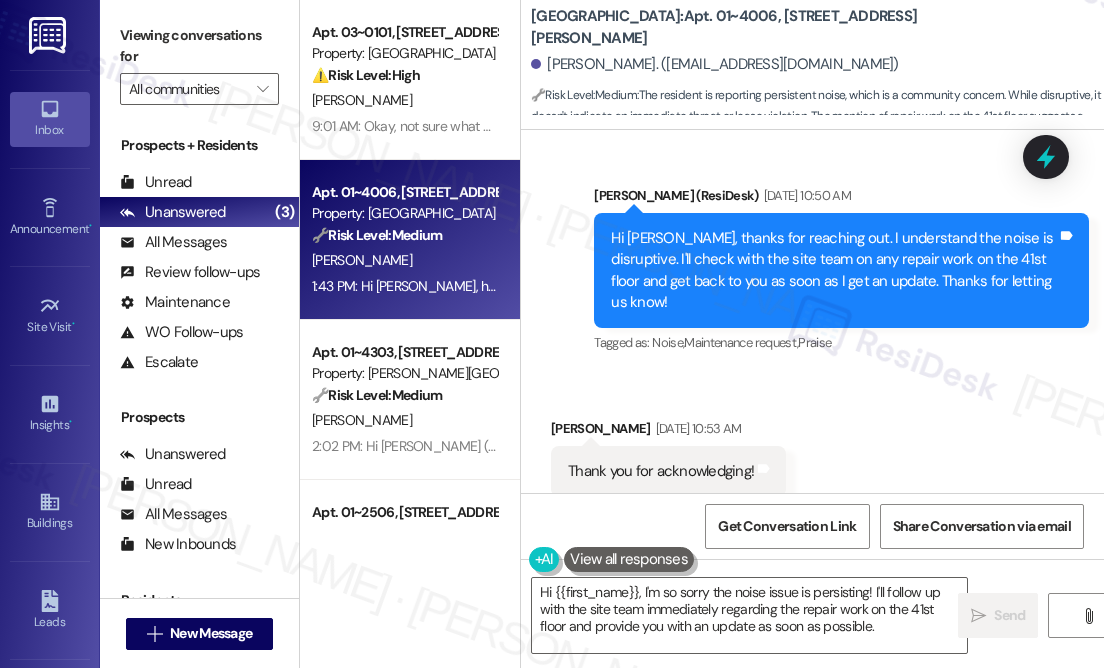 click on "[GEOGRAPHIC_DATA]:  Apt. 01~4006, [STREET_ADDRESS][PERSON_NAME]" at bounding box center [731, 27] 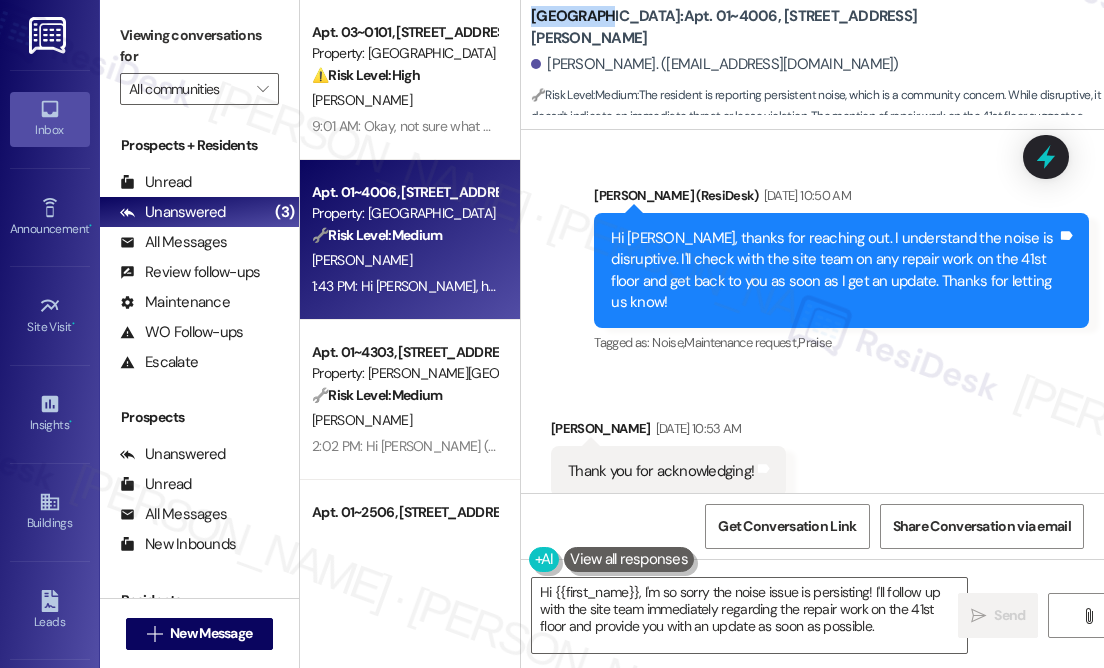 click on "[GEOGRAPHIC_DATA]:  Apt. 01~4006, [STREET_ADDRESS][PERSON_NAME]" at bounding box center (731, 27) 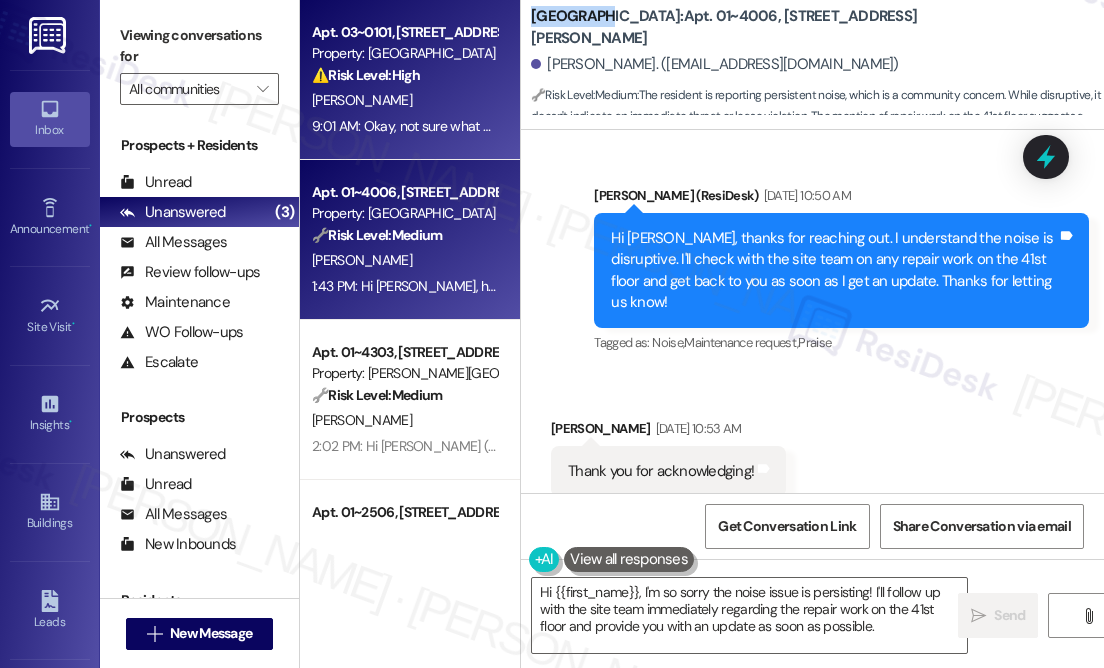 copy on "Columbus" 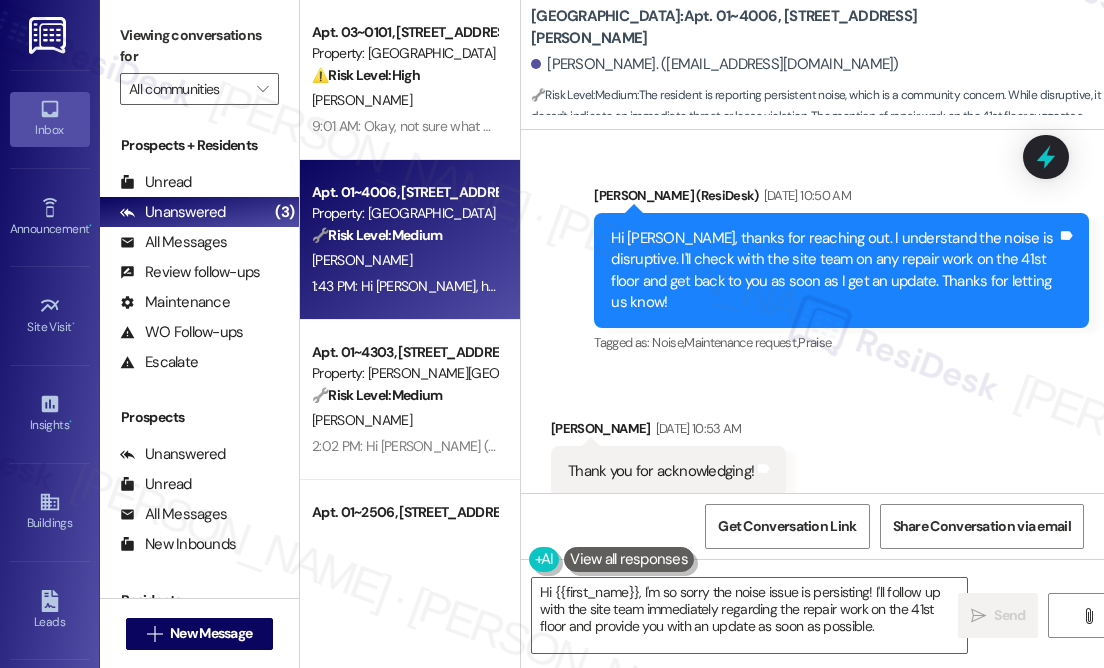 click on "Sent via SMS [PERSON_NAME]   (ResiDesk) [DATE] 10:50 AM Hi [PERSON_NAME], thanks for reaching out. I understand the noise is disruptive. I'll check with the site team on any repair work on the 41st floor and get back to you as soon as I get an update. Thanks for letting us know! Tags and notes Tagged as:   Noise ,  Click to highlight conversations about Noise Maintenance request ,  Click to highlight conversations about Maintenance request Praise Click to highlight conversations about Praise" at bounding box center [841, 271] 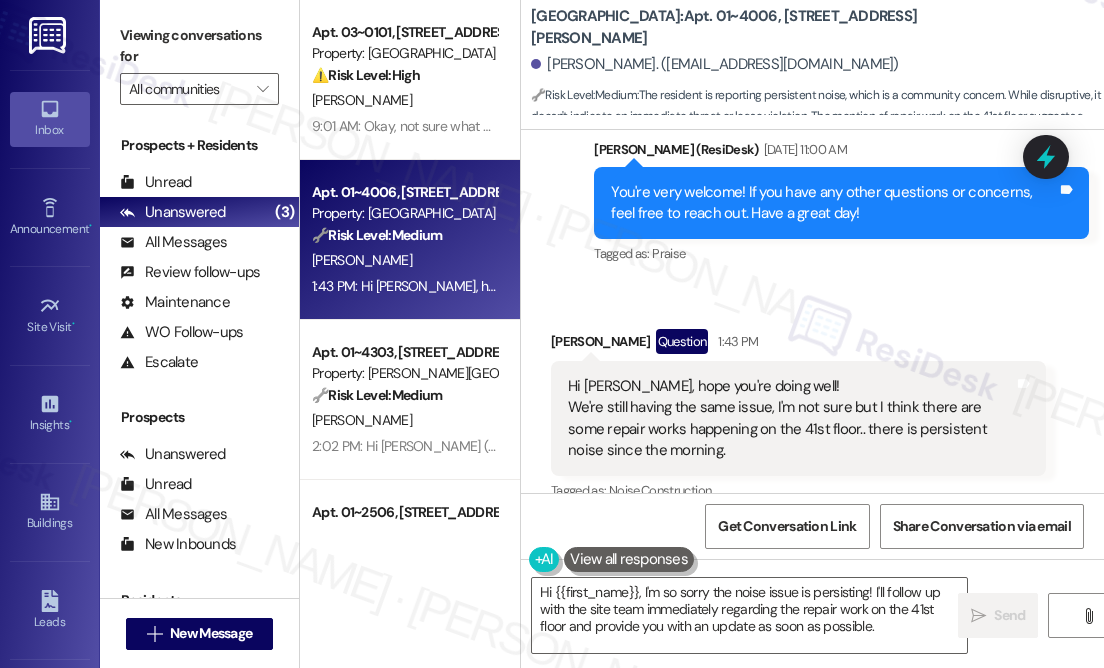 scroll, scrollTop: 855, scrollLeft: 0, axis: vertical 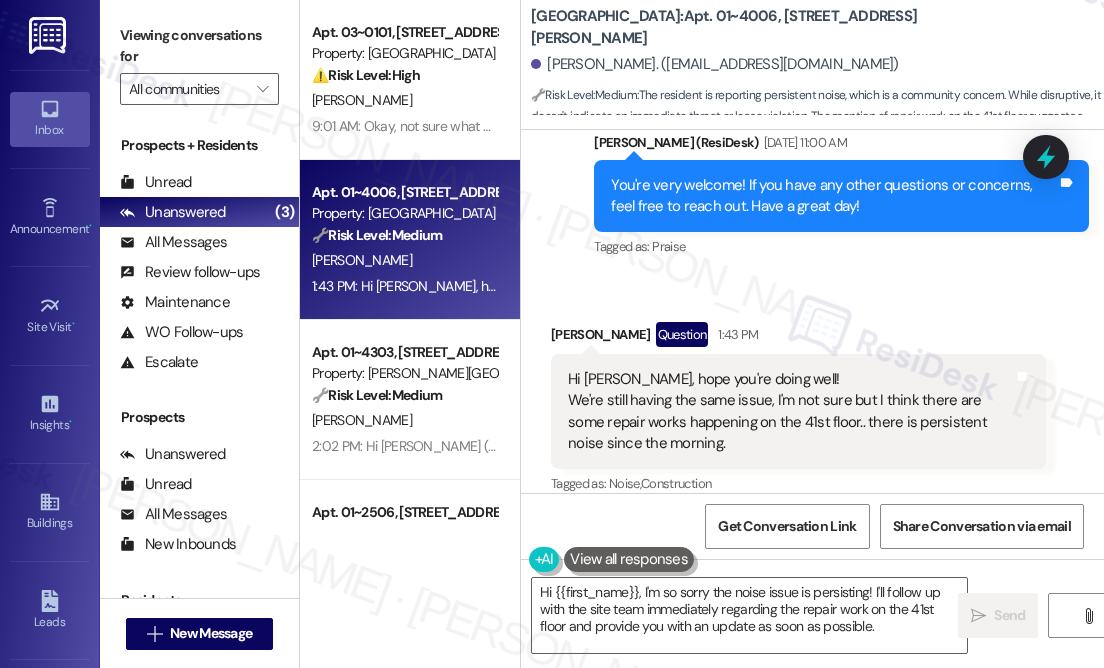 click on "You're very welcome! If you have any other questions or concerns, feel free to reach out. Have a great day!" at bounding box center (834, 196) 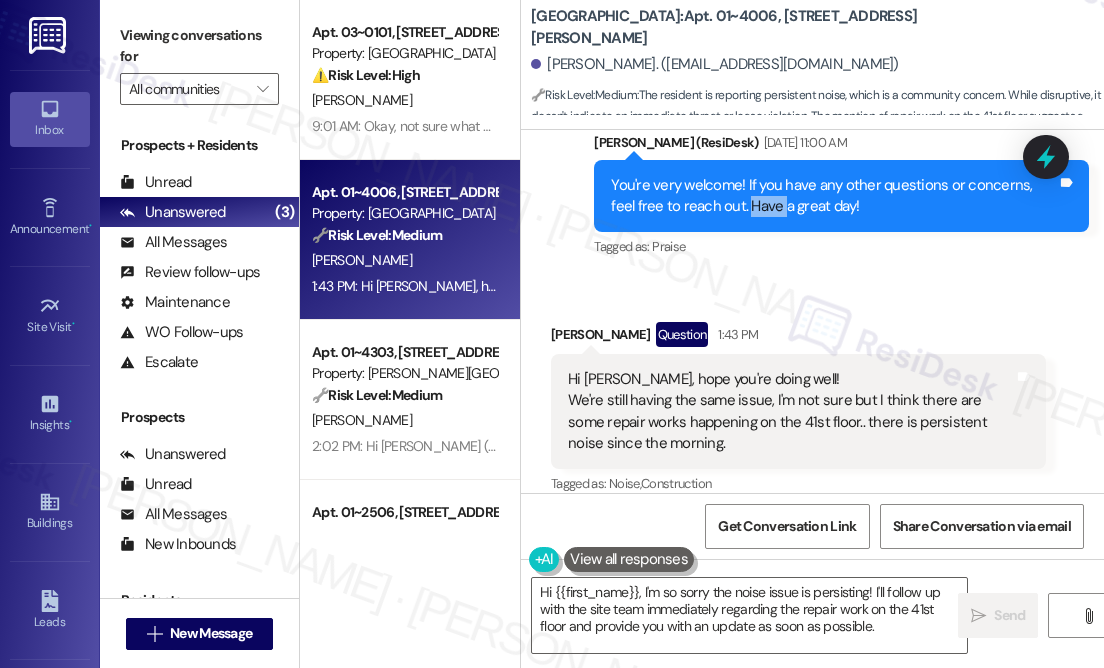 click on "You're very welcome! If you have any other questions or concerns, feel free to reach out. Have a great day!" at bounding box center [834, 196] 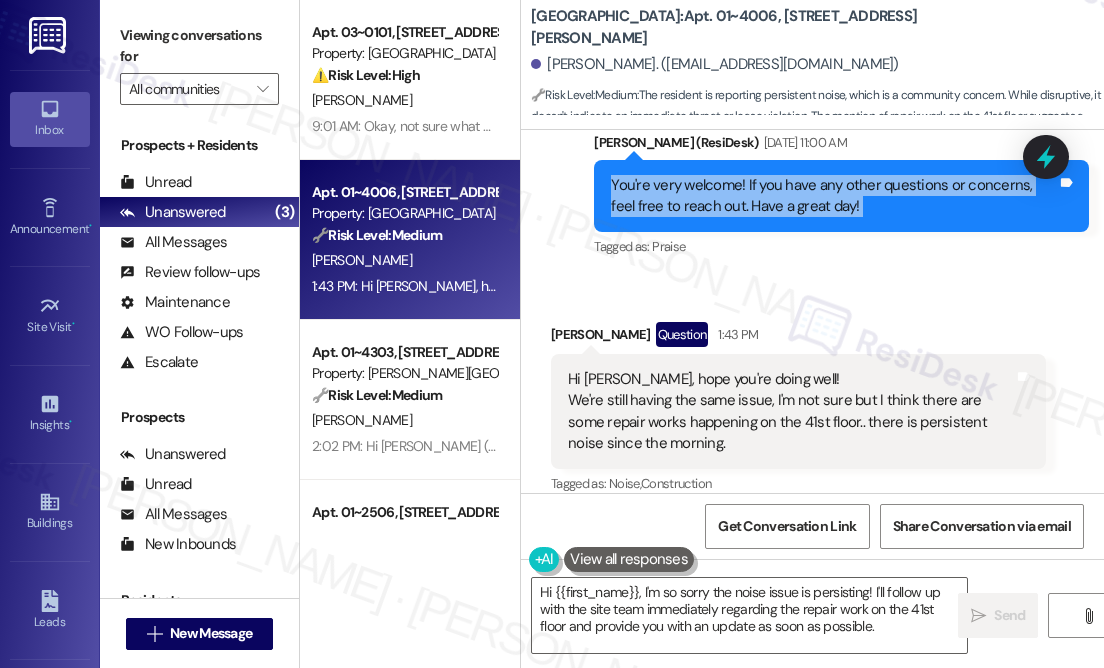 click on "You're very welcome! If you have any other questions or concerns, feel free to reach out. Have a great day!" at bounding box center [834, 196] 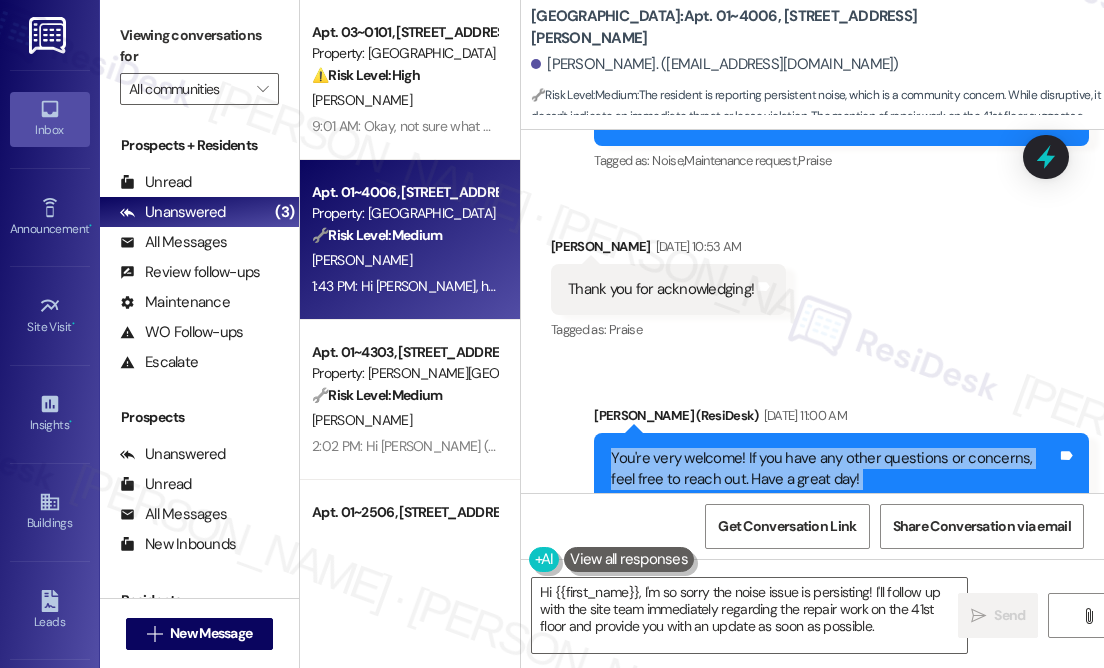 scroll, scrollTop: 400, scrollLeft: 0, axis: vertical 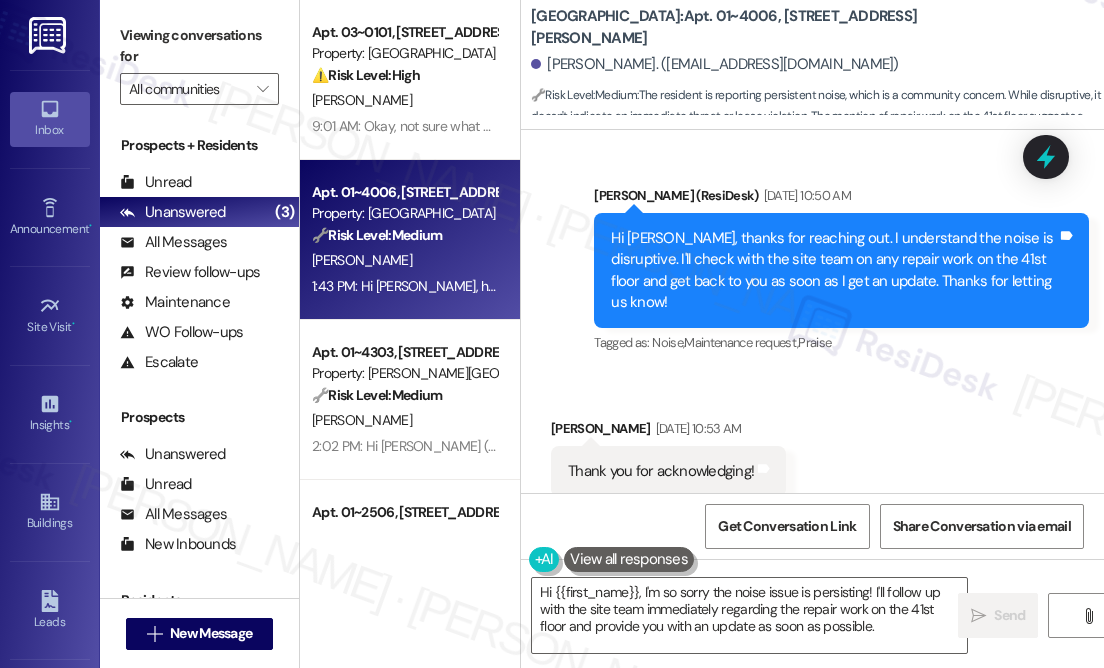 click on "Hi [PERSON_NAME], thanks for reaching out. I understand the noise is disruptive. I'll check with the site team on any repair work on the 41st floor and get back to you as soon as I get an update. Thanks for letting us know!" at bounding box center (834, 271) 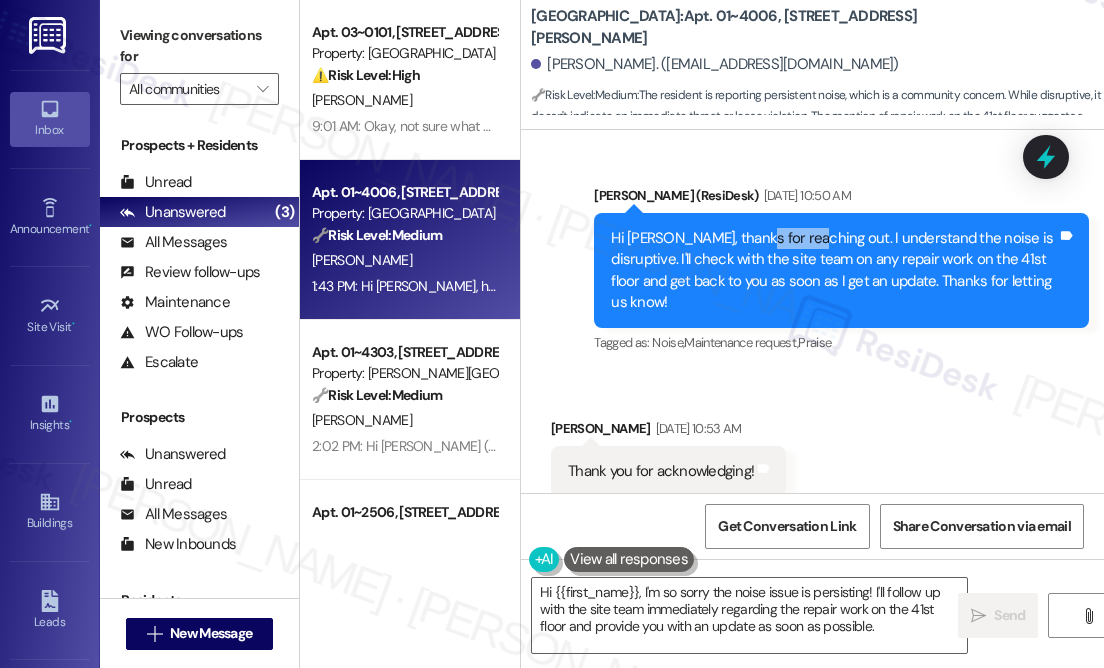 click on "Hi [PERSON_NAME], thanks for reaching out. I understand the noise is disruptive. I'll check with the site team on any repair work on the 41st floor and get back to you as soon as I get an update. Thanks for letting us know!" at bounding box center (834, 271) 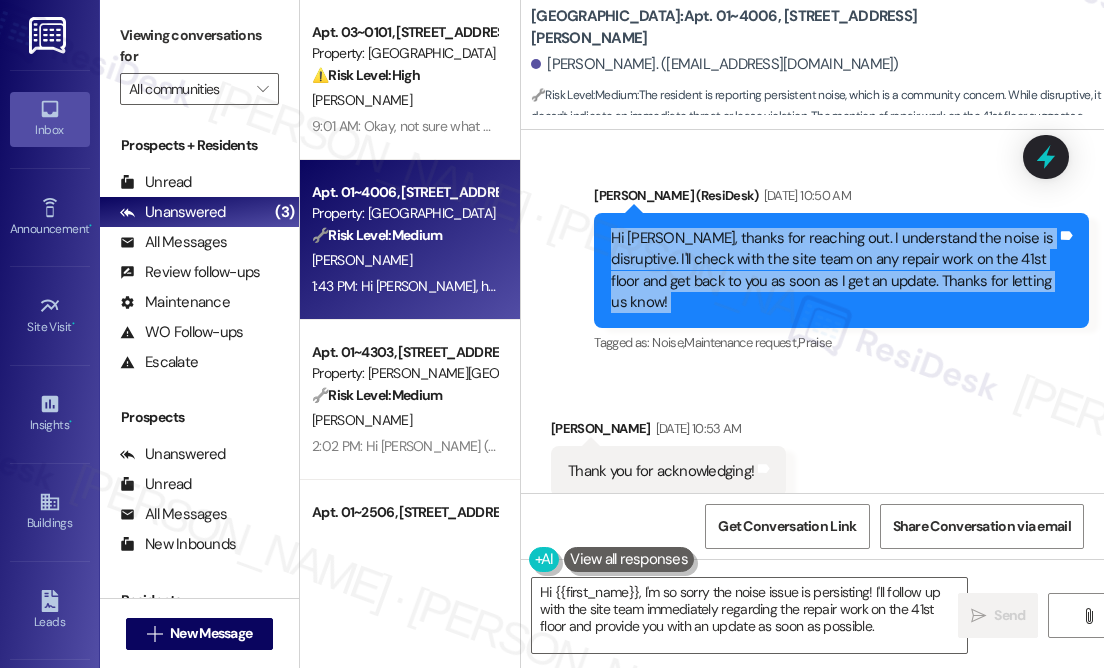 click on "Hi [PERSON_NAME], thanks for reaching out. I understand the noise is disruptive. I'll check with the site team on any repair work on the 41st floor and get back to you as soon as I get an update. Thanks for letting us know!" at bounding box center [834, 271] 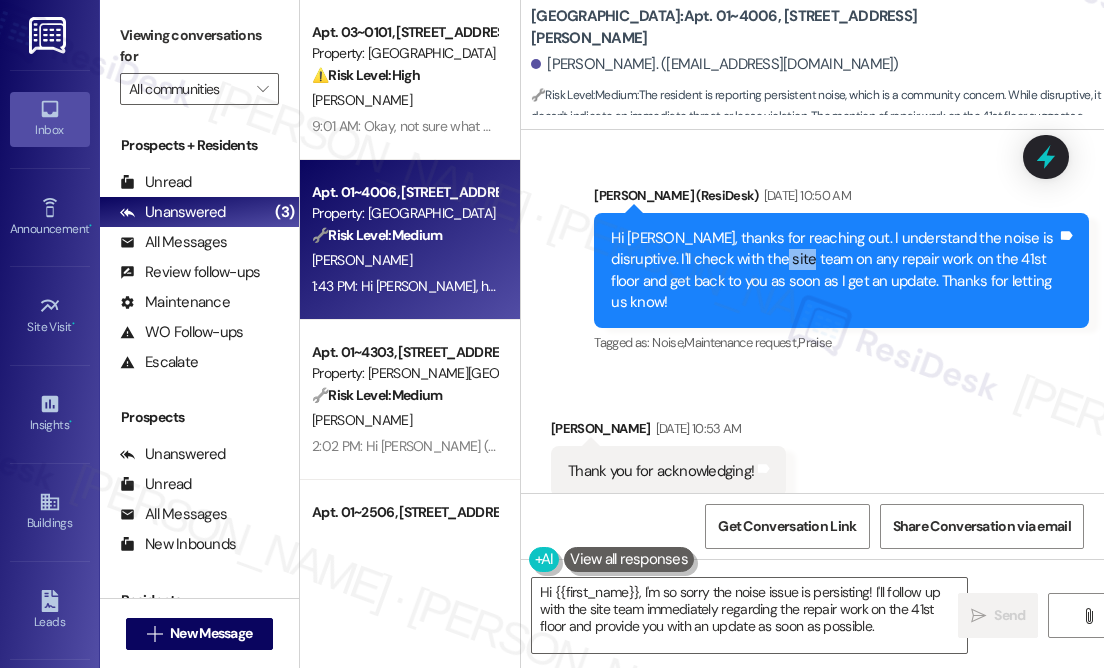 click on "Hi [PERSON_NAME], thanks for reaching out. I understand the noise is disruptive. I'll check with the site team on any repair work on the 41st floor and get back to you as soon as I get an update. Thanks for letting us know!" at bounding box center [834, 271] 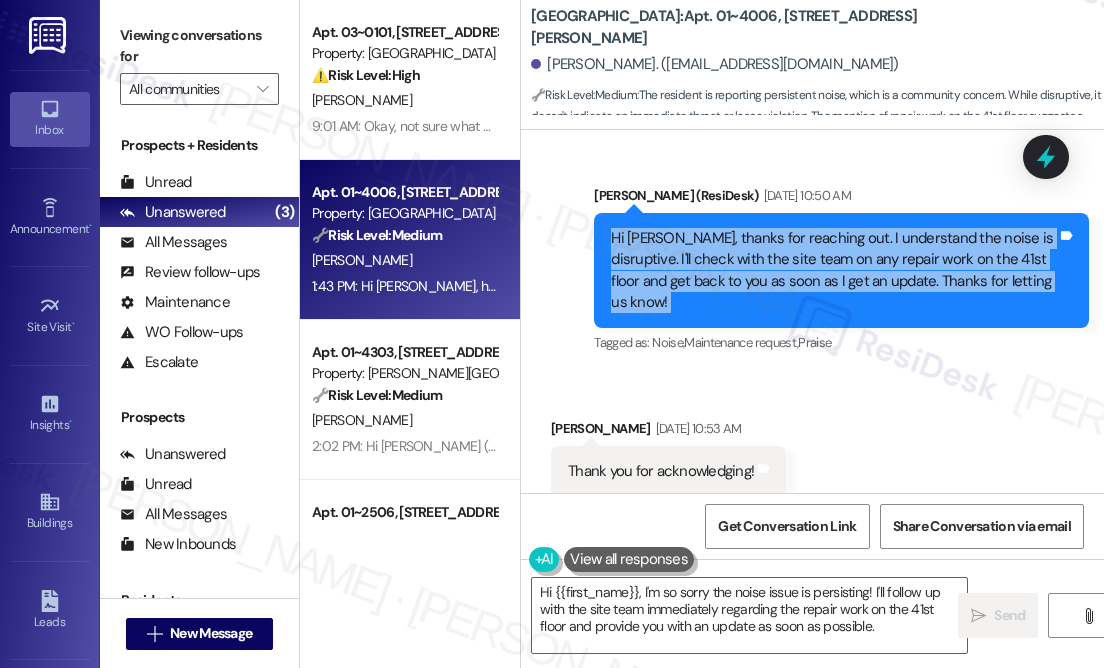 click on "Hi [PERSON_NAME], thanks for reaching out. I understand the noise is disruptive. I'll check with the site team on any repair work on the 41st floor and get back to you as soon as I get an update. Thanks for letting us know!" at bounding box center (834, 271) 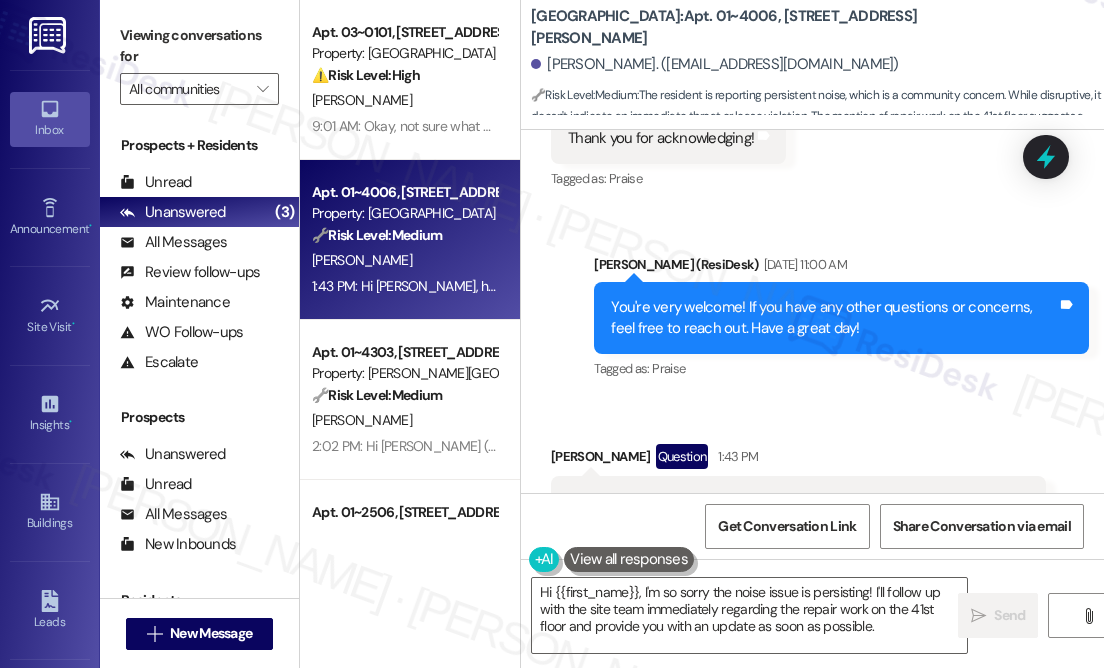scroll, scrollTop: 855, scrollLeft: 0, axis: vertical 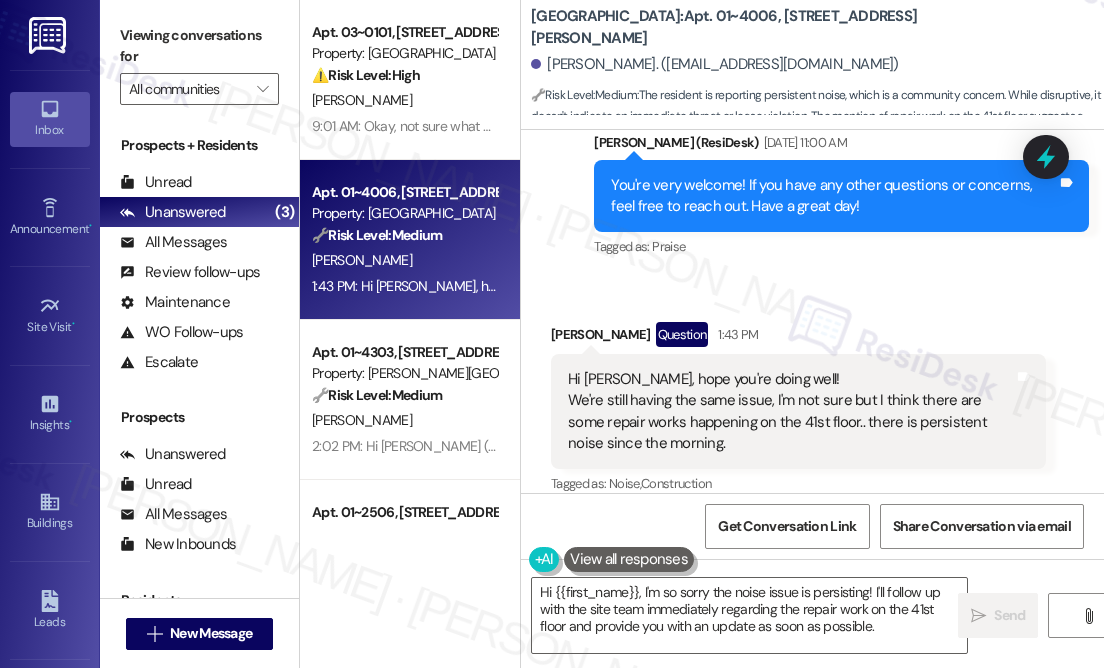 click on "Received via SMS [PERSON_NAME] Question 1:43 PM Hi [PERSON_NAME], hope you're doing well!
We're still having the same issue, I'm not sure but I think there are some repair works happening on the 41st floor.. there is persistent noise since the morning. Tags and notes Tagged as:   Noise ,  Click to highlight conversations about Noise Construction Click to highlight conversations about Construction" at bounding box center (812, 395) 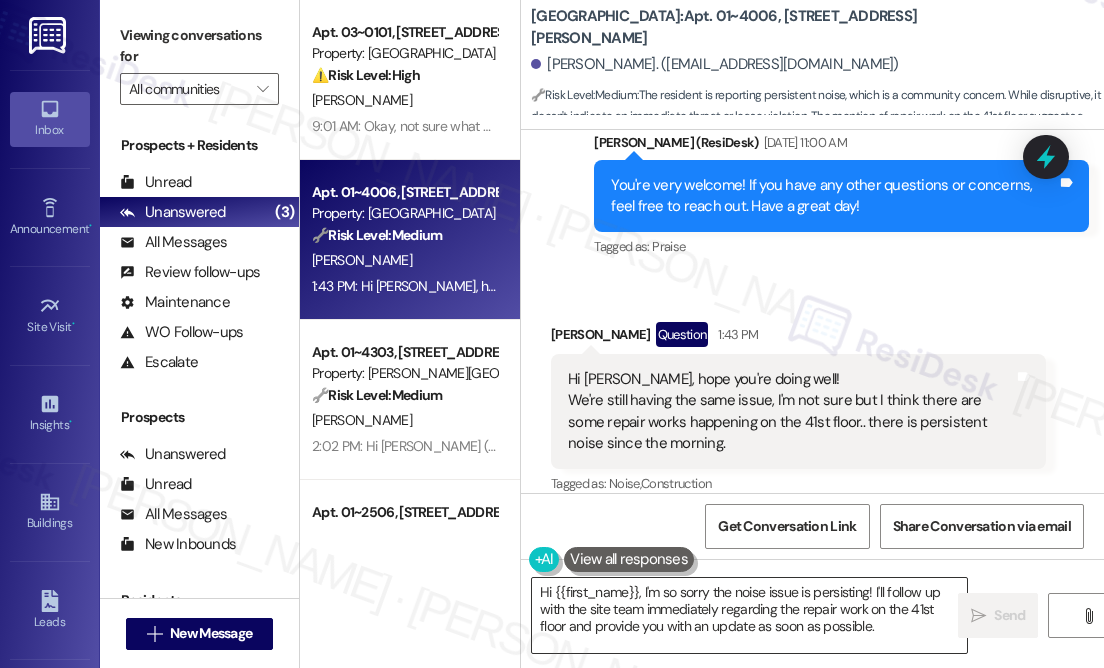 click on "Hi {{first_name}}, I'm so sorry the noise issue is persisting! I'll follow up with the site team immediately regarding the repair work on the 41st floor and provide you with an update as soon as possible." at bounding box center [749, 615] 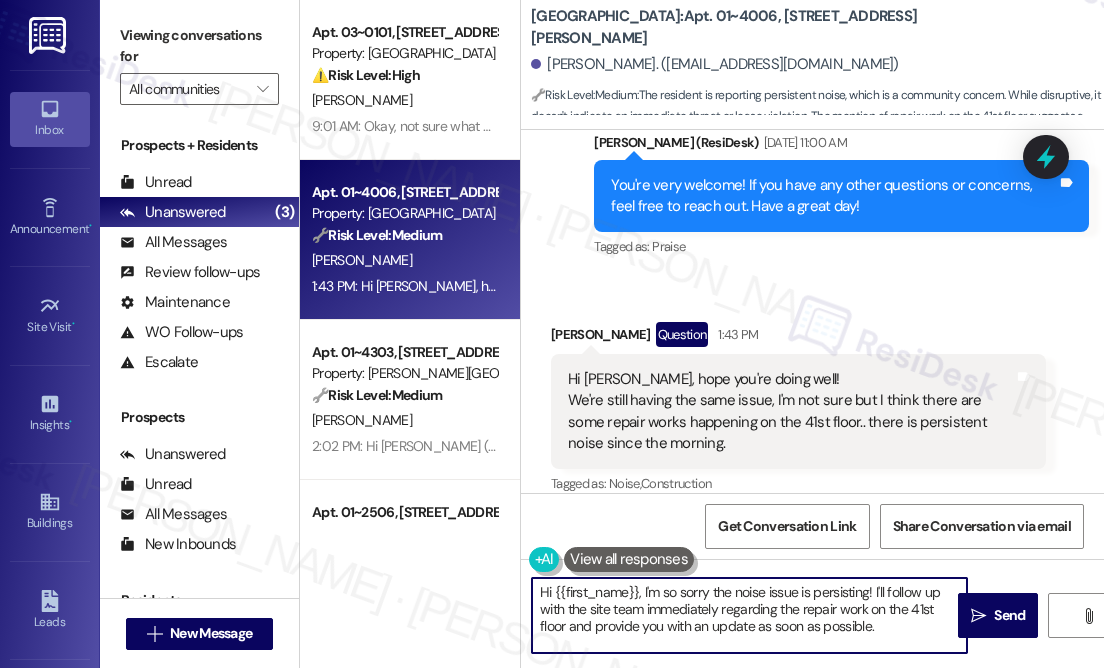 click on "Hi {{first_name}}, I'm so sorry the noise issue is persisting! I'll follow up with the site team immediately regarding the repair work on the 41st floor and provide you with an update as soon as possible." at bounding box center [749, 615] 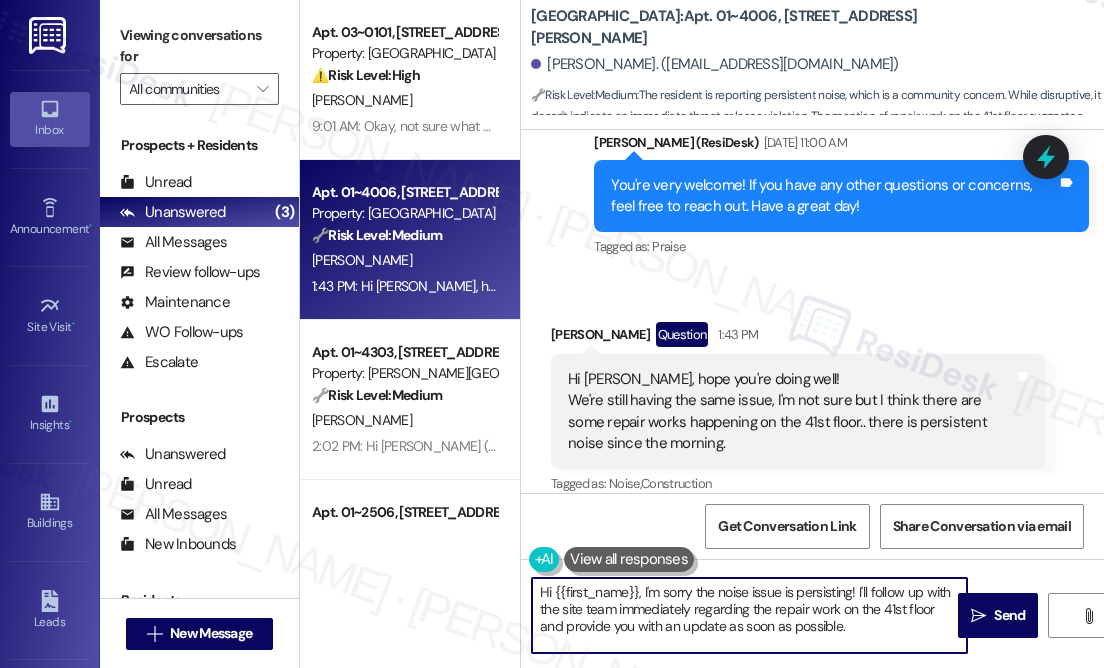 drag, startPoint x: 858, startPoint y: 634, endPoint x: 859, endPoint y: 592, distance: 42.0119 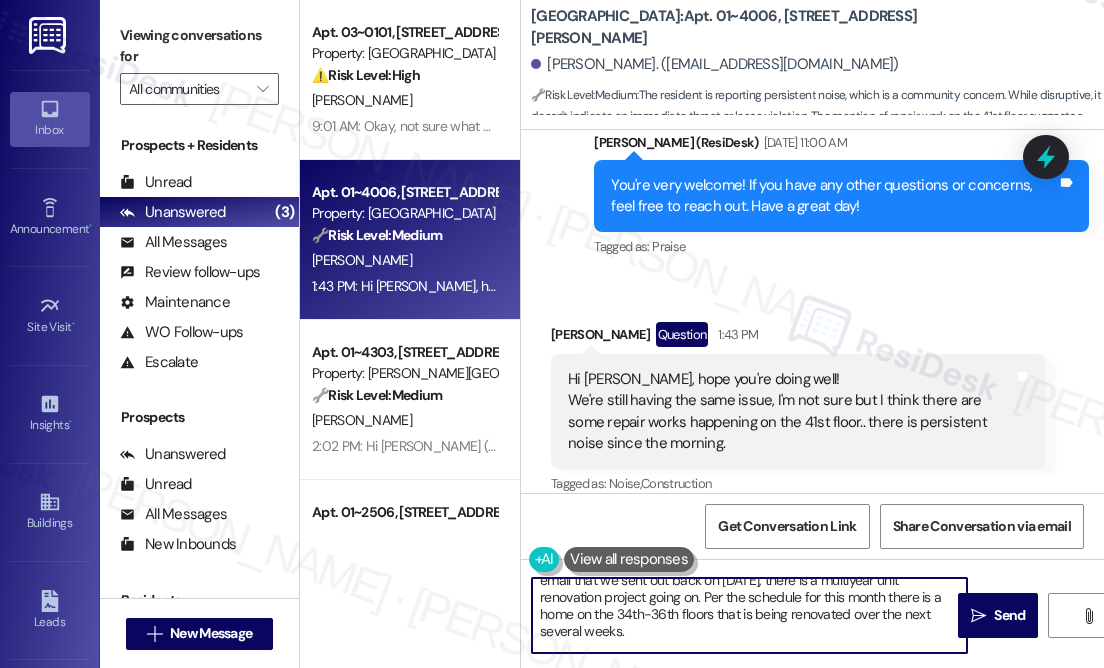 scroll, scrollTop: 0, scrollLeft: 0, axis: both 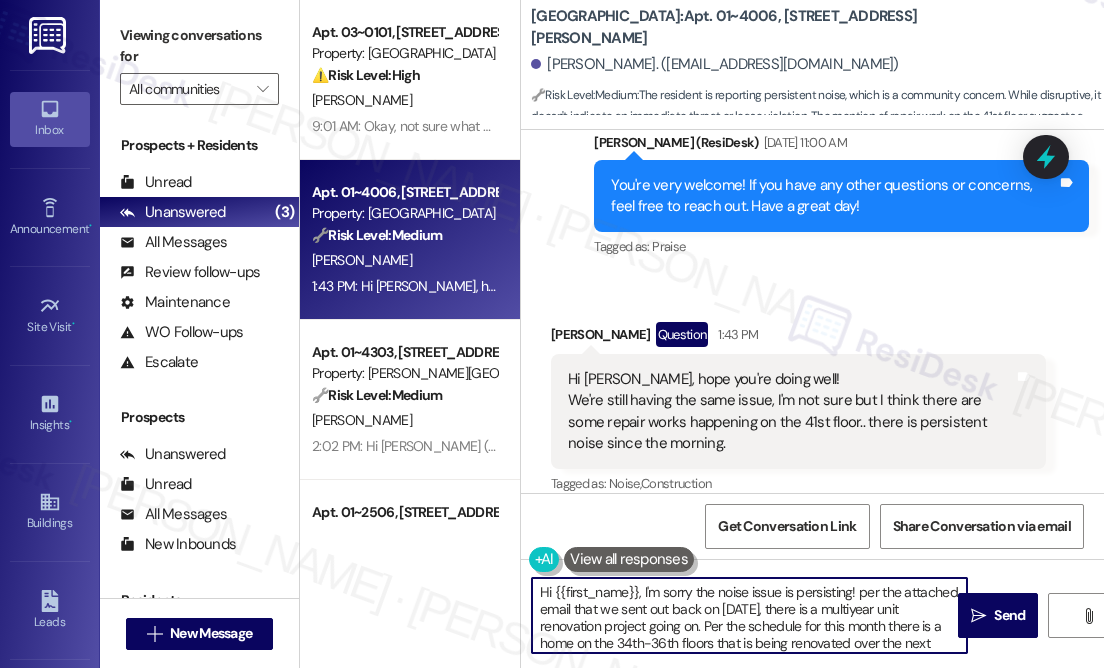 click on "Hi {{first_name}}, I'm sorry the noise issue is persisting! per the attached email that we sent out back on [DATE], there is a multiyear unit renovation project going on. Per the schedule for this month there is a home on the 34th-36th floors that is being renovated over the next several weeks.
Renovations are taking up to 30 days with noise to be expected between 8am – 5pm [DATE] – [DATE]. This week they have started demo 2 homes close to you." at bounding box center (749, 615) 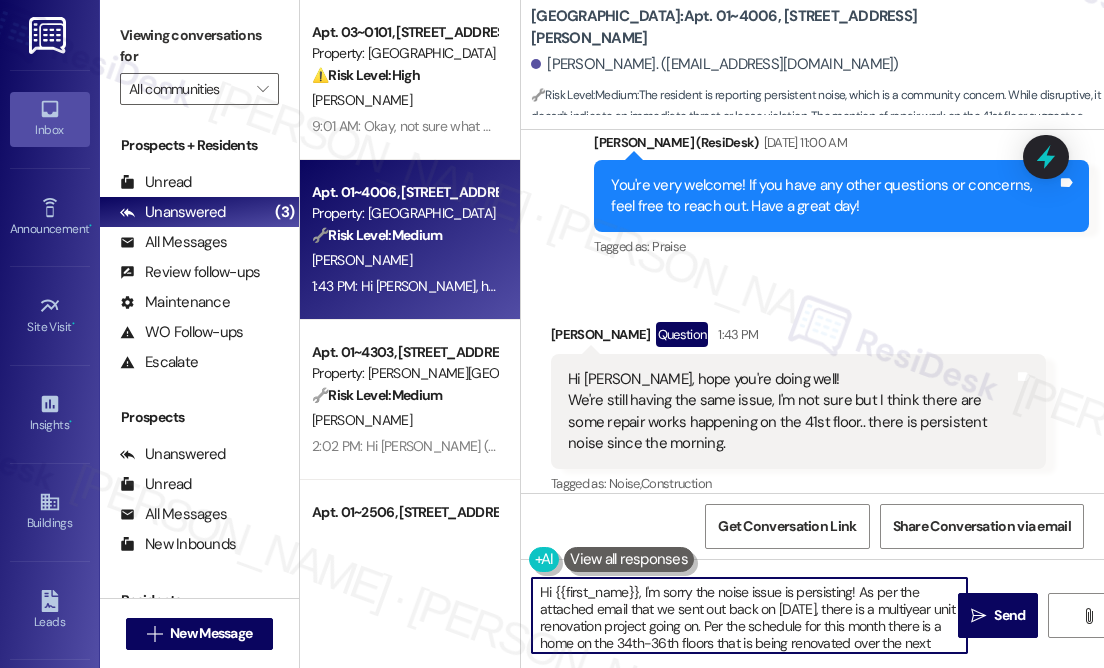 click on "Hi {{first_name}}, I'm sorry the noise issue is persisting! As per the attached email that we sent out back on [DATE], there is a multiyear unit renovation project going on. Per the schedule for this month there is a home on the 34th-36th floors that is being renovated over the next several weeks.
Renovations are taking up to 30 days with noise to be expected between 8am – 5pm [DATE] – [DATE]. This week they have started demo 2 homes close to you." at bounding box center (749, 615) 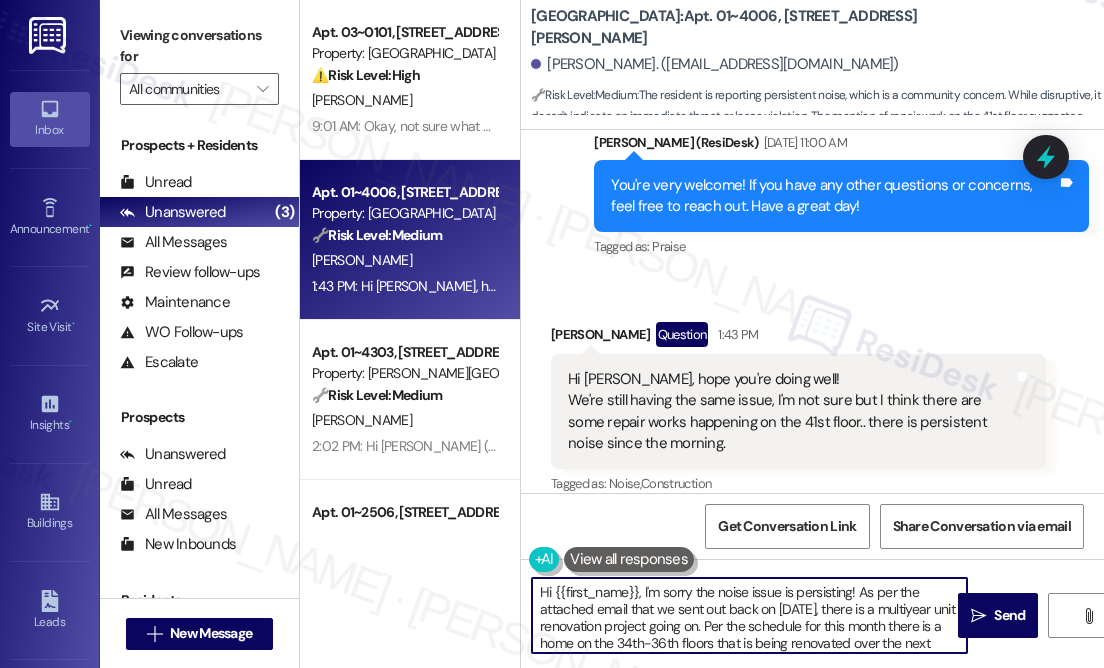 click on "Hi {{first_name}}, I'm sorry the noise issue is persisting! As per the attached email that we sent out back on [DATE], there is a multiyear unit renovation project going on. Per the schedule for this month there is a home on the 34th-36th floors that is being renovated over the next several weeks.
Renovations are taking up to 30 days with noise to be expected between 8am – 5pm [DATE] – [DATE]. This week they have started demo 2 homes close to you." at bounding box center (749, 615) 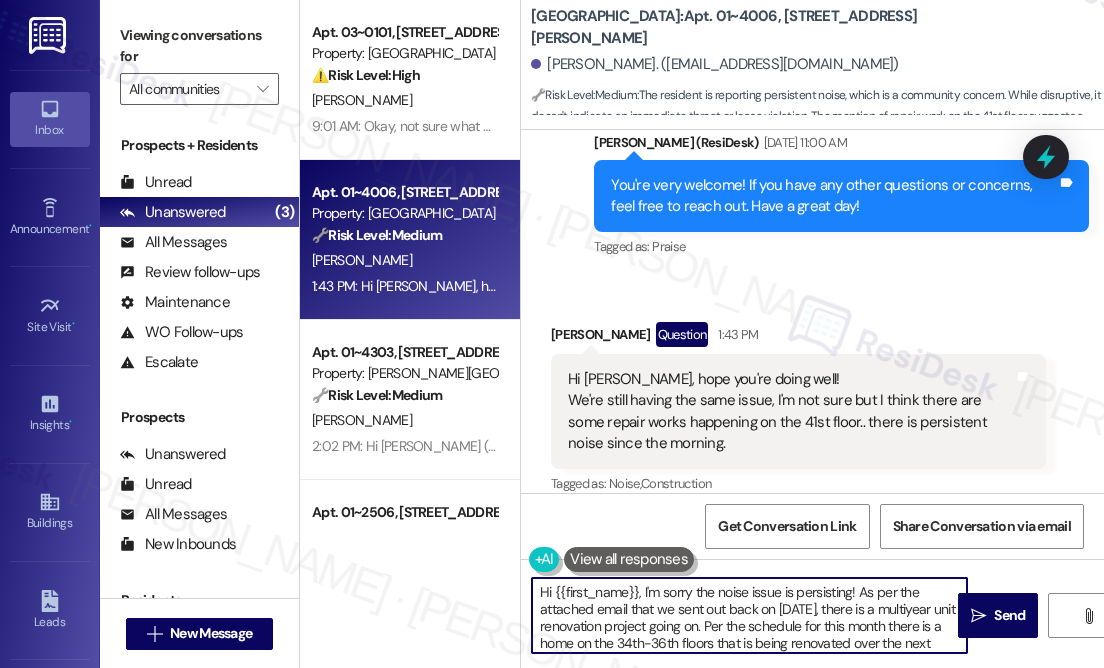 click on "Hi {{first_name}}, I'm sorry the noise issue is persisting! As per the attached email that we sent out back on [DATE], there is a multiyear unit renovation project going on. Per the schedule for this month there is a home on the 34th-36th floors that is being renovated over the next several weeks.
Renovations are taking up to 30 days with noise to be expected between 8am – 5pm [DATE] – [DATE]. This week they have started demo 2 homes close to you." at bounding box center (749, 615) 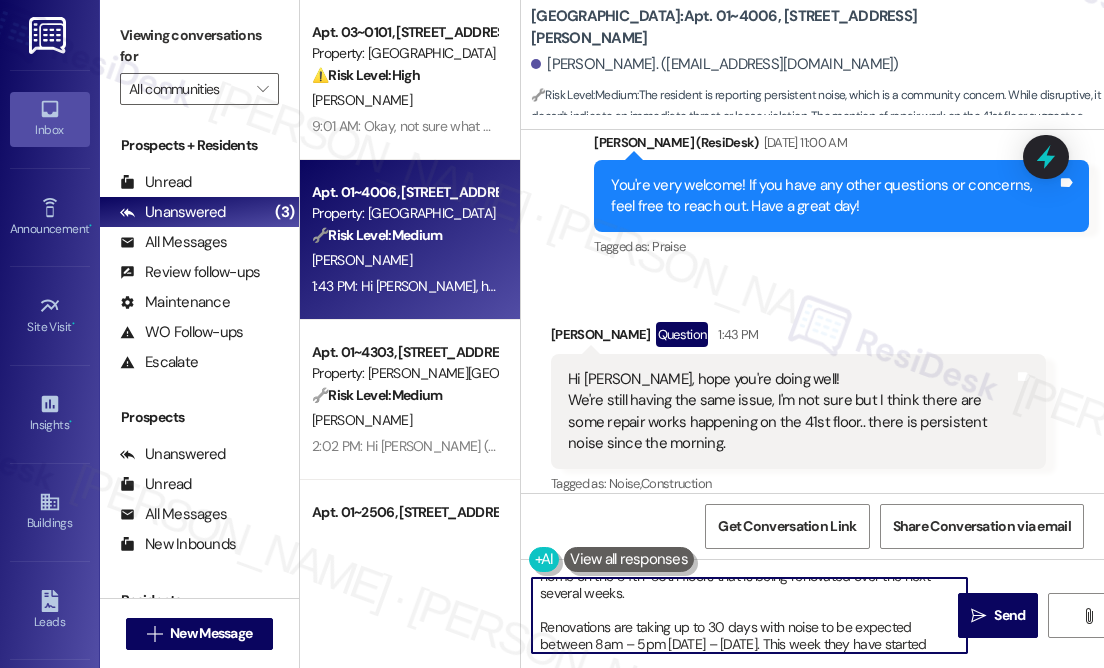 scroll, scrollTop: 85, scrollLeft: 0, axis: vertical 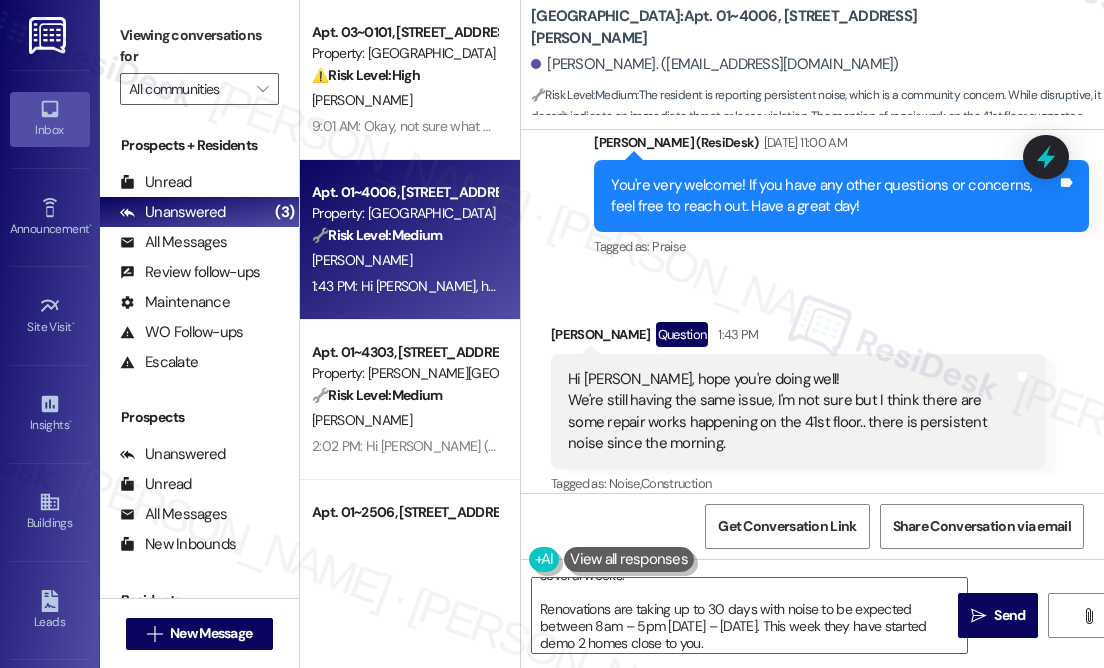click on "Received via SMS [PERSON_NAME] Question 1:43 PM Hi [PERSON_NAME], hope you're doing well!
We're still having the same issue, I'm not sure but I think there are some repair works happening on the 41st floor.. there is persistent noise since the morning. Tags and notes Tagged as:   Noise ,  Click to highlight conversations about Noise Construction Click to highlight conversations about Construction" at bounding box center (812, 395) 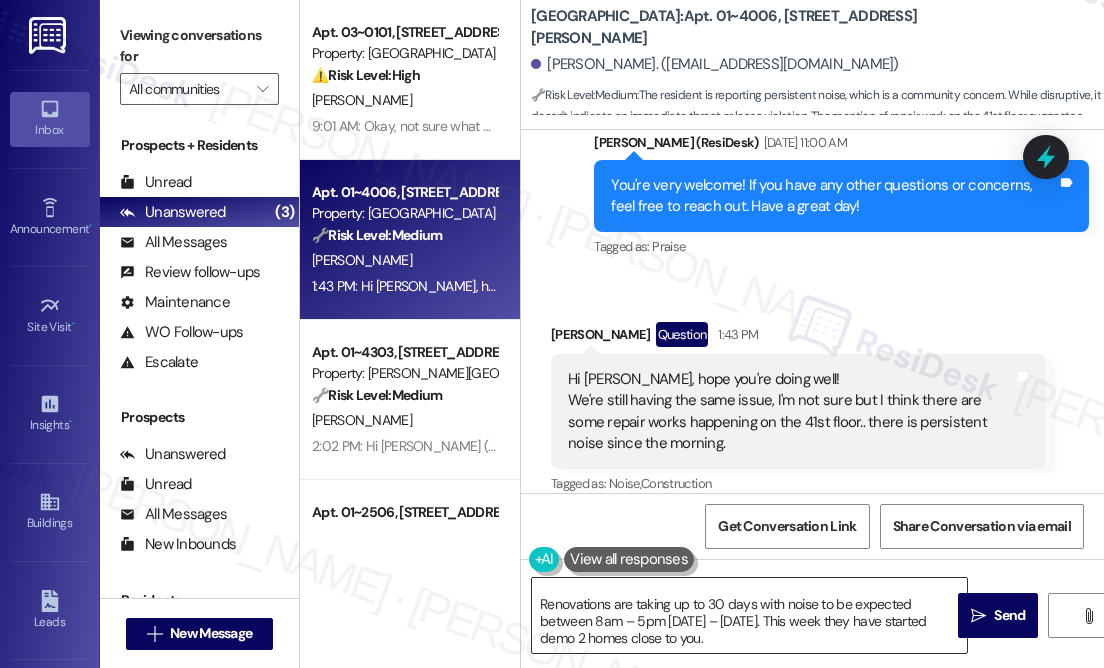 scroll, scrollTop: 0, scrollLeft: 0, axis: both 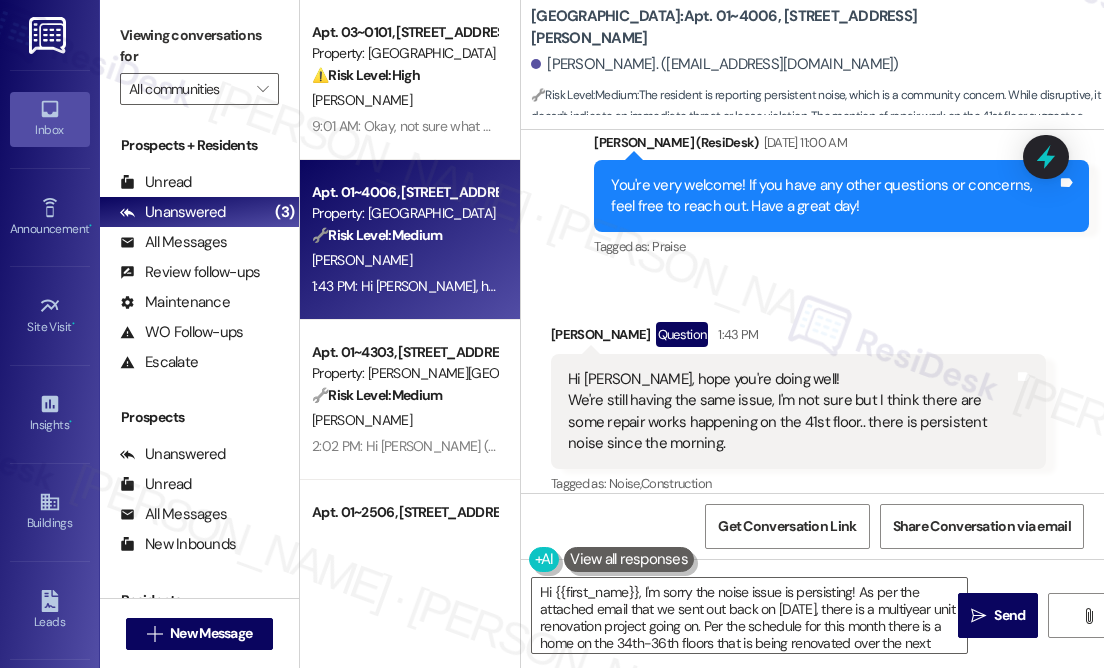click on "Hi [PERSON_NAME], hope you're doing well!
We're still having the same issue, I'm not sure but I think there are some repair works happening on the 41st floor.. there is persistent noise since the morning." at bounding box center (791, 412) 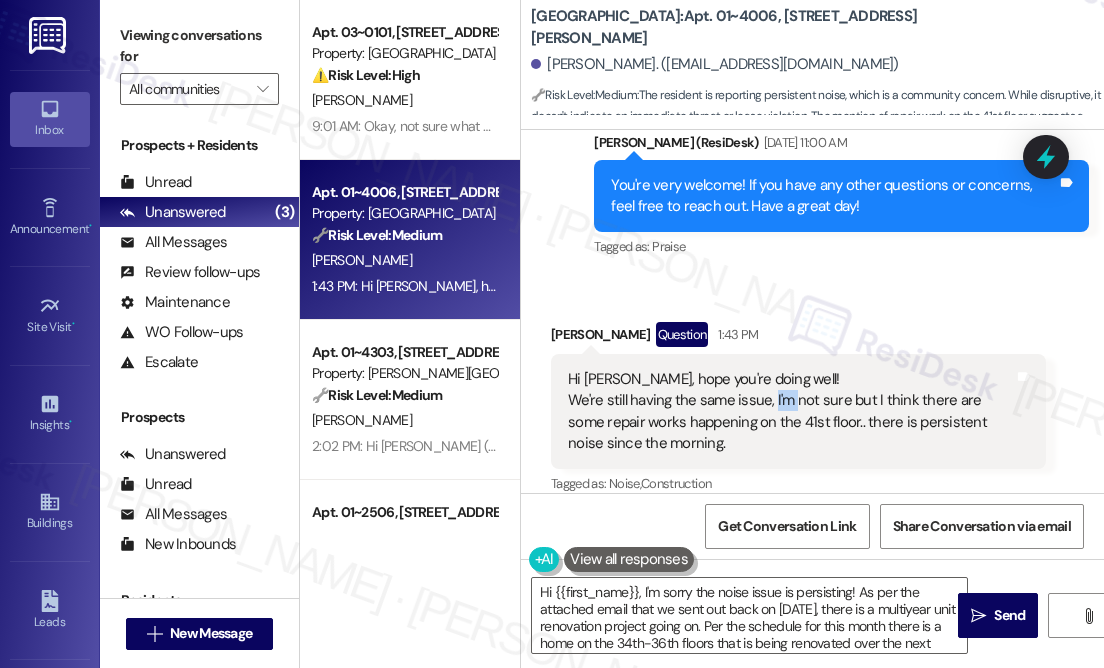 click on "Hi [PERSON_NAME], hope you're doing well!
We're still having the same issue, I'm not sure but I think there are some repair works happening on the 41st floor.. there is persistent noise since the morning." at bounding box center [791, 412] 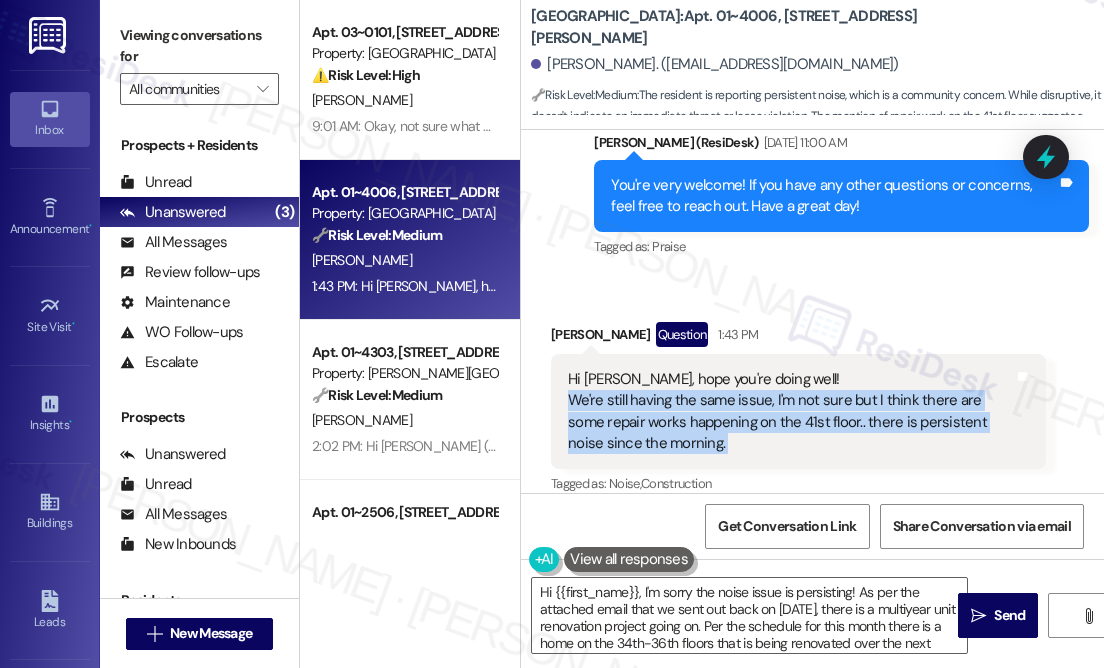 click on "Hi [PERSON_NAME], hope you're doing well!
We're still having the same issue, I'm not sure but I think there are some repair works happening on the 41st floor.. there is persistent noise since the morning." at bounding box center (791, 412) 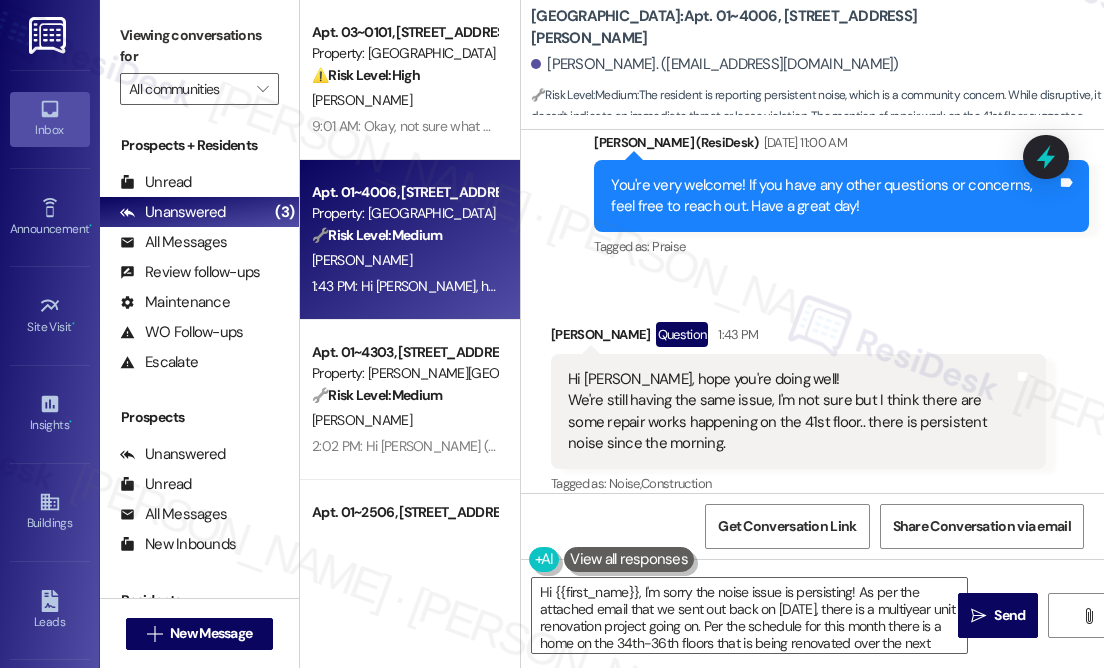click on "Received via SMS [PERSON_NAME] Question 1:43 PM Hi [PERSON_NAME], hope you're doing well!
We're still having the same issue, I'm not sure but I think there are some repair works happening on the 41st floor.. there is persistent noise since the morning. Tags and notes Tagged as:   Noise ,  Click to highlight conversations about Noise Construction Click to highlight conversations about Construction" at bounding box center [812, 395] 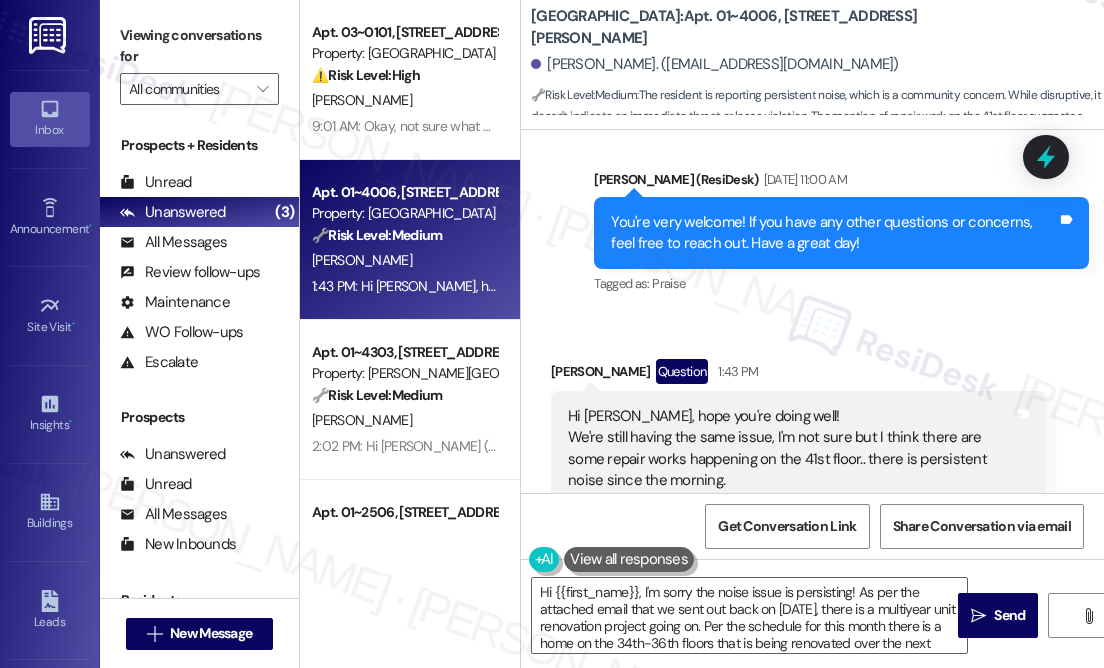 scroll, scrollTop: 855, scrollLeft: 0, axis: vertical 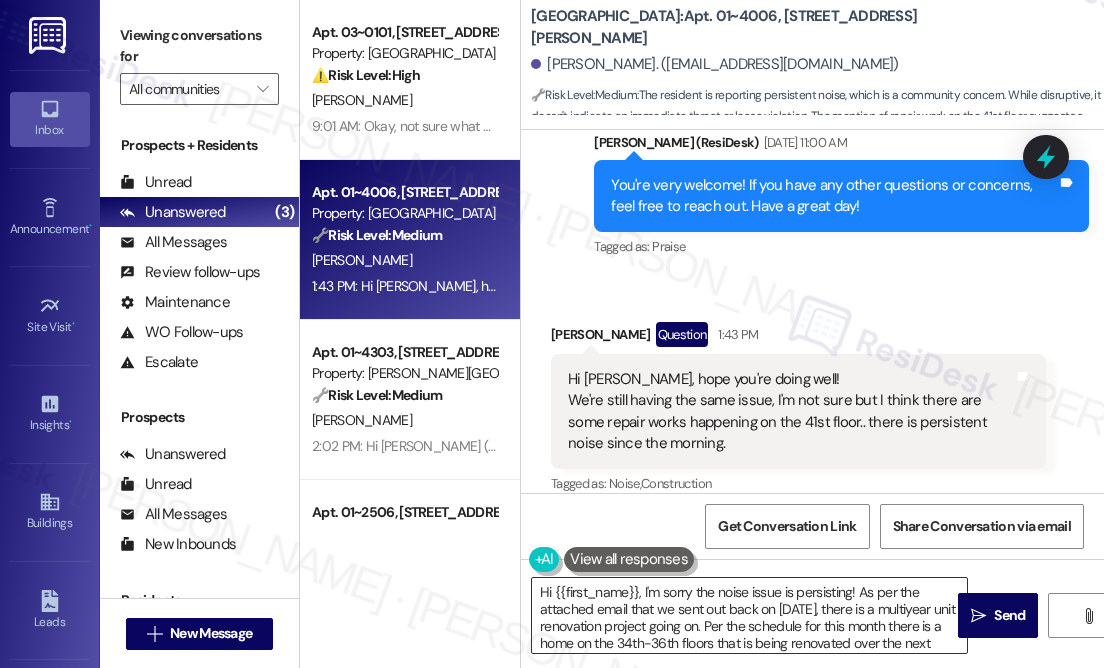 click on "Hi {{first_name}}, I'm sorry the noise issue is persisting! As per the attached email that we sent out back on [DATE], there is a multiyear unit renovation project going on. Per the schedule for this month there is a home on the 34th-36th floors that is being renovated over the next several weeks.
Renovations are taking up to 30 days with noise to be expected between 8am – 5pm [DATE] – [DATE]. This week they have started demo 2 homes close to you." at bounding box center [749, 615] 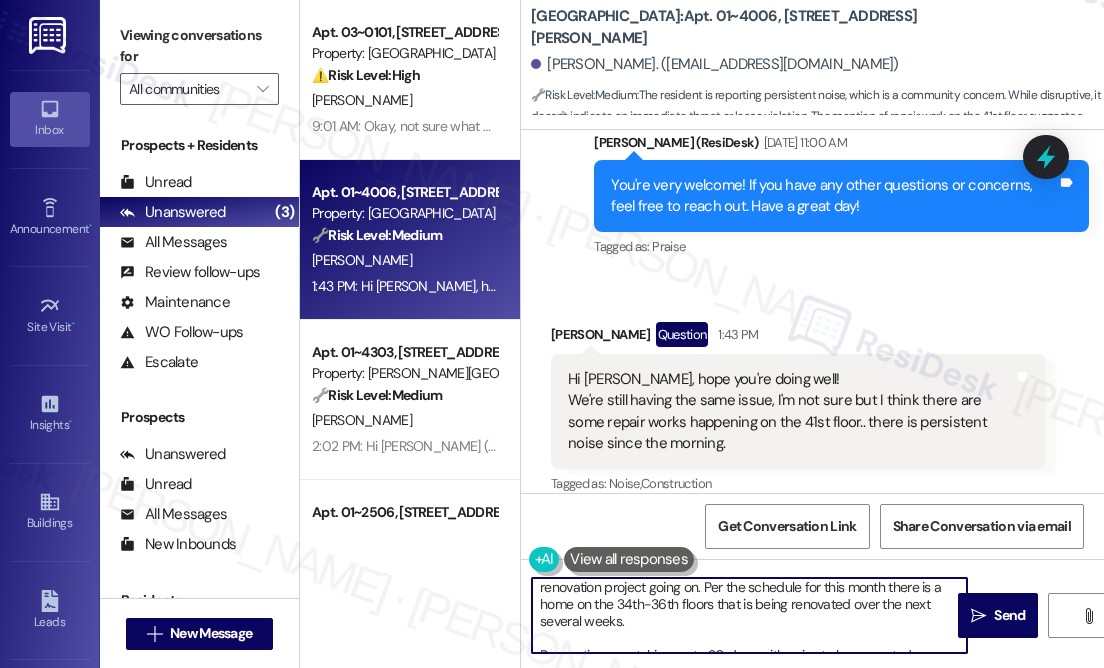 scroll, scrollTop: 0, scrollLeft: 0, axis: both 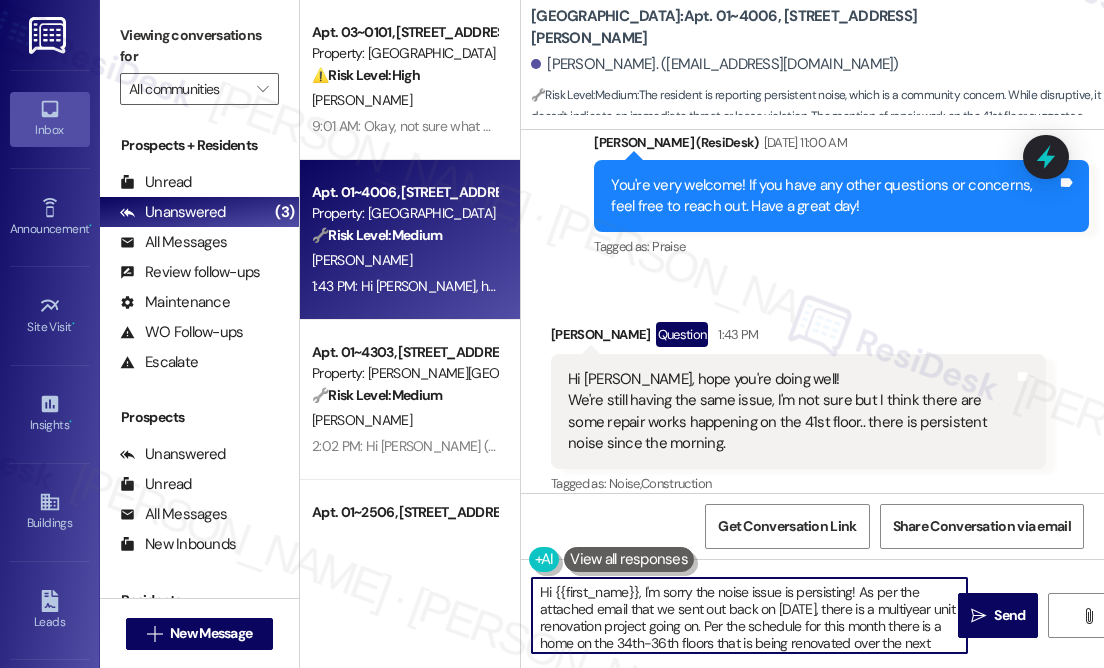 click on "Hi {{first_name}}, I'm sorry the noise issue is persisting! As per the attached email that we sent out back on [DATE], there is a multiyear unit renovation project going on. Per the schedule for this month there is a home on the 34th-36th floors that is being renovated over the next several weeks.
Renovations are taking up to 30 days with noise to be expected between 8am – 5pm [DATE] – [DATE]. This week they have started demo 2 homes close to you." at bounding box center (749, 615) 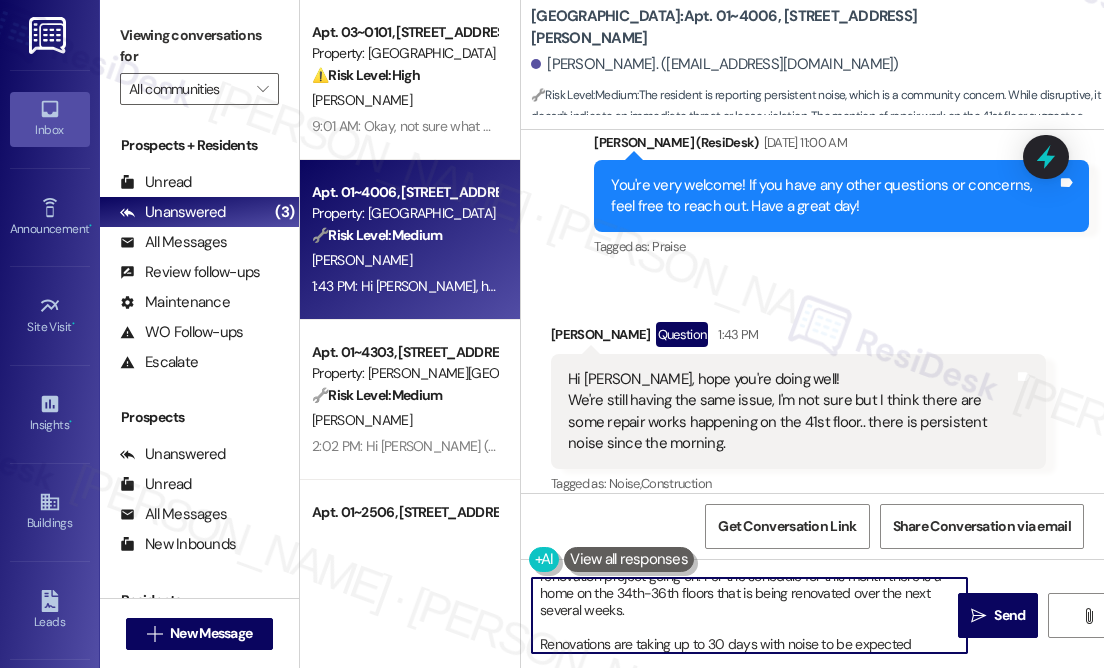 scroll, scrollTop: 67, scrollLeft: 0, axis: vertical 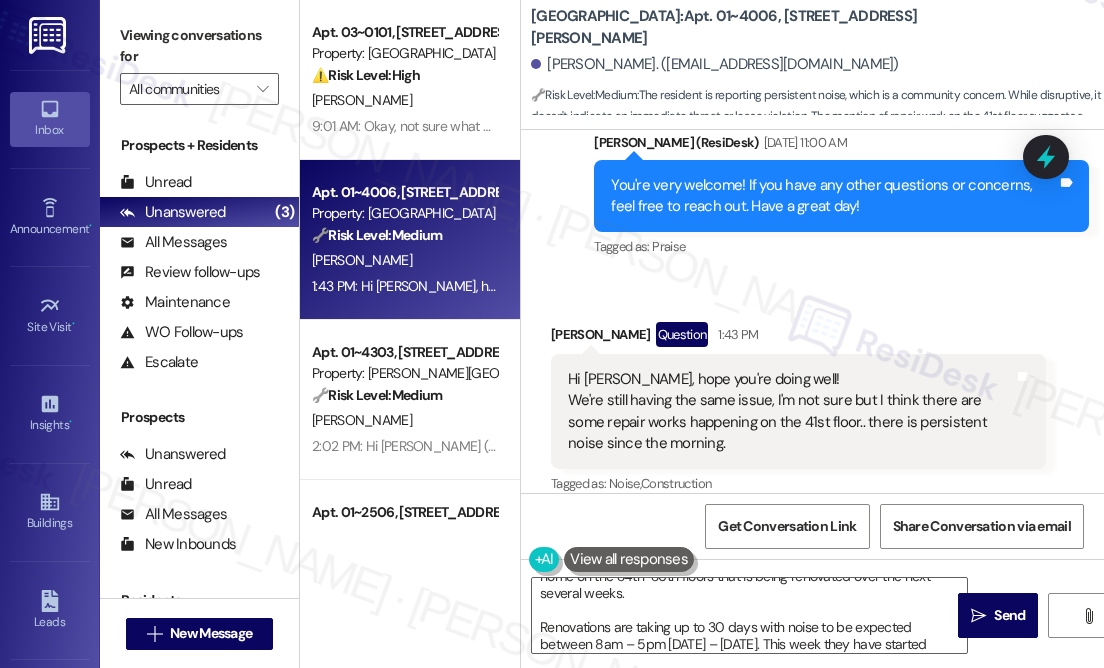 click on "Received via SMS [PERSON_NAME] Question 1:43 PM Hi [PERSON_NAME], hope you're doing well!
We're still having the same issue, I'm not sure but I think there are some repair works happening on the 41st floor.. there is persistent noise since the morning. Tags and notes Tagged as:   Noise ,  Click to highlight conversations about Noise Construction Click to highlight conversations about Construction" at bounding box center (812, 395) 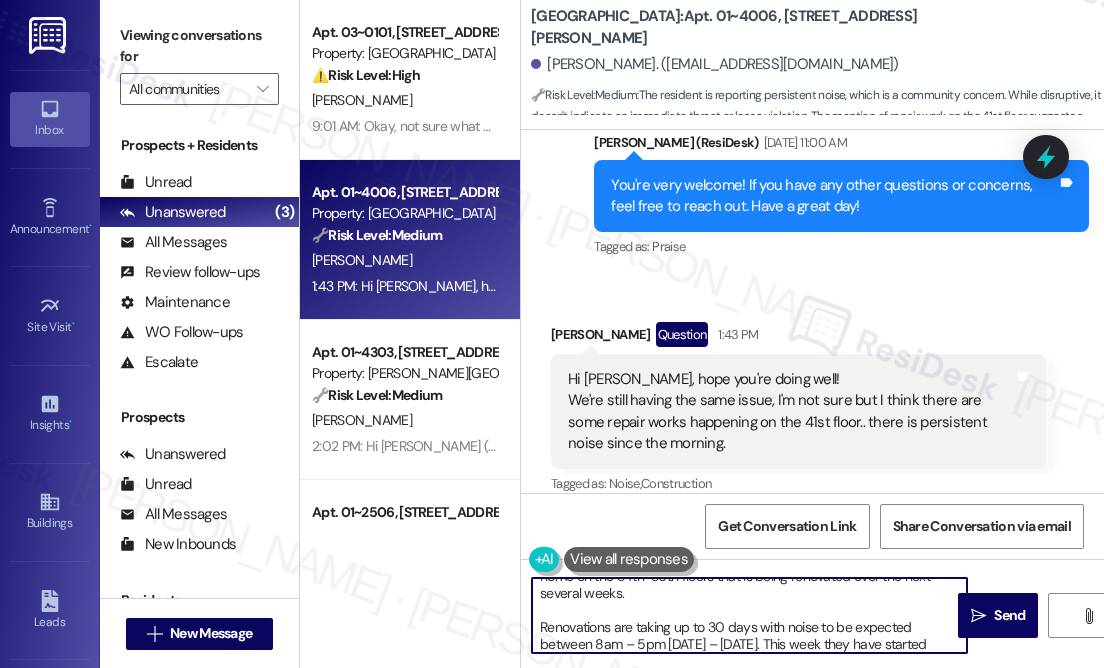 click on "Hi {{first_name}}, I'm sorry the noise issue is persisting! As per the attached email that we sent out back on [DATE], there is a multiyear unit renovation project going on. Per the schedule for this month there is a home on the 34th-36th floors that is being renovated over the next several weeks.
Renovations are taking up to 30 days with noise to be expected between 8am – 5pm [DATE] – [DATE]. This week they have started demo 2 homes close to you." at bounding box center (749, 615) 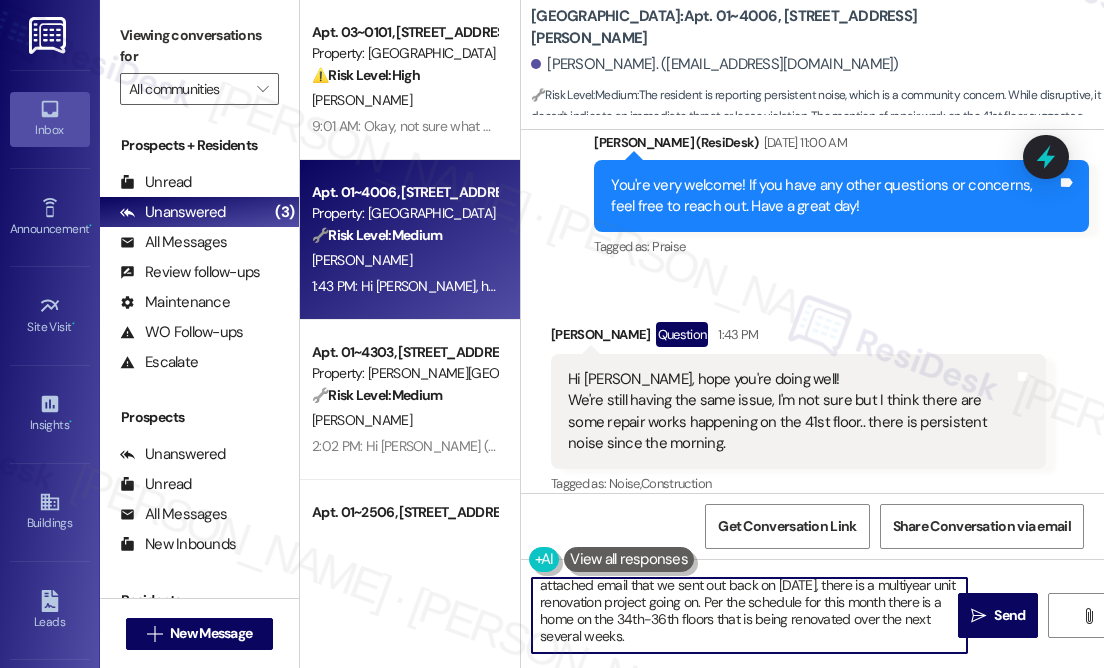 scroll, scrollTop: 0, scrollLeft: 0, axis: both 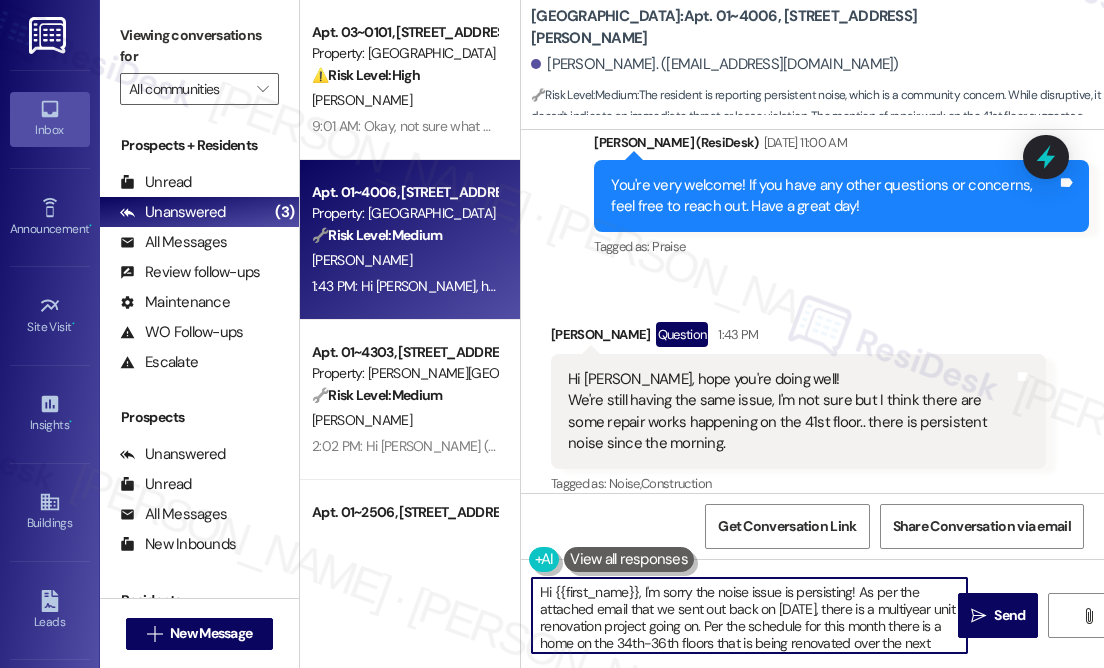 drag, startPoint x: 655, startPoint y: 622, endPoint x: 736, endPoint y: 630, distance: 81.394104 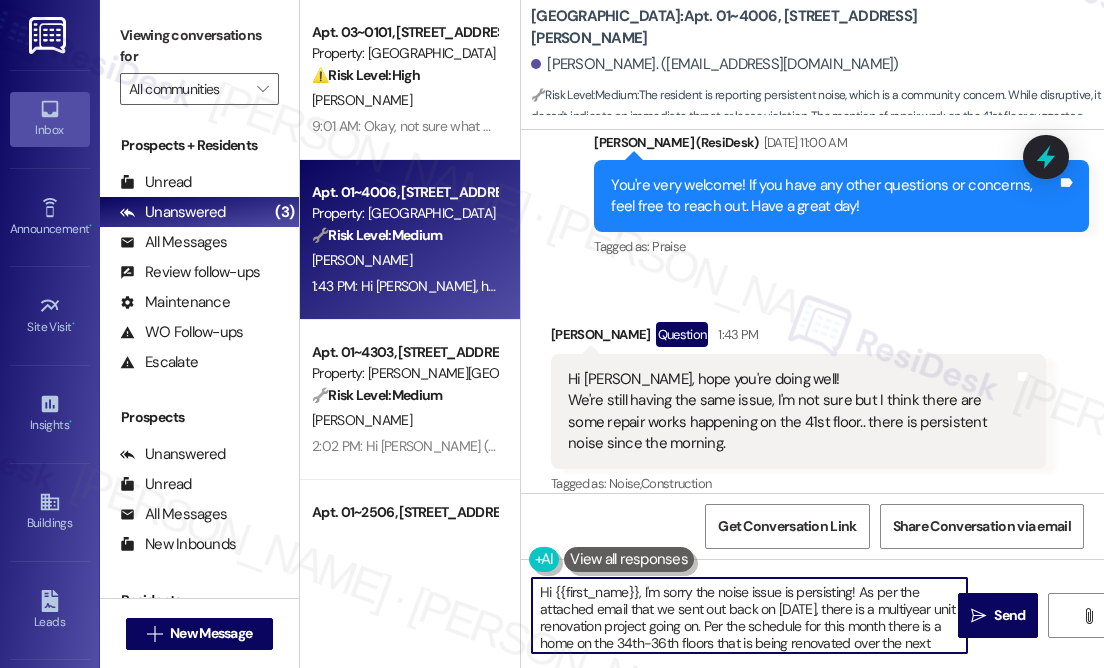 scroll, scrollTop: 0, scrollLeft: 0, axis: both 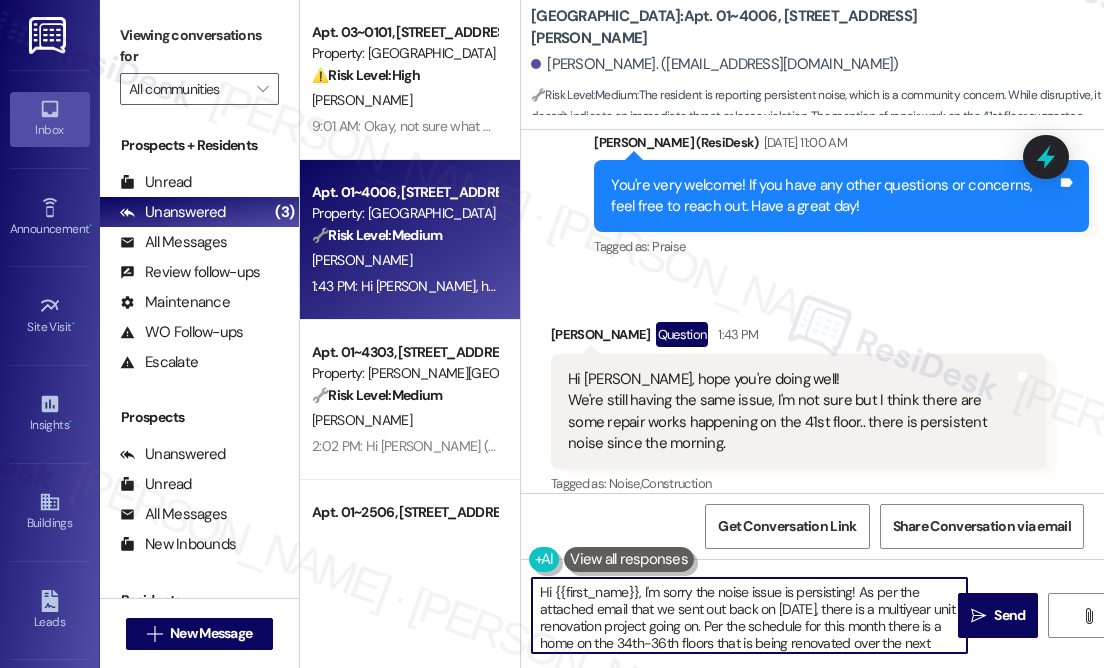 click on "Hi {{first_name}}, I'm sorry the noise issue is persisting! As per the attached email that we sent out back on [DATE], there is a multiyear unit renovation project going on. Per the schedule for this month there is a home on the 34th-36th floors that is being renovated over the next several weeks.
Renovations are taking up to 30 days with noise to be expected between 8am – 5pm [DATE] – [DATE]. This week they have started demo 2 homes close to you." at bounding box center [749, 615] 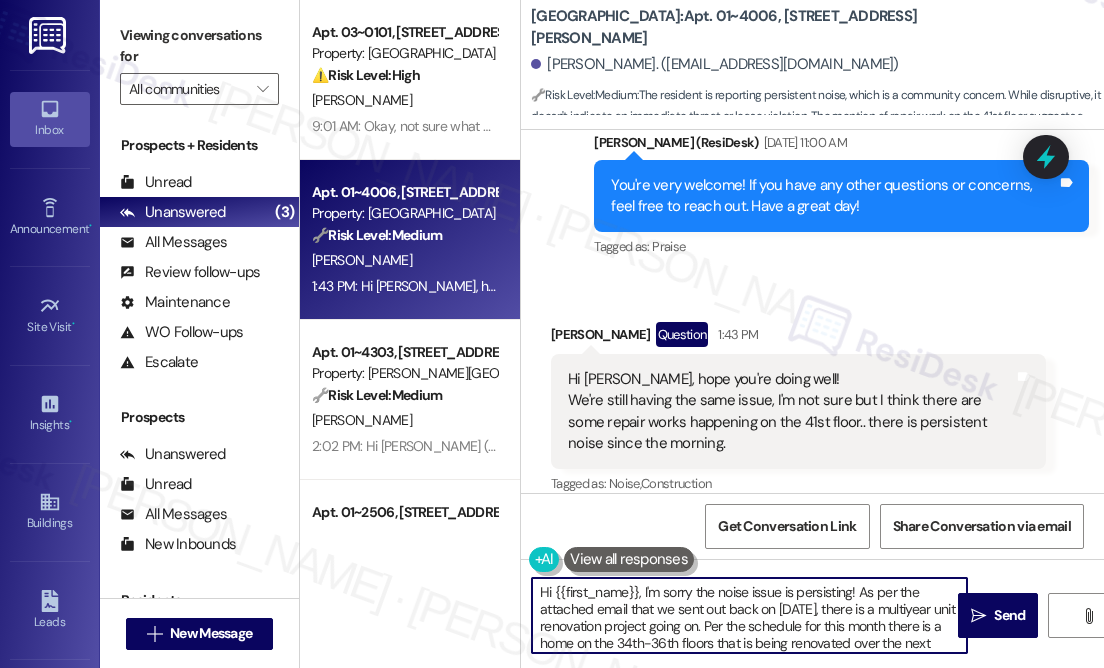 scroll, scrollTop: 16, scrollLeft: 0, axis: vertical 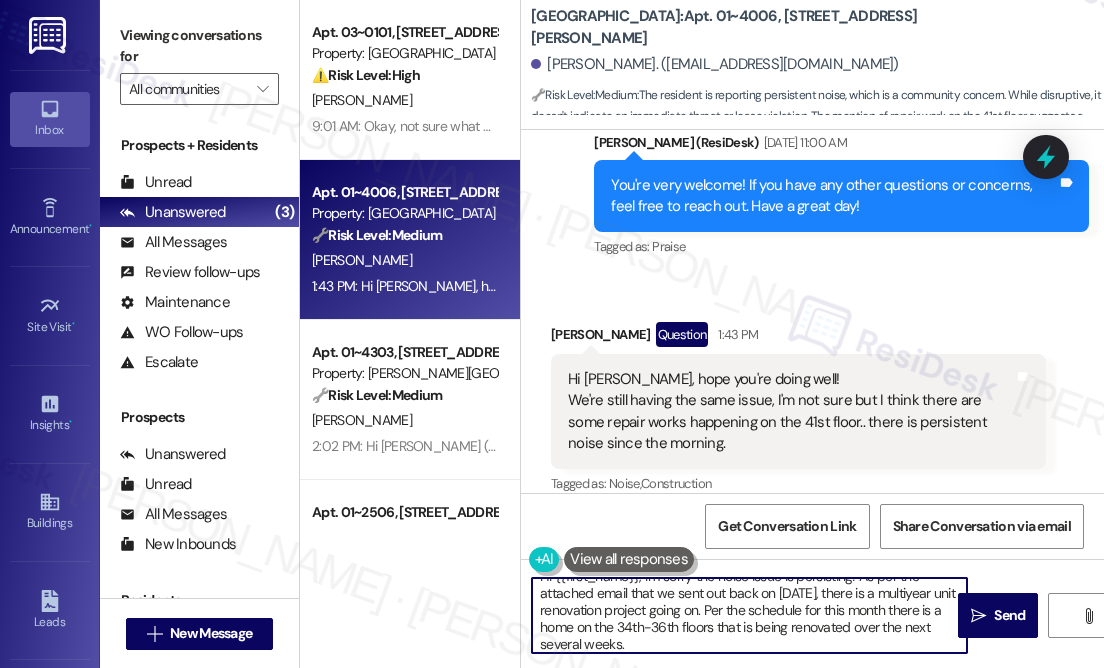 drag, startPoint x: 729, startPoint y: 608, endPoint x: 747, endPoint y: 635, distance: 32.449963 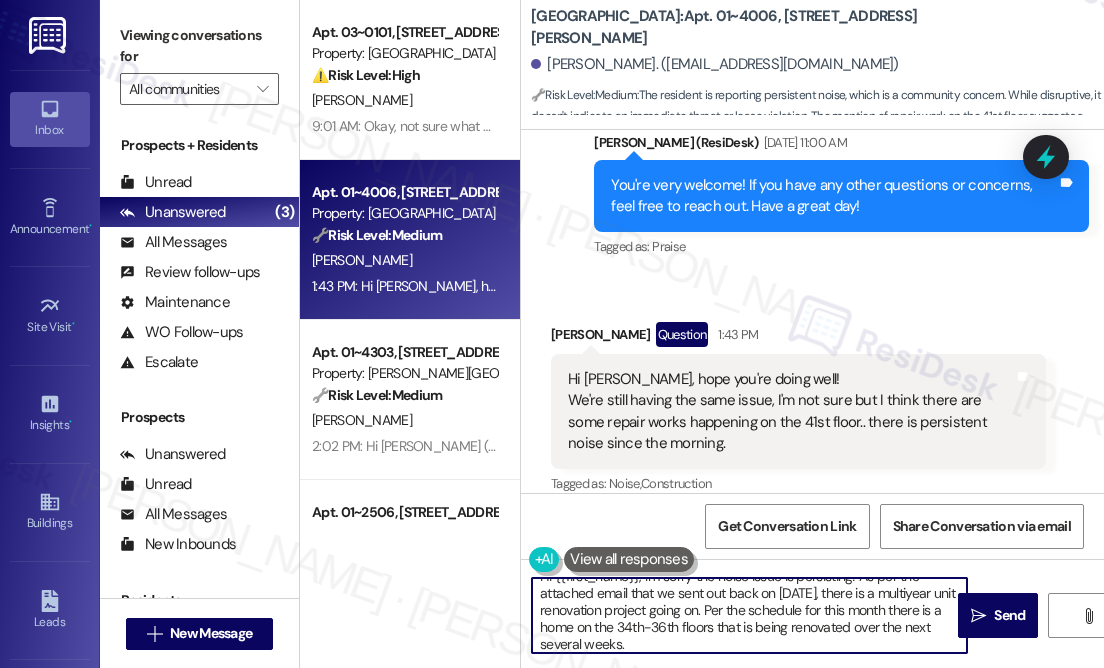 click on "Hi {{first_name}}, I'm sorry the noise issue is persisting! As per the attached email that we sent out back on [DATE], there is a multiyear unit renovation project going on. Per the schedule for this month there is a home on the 34th-36th floors that is being renovated over the next several weeks.
Renovations are taking up to 30 days with noise to be expected between 8am – 5pm [DATE] – [DATE]. This week they have started demo 2 homes close to you." at bounding box center [749, 615] 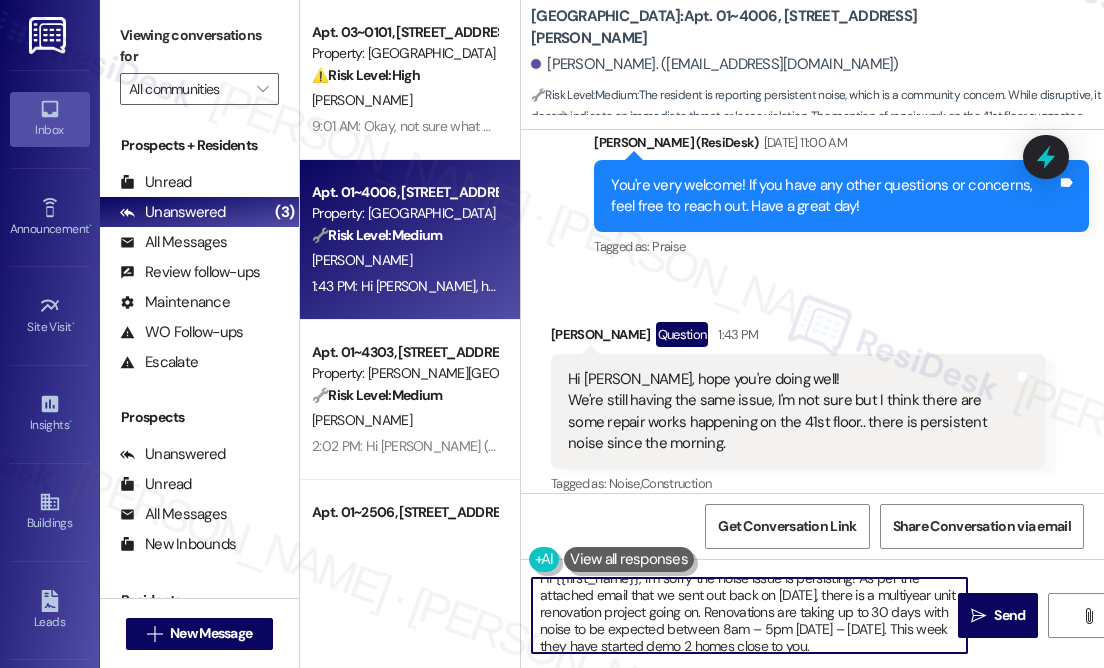 scroll, scrollTop: 21, scrollLeft: 0, axis: vertical 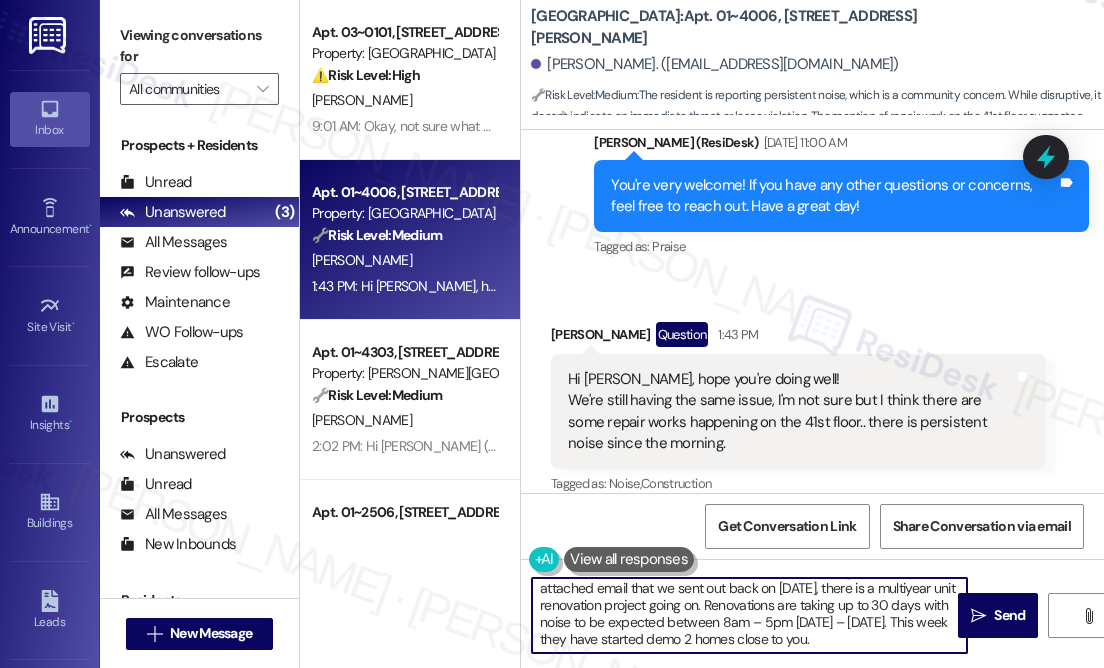 click on "Hi {{first_name}}, I'm sorry the noise issue is persisting! As per the attached email that we sent out back on [DATE], there is a multiyear unit renovation project going on. Renovations are taking up to 30 days with noise to be expected between 8am – 5pm [DATE] – [DATE]. This week they have started demo 2 homes close to you." at bounding box center (749, 615) 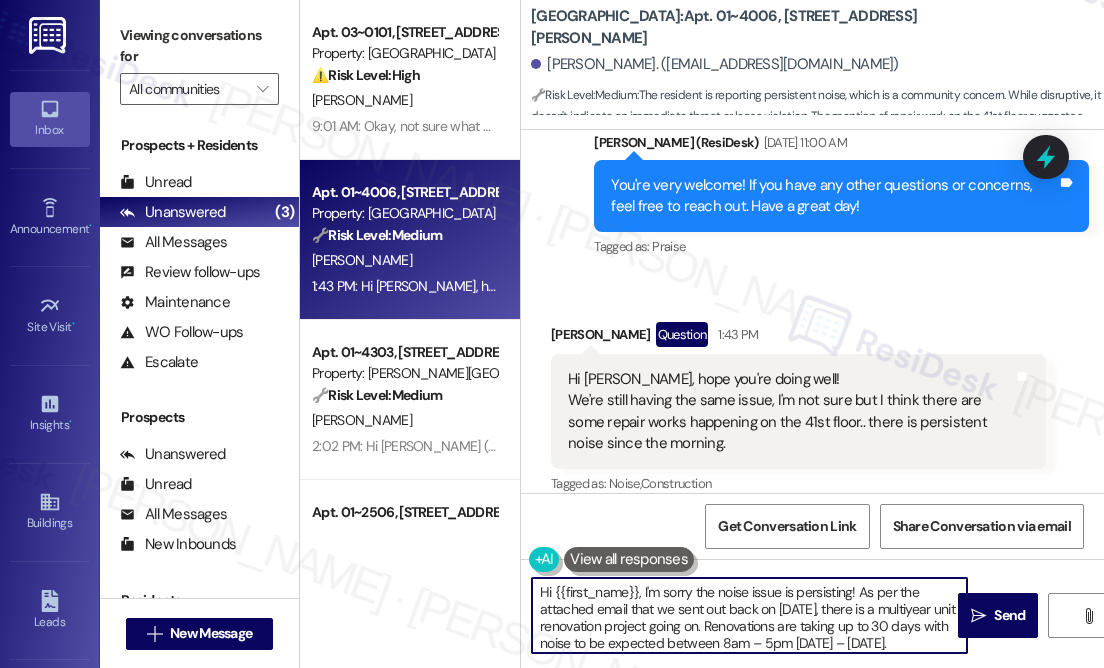 scroll, scrollTop: 0, scrollLeft: 0, axis: both 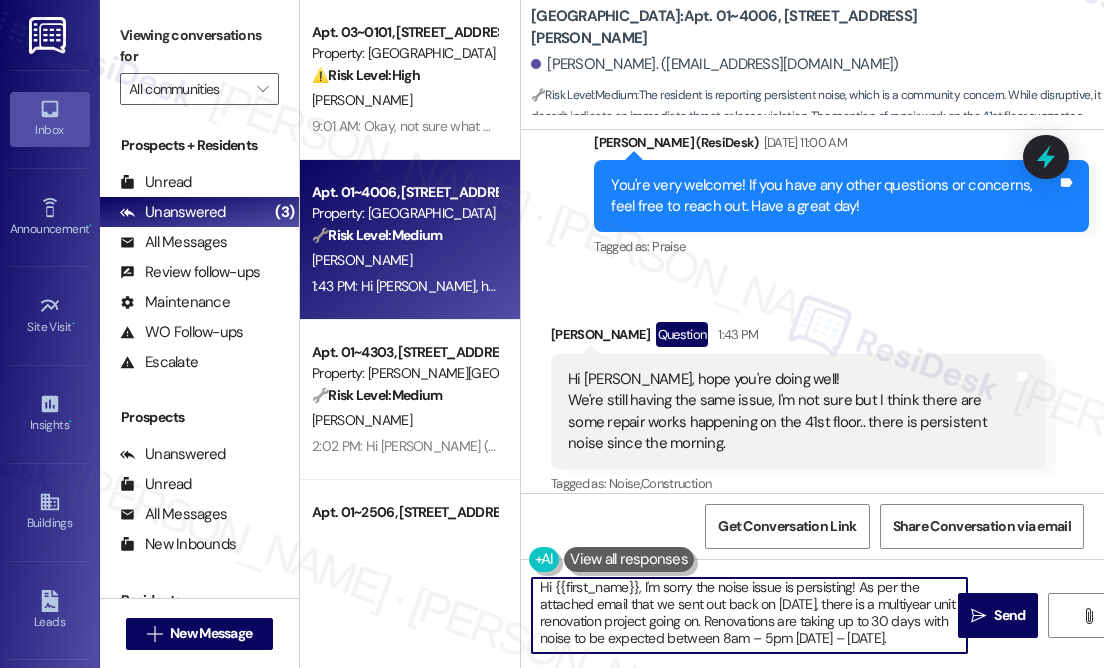 click on "Hi {{first_name}}, I'm sorry the noise issue is persisting! As per the attached email that we sent out back on [DATE], there is a multiyear unit renovation project going on. Renovations are taking up to 30 days with noise to be expected between 8am – 5pm [DATE] – [DATE]." at bounding box center (749, 615) 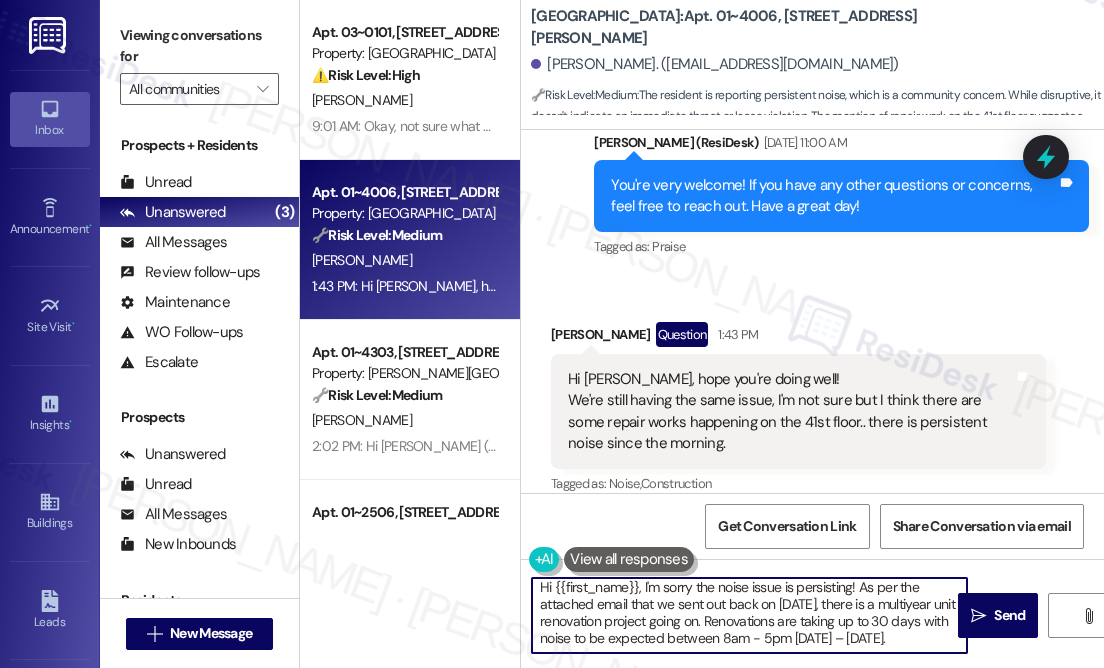 click on "Hi {{first_name}}, I'm sorry the noise issue is persisting! As per the attached email that we sent out back on [DATE], there is a multiyear unit renovation project going on. Renovations are taking up to 30 days with noise to be expected between 8am - 5pm [DATE] – [DATE]." at bounding box center (749, 615) 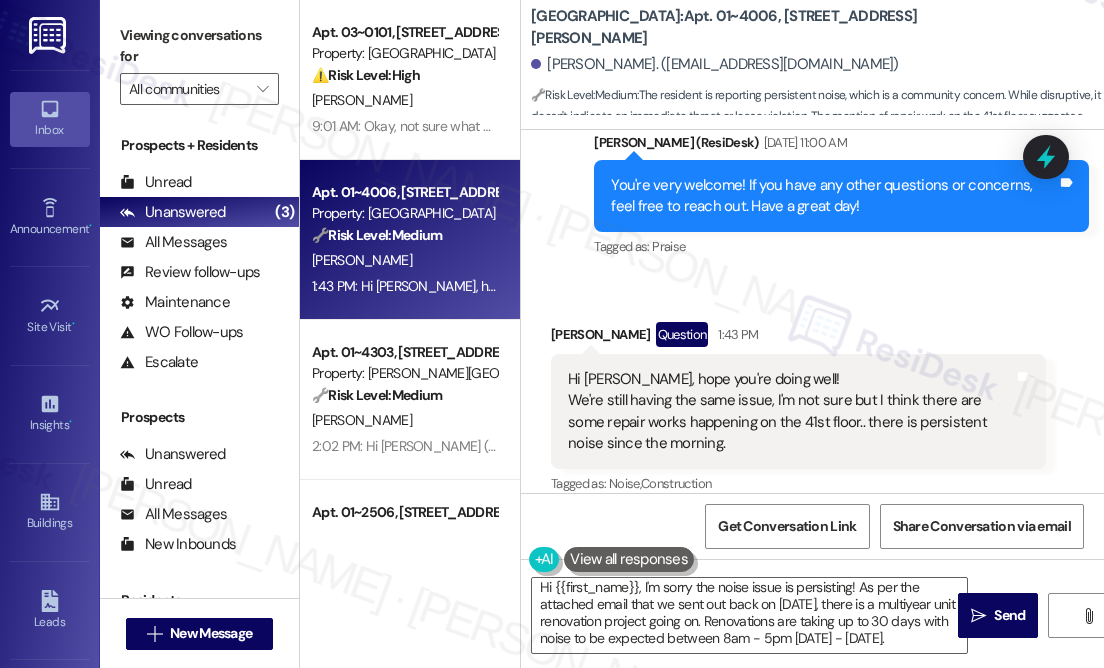 click on "Received via SMS [PERSON_NAME] Question 1:43 PM Hi [PERSON_NAME], hope you're doing well!
We're still having the same issue, I'm not sure but I think there are some repair works happening on the 41st floor.. there is persistent noise since the morning. Tags and notes Tagged as:   Noise ,  Click to highlight conversations about Noise Construction Click to highlight conversations about Construction" at bounding box center (798, 410) 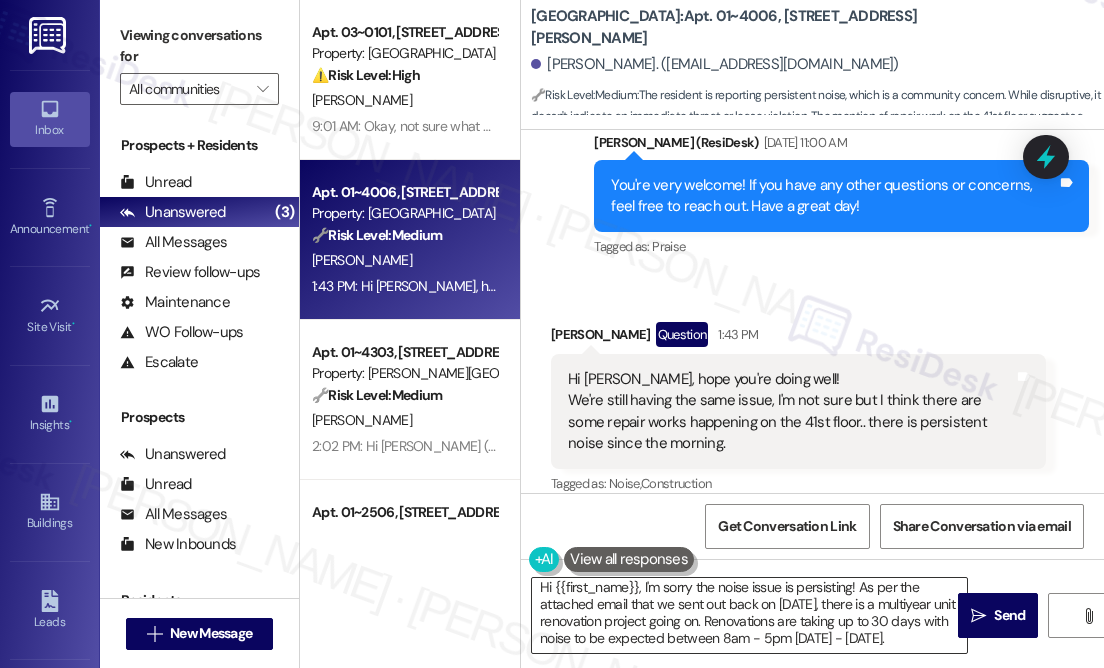 click on "Hi {{first_name}}, I'm sorry the noise issue is persisting! As per the attached email that we sent out back on [DATE], there is a multiyear unit renovation project going on. Renovations are taking up to 30 days with noise to be expected between 8am - 5pm [DATE] - [DATE]." at bounding box center [749, 615] 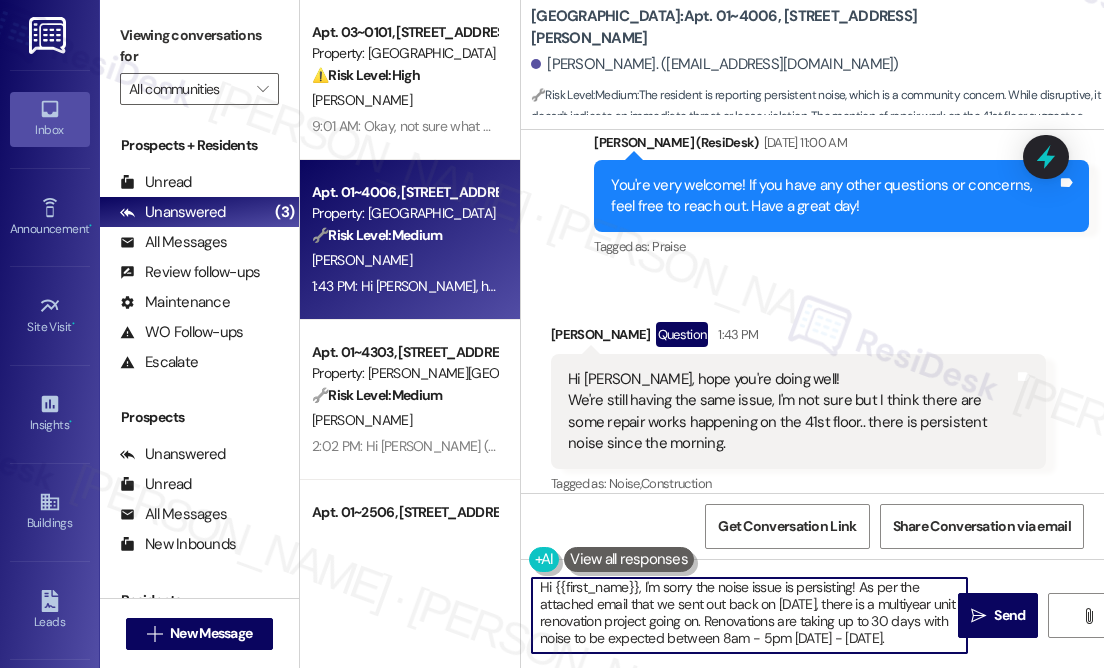 click on "Hi {{first_name}}, I'm sorry the noise issue is persisting! As per the attached email that we sent out back on [DATE], there is a multiyear unit renovation project going on. Renovations are taking up to 30 days with noise to be expected between 8am - 5pm [DATE] - [DATE]." at bounding box center [749, 615] 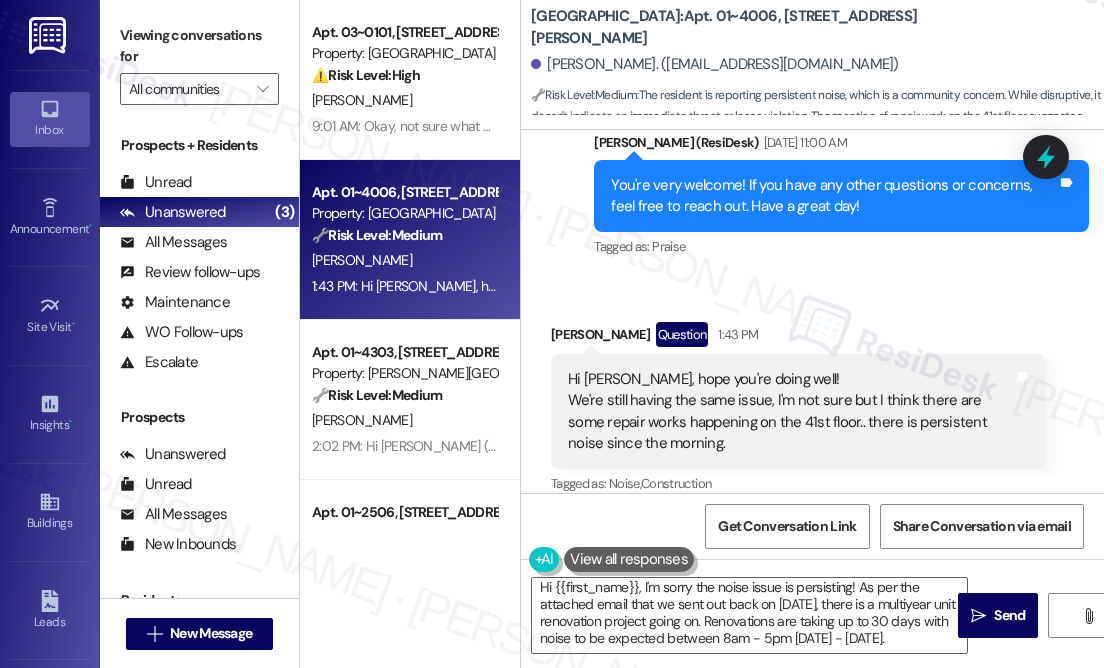 click on "Received via SMS [PERSON_NAME] Question 1:43 PM Hi [PERSON_NAME], hope you're doing well!
We're still having the same issue, I'm not sure but I think there are some repair works happening on the 41st floor.. there is persistent noise since the morning. Tags and notes Tagged as:   Noise ,  Click to highlight conversations about Noise Construction Click to highlight conversations about Construction" at bounding box center [812, 395] 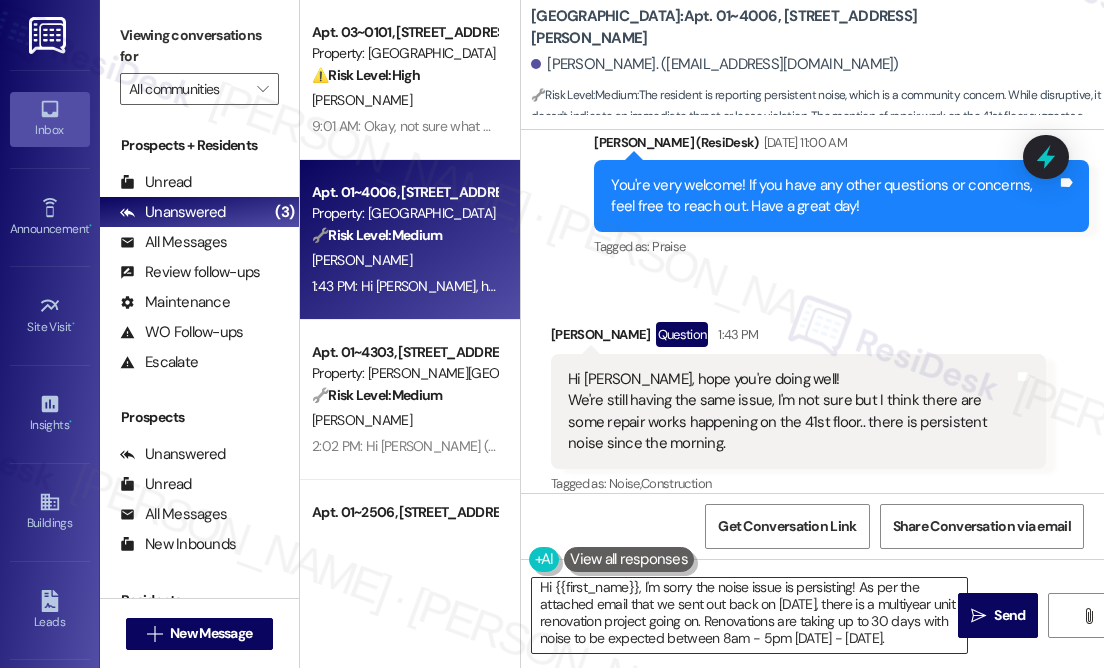 click on "Hi {{first_name}}, I'm sorry the noise issue is persisting! As per the attached email that we sent out back on [DATE], there is a multiyear unit renovation project going on. Renovations are taking up to 30 days with noise to be expected between 8am - 5pm [DATE] - [DATE]." at bounding box center [749, 615] 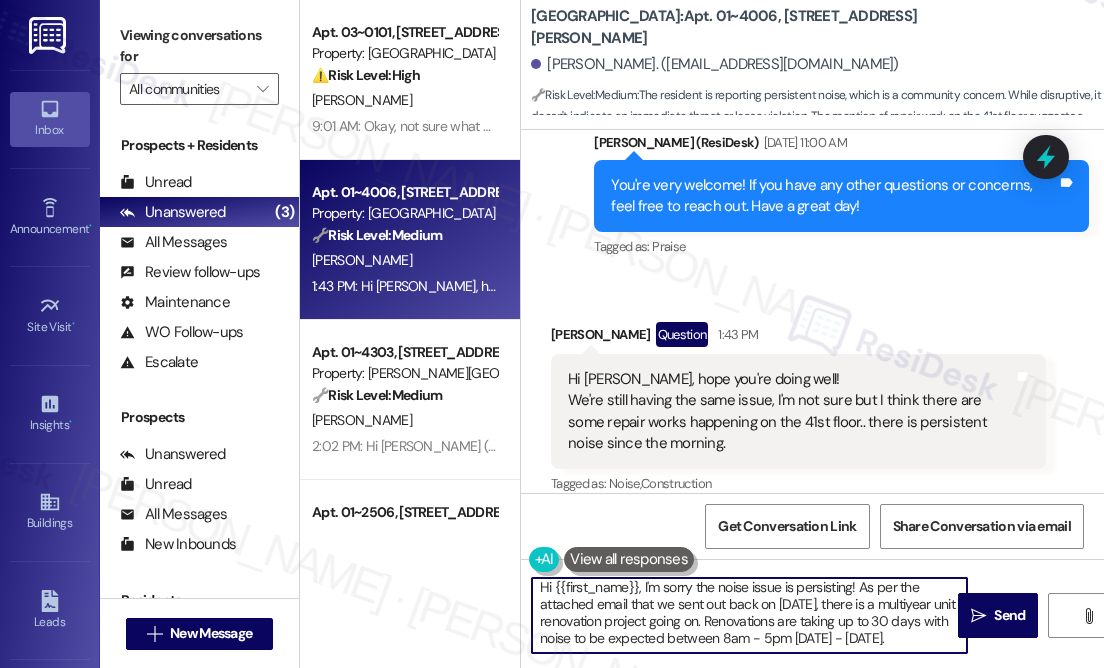 click on "Hi {{first_name}}, I'm sorry the noise issue is persisting! As per the attached email that we sent out back on [DATE], there is a multiyear unit renovation project going on. Renovations are taking up to 30 days with noise to be expected between 8am - 5pm [DATE] - [DATE]." at bounding box center (749, 615) 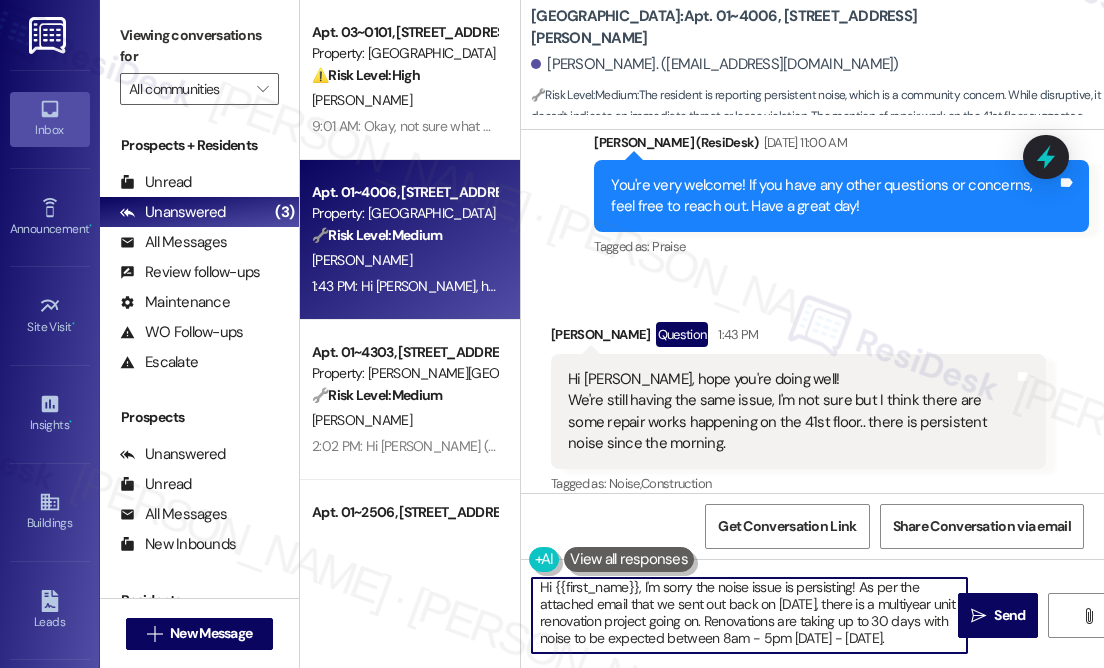 click on "Hi {{first_name}}, I'm sorry the noise issue is persisting! As per the attached email that we sent out back on [DATE], there is a multiyear unit renovation project going on. Renovations are taking up to 30 days with noise to be expected between 8am - 5pm [DATE] - [DATE]." at bounding box center [749, 615] 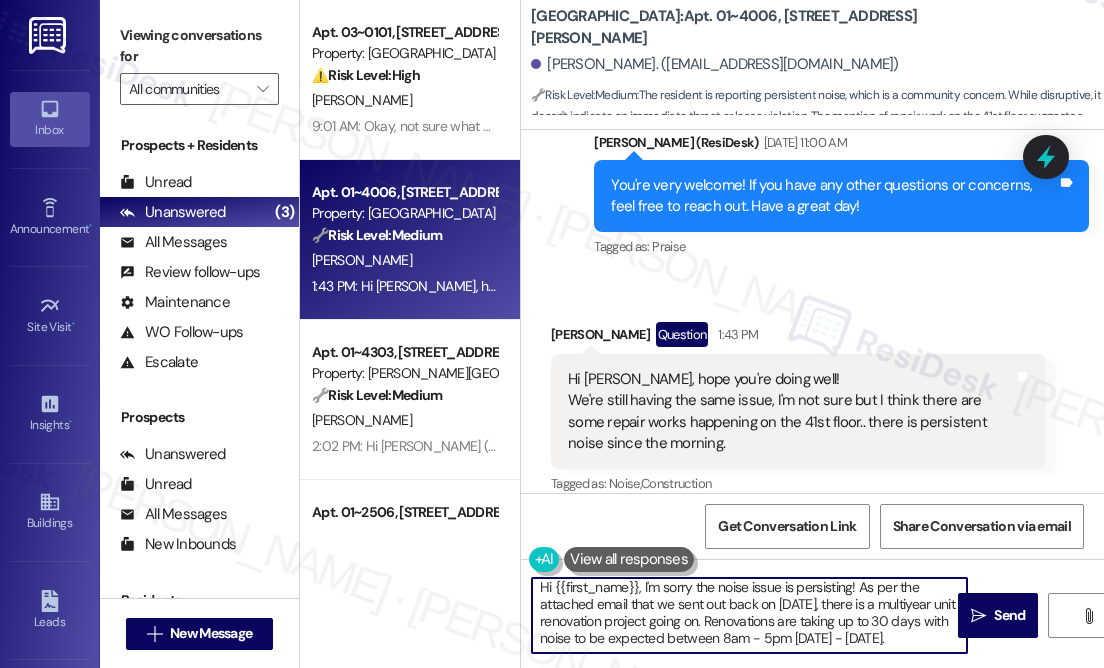 click on "Hi {{first_name}}, I'm sorry the noise issue is persisting! As per the attached email that we sent out back on [DATE], there is a multiyear unit renovation project going on. Renovations are taking up to 30 days with noise to be expected between 8am - 5pm [DATE] - [DATE]." at bounding box center (749, 615) 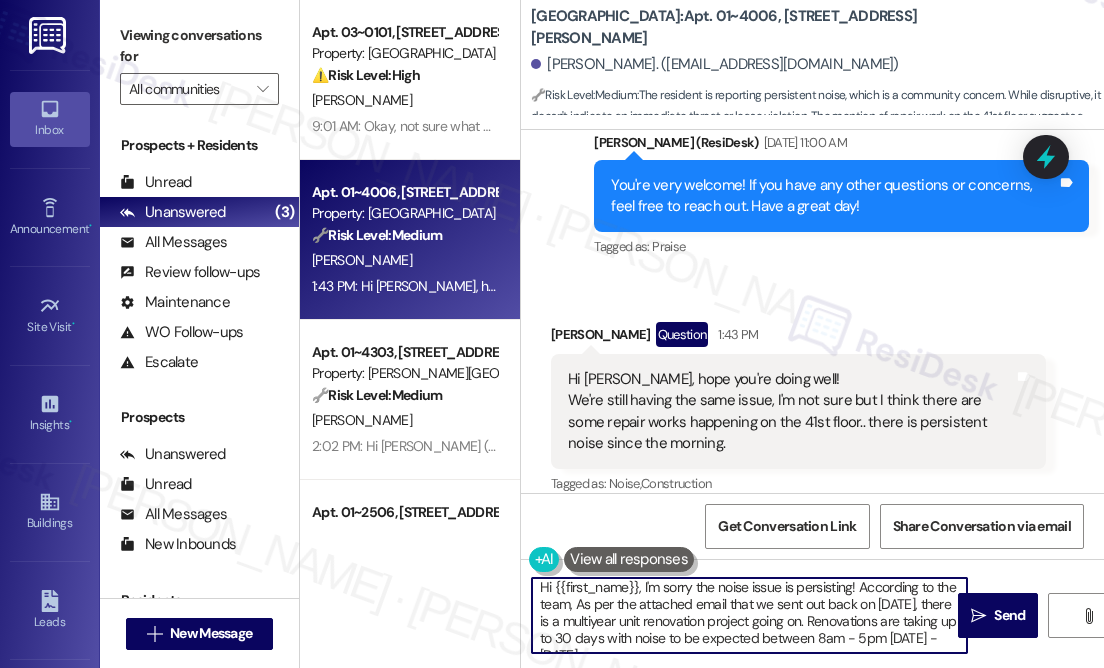 click on "Hi {{first_name}}, I'm sorry the noise issue is persisting! According to the team, As per the attached email that we sent out back on [DATE], there is a multiyear unit renovation project going on. Renovations are taking up to 30 days with noise to be expected between 8am - 5pm [DATE] - [DATE]." at bounding box center (749, 615) 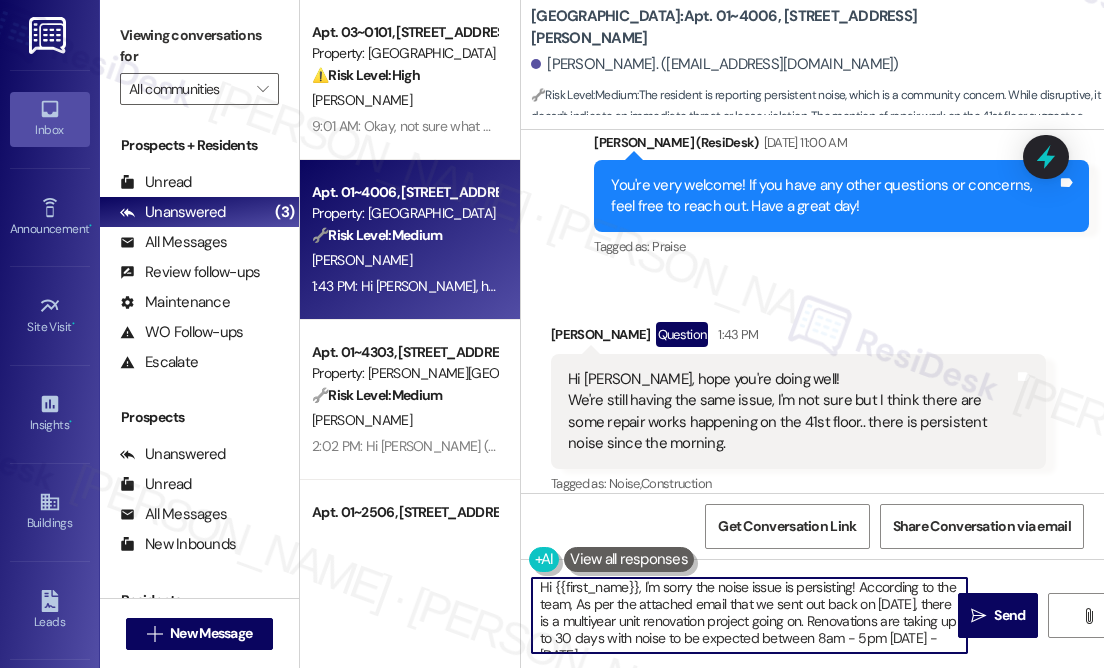 click on "Hi {{first_name}}, I'm sorry the noise issue is persisting! According to the team, As per the attached email that we sent out back on [DATE], there is a multiyear unit renovation project going on. Renovations are taking up to 30 days with noise to be expected between 8am - 5pm [DATE] - [DATE]." at bounding box center [749, 615] 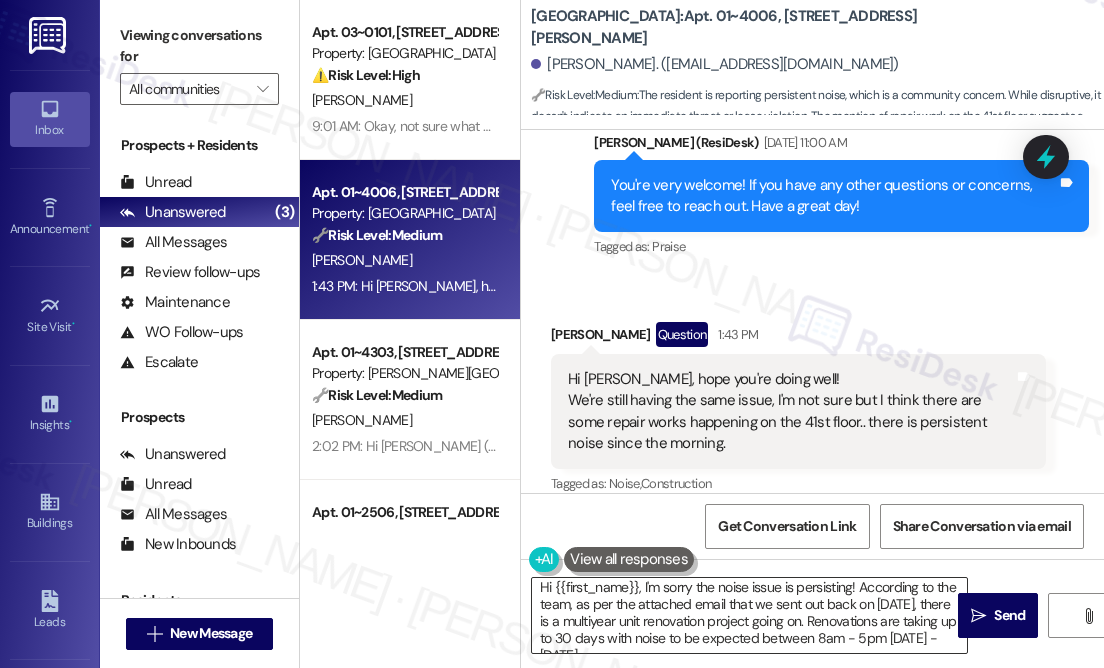 click on "Hi {{first_name}}, I'm sorry the noise issue is persisting! According to the team, as per the attached email that we sent out back on [DATE], there is a multiyear unit renovation project going on. Renovations are taking up to 30 days with noise to be expected between 8am - 5pm [DATE] - [DATE]." at bounding box center (749, 615) 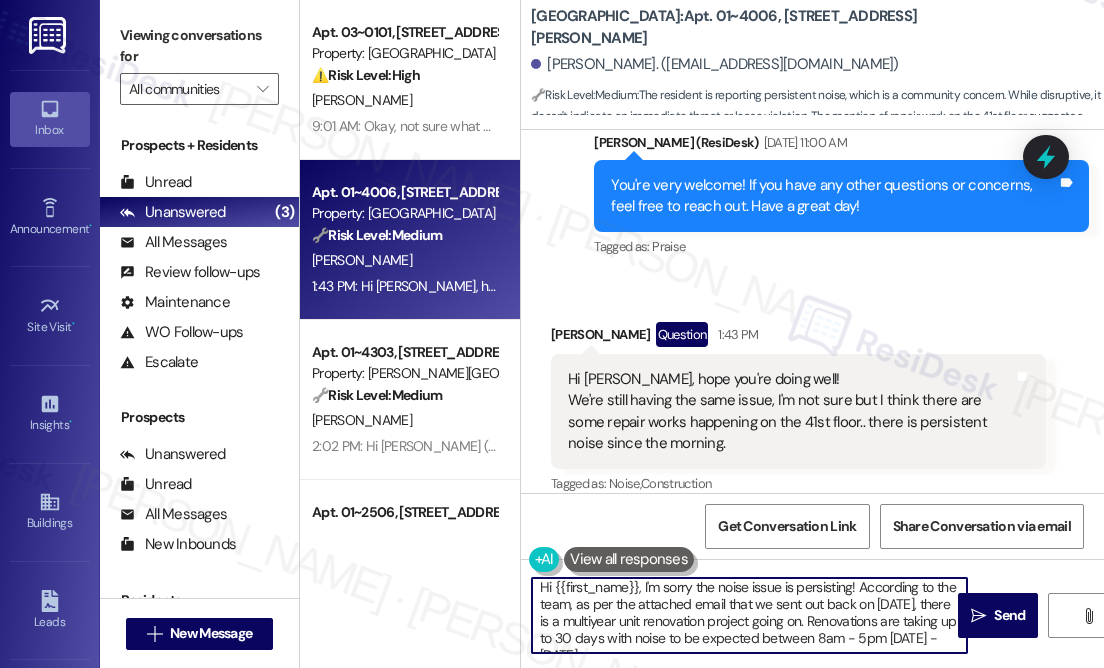 scroll, scrollTop: 21, scrollLeft: 0, axis: vertical 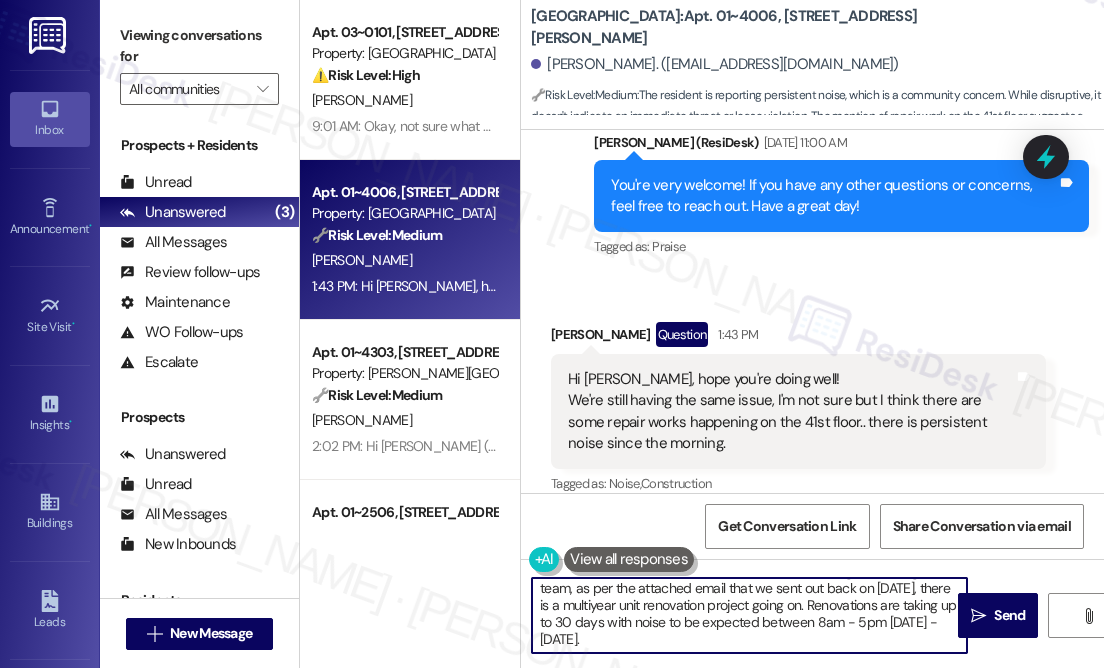 click on "Hi {{first_name}}, I'm sorry the noise issue is persisting! According to the team, as per the attached email that we sent out back on [DATE], there is a multiyear unit renovation project going on. Renovations are taking up to 30 days with noise to be expected between 8am - 5pm [DATE] - [DATE]." at bounding box center (749, 615) 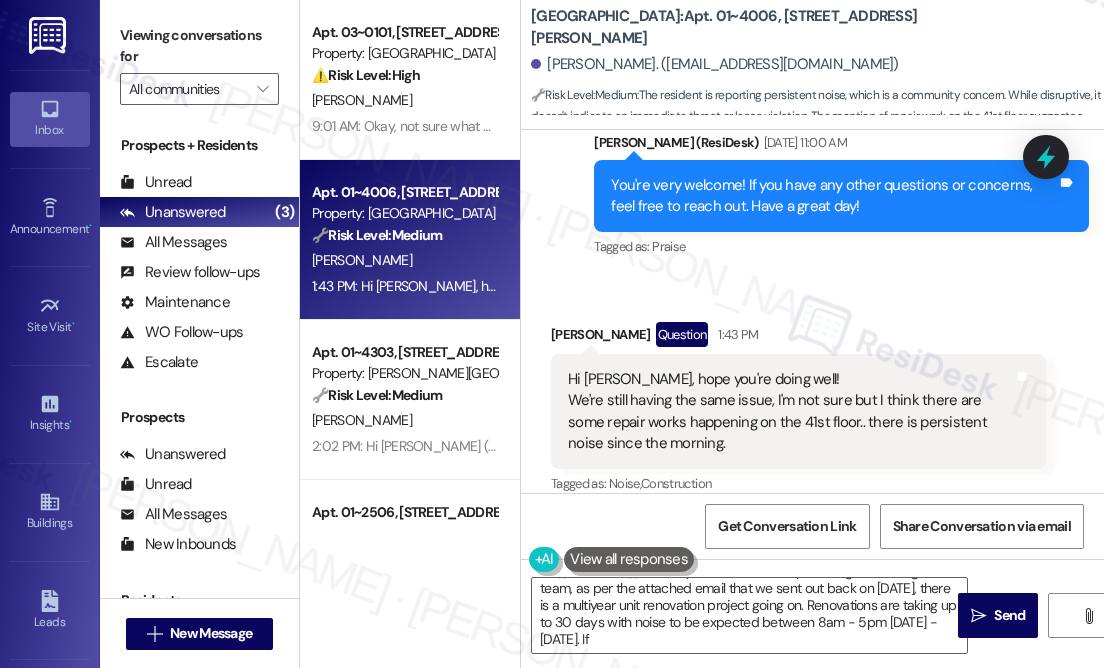 click on "Received via SMS [PERSON_NAME] Question 1:43 PM Hi [PERSON_NAME], hope you're doing well!
We're still having the same issue, I'm not sure but I think there are some repair works happening on the 41st floor.. there is persistent noise since the morning. Tags and notes Tagged as:   Noise ,  Click to highlight conversations about Noise Construction Click to highlight conversations about Construction" at bounding box center (812, 395) 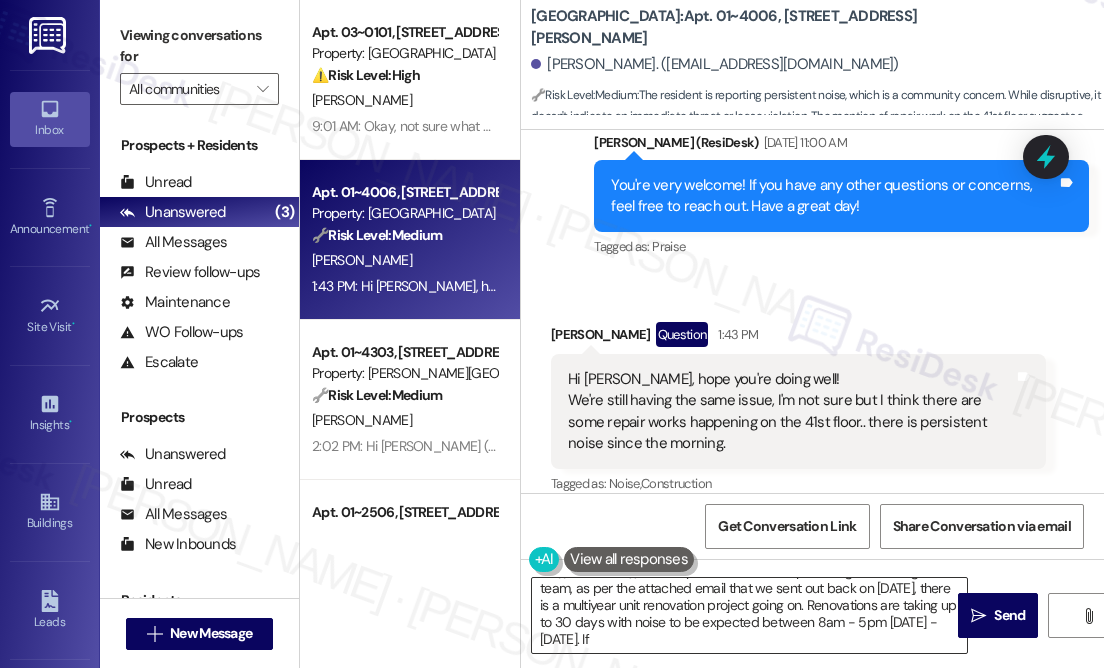 click on "Hi {{first_name}}, I'm sorry the noise issue is persisting! According to the team, as per the attached email that we sent out back on [DATE], there is a multiyear unit renovation project going on. Renovations are taking up to 30 days with noise to be expected between 8am - 5pm [DATE] - [DATE]. If" at bounding box center (749, 615) 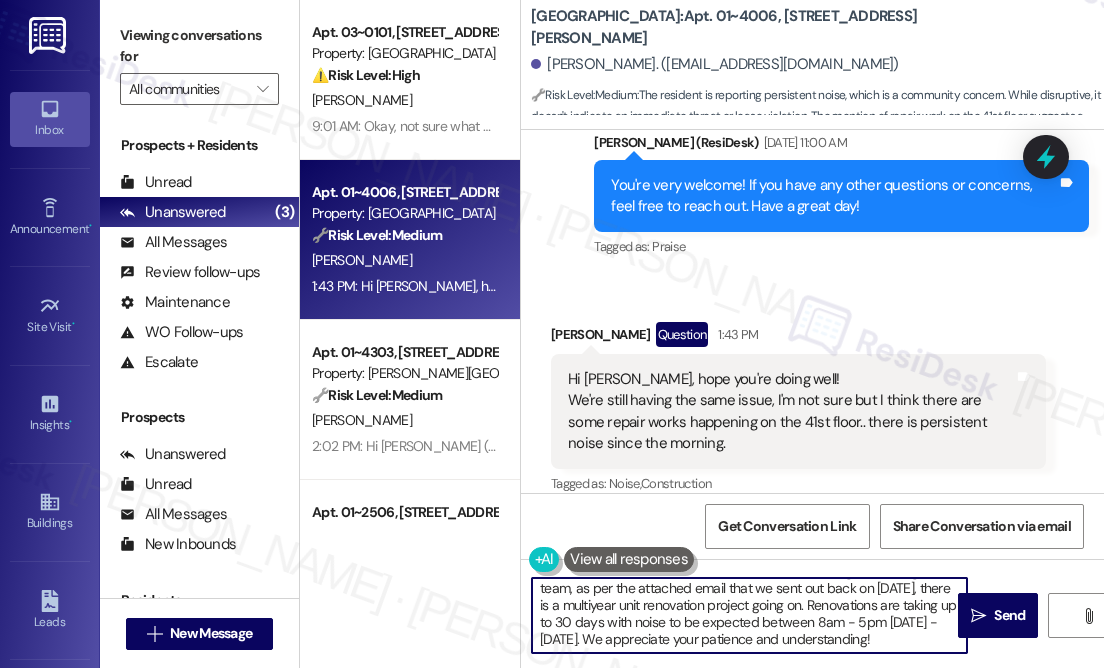 scroll, scrollTop: 34, scrollLeft: 0, axis: vertical 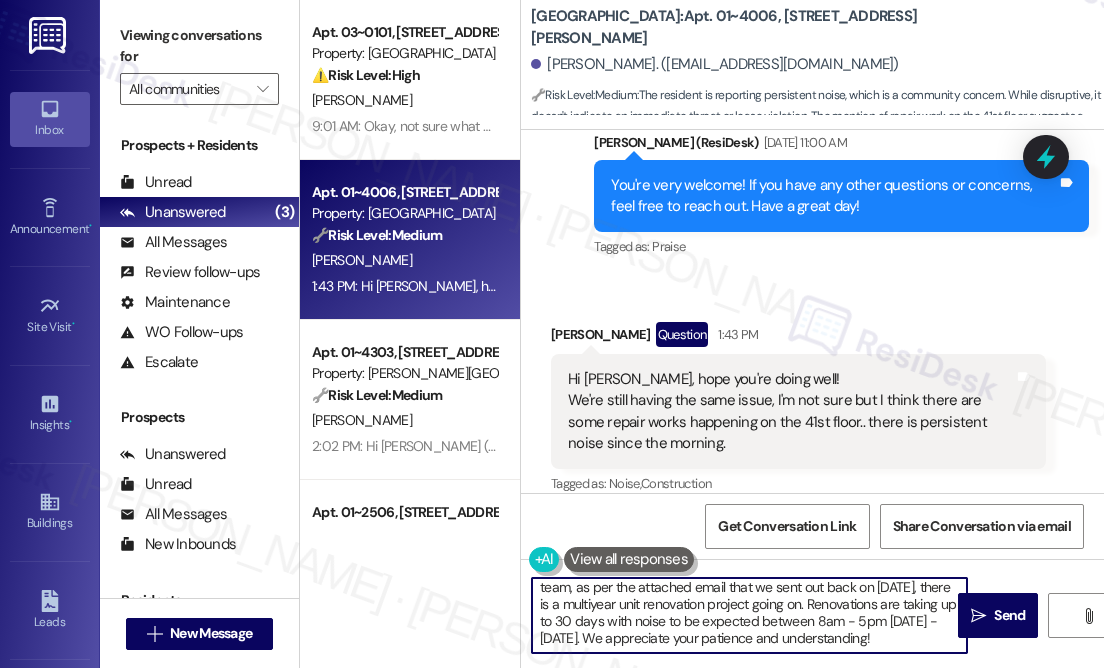 click on "Hi {{first_name}}, I'm sorry the noise issue is persisting! According to the team, as per the attached email that we sent out back on [DATE], there is a multiyear unit renovation project going on. Renovations are taking up to 30 days with noise to be expected between 8am - 5pm [DATE] - [DATE]. We appreciate your patience and understanding!" at bounding box center (749, 615) 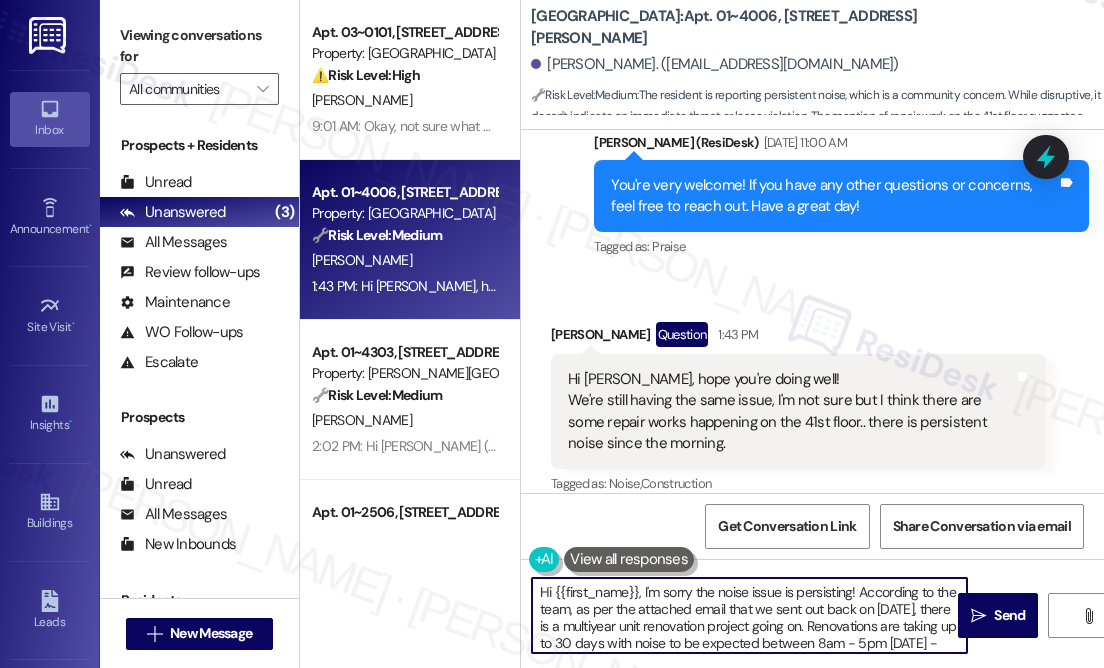 scroll, scrollTop: 39, scrollLeft: 0, axis: vertical 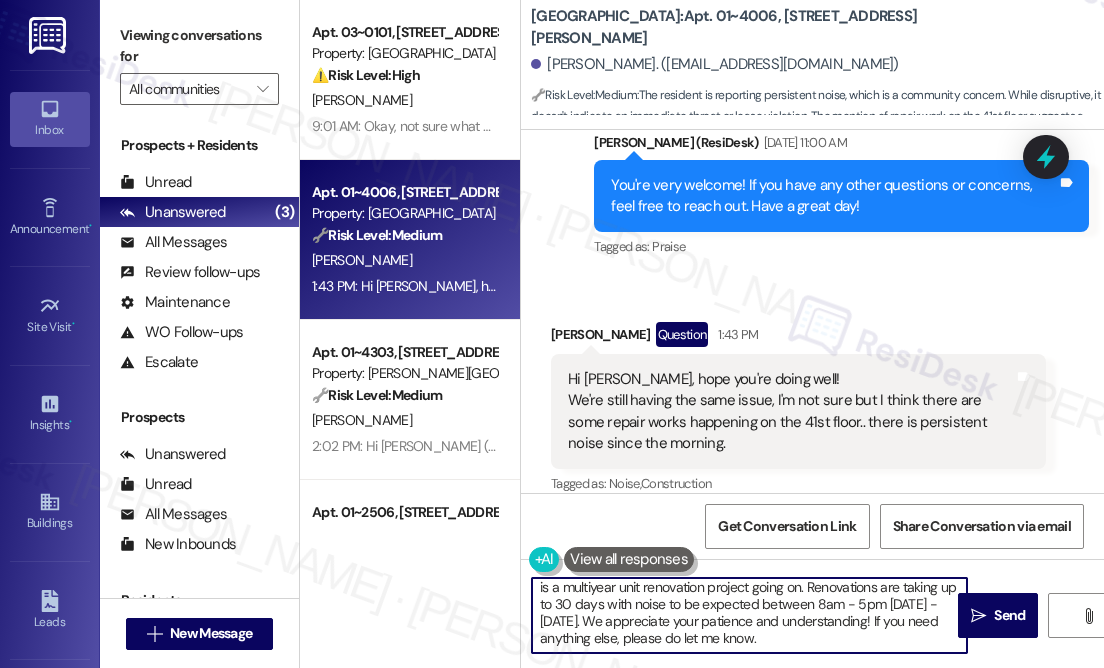 click on "Hi {{first_name}}, I'm sorry the noise issue is persisting! According to the team, as per the attached email that we sent out back on [DATE], there is a multiyear unit renovation project going on. Renovations are taking up to 30 days with noise to be expected between 8am - 5pm [DATE] - [DATE]. We appreciate your patience and understanding! If you need anything else, please do let me know." at bounding box center (749, 615) 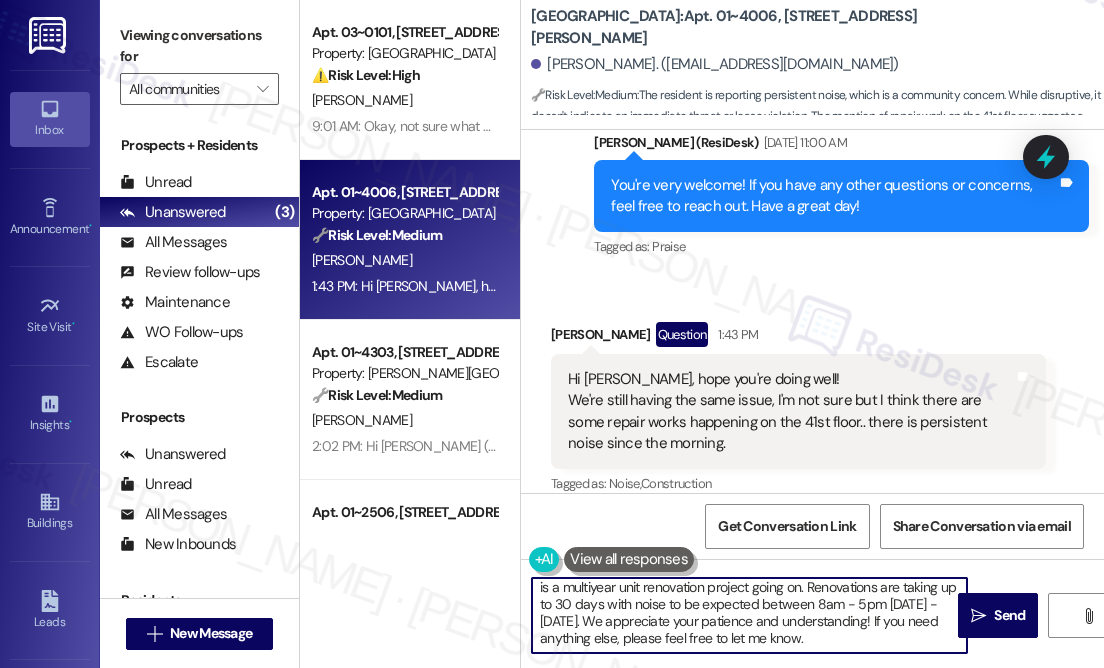 scroll, scrollTop: 50, scrollLeft: 0, axis: vertical 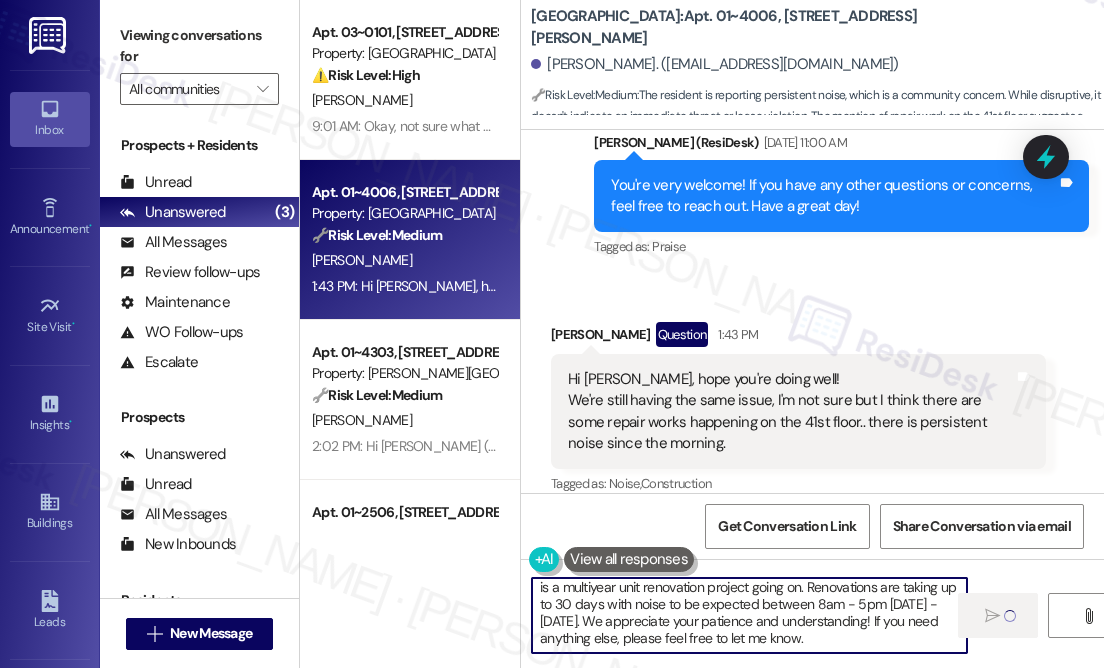 type on "Hi {{first_name}}, I'm sorry the noise issue is persisting! According to the team, as per the attached email that we sent out back on [DATE], there is a multiyear unit renovation project going on. Renovations are taking up to 30 days with noise to be expected between 8am - 5pm [DATE] - [DATE]. We appreciate your patience and understanding! If you need anything else, please feel free to let me know." 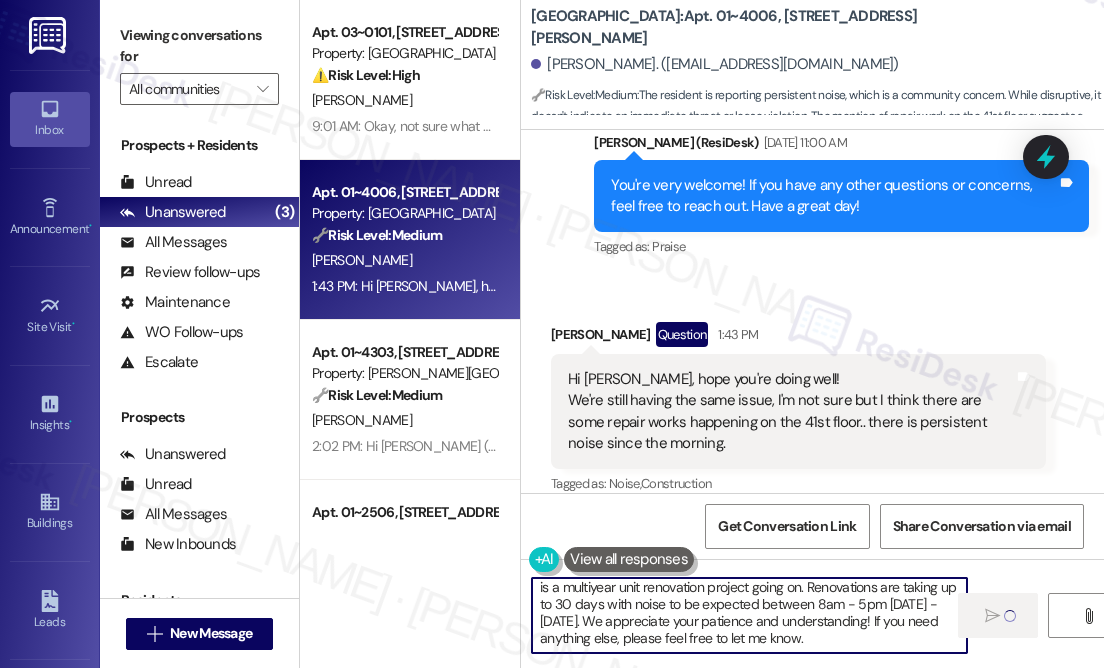 type 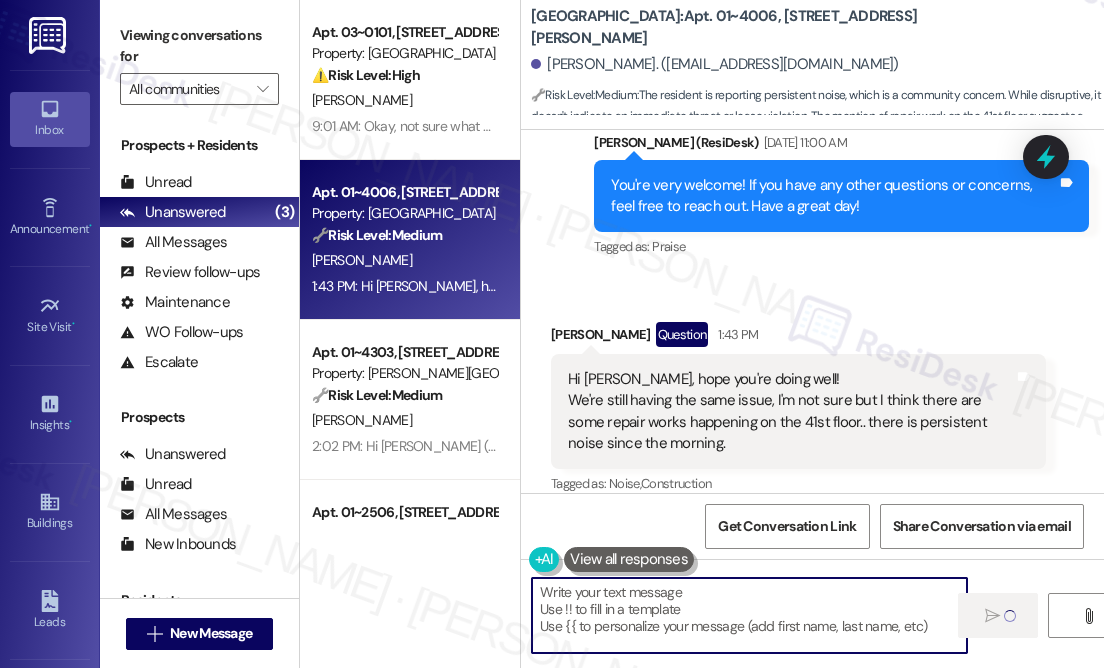 scroll, scrollTop: 0, scrollLeft: 0, axis: both 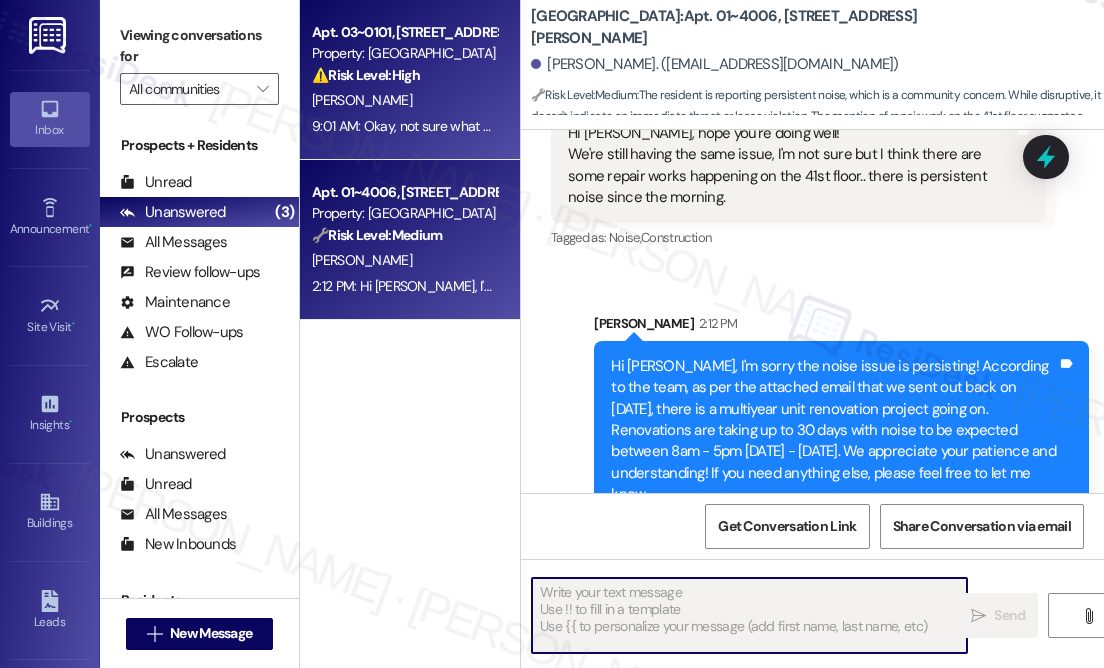 click on "Apt. 03~0101, [STREET_ADDRESS][GEOGRAPHIC_DATA][US_STATE][STREET_ADDRESS] Property: Eden Commons ⚠️  Risk Level:  High The resident is disputing the need for 'approval' for window screen replacement, citing safety mandates and the Chicago Landlord Tenant Ordinance. This raises a potential legal and safety compliance issue, requiring urgent attention. [PERSON_NAME]" at bounding box center [410, 80] 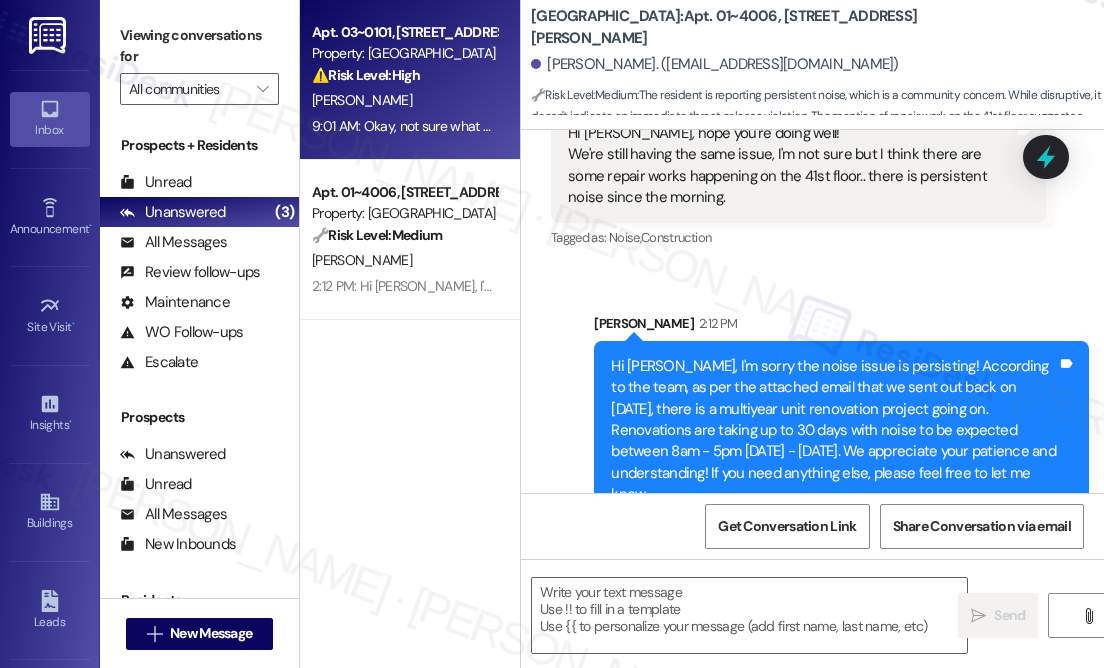 type on "Fetching suggested responses. Please feel free to read through the conversation in the meantime." 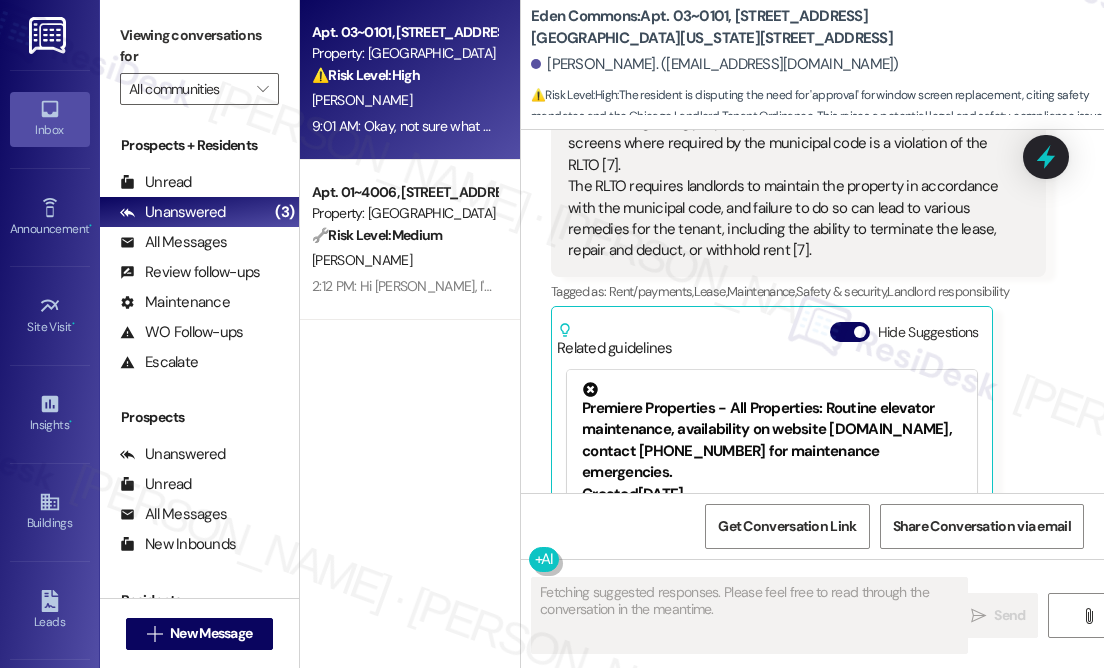 scroll, scrollTop: 23181, scrollLeft: 0, axis: vertical 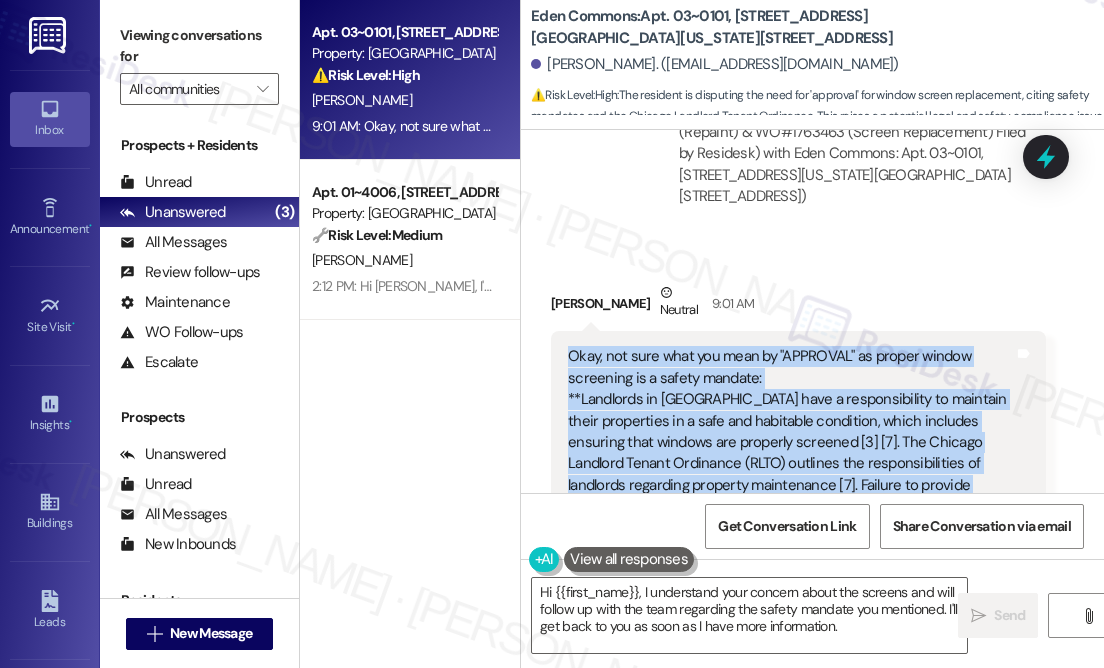 drag, startPoint x: 568, startPoint y: 219, endPoint x: 861, endPoint y: 462, distance: 380.6547 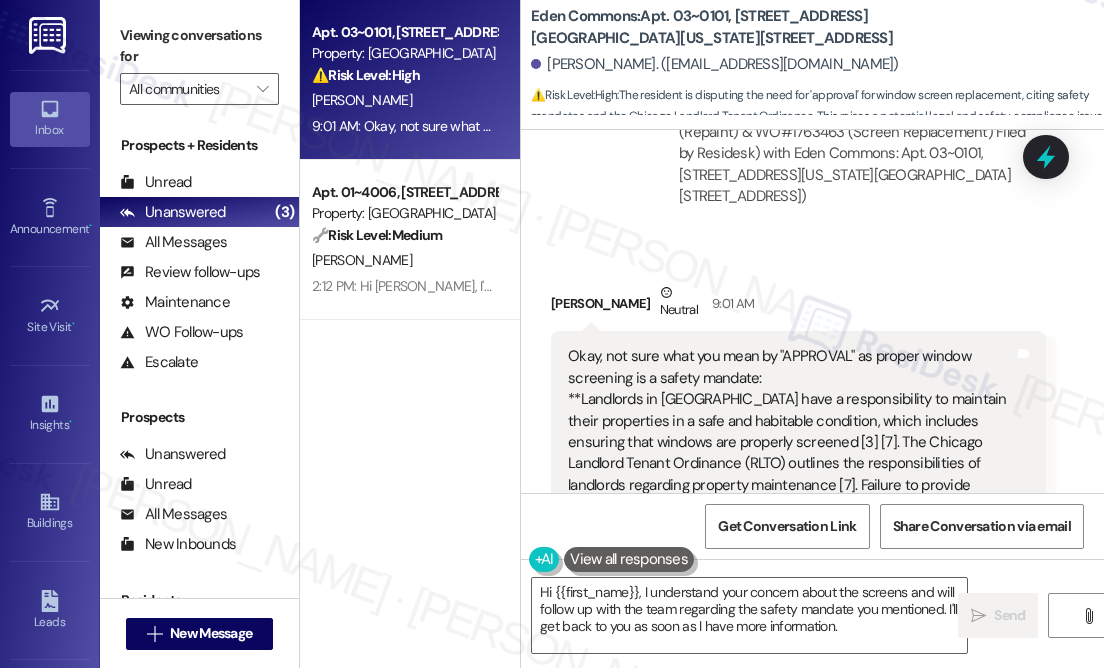 click on "Received via SMS [PERSON_NAME]   Neutral 9:01 AM Okay, not sure what you mean by "APPROVAL" as proper window screening is a safety mandate:
**Landlords in [GEOGRAPHIC_DATA] have a responsibility to maintain their properties in a safe and habitable condition, which includes ensuring that windows are properly screened [3] [7]. The Chicago Landlord Tenant Ordinance (RLTO) outlines the responsibilities of landlords regarding property maintenance [7]. Failure to provide screens where required by the municipal code is a violation of the RLTO [7].
The RLTO requires landlords to maintain the property in accordance with the municipal code, and failure to do so can lead to various remedies for the tenant, including the ability to terminate the lease, repair and deduct, or withhold rent [7]. Tags and notes Tagged as:   Rent/payments ,  Click to highlight conversations about Rent/payments Lease ,  Click to highlight conversations about Lease Maintenance ,  Click to highlight conversations about Maintenance Safety & security" at bounding box center (812, 623) 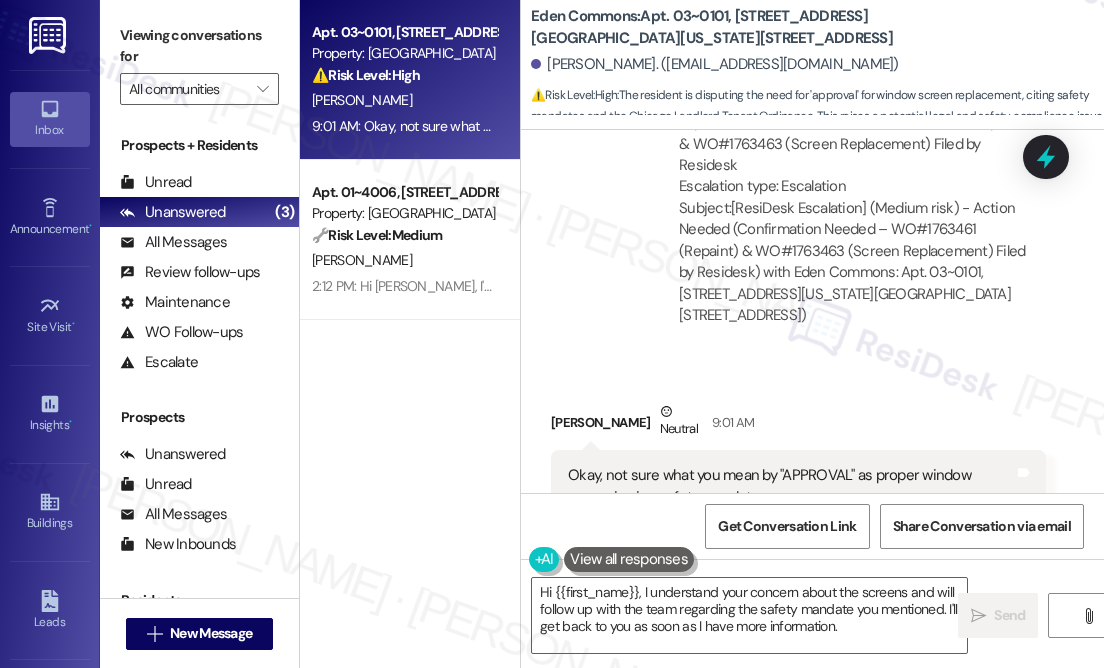 scroll, scrollTop: 22817, scrollLeft: 0, axis: vertical 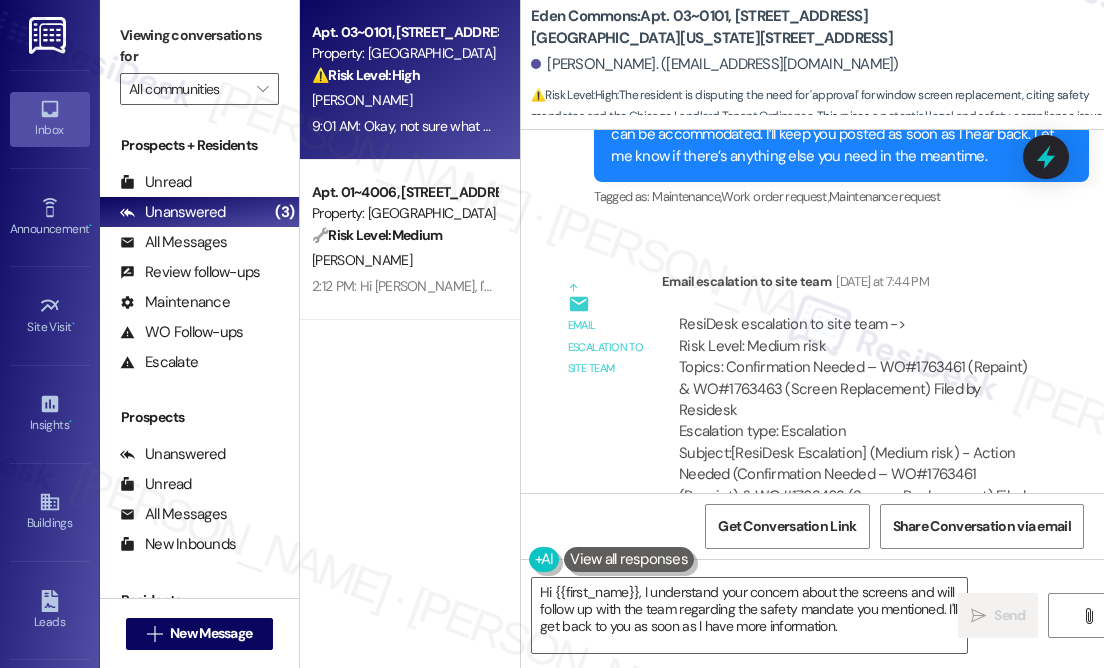 click on "ResiDesk escalation to site team ->
Risk Level: Medium risk
Topics: Confirmation Needed – WO#1763461 (Repaint) & WO#1763463 (Screen Replacement) Filed by Residesk
Escalation type: Escalation" at bounding box center (854, 378) 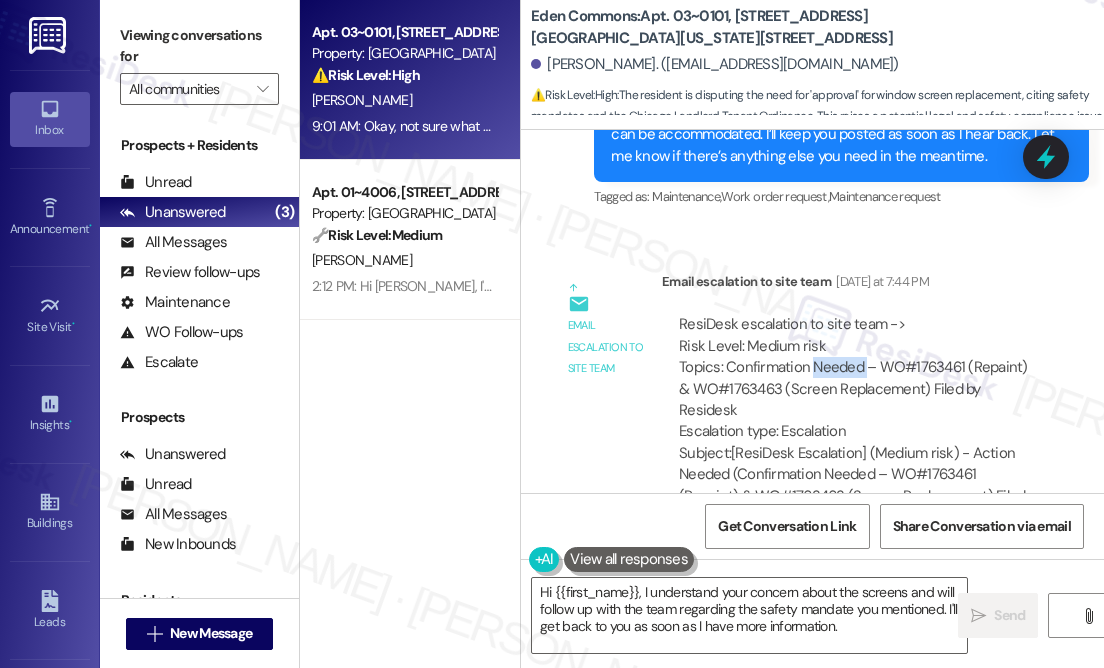 click on "ResiDesk escalation to site team ->
Risk Level: Medium risk
Topics: Confirmation Needed – WO#1763461 (Repaint) & WO#1763463 (Screen Replacement) Filed by Residesk
Escalation type: Escalation" at bounding box center [854, 378] 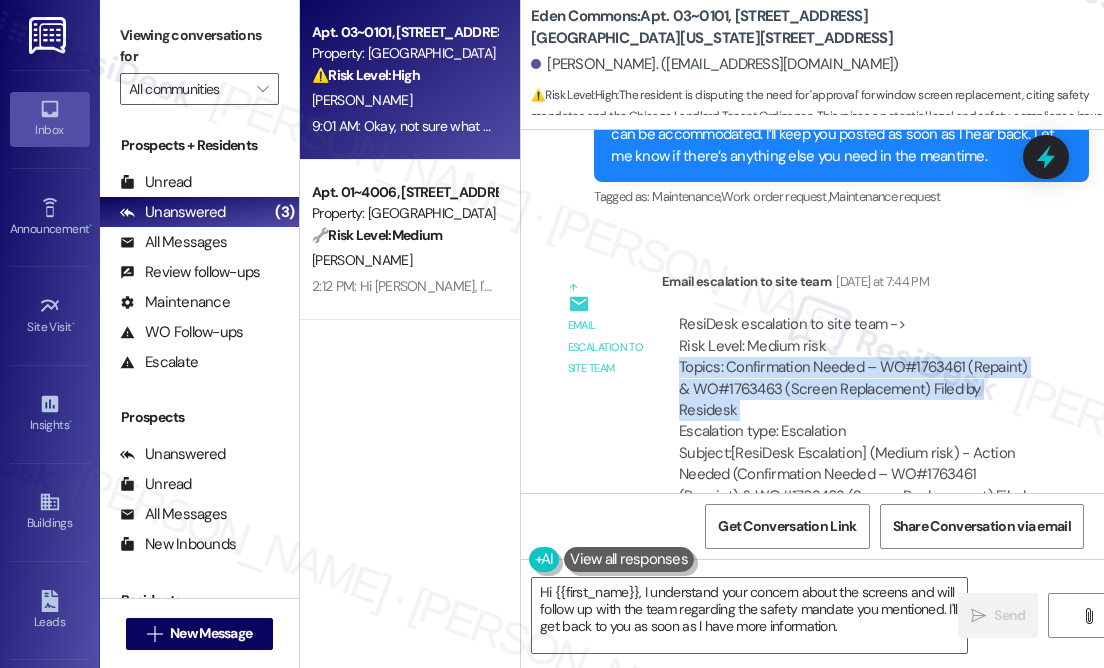 click on "ResiDesk escalation to site team ->
Risk Level: Medium risk
Topics: Confirmation Needed – WO#1763461 (Repaint) & WO#1763463 (Screen Replacement) Filed by Residesk
Escalation type: Escalation" at bounding box center [854, 378] 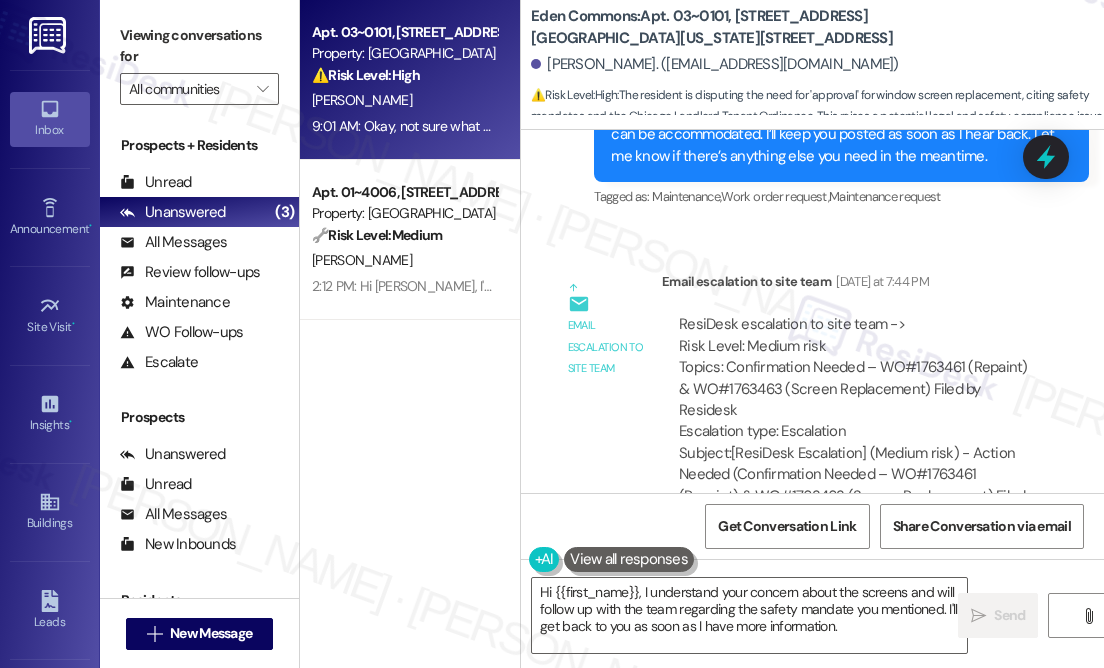 click on "Survey, sent via SMS Residesk Automated Survey [DATE] 1:18 PM Hi [PERSON_NAME], I'm on the new offsite Resident Support Team for Eden Commons! My job is to work with your on-site management team to improve your experience at the property. Text us here at any time for assistance or questions. We will also reach out periodically for feedback. Reply STOP to opt out of texts. (You can always reply STOP to opt out of future messages) Tags and notes Tagged as:   Property launch Click to highlight conversations about Property launch Announcement, sent via SMS [PERSON_NAME] [DATE] 12:37 PM HelloJames
The management office will be closing at 3:00 p.m. [DATE]. For any maintenance emergencies please contact [PHONE_NUMBER] and follow the prompts. Tags and notes Tagged as:   Maintenance ,  Click to highlight conversations about Maintenance Access ,  Click to highlight conversations about Access Maintenance request Click to highlight conversations about Maintenance request Received via SMS [PERSON_NAME]" at bounding box center (812, 311) 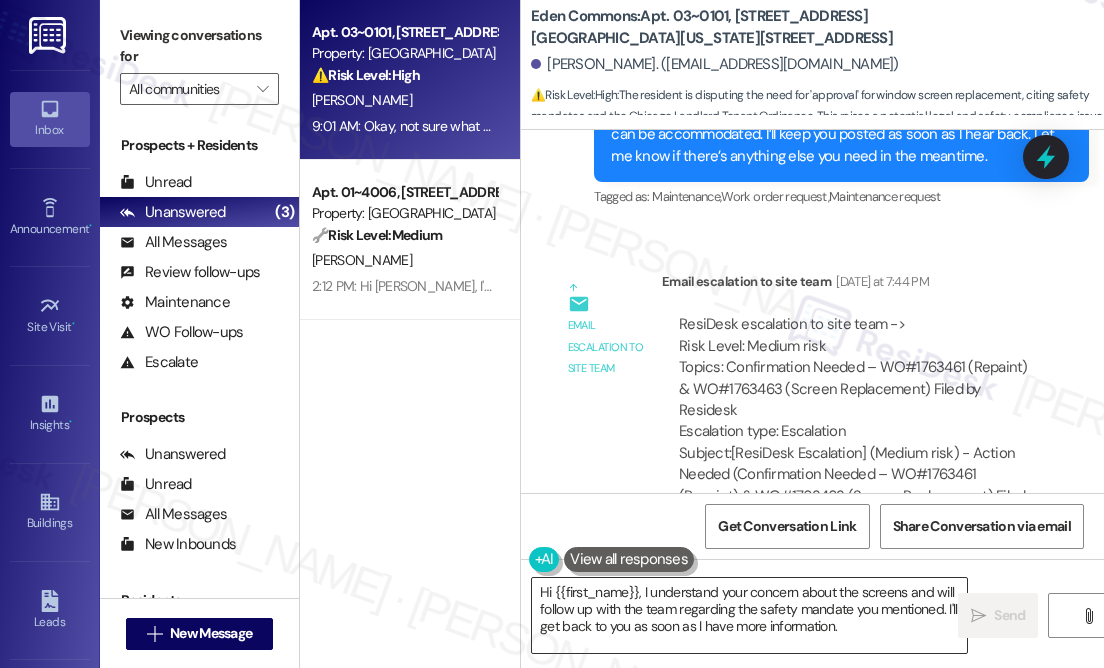 click on "Hi {{first_name}}, I understand your concern about the screens and will follow up with the team regarding the safety mandate you mentioned. I'll get back to you as soon as I have more information." at bounding box center (749, 615) 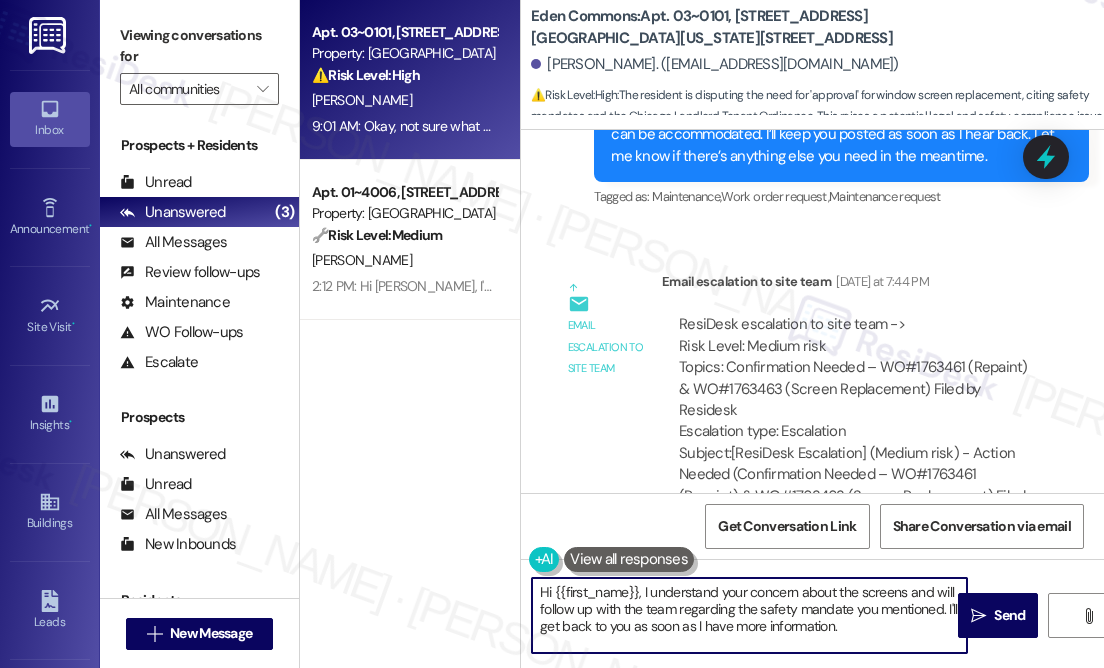 click on "Hi {{first_name}}, I understand your concern about the screens and will follow up with the team regarding the safety mandate you mentioned. I'll get back to you as soon as I have more information." at bounding box center [749, 615] 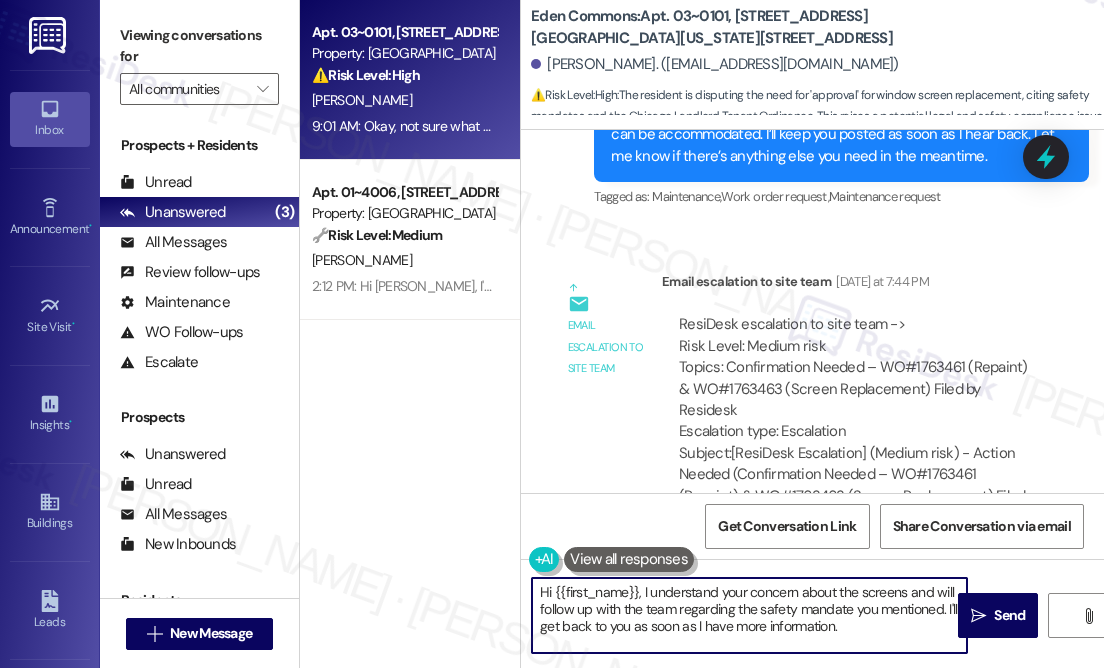 drag, startPoint x: 859, startPoint y: 622, endPoint x: 642, endPoint y: 598, distance: 218.32315 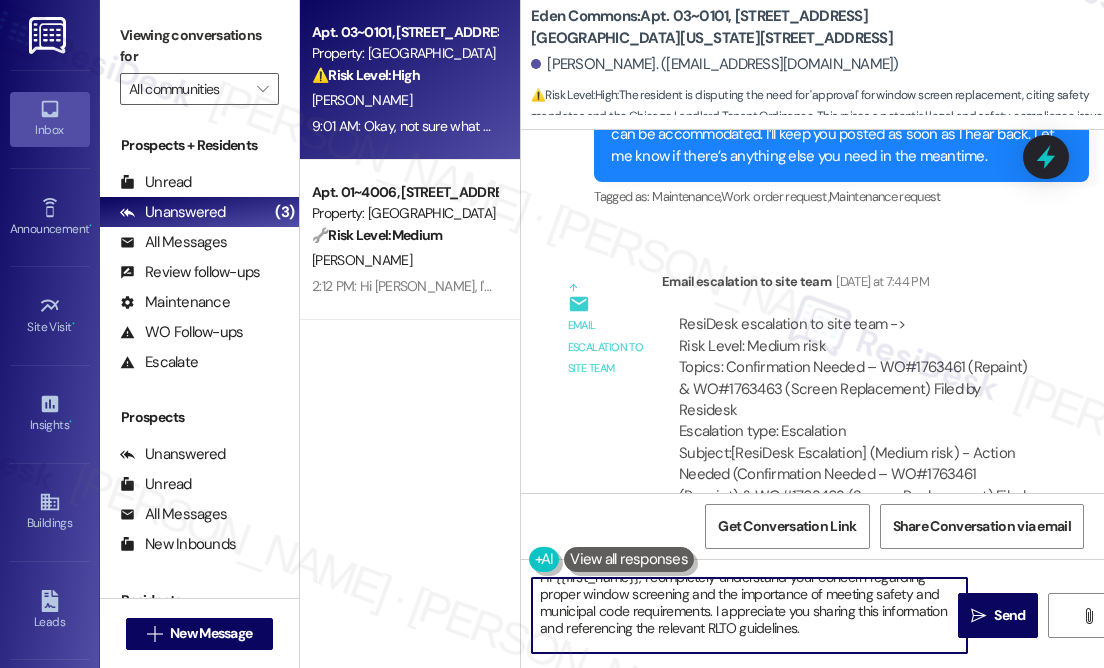 scroll, scrollTop: 0, scrollLeft: 0, axis: both 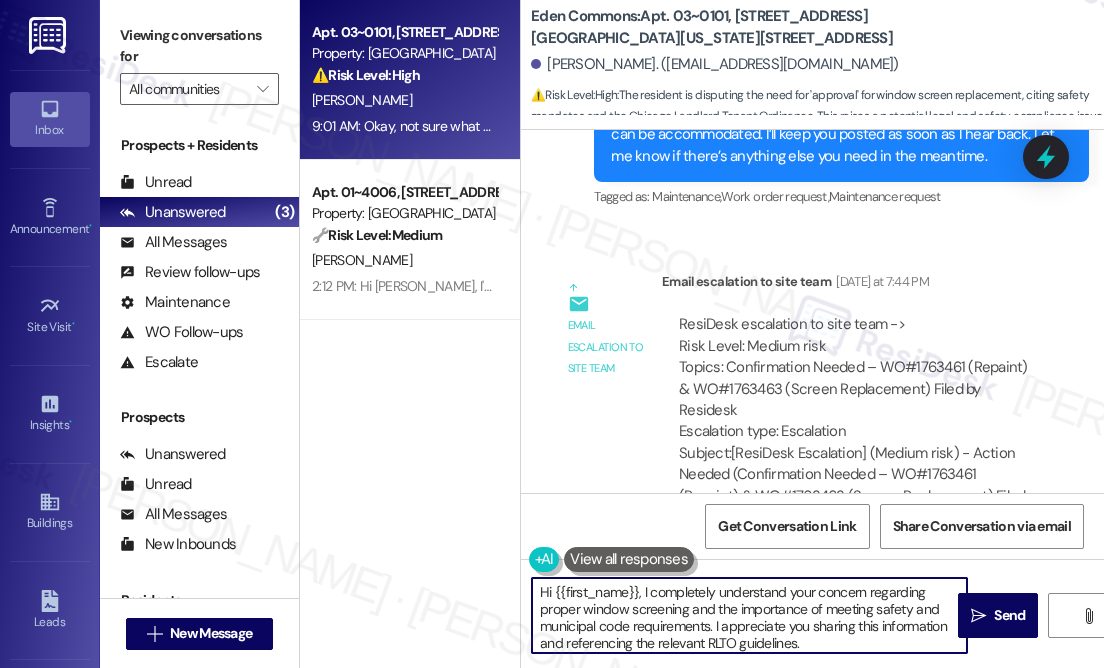 click on "Hi {{first_name}}, I completely understand your concern regarding proper window screening and the importance of meeting safety and municipal code requirements. I appreciate you sharing this information and referencing the relevant RLTO guidelines.
I’ll go ahead and escalate this to the site team for review and follow-up. Once I have more information, I’ll be sure to get back to you." at bounding box center (749, 615) 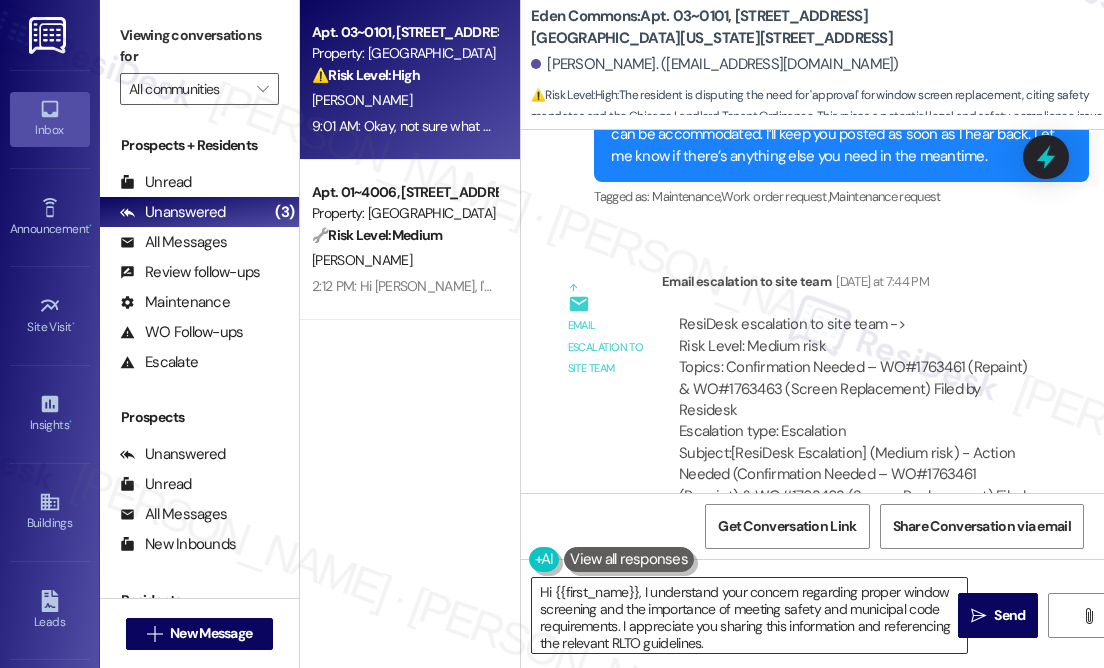 click on "Hi {{first_name}}, I understand your concern regarding proper window screening and the importance of meeting safety and municipal code requirements. I appreciate you sharing this information and referencing the relevant RLTO guidelines.
I’ll go ahead and escalate this to the site team for review and follow-up. Once I have more information, I’ll be sure to get back to you." at bounding box center [749, 615] 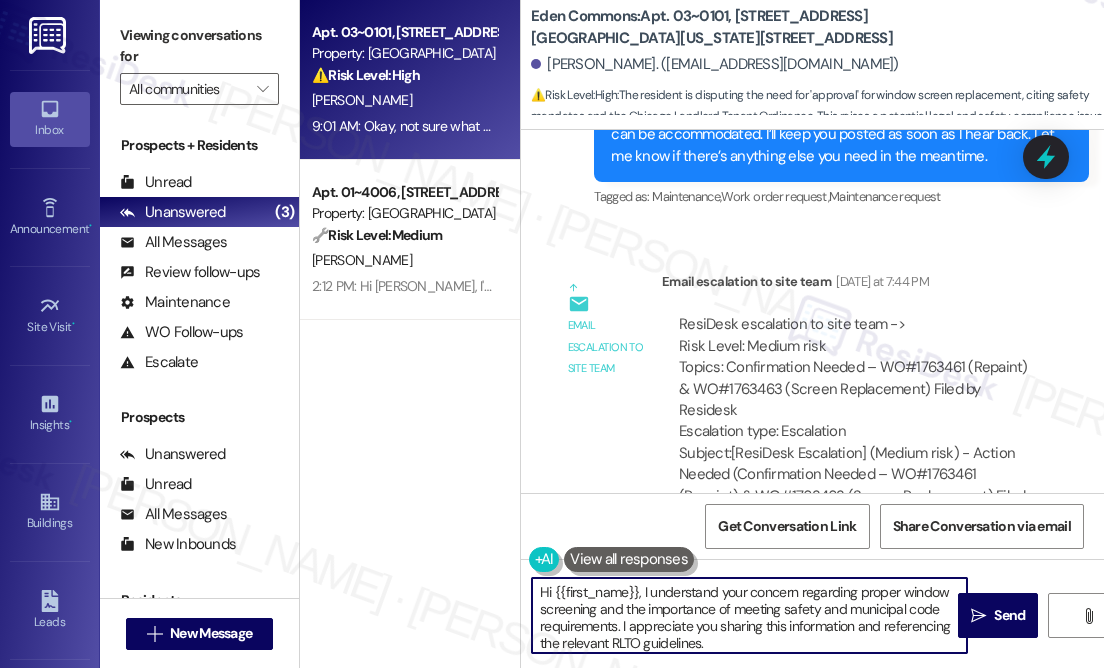 click on "Hi {{first_name}}, I understand your concern regarding proper window screening and the importance of meeting safety and municipal code requirements. I appreciate you sharing this information and referencing the relevant RLTO guidelines.
I’ll go ahead and escalate this to the site team for review and follow-up. Once I have more information, I’ll be sure to get back to you." at bounding box center [749, 615] 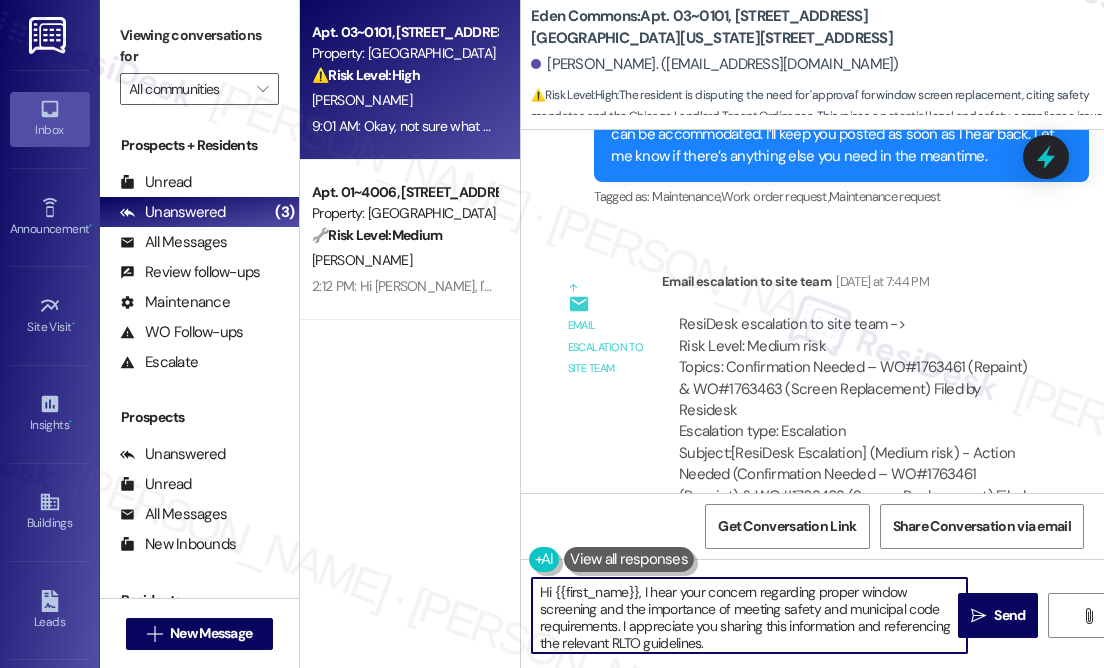 drag, startPoint x: 622, startPoint y: 623, endPoint x: 643, endPoint y: 586, distance: 42.544094 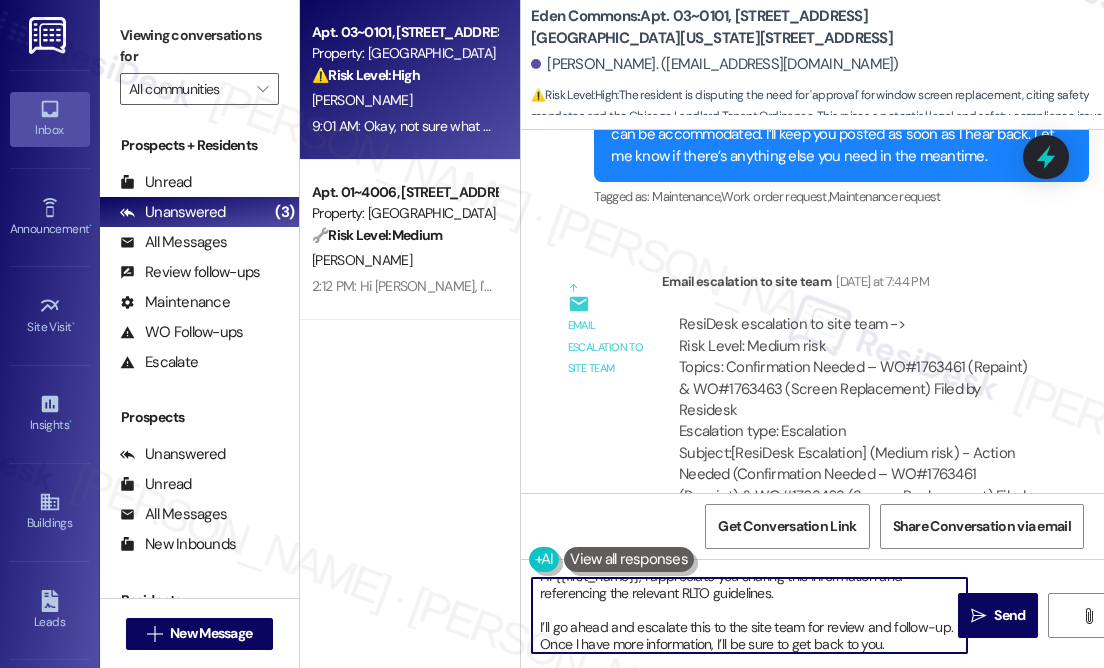 scroll, scrollTop: 21, scrollLeft: 0, axis: vertical 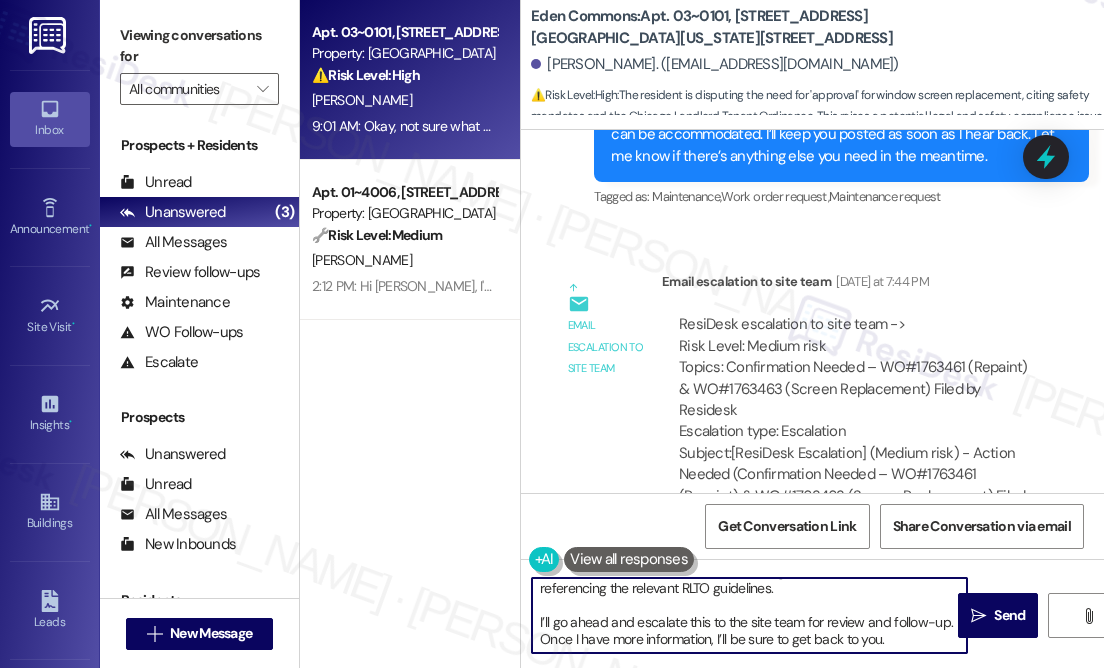 click on "Hi {{first_name}}, I appreciate you sharing this information and referencing the relevant RLTO guidelines.
I’ll go ahead and escalate this to the site team for review and follow-up. Once I have more information, I’ll be sure to get back to you." at bounding box center (749, 615) 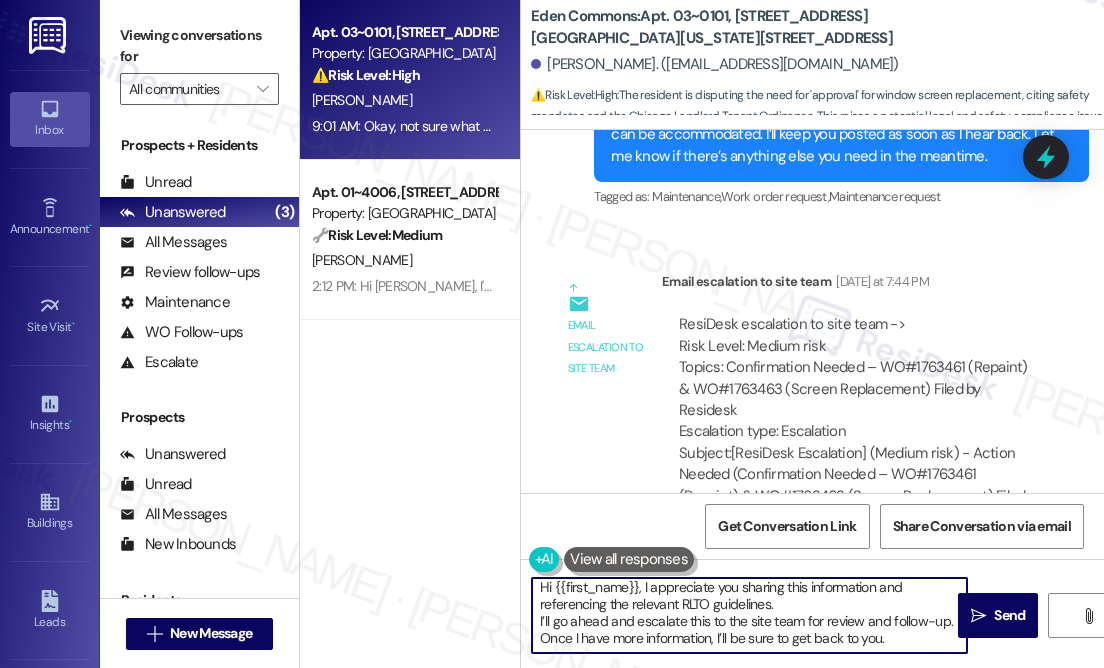 scroll, scrollTop: 5, scrollLeft: 0, axis: vertical 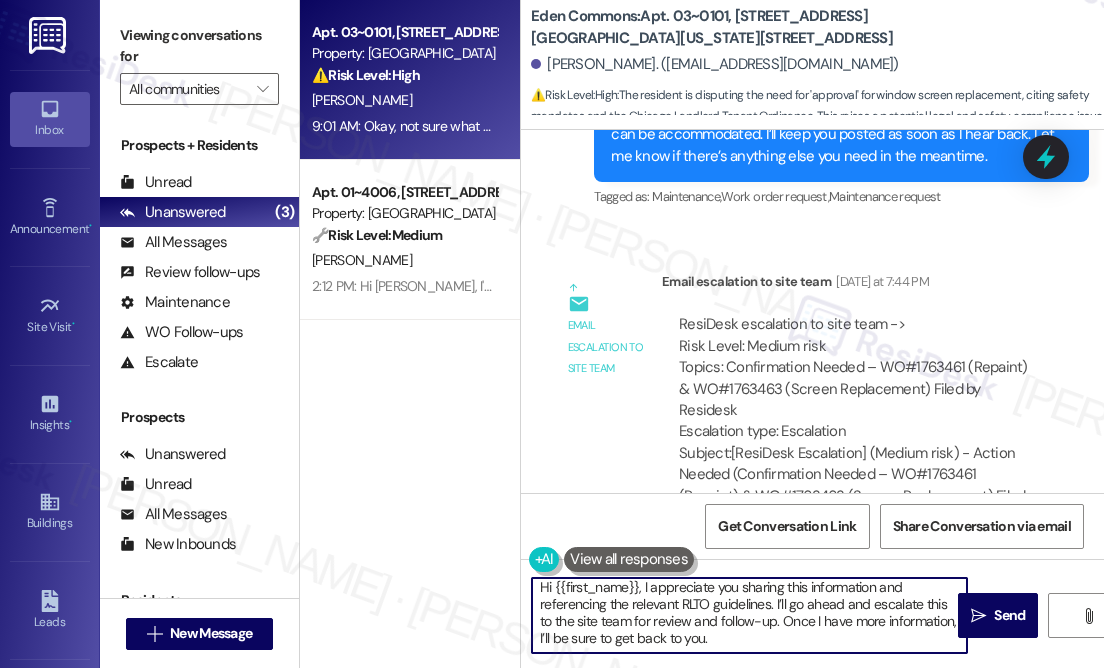 drag, startPoint x: 872, startPoint y: 600, endPoint x: 789, endPoint y: 610, distance: 83.60024 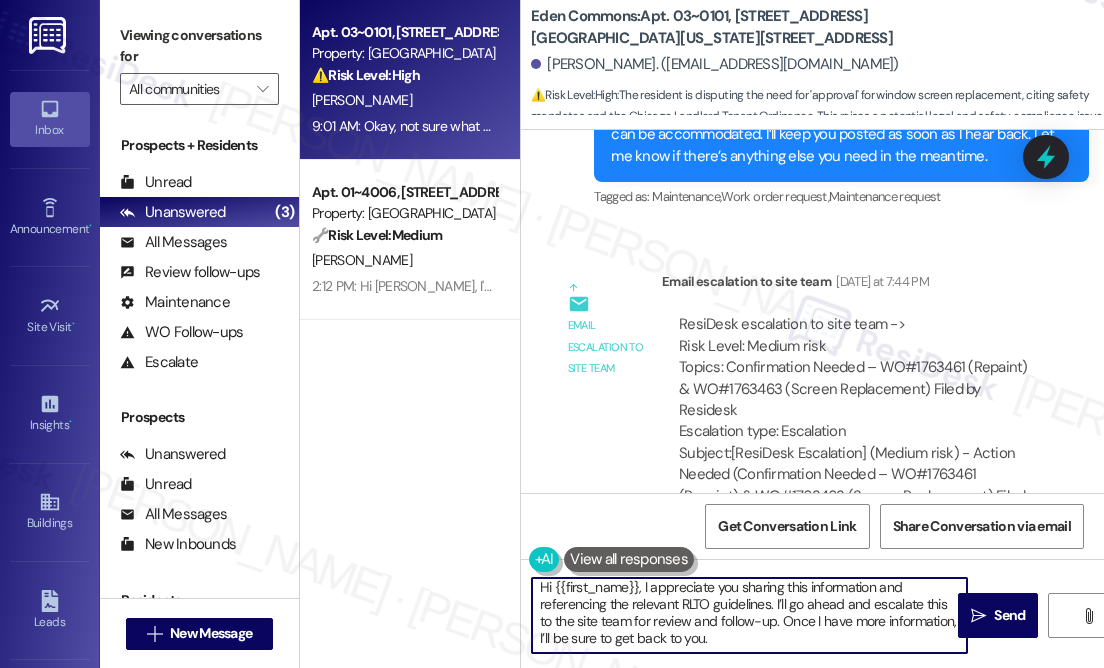 click on "Hi {{first_name}}, I appreciate you sharing this information and referencing the relevant RLTO guidelines. I’ll go ahead and escalate this to the site team for review and follow-up. Once I have more information, I’ll be sure to get back to you." at bounding box center (749, 615) 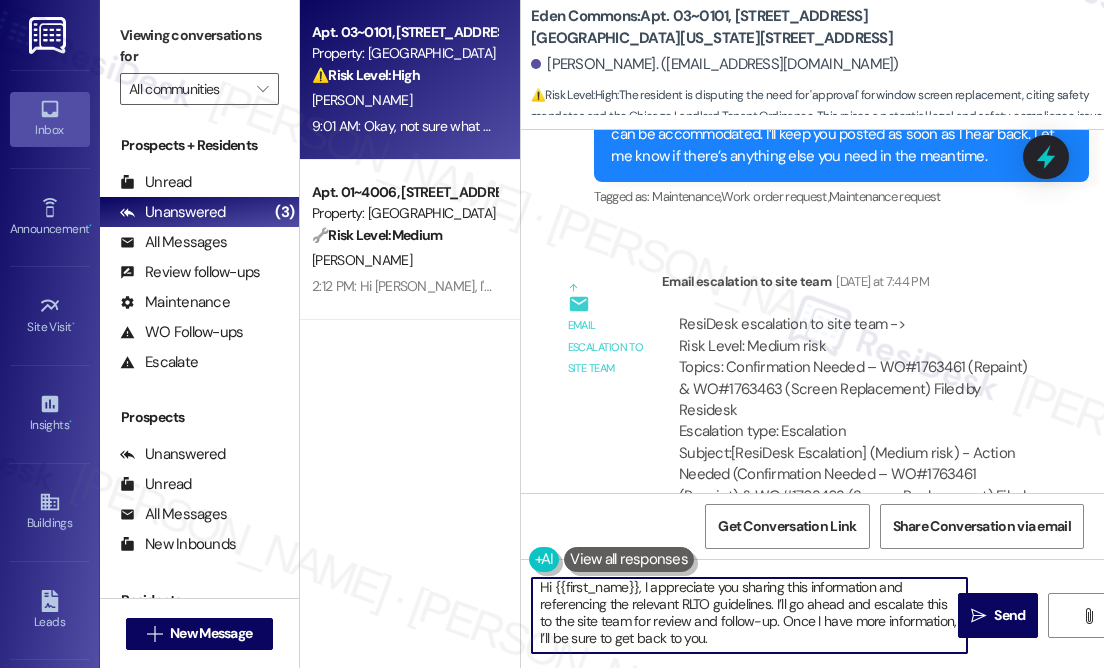 click on "Hi {{first_name}}, I appreciate you sharing this information and referencing the relevant RLTO guidelines. I’ll go ahead and escalate this to the site team for review and follow-up. Once I have more information, I’ll be sure to get back to you." at bounding box center [749, 615] 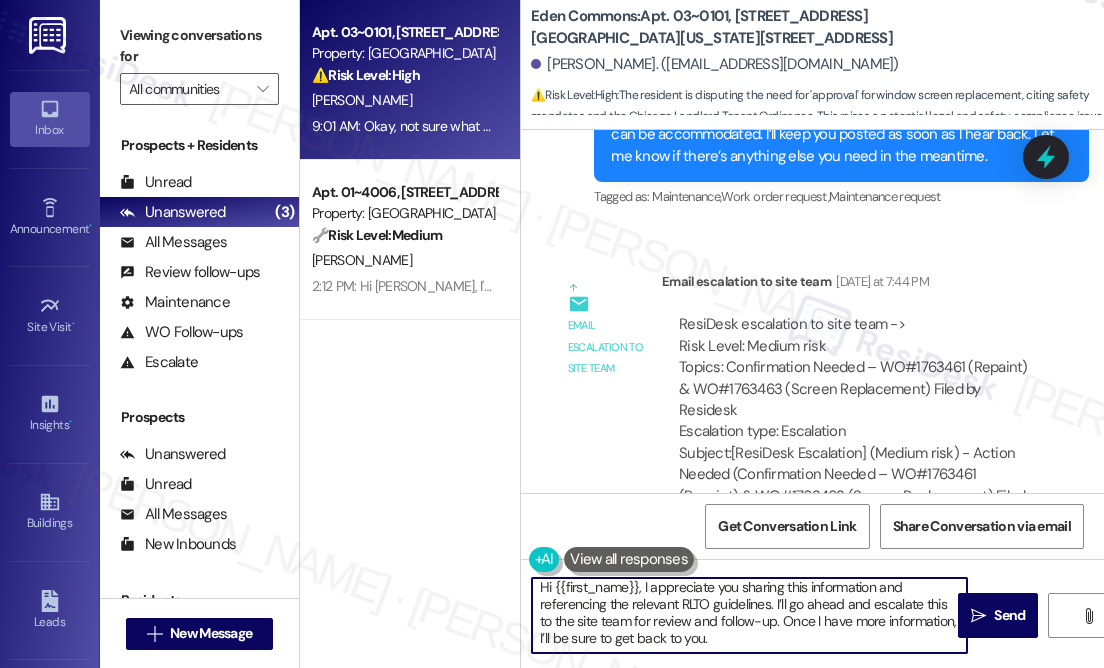 click on "Hi {{first_name}}, I appreciate you sharing this information and referencing the relevant RLTO guidelines. I’ll go ahead and escalate this to the site team for review and follow-up. Once I have more information, I’ll be sure to get back to you." at bounding box center (749, 615) 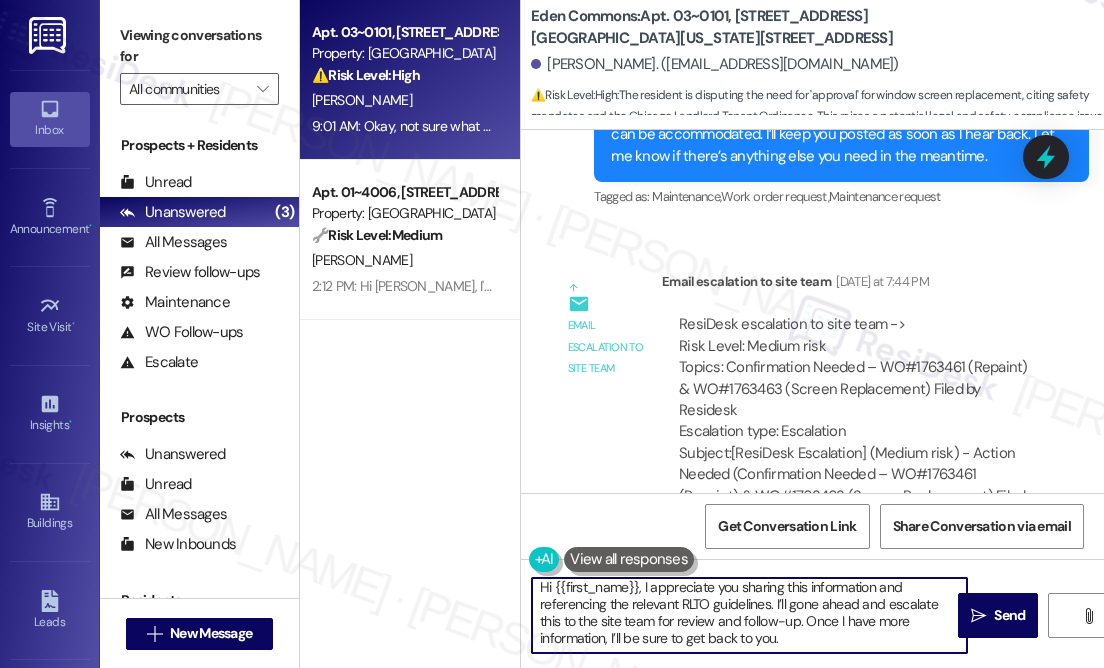 click on "Hi {{first_name}}, I appreciate you sharing this information and referencing the relevant RLTO guidelines. I’ll gone ahead and escalate this to the site team for review and follow-up. Once I have more information, I’ll be sure to get back to you." at bounding box center [749, 615] 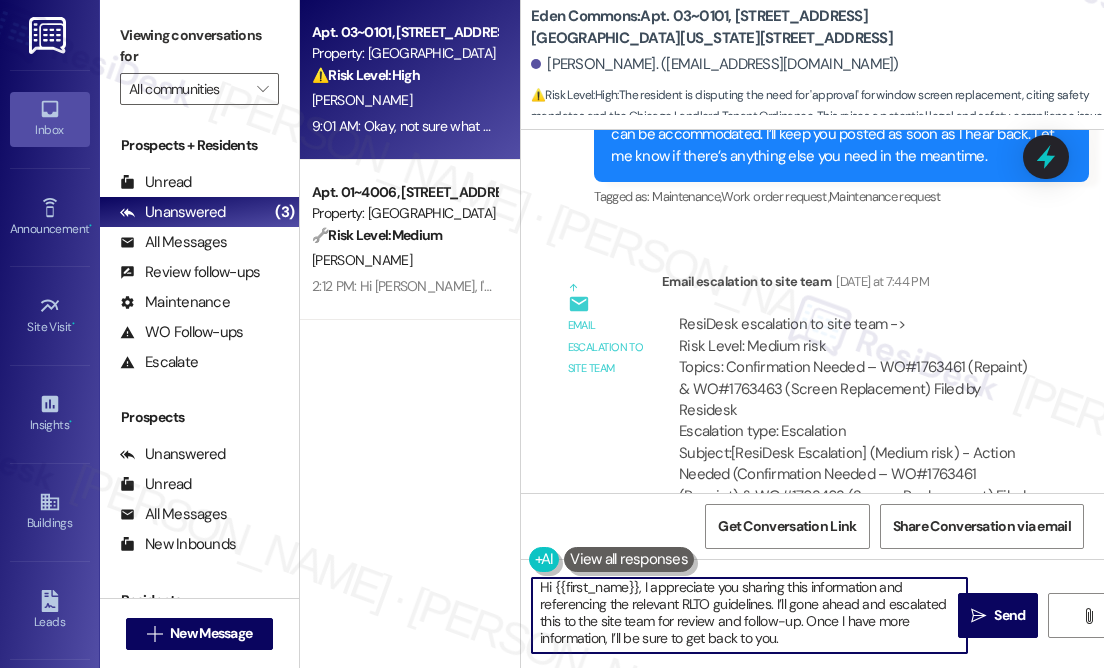 drag, startPoint x: 658, startPoint y: 621, endPoint x: 798, endPoint y: 615, distance: 140.12851 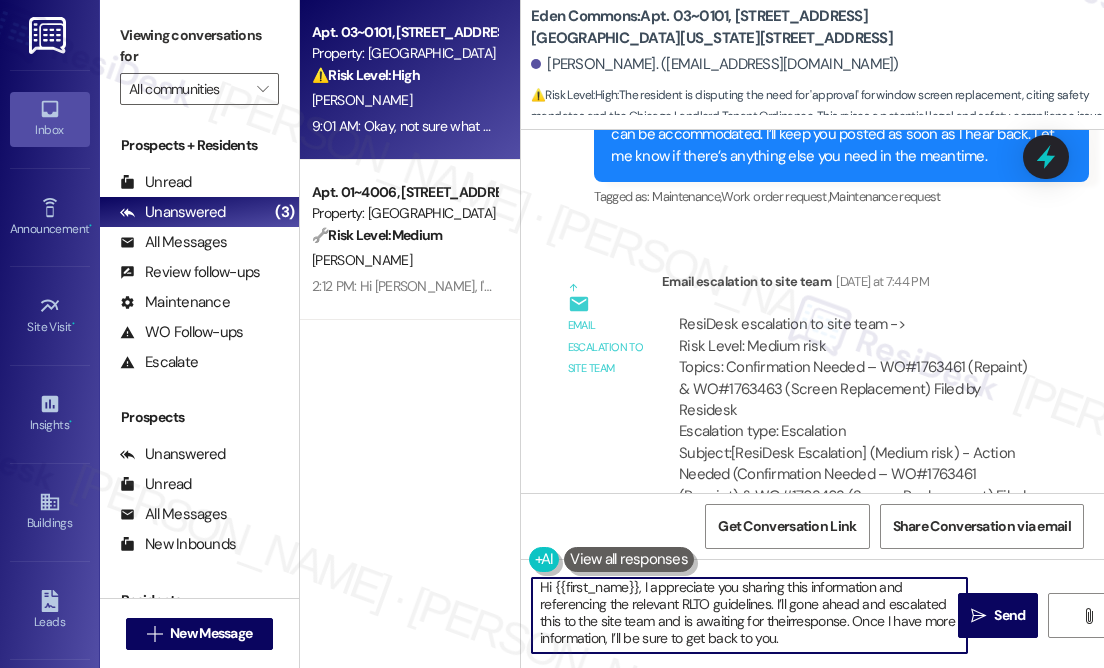 click on "Hi {{first_name}}, I appreciate you sharing this information and referencing the relevant RLTO guidelines. I’ll gone ahead and escalated this to the site team and is awaiting for theirresponse. Once I have more information, I’ll be sure to get back to you." at bounding box center (749, 615) 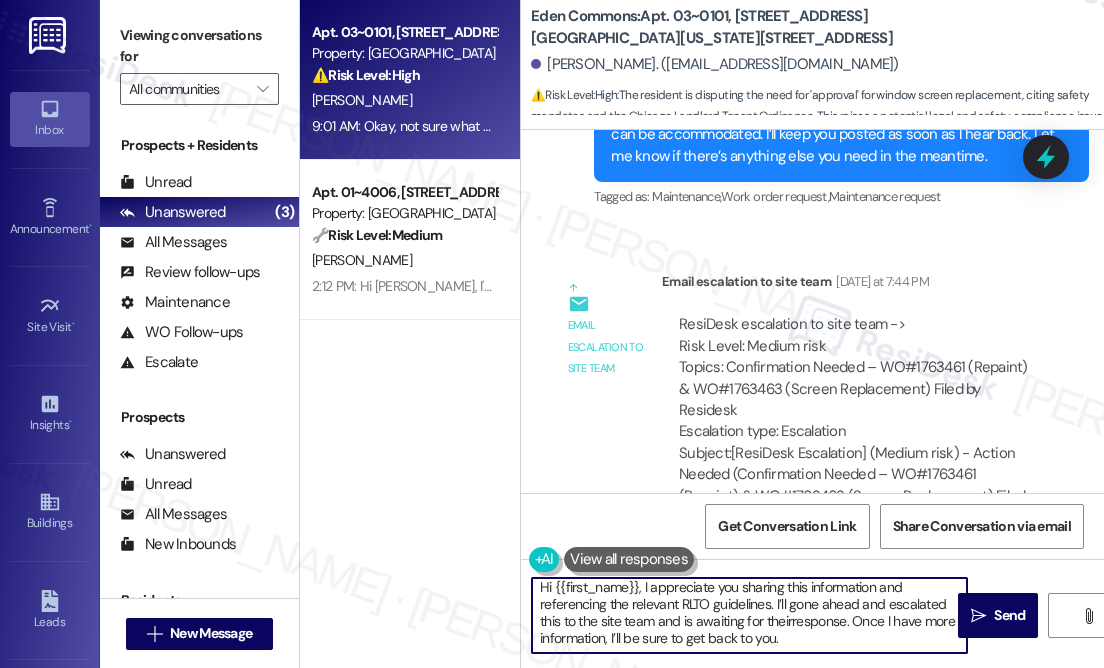 click on "Hi {{first_name}}, I appreciate you sharing this information and referencing the relevant RLTO guidelines. I’ll gone ahead and escalated this to the site team and is awaiting for theirresponse. Once I have more information, I’ll be sure to get back to you." at bounding box center [749, 615] 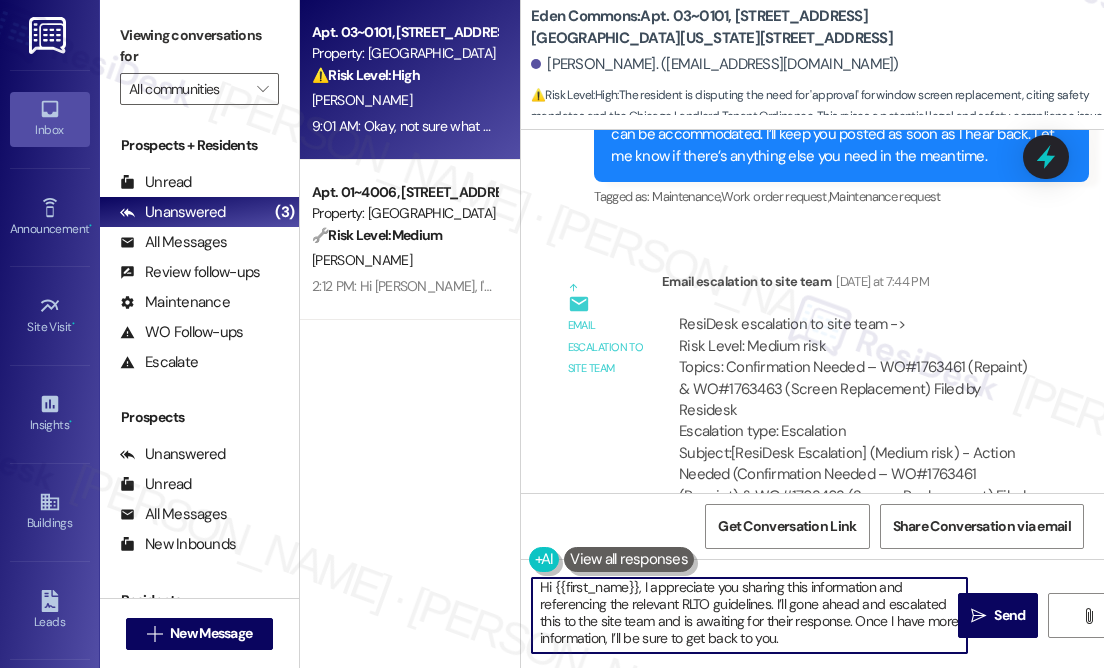 click on "Hi {{first_name}}, I appreciate you sharing this information and referencing the relevant RLTO guidelines. I’ll gone ahead and escalated this to the site team and is awaiting for their response. Once I have more information, I’ll be sure to get back to you." at bounding box center (749, 615) 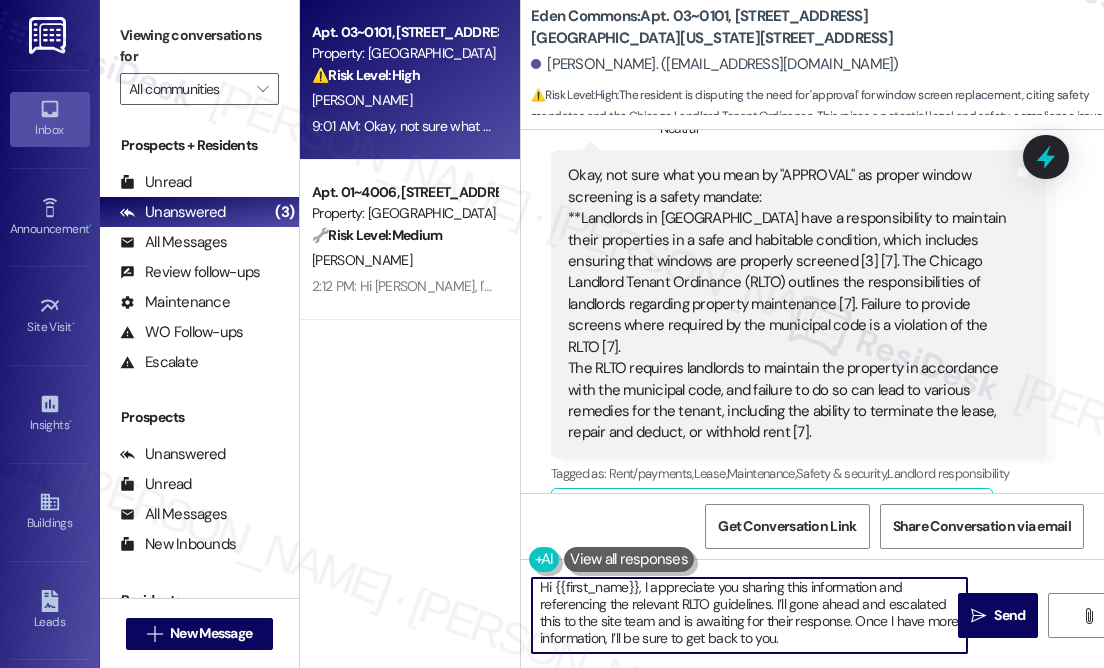 scroll, scrollTop: 23181, scrollLeft: 0, axis: vertical 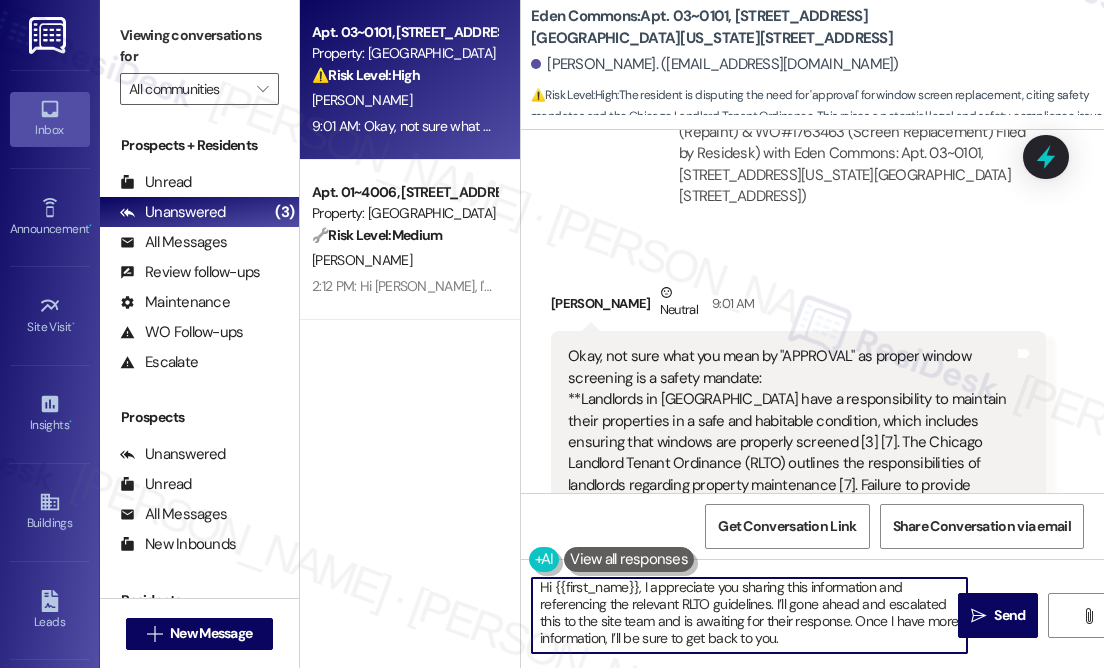 click on "Okay, not sure what you mean by "APPROVAL" as proper window screening is a safety mandate:
**Landlords in [GEOGRAPHIC_DATA] have a responsibility to maintain their properties in a safe and habitable condition, which includes ensuring that windows are properly screened [3] [7]. The Chicago Landlord Tenant Ordinance (RLTO) outlines the responsibilities of landlords regarding property maintenance [7]. Failure to provide screens where required by the municipal code is a violation of the RLTO [7].
The RLTO requires landlords to maintain the property in accordance with the municipal code, and failure to do so can lead to various remedies for the tenant, including the ability to terminate the lease, repair and deduct, or withhold rent [7]." at bounding box center [791, 485] 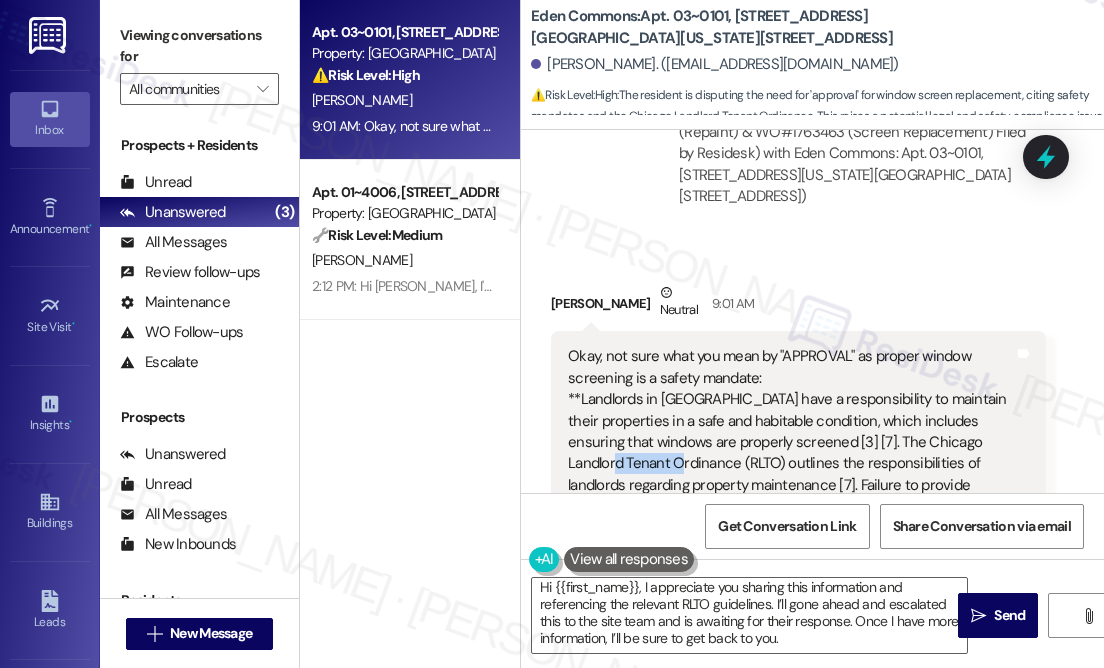 click on "Okay, not sure what you mean by "APPROVAL" as proper window screening is a safety mandate:
**Landlords in [GEOGRAPHIC_DATA] have a responsibility to maintain their properties in a safe and habitable condition, which includes ensuring that windows are properly screened [3] [7]. The Chicago Landlord Tenant Ordinance (RLTO) outlines the responsibilities of landlords regarding property maintenance [7]. Failure to provide screens where required by the municipal code is a violation of the RLTO [7].
The RLTO requires landlords to maintain the property in accordance with the municipal code, and failure to do so can lead to various remedies for the tenant, including the ability to terminate the lease, repair and deduct, or withhold rent [7]." at bounding box center [791, 485] 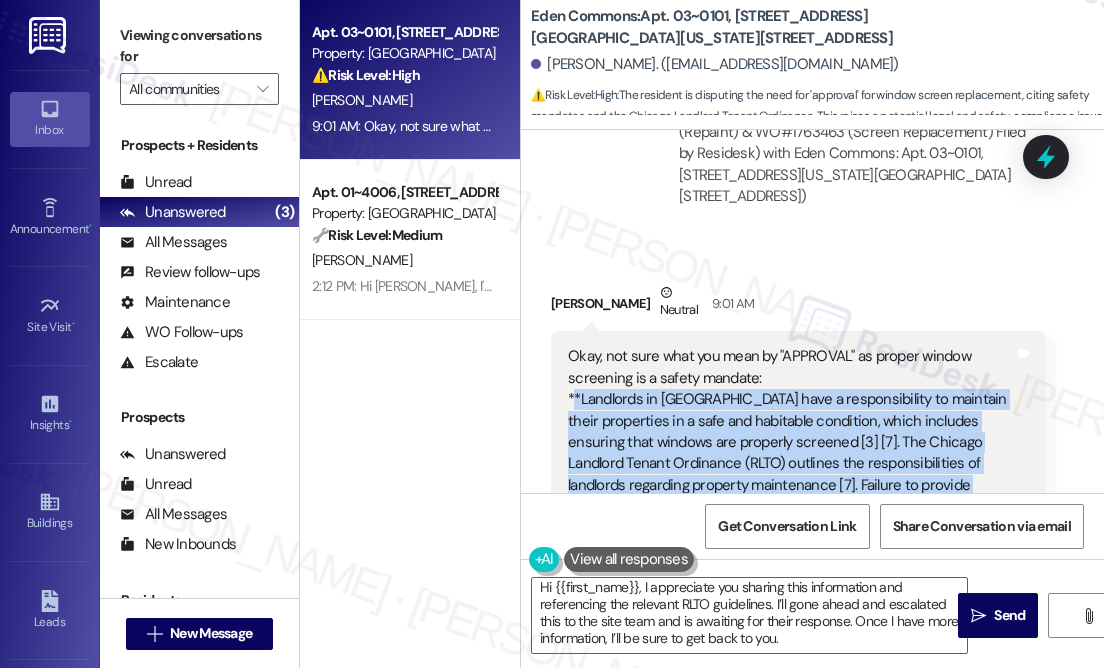 click on "Okay, not sure what you mean by "APPROVAL" as proper window screening is a safety mandate:
**Landlords in [GEOGRAPHIC_DATA] have a responsibility to maintain their properties in a safe and habitable condition, which includes ensuring that windows are properly screened [3] [7]. The Chicago Landlord Tenant Ordinance (RLTO) outlines the responsibilities of landlords regarding property maintenance [7]. Failure to provide screens where required by the municipal code is a violation of the RLTO [7].
The RLTO requires landlords to maintain the property in accordance with the municipal code, and failure to do so can lead to various remedies for the tenant, including the ability to terminate the lease, repair and deduct, or withhold rent [7]." at bounding box center [791, 485] 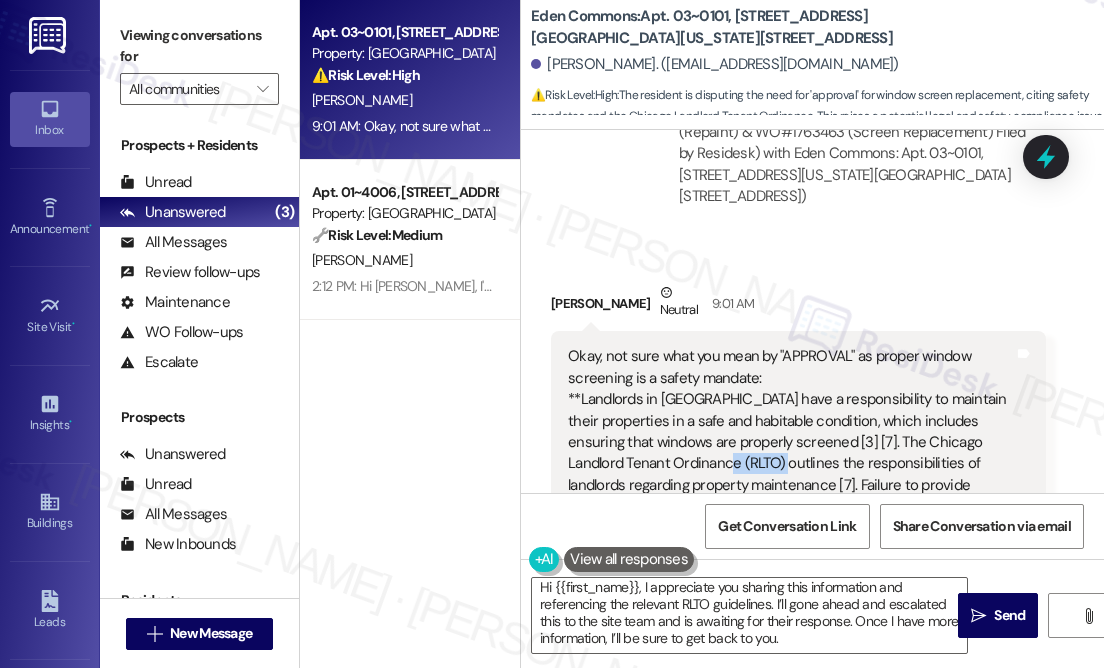 click on "Okay, not sure what you mean by "APPROVAL" as proper window screening is a safety mandate:
**Landlords in [GEOGRAPHIC_DATA] have a responsibility to maintain their properties in a safe and habitable condition, which includes ensuring that windows are properly screened [3] [7]. The Chicago Landlord Tenant Ordinance (RLTO) outlines the responsibilities of landlords regarding property maintenance [7]. Failure to provide screens where required by the municipal code is a violation of the RLTO [7].
The RLTO requires landlords to maintain the property in accordance with the municipal code, and failure to do so can lead to various remedies for the tenant, including the ability to terminate the lease, repair and deduct, or withhold rent [7]." at bounding box center (791, 485) 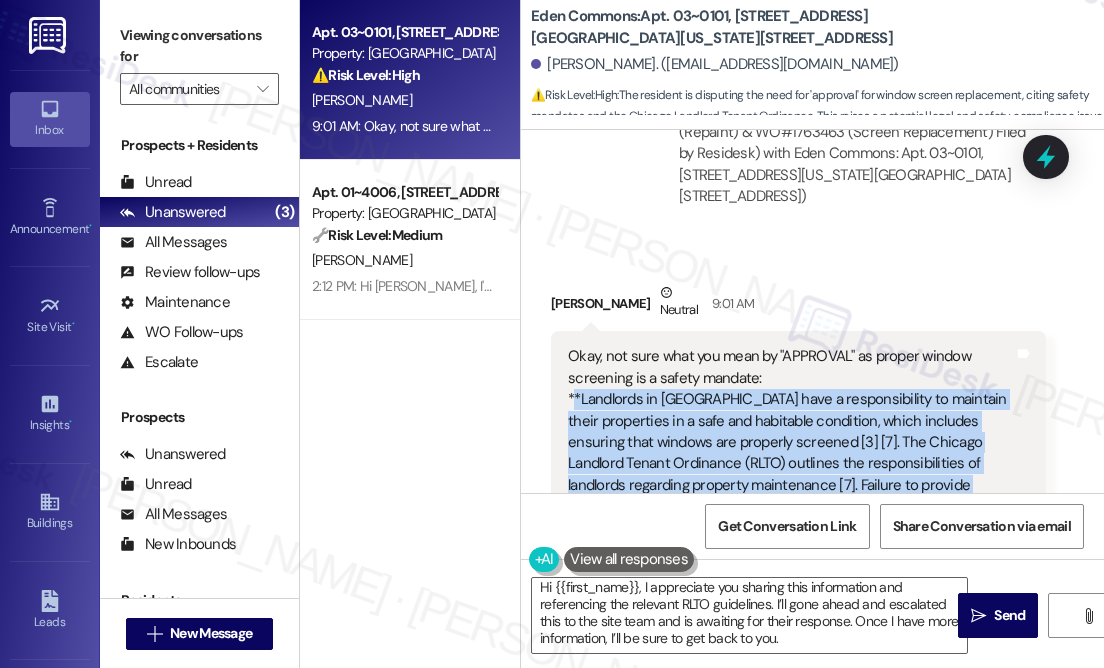 click on "Okay, not sure what you mean by "APPROVAL" as proper window screening is a safety mandate:
**Landlords in [GEOGRAPHIC_DATA] have a responsibility to maintain their properties in a safe and habitable condition, which includes ensuring that windows are properly screened [3] [7]. The Chicago Landlord Tenant Ordinance (RLTO) outlines the responsibilities of landlords regarding property maintenance [7]. Failure to provide screens where required by the municipal code is a violation of the RLTO [7].
The RLTO requires landlords to maintain the property in accordance with the municipal code, and failure to do so can lead to various remedies for the tenant, including the ability to terminate the lease, repair and deduct, or withhold rent [7]." at bounding box center (791, 485) 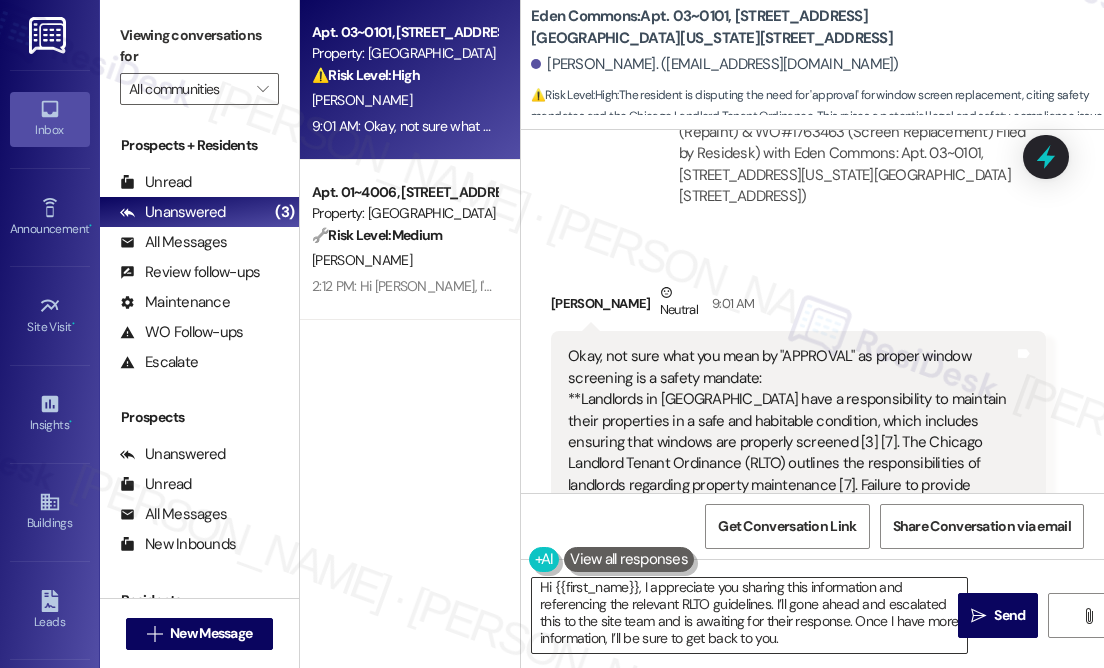 click on "Hi {{first_name}}, I appreciate you sharing this information and referencing the relevant RLTO guidelines. I’ll gone ahead and escalated this to the site team and is awaiting for their response. Once I have more information, I’ll be sure to get back to you." at bounding box center [749, 615] 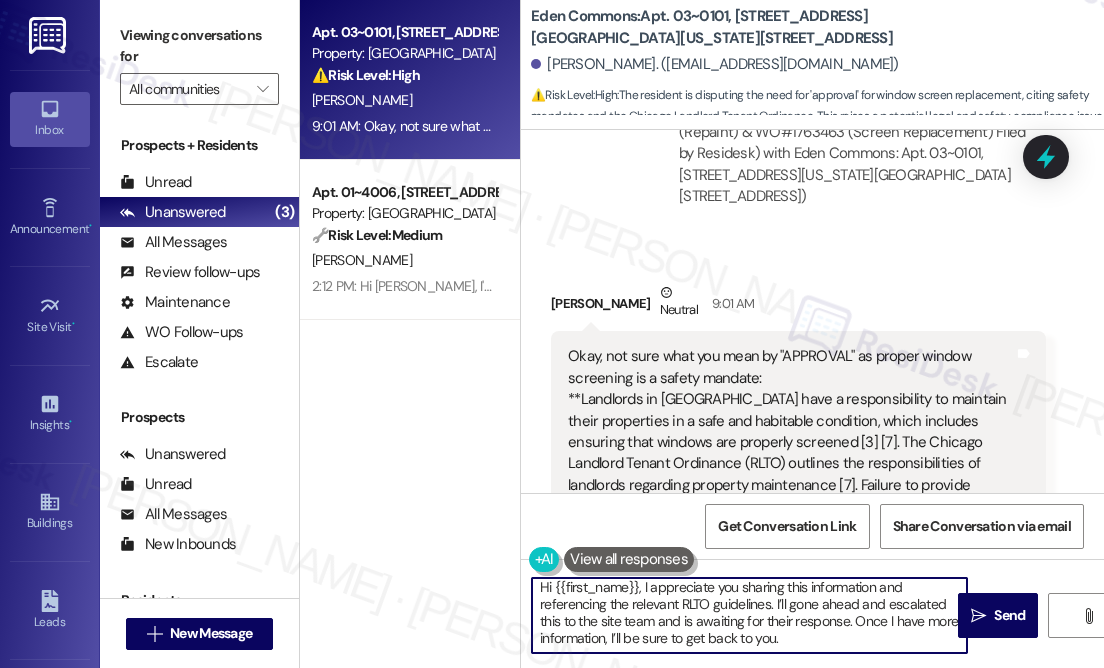 click on "Hi {{first_name}}, I appreciate you sharing this information and referencing the relevant RLTO guidelines. I’ll gone ahead and escalated this to the site team and is awaiting for their response. Once I have more information, I’ll be sure to get back to you." at bounding box center (749, 615) 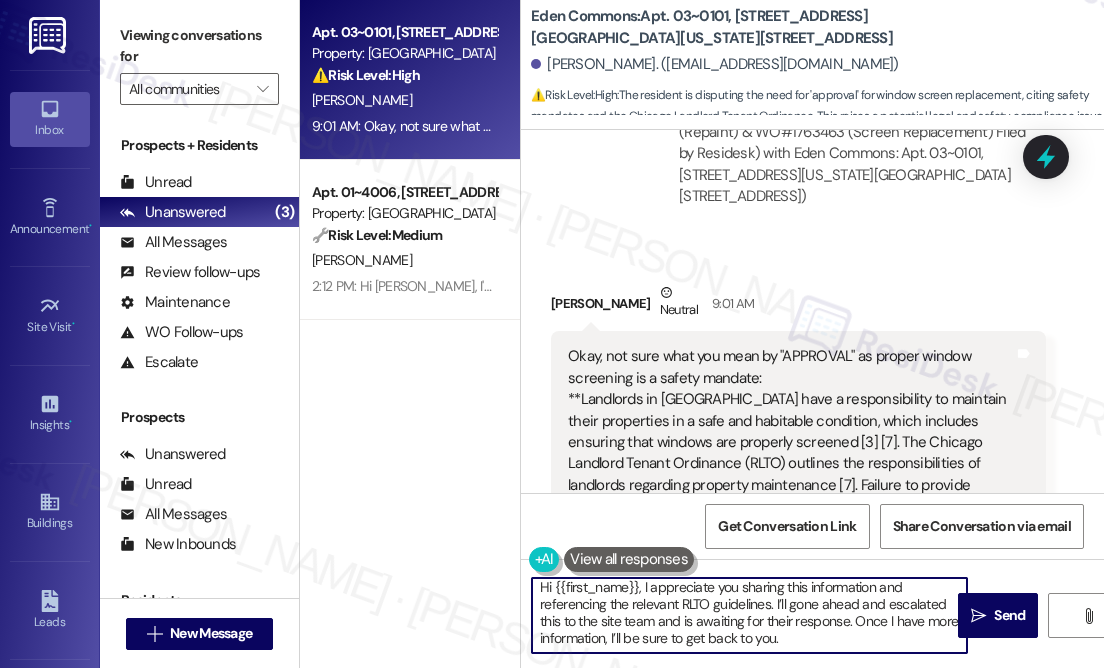 click on "Hi {{first_name}}, I appreciate you sharing this information and referencing the relevant RLTO guidelines. I’ll gone ahead and escalated this to the site team and is awaiting for their response. Once I have more information, I’ll be sure to get back to you." at bounding box center (749, 615) 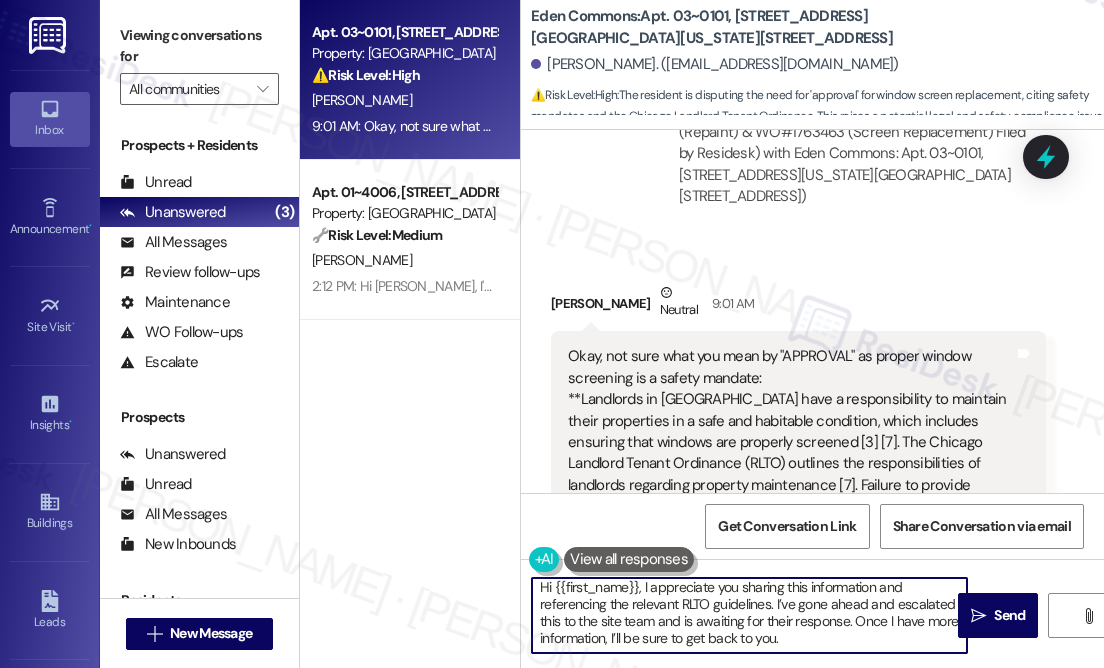 drag, startPoint x: 682, startPoint y: 620, endPoint x: 856, endPoint y: 623, distance: 174.02586 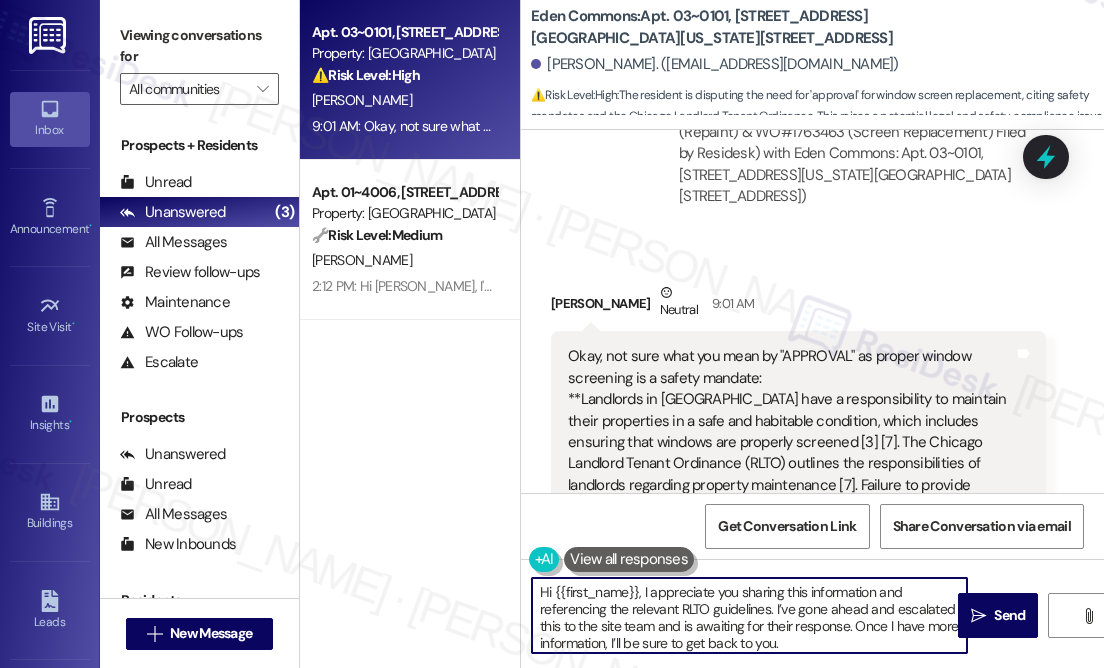 click on "Hi {{first_name}}, I appreciate you sharing this information and referencing the relevant RLTO guidelines. I’ve gone ahead and escalated this to the site team and is awaiting for their response. Once I have more information, I’ll be sure to get back to you." at bounding box center [749, 615] 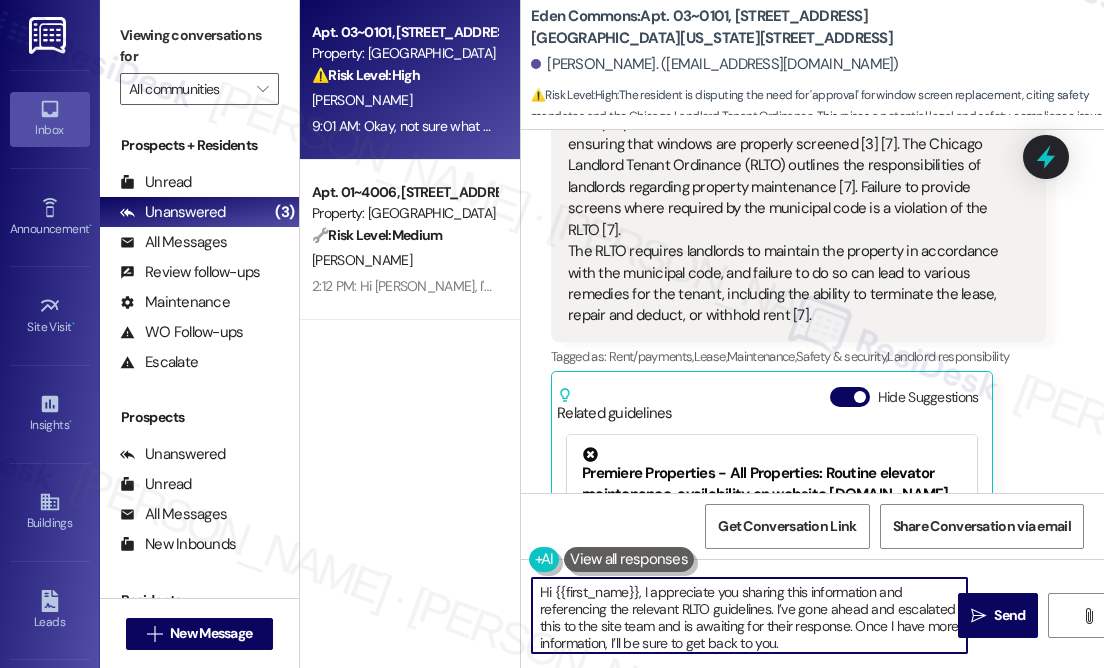 scroll, scrollTop: 23478, scrollLeft: 0, axis: vertical 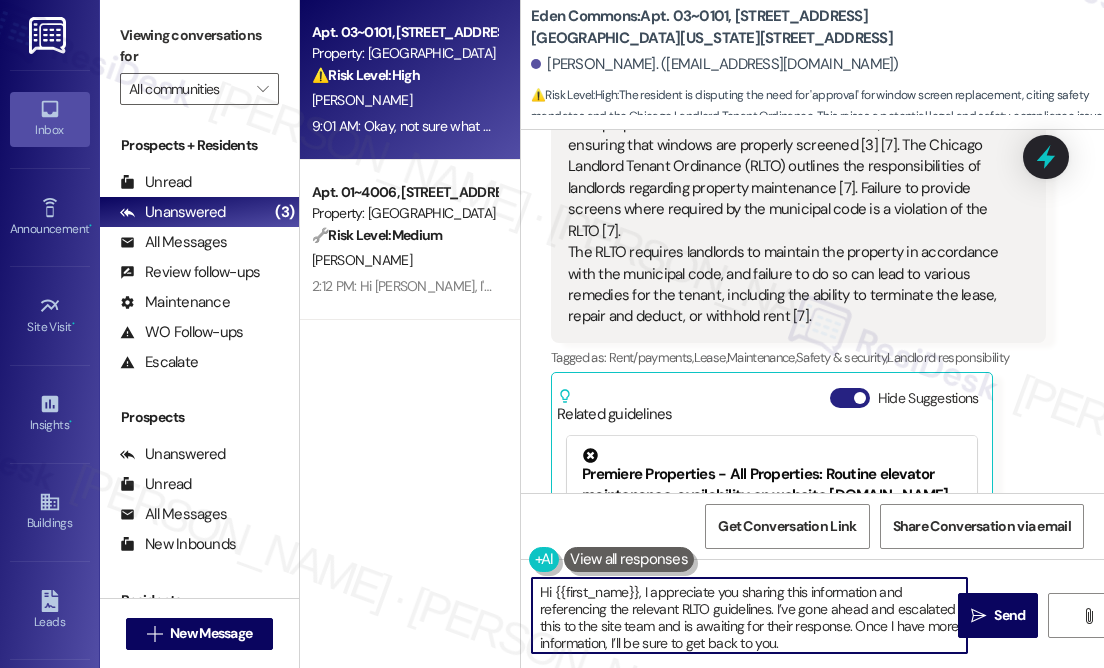 type on "Hi {{first_name}}, I appreciate you sharing this information and referencing the relevant RLTO guidelines. I’ve gone ahead and escalated this to the site team and is awaiting for their response. Once I have more information, I’ll be sure to get back to you." 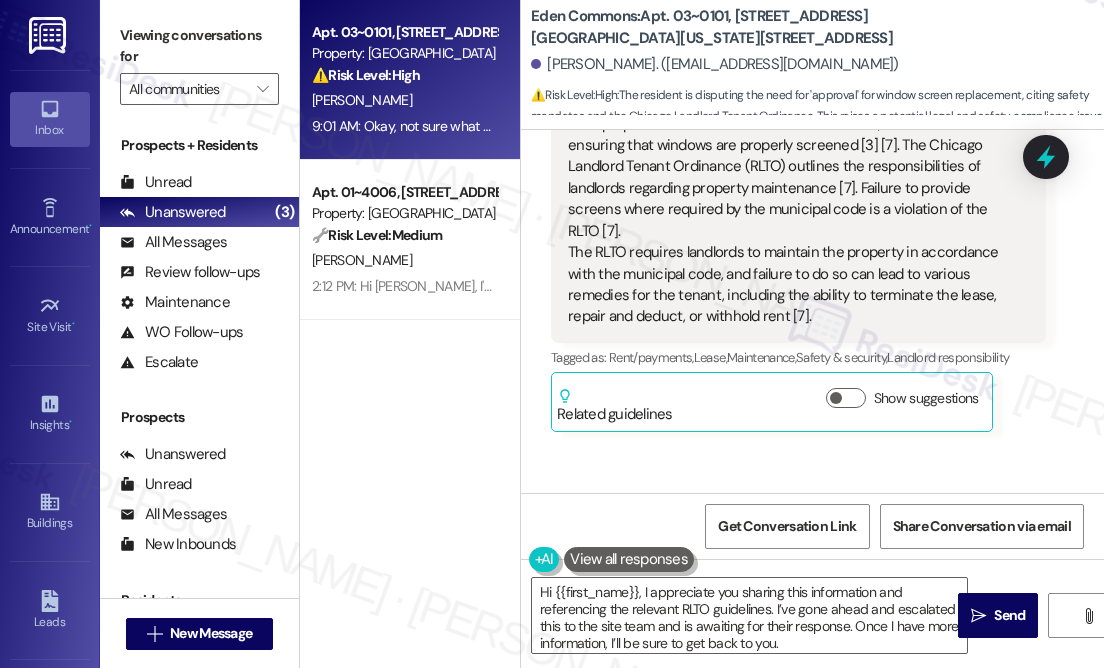 click on "Received via SMS [PERSON_NAME]   Neutral 9:01 AM Okay, not sure what you mean by "APPROVAL" as proper window screening is a safety mandate:
**Landlords in [GEOGRAPHIC_DATA] have a responsibility to maintain their properties in a safe and habitable condition, which includes ensuring that windows are properly screened [3] [7]. The Chicago Landlord Tenant Ordinance (RLTO) outlines the responsibilities of landlords regarding property maintenance [7]. Failure to provide screens where required by the municipal code is a violation of the RLTO [7].
The RLTO requires landlords to maintain the property in accordance with the municipal code, and failure to do so can lead to various remedies for the tenant, including the ability to terminate the lease, repair and deduct, or withhold rent [7]. Tags and notes Tagged as:   Rent/payments ,  Click to highlight conversations about Rent/payments Lease ,  Click to highlight conversations about Lease Maintenance ,  Click to highlight conversations about Maintenance Safety & security" at bounding box center [798, 208] 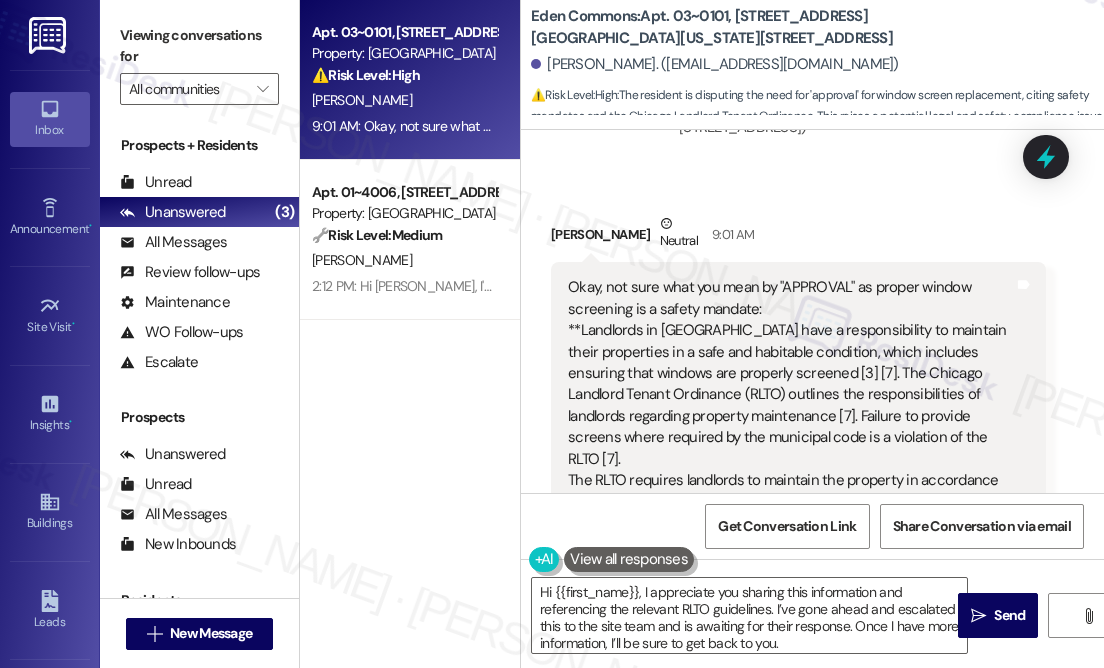 scroll, scrollTop: 23205, scrollLeft: 0, axis: vertical 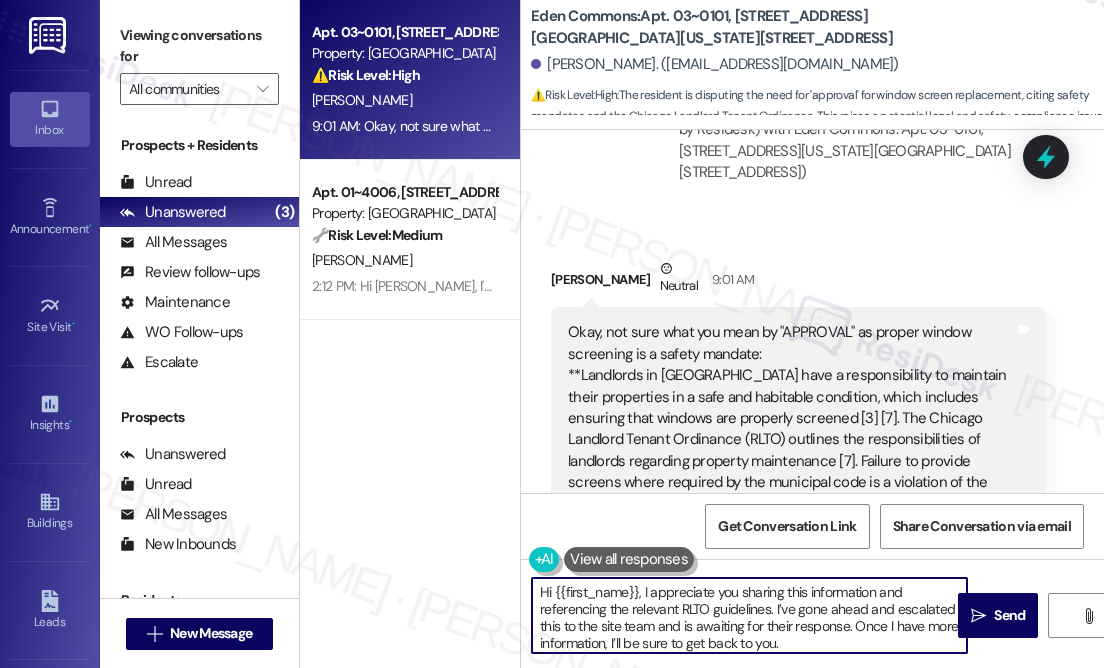 click on "Hi {{first_name}}, I appreciate you sharing this information and referencing the relevant RLTO guidelines. I’ve gone ahead and escalated this to the site team and is awaiting for their response. Once I have more information, I’ll be sure to get back to you." at bounding box center (749, 615) 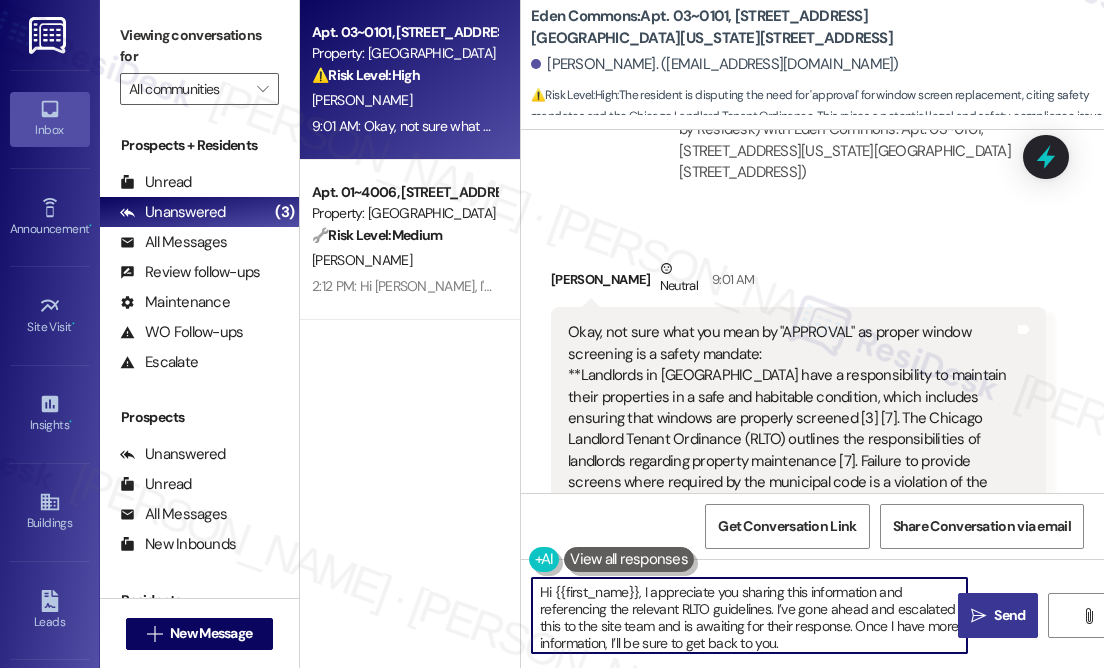 click on "" at bounding box center [978, 616] 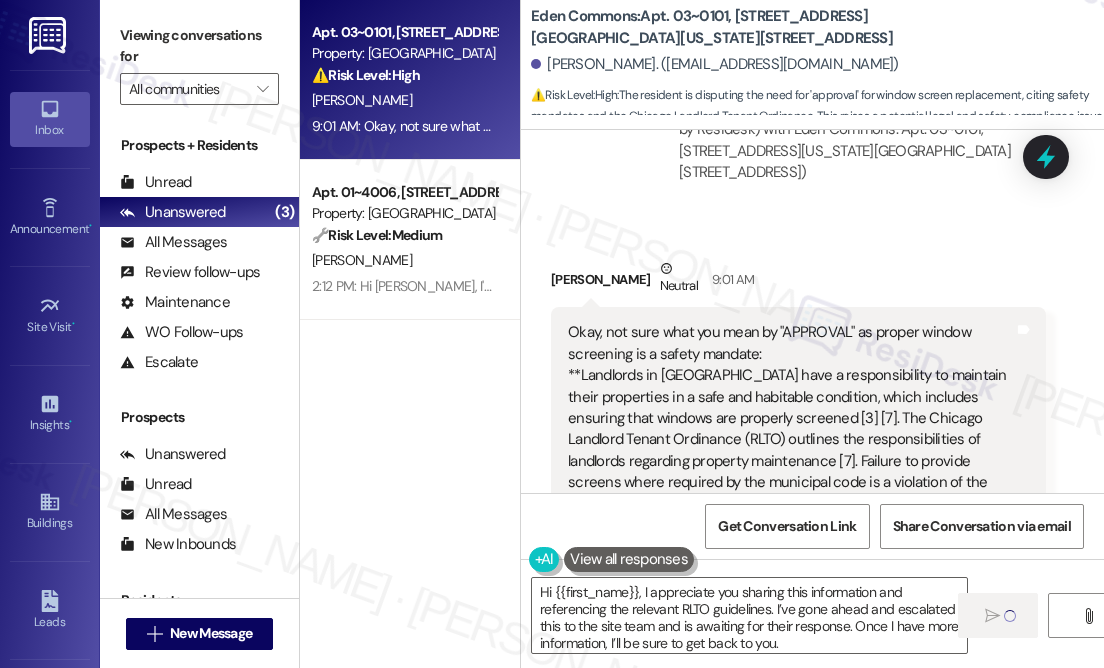 type 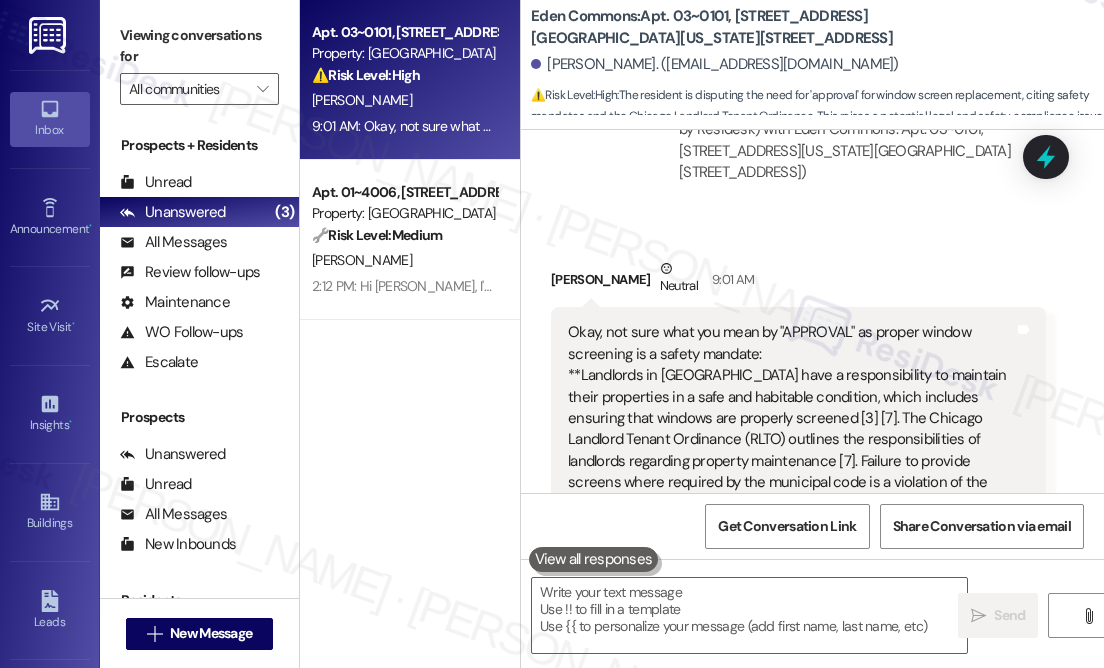 scroll, scrollTop: 23277, scrollLeft: 0, axis: vertical 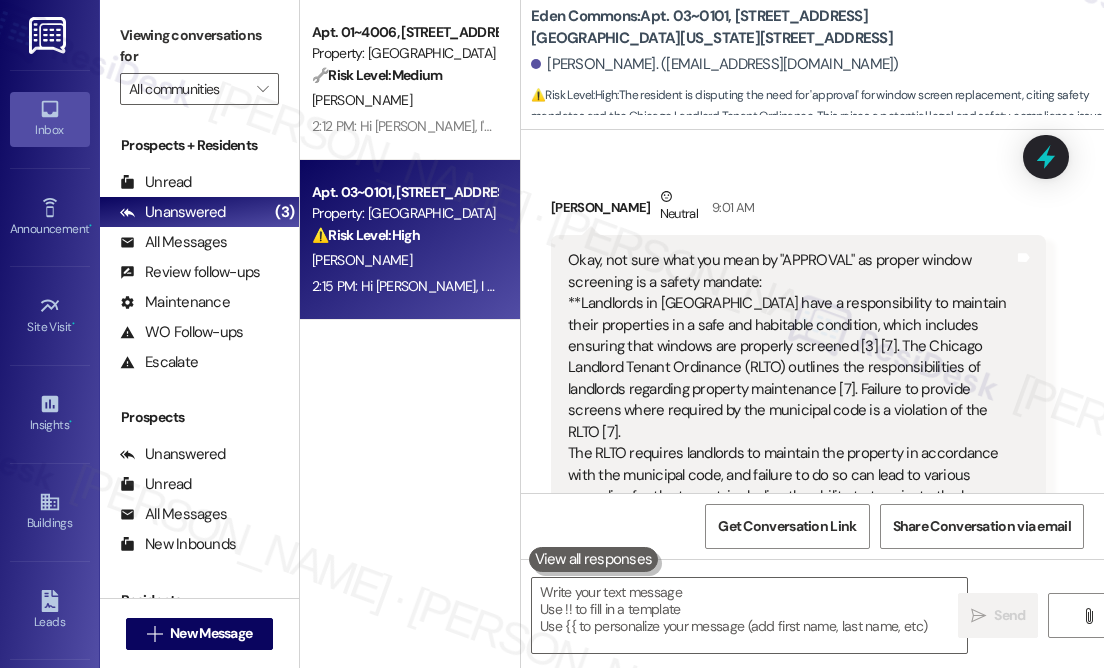 click on "[PERSON_NAME]. ([EMAIL_ADDRESS][DOMAIN_NAME])" at bounding box center (817, 65) 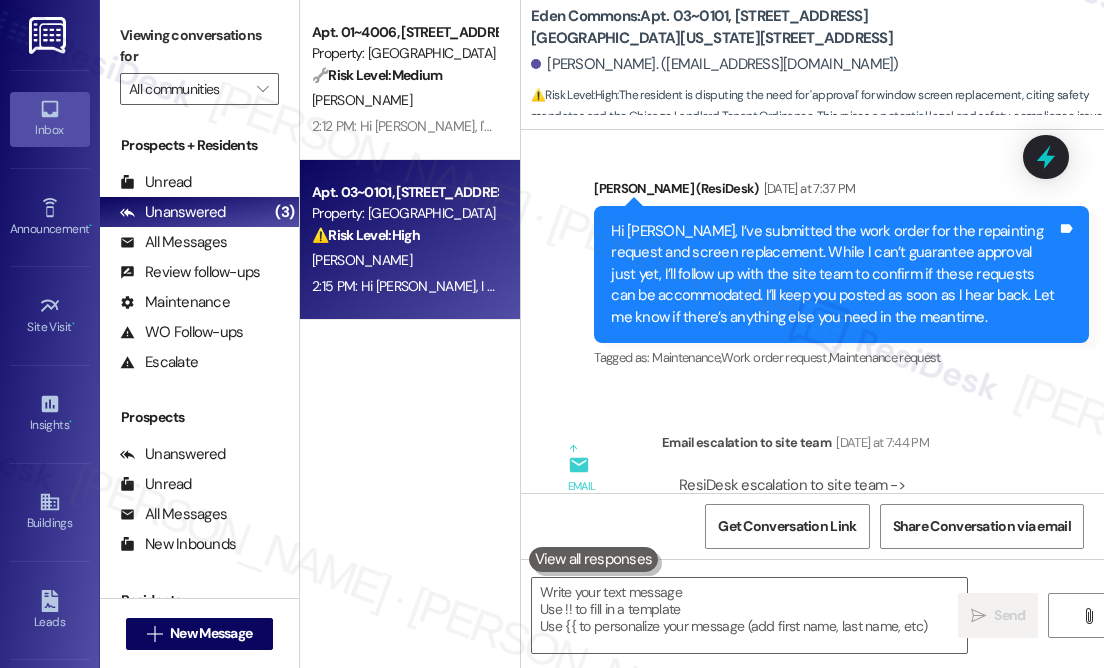 scroll, scrollTop: 22687, scrollLeft: 0, axis: vertical 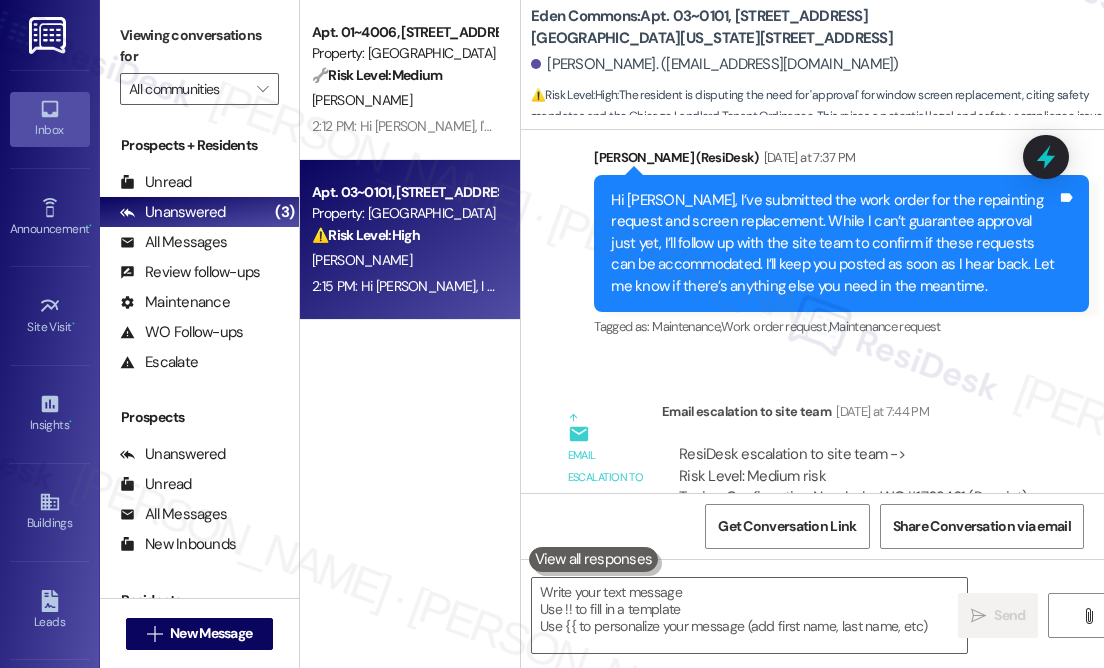click on "ResiDesk escalation to site team ->
Risk Level: Medium risk
Topics: Confirmation Needed – WO#1763461 (Repaint) & WO#1763463 (Screen Replacement) Filed by Residesk
Escalation type: Escalation" at bounding box center (854, 508) 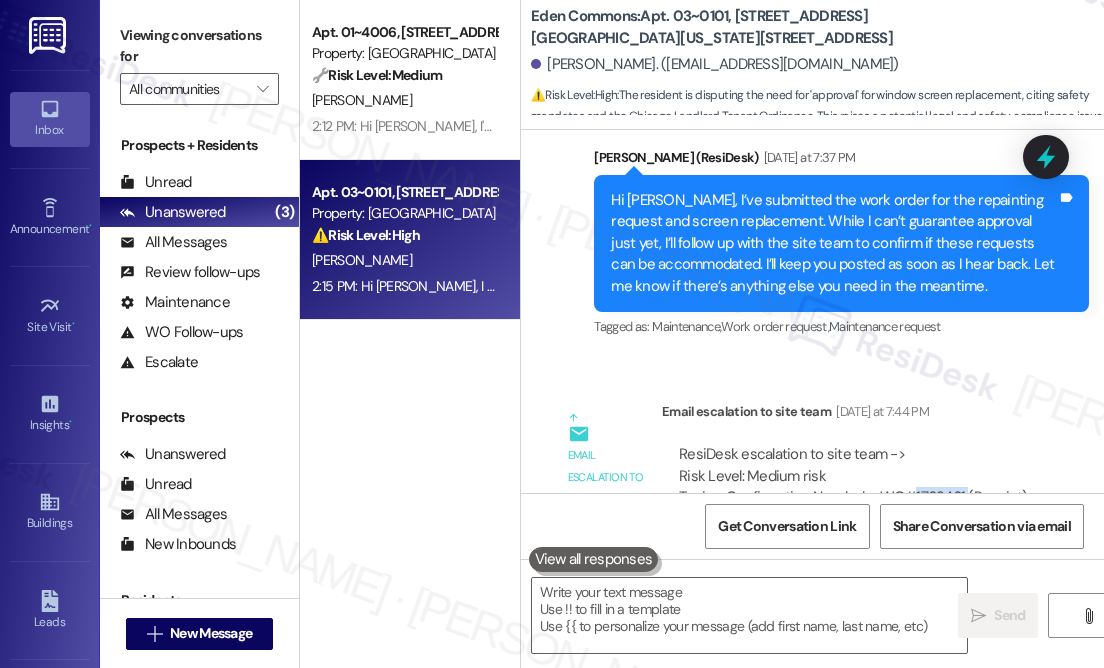 click on "ResiDesk escalation to site team ->
Risk Level: Medium risk
Topics: Confirmation Needed – WO#1763461 (Repaint) & WO#1763463 (Screen Replacement) Filed by Residesk
Escalation type: Escalation" at bounding box center (854, 508) 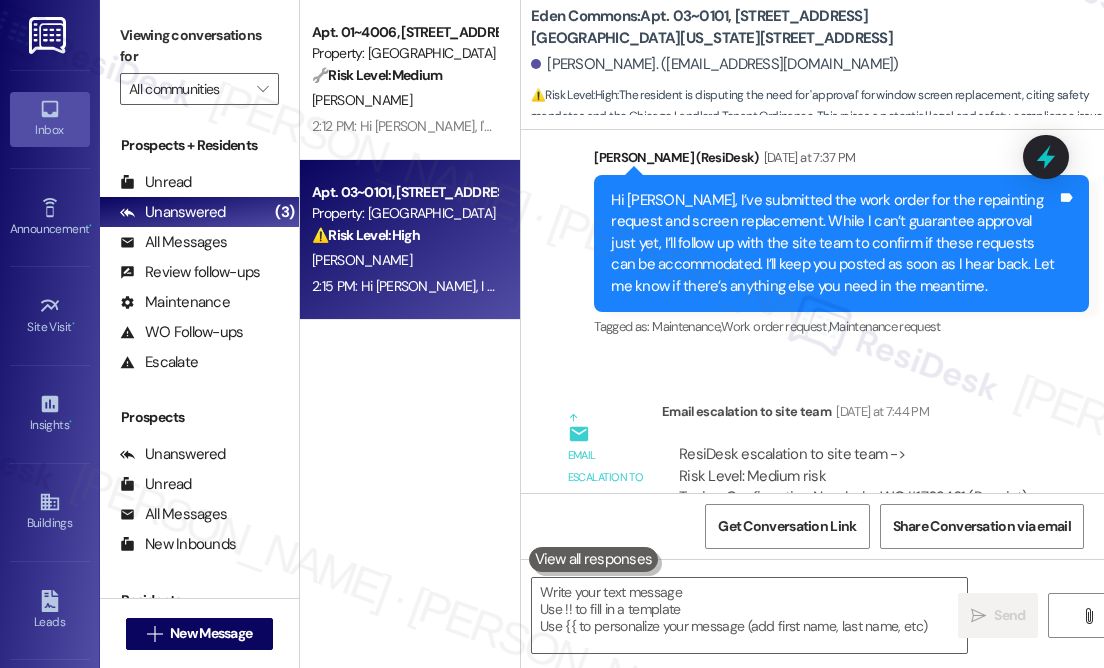 click on "[PERSON_NAME]. ([EMAIL_ADDRESS][DOMAIN_NAME])" at bounding box center [817, 65] 